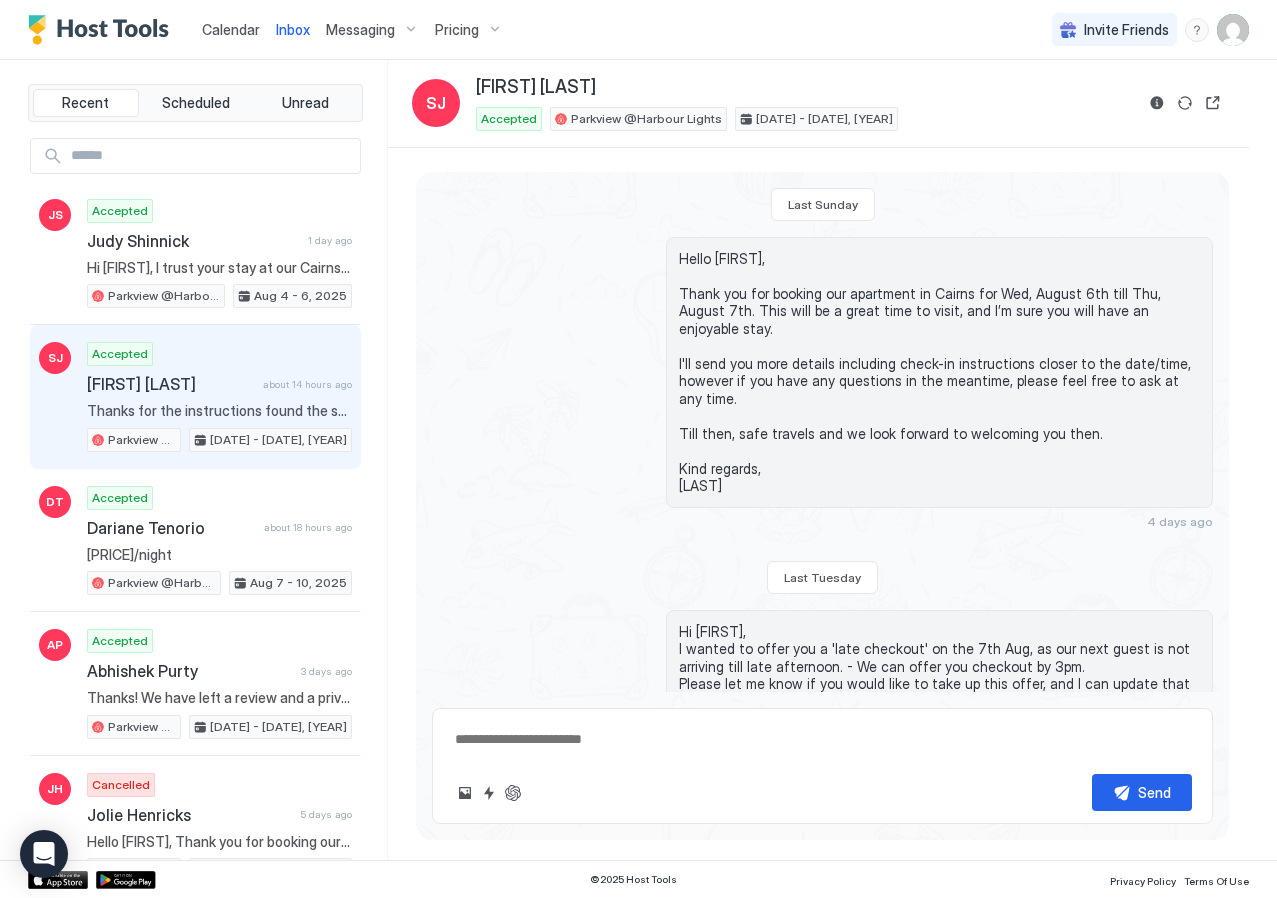 scroll, scrollTop: 0, scrollLeft: 0, axis: both 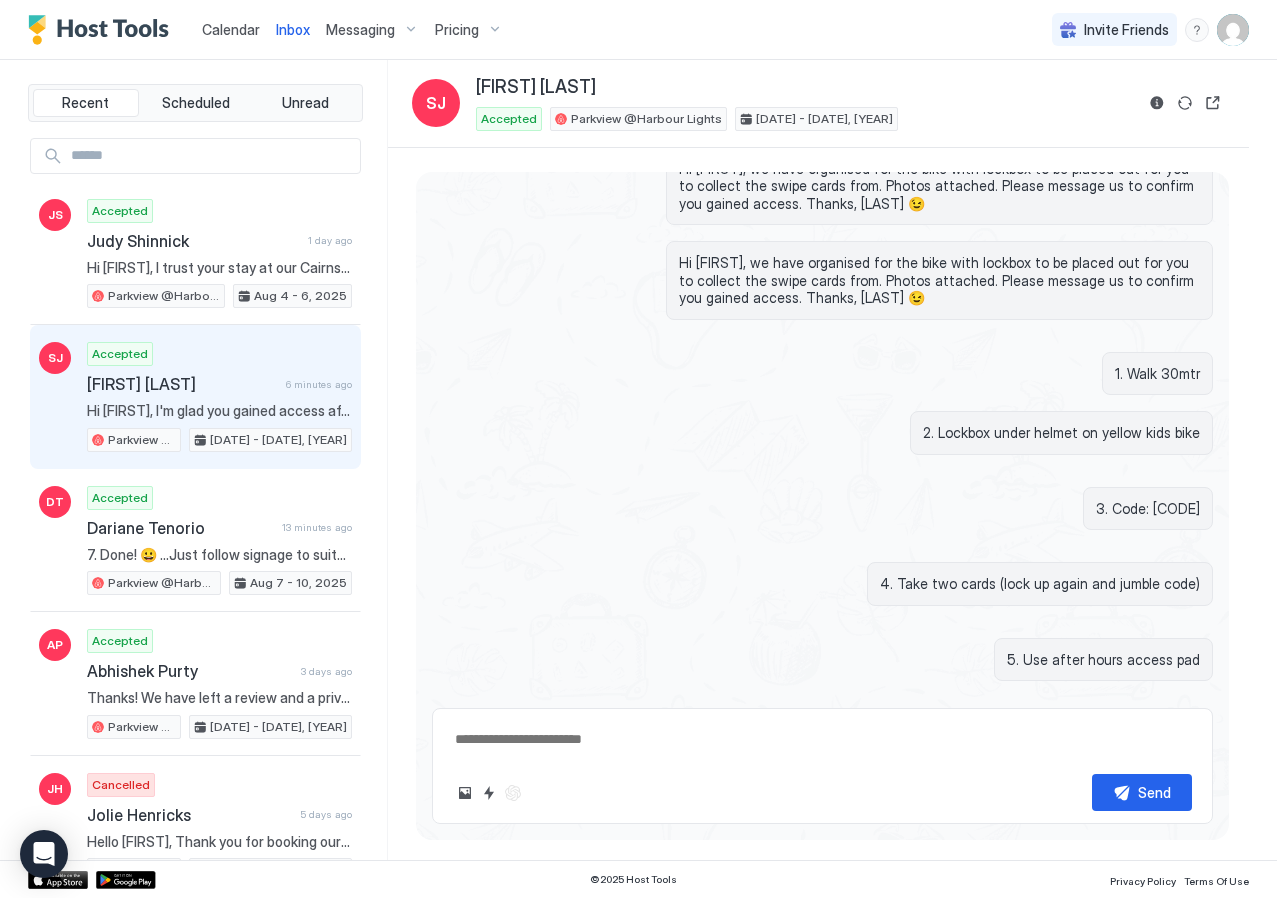 type on "*" 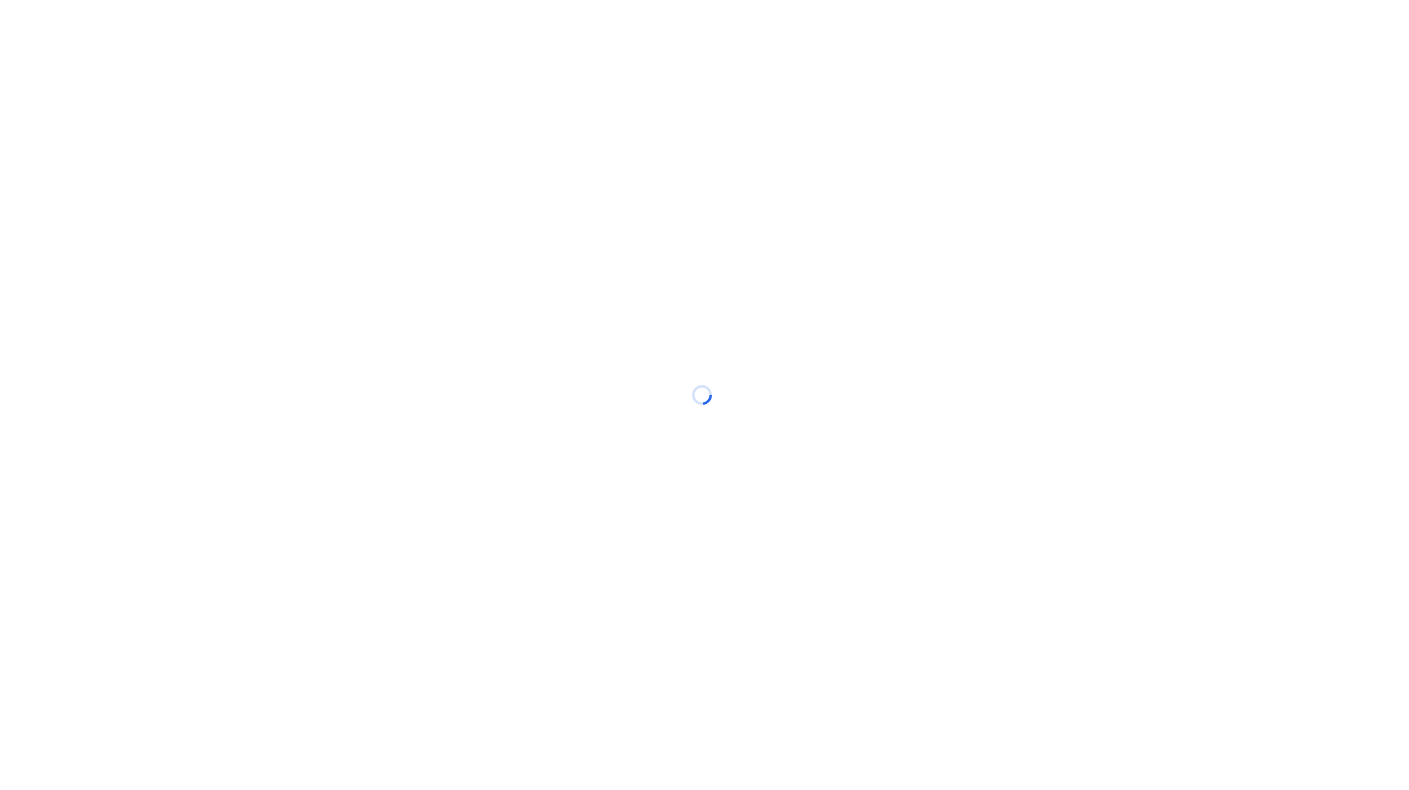 scroll, scrollTop: 0, scrollLeft: 0, axis: both 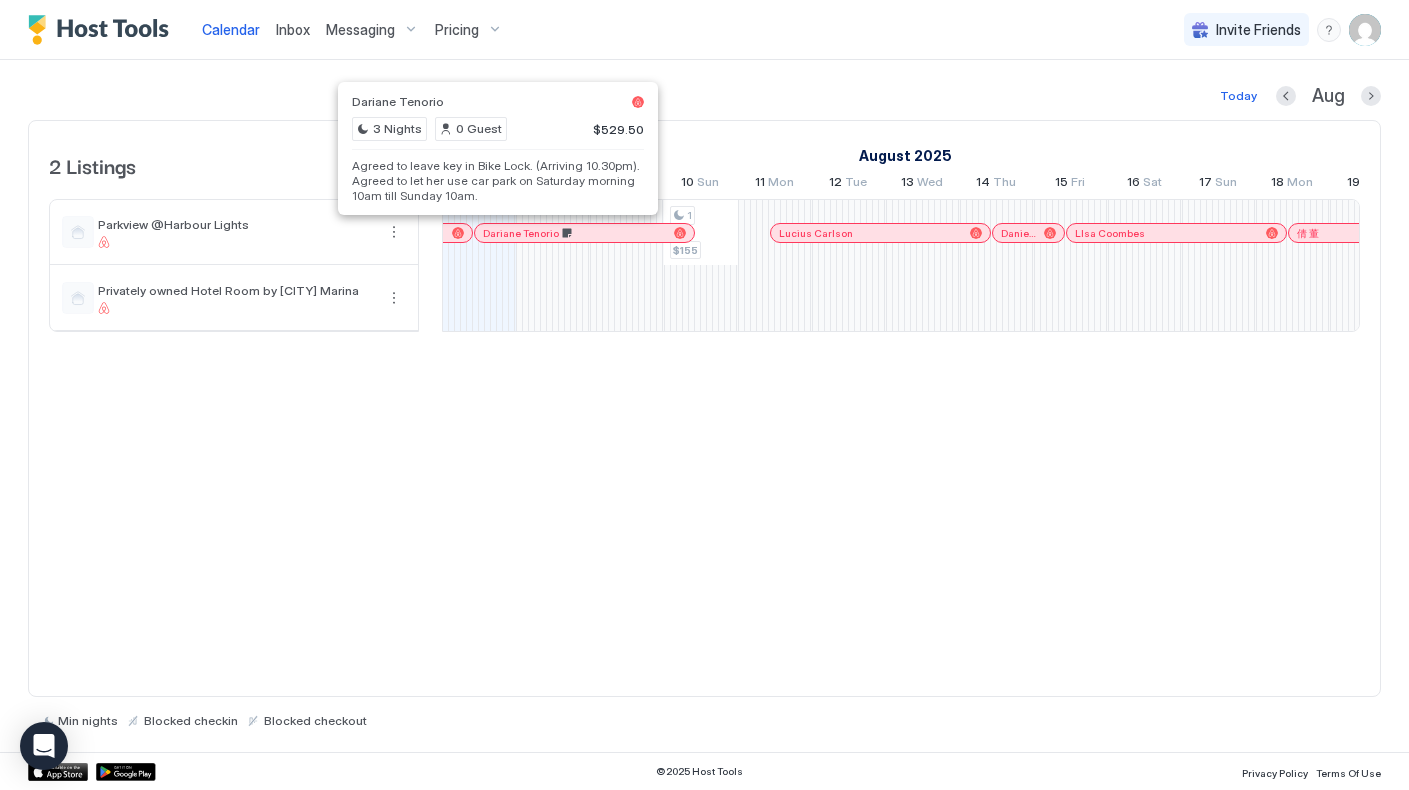 click at bounding box center [498, 233] 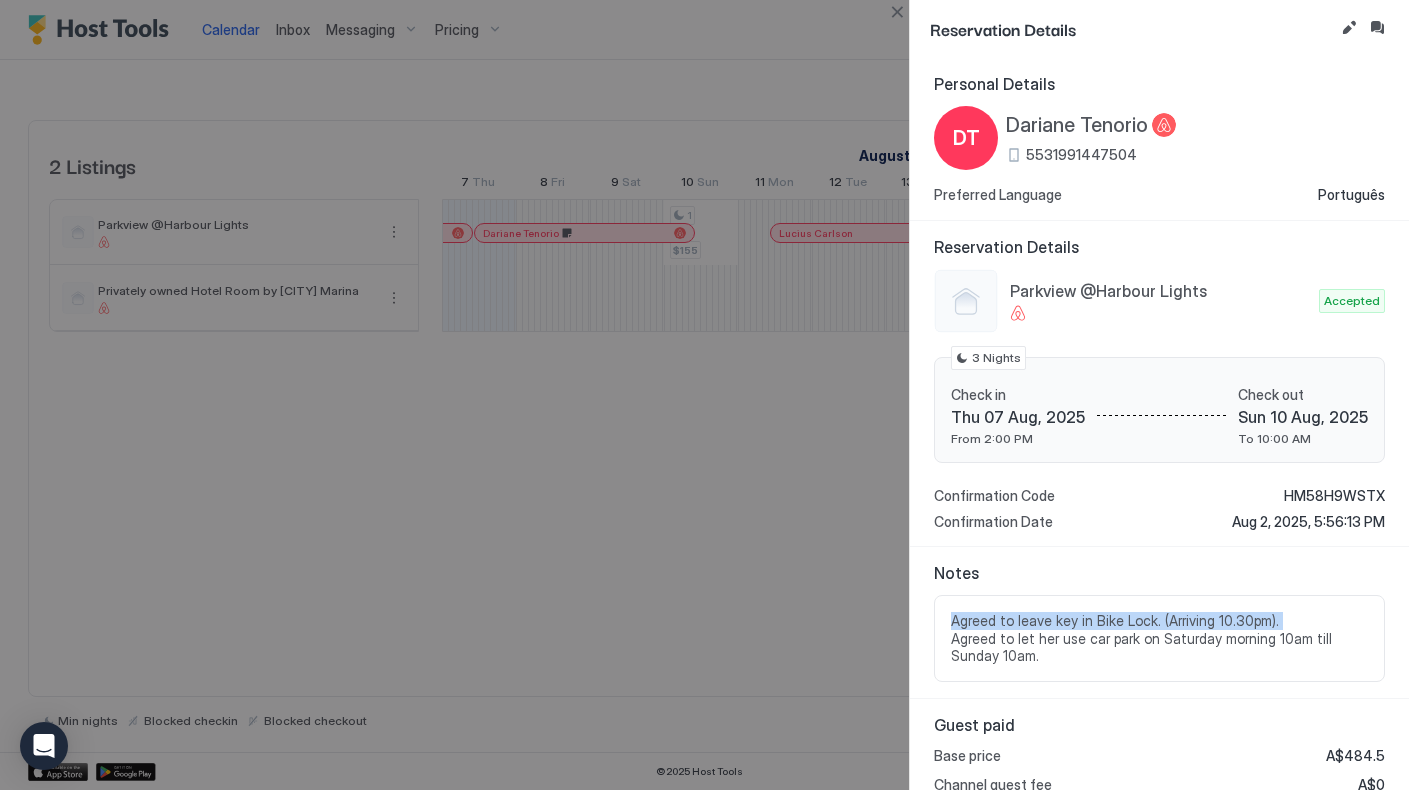 drag, startPoint x: 1271, startPoint y: 623, endPoint x: 917, endPoint y: 611, distance: 354.20334 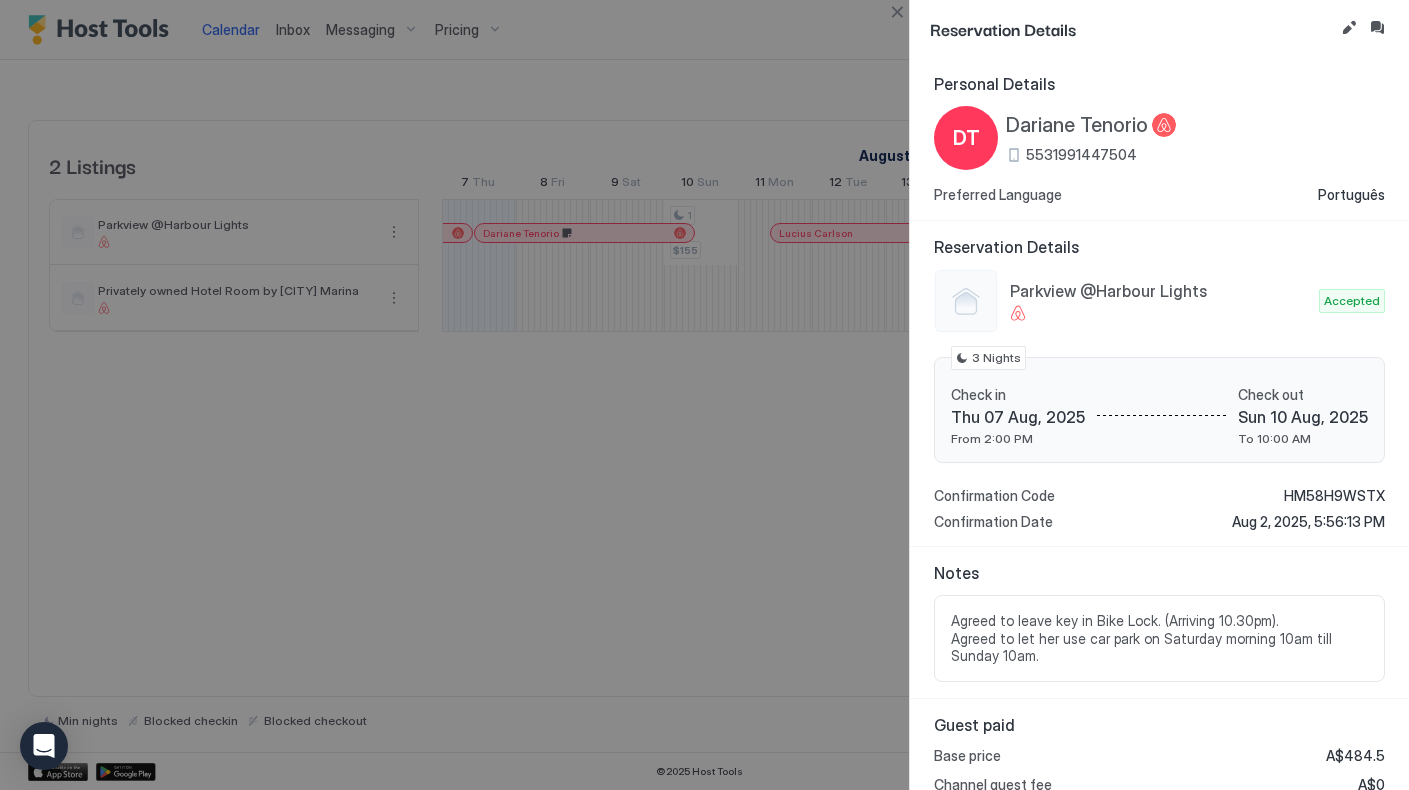 click on "Agreed to leave key in Bike Lock. (Arriving 10.30pm).
Agreed to let her use car park on Saturday morning 10am till Sunday 10am." at bounding box center [1159, 638] 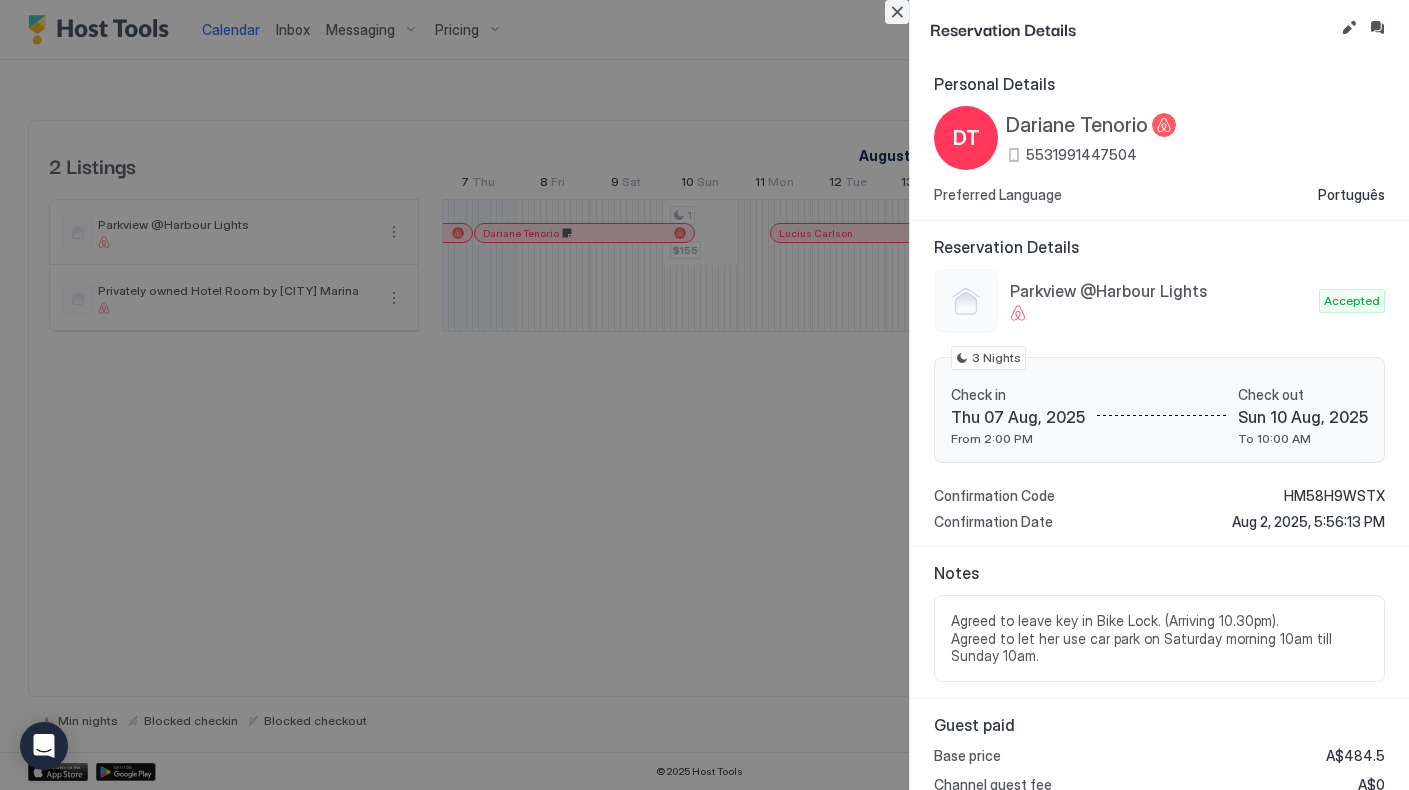 click at bounding box center (897, 12) 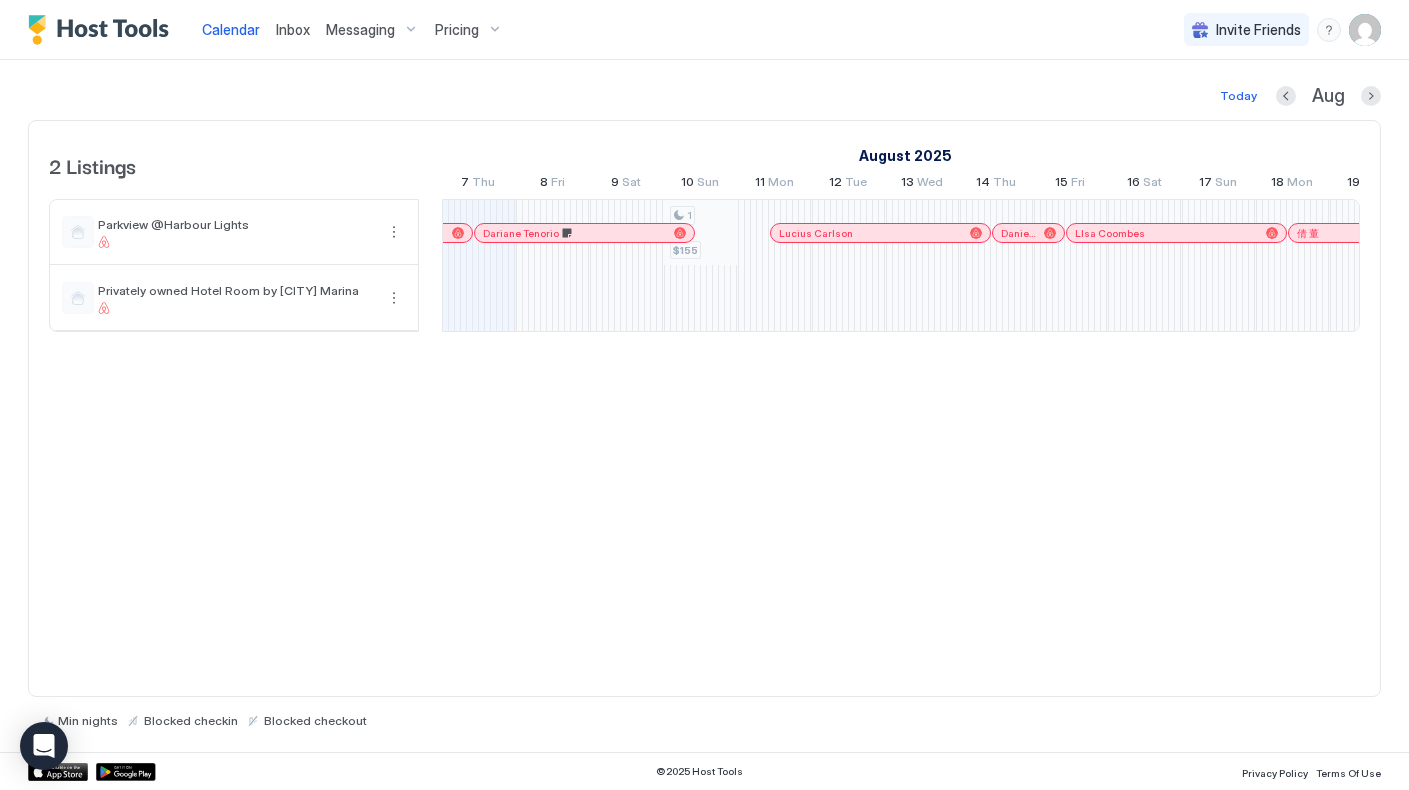click on "1 $155 1 $162 1 $157 1 $141 5 $155 5 $155 5 $155 5 $155 5 $155 5 $155 2 $175 [FIRST] [LAST] [FIRST] [LAST] [FIRST] [LAST] [FIRST] [LAST] [FIRST] [LAST] [FIRST] [LAST] [FIRST] [LAST] [FIRST] [LAST] [FIRST] [LAST] [FIRST] [LAST] [FIRST] [LAST]" at bounding box center (1256, 265) 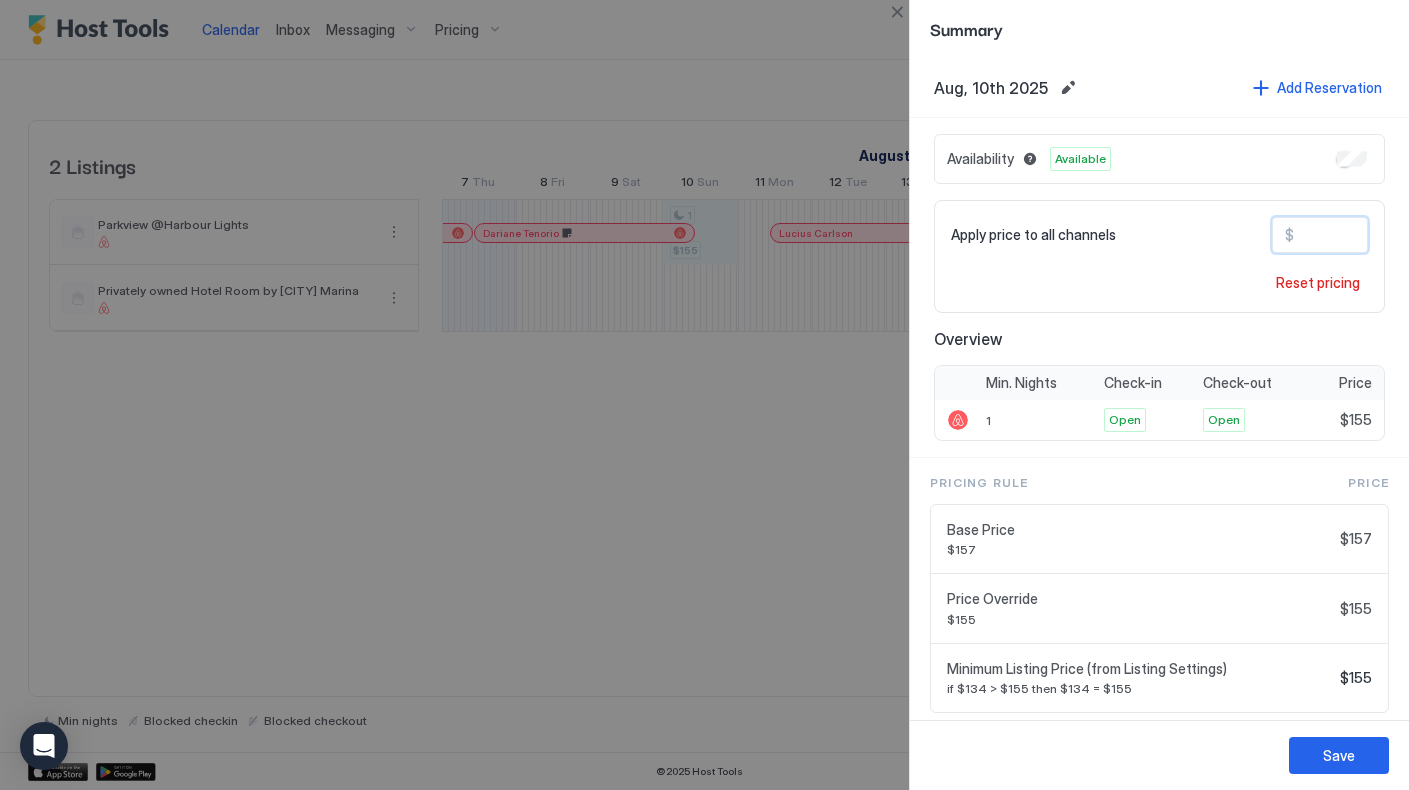 drag, startPoint x: 1306, startPoint y: 233, endPoint x: 1342, endPoint y: 229, distance: 36.221542 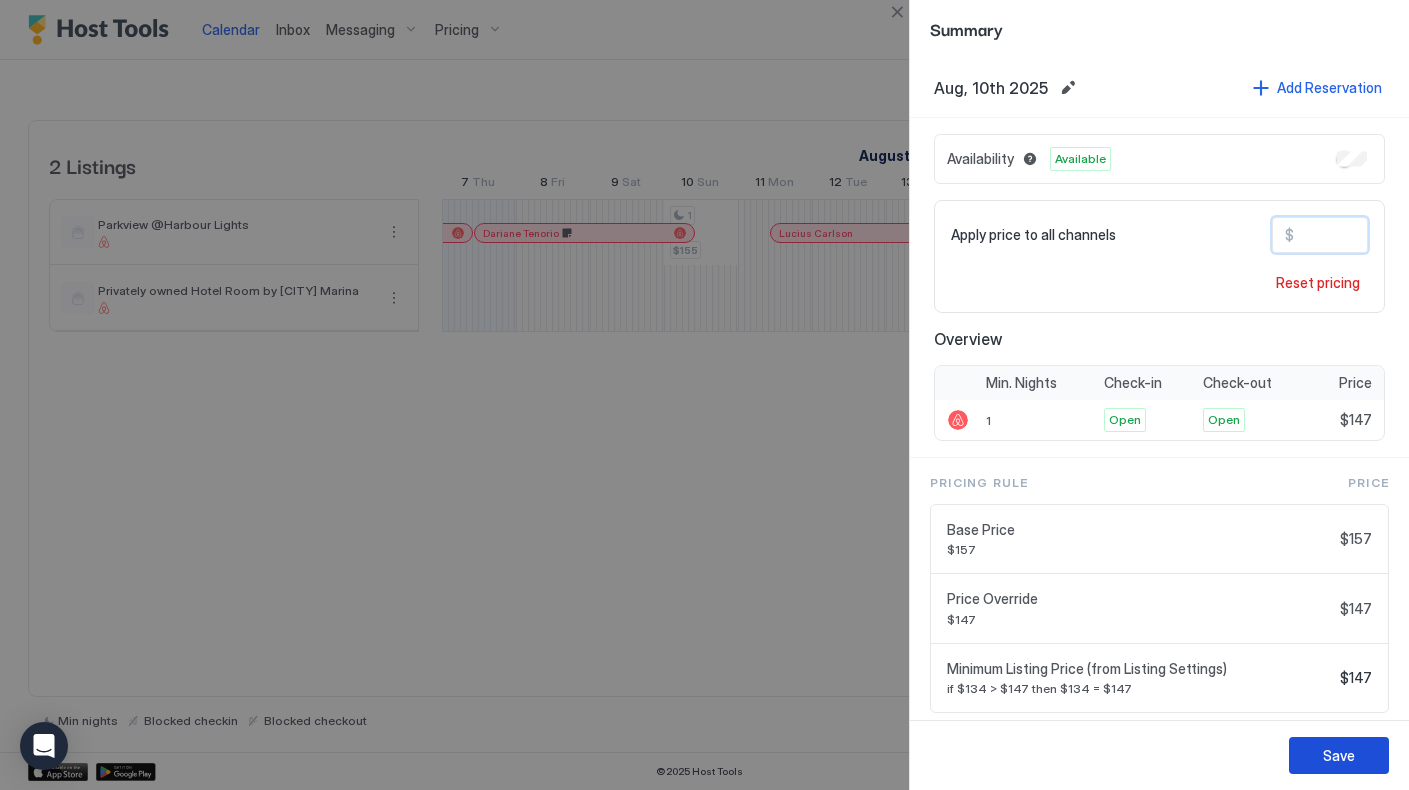 type on "***" 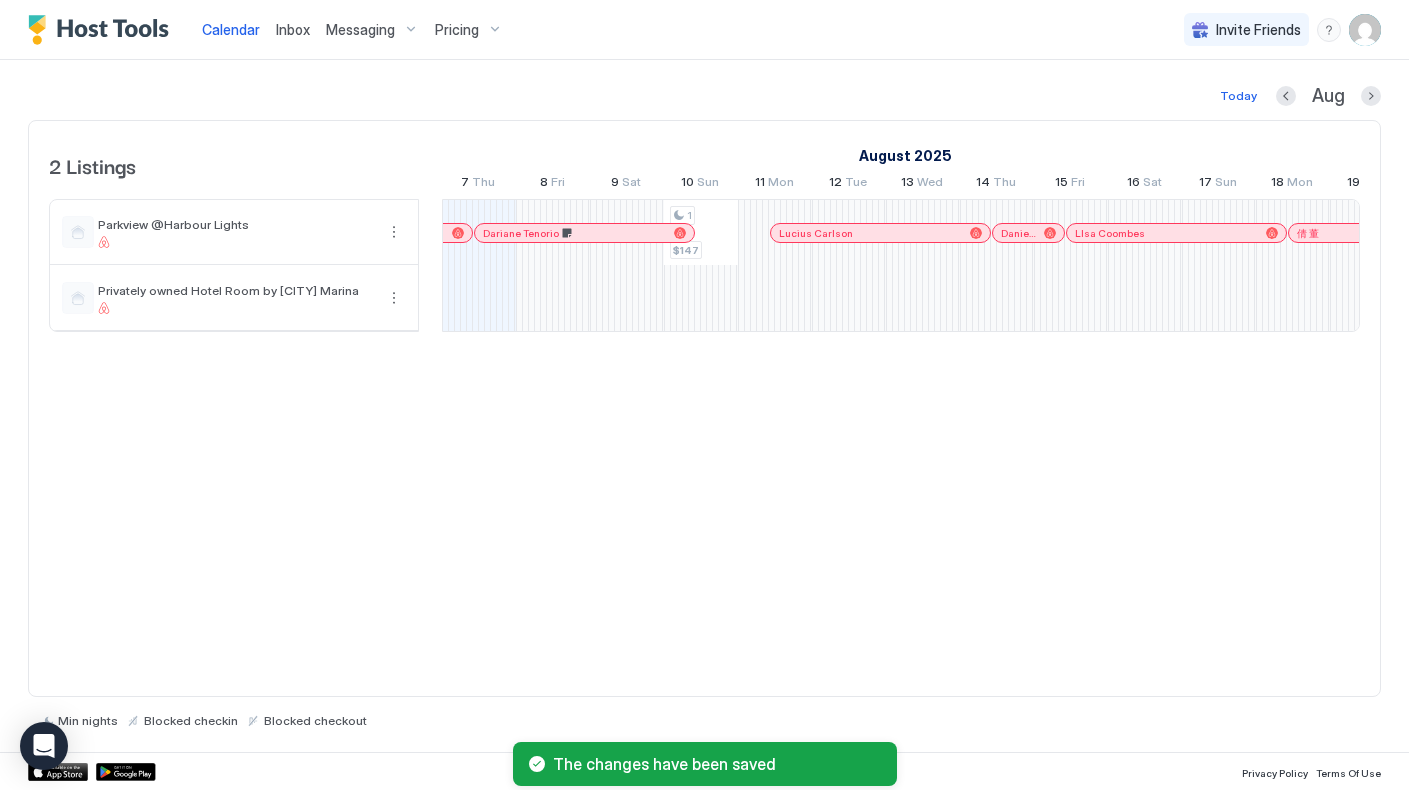 drag, startPoint x: 785, startPoint y: 520, endPoint x: 783, endPoint y: 504, distance: 16.124516 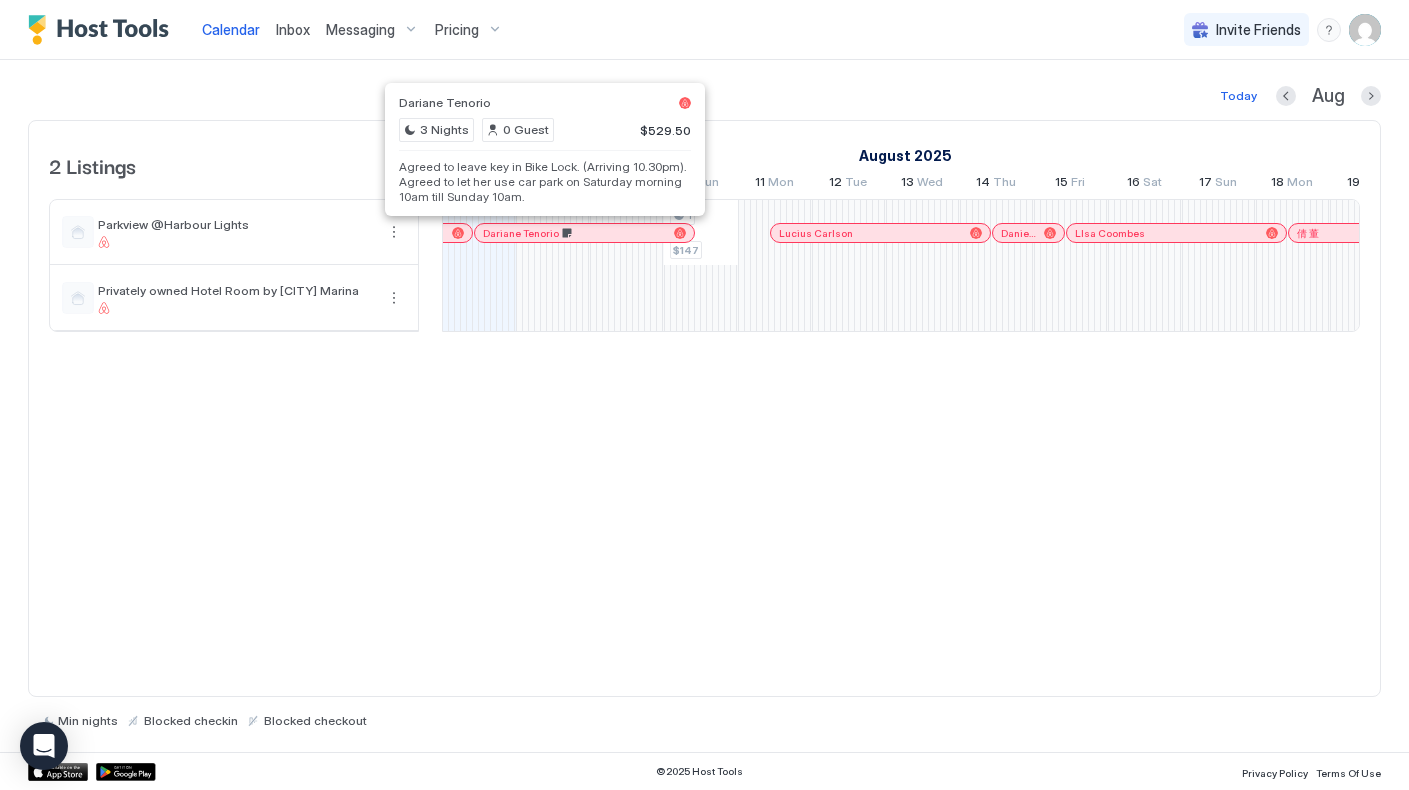 click at bounding box center (540, 233) 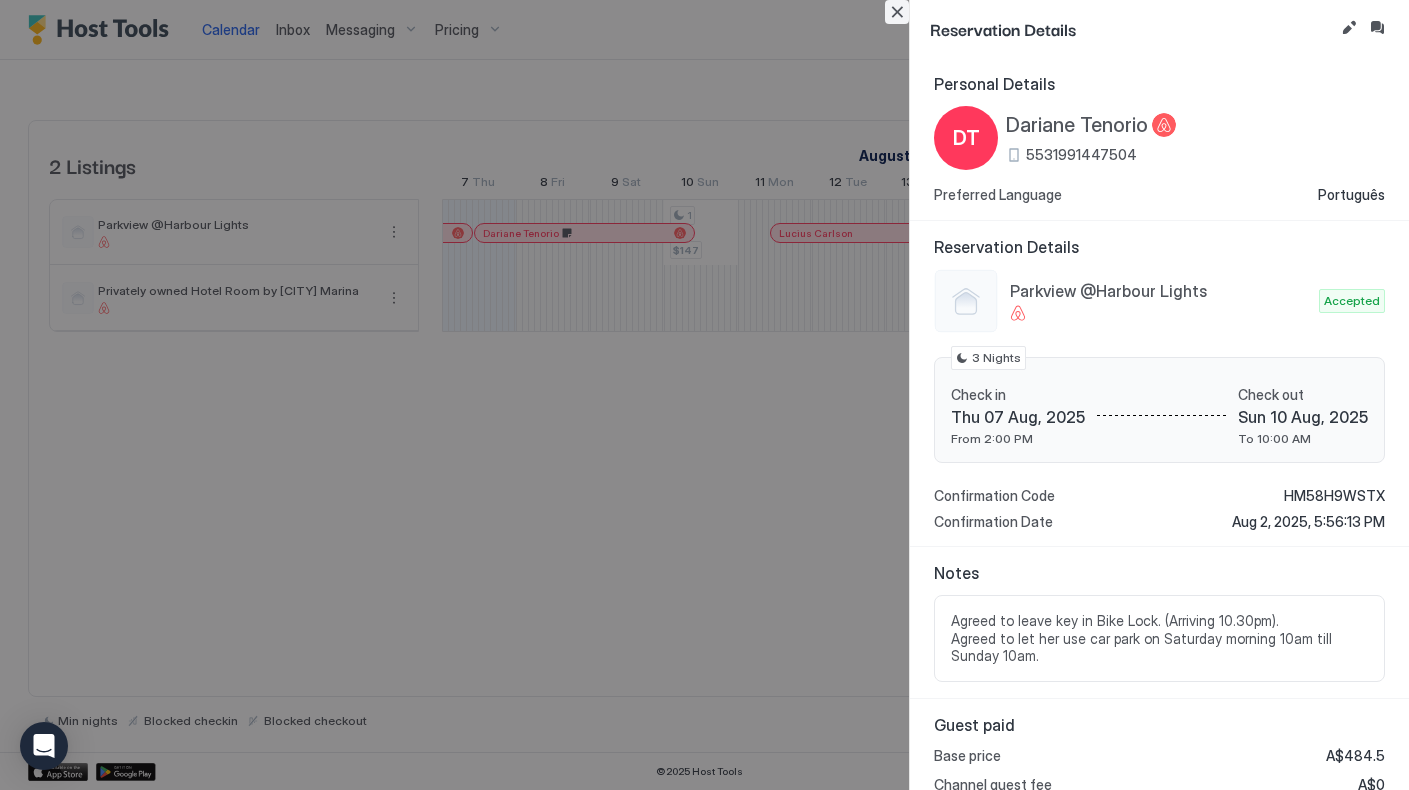 click at bounding box center [897, 12] 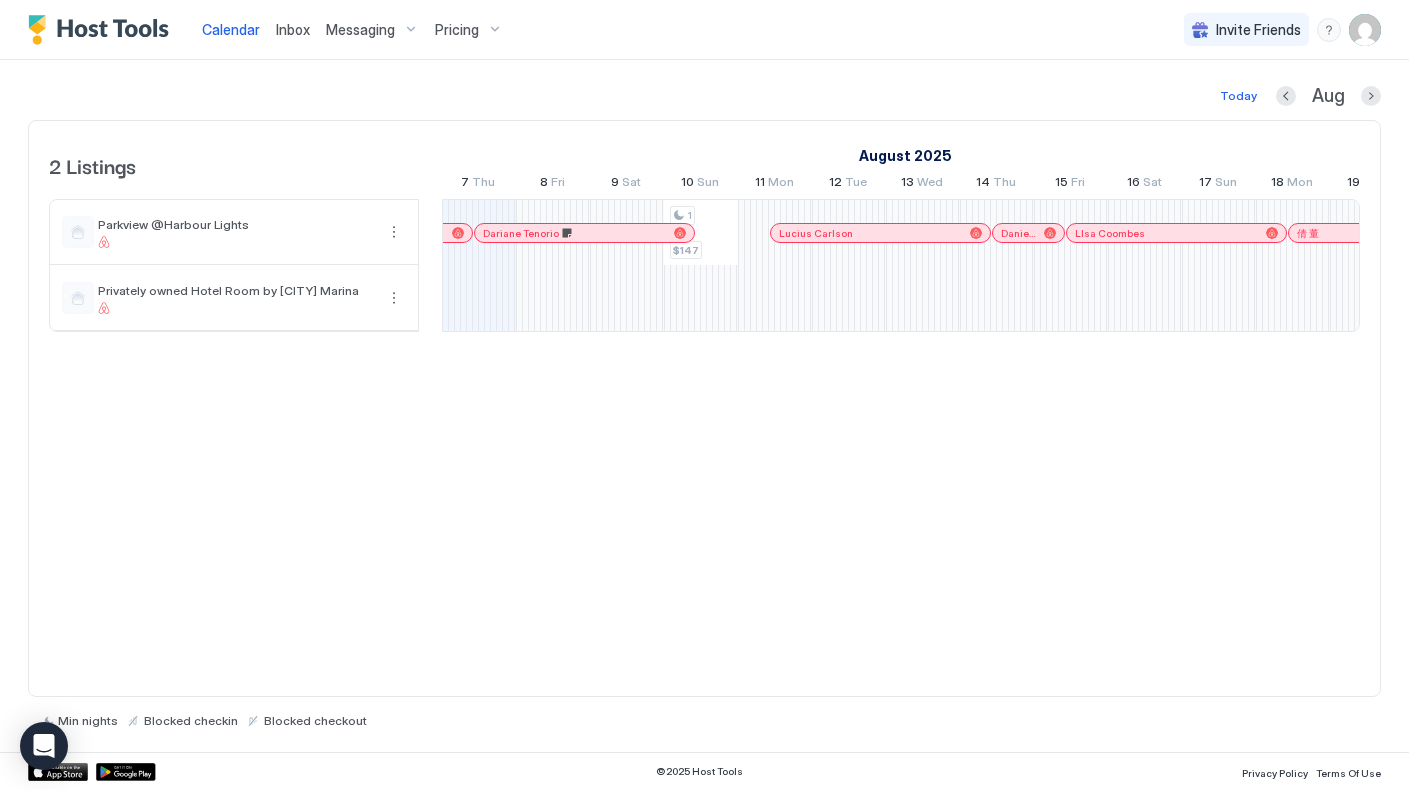 click at bounding box center (458, 233) 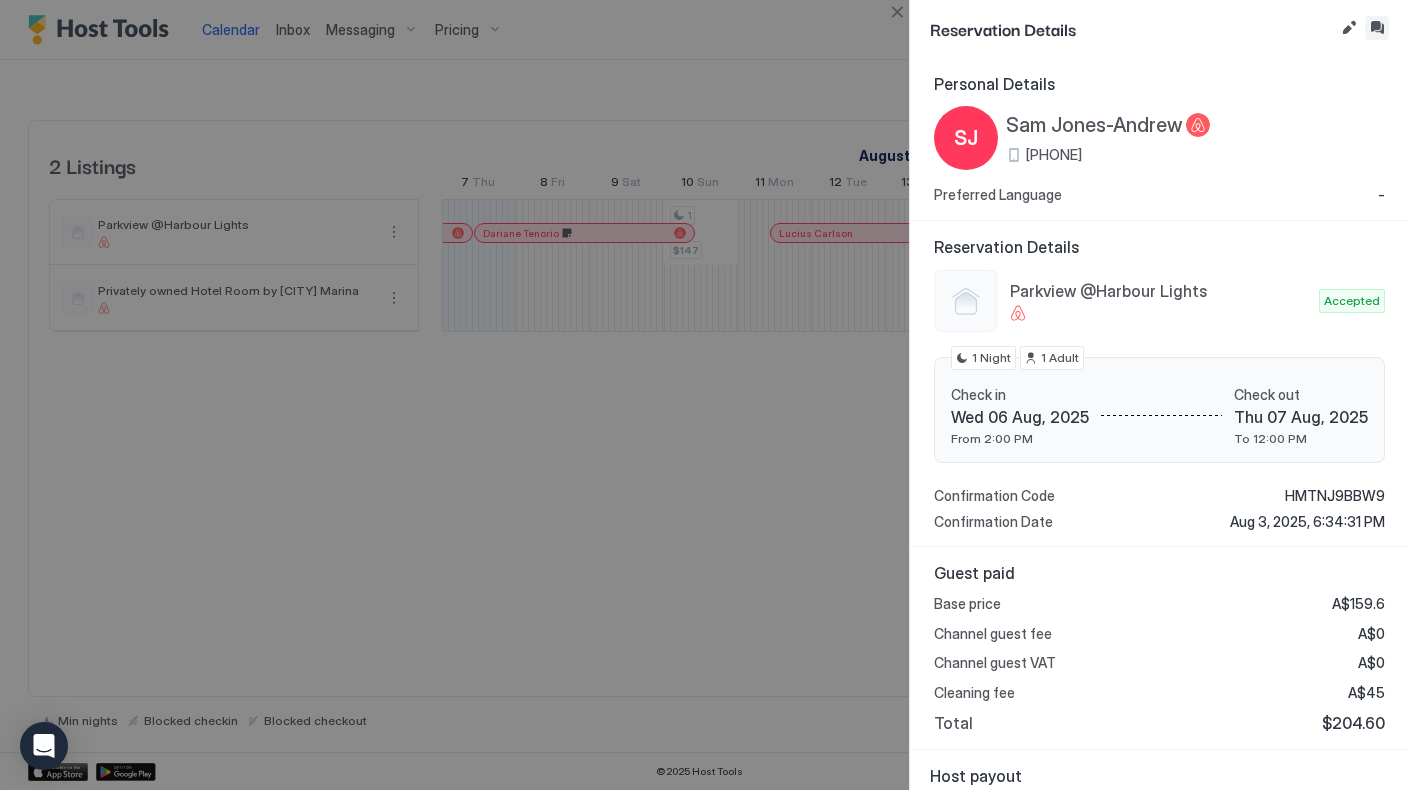 click at bounding box center [1377, 28] 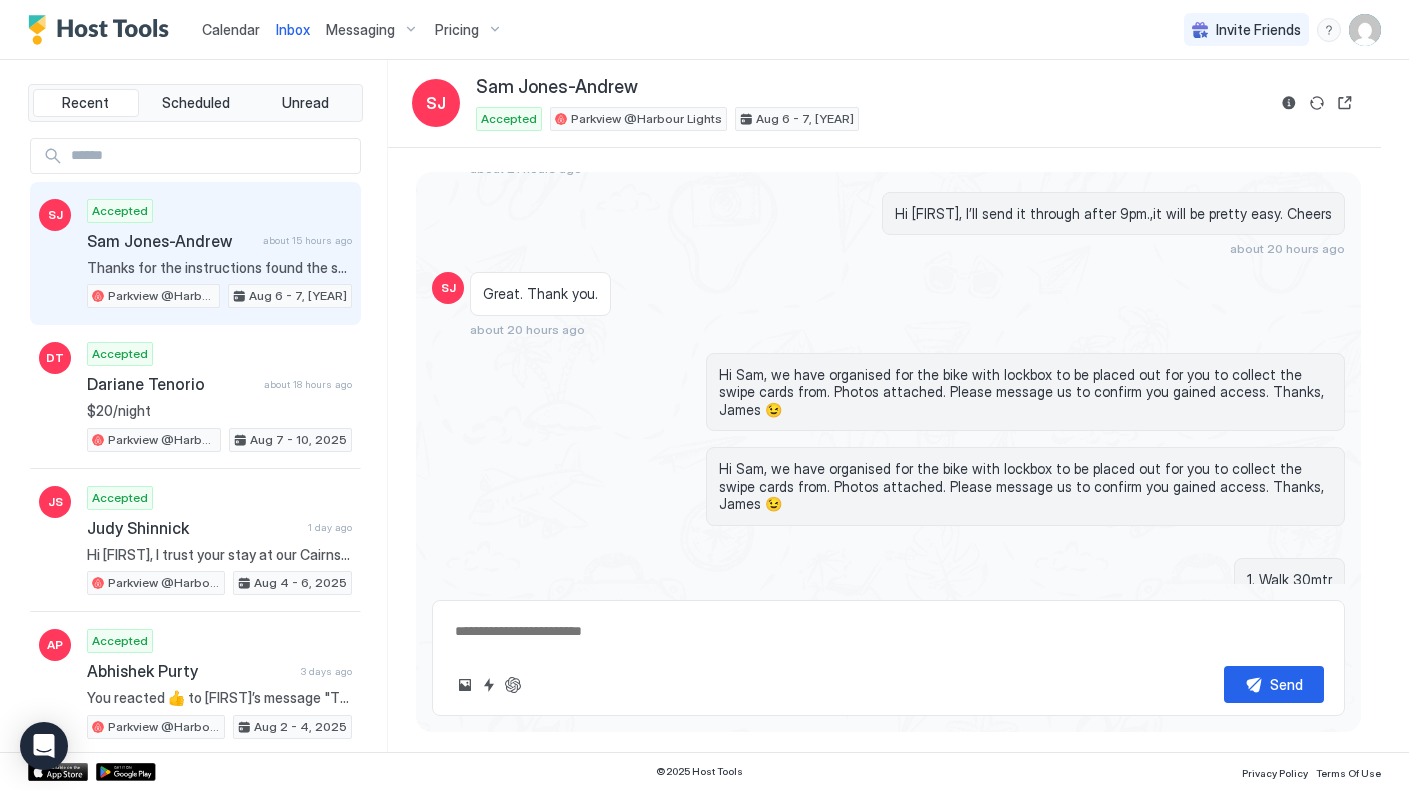 scroll, scrollTop: 305, scrollLeft: 0, axis: vertical 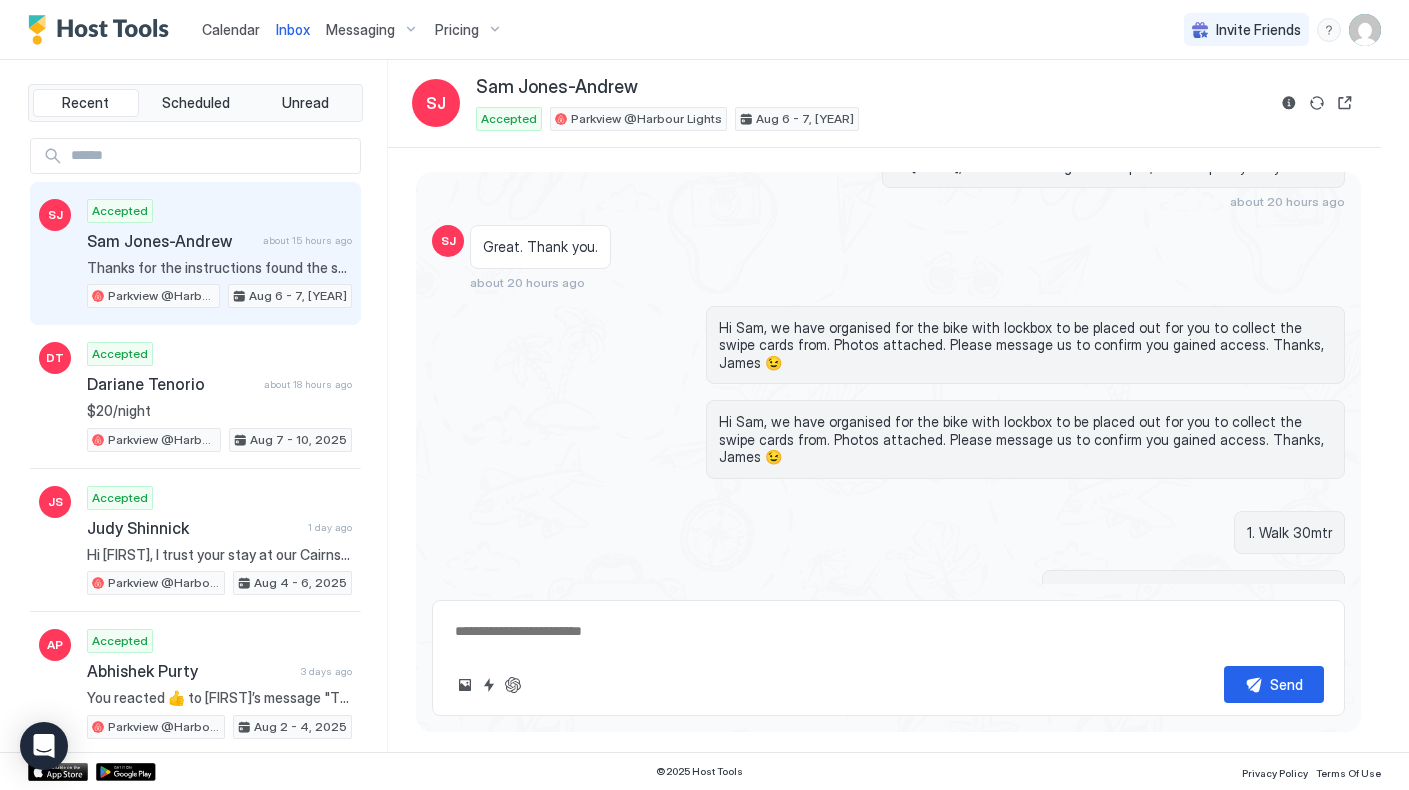 click on "Hi Sam, we have organised for the bike with lockbox to be placed out for you to collect the swipe cards from. Photos attached. Please message us to confirm you gained access. Thanks, James 😉" at bounding box center [1025, 439] 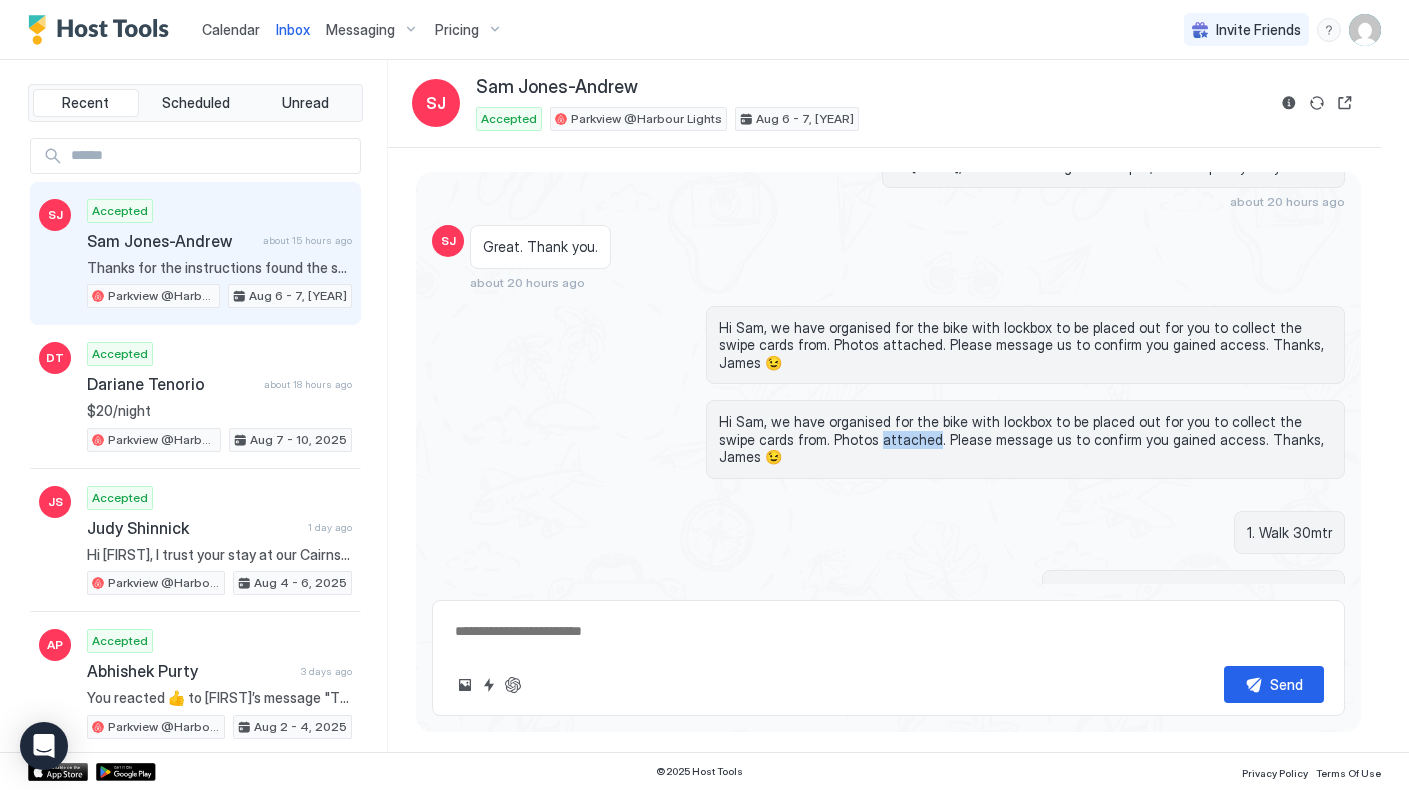 click on "Hi Sam, we have organised for the bike with lockbox to be placed out for you to collect the swipe cards from. Photos attached. Please message us to confirm you gained access. Thanks, James 😉" at bounding box center (1025, 439) 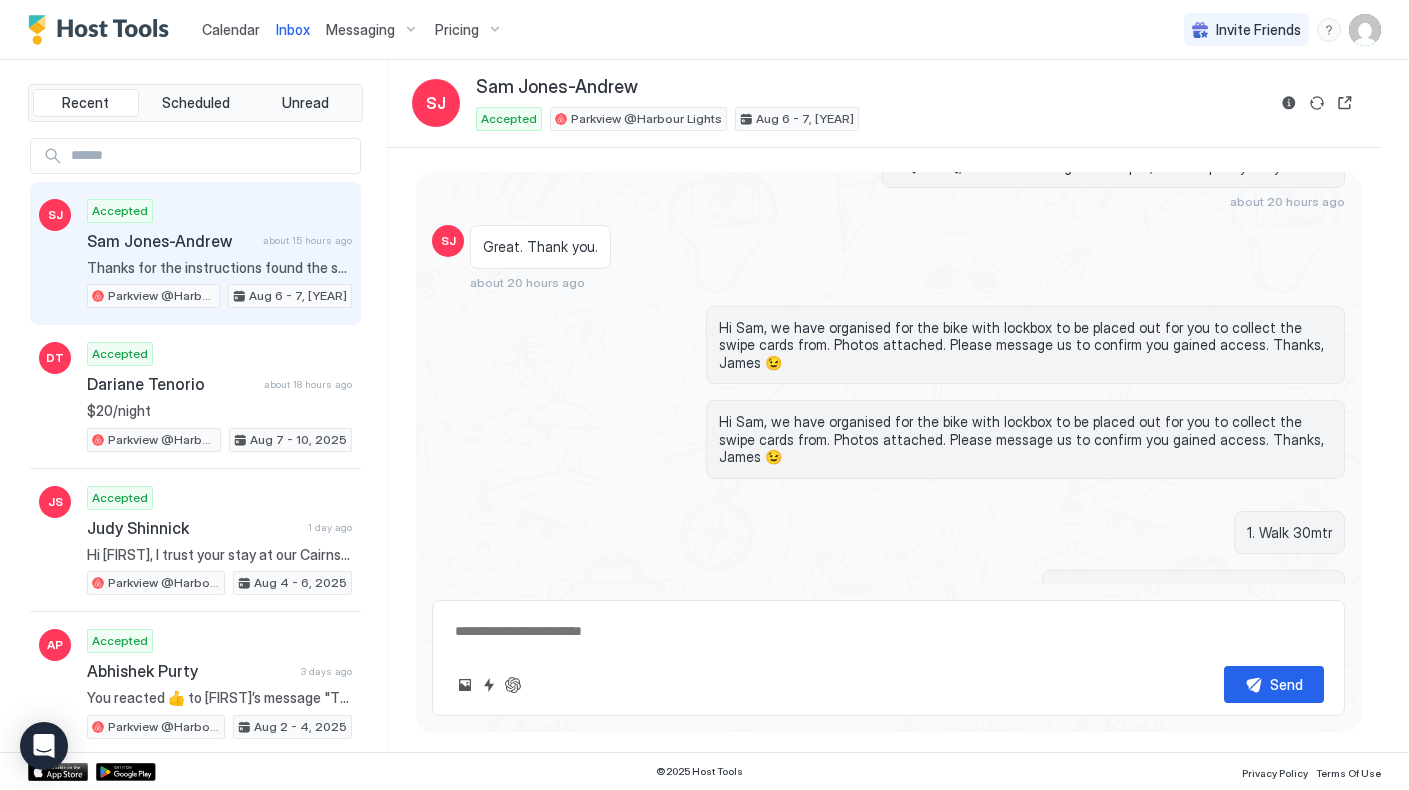 click on "Hi Sam, we have organised for the bike with lockbox to be placed out for you to collect the swipe cards from. Photos attached. Please message us to confirm you gained access. Thanks, James 😉" at bounding box center (1025, 439) 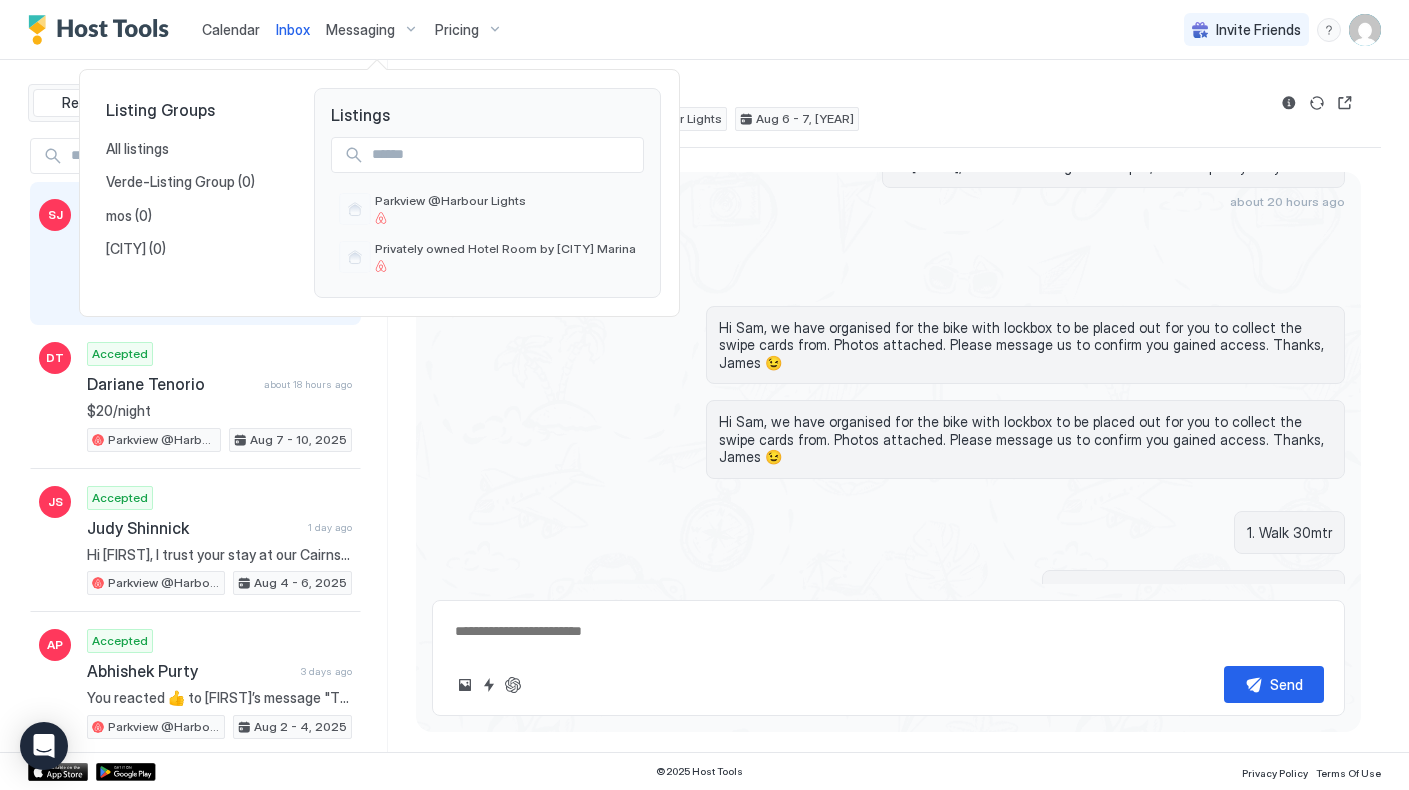 click at bounding box center [704, 395] 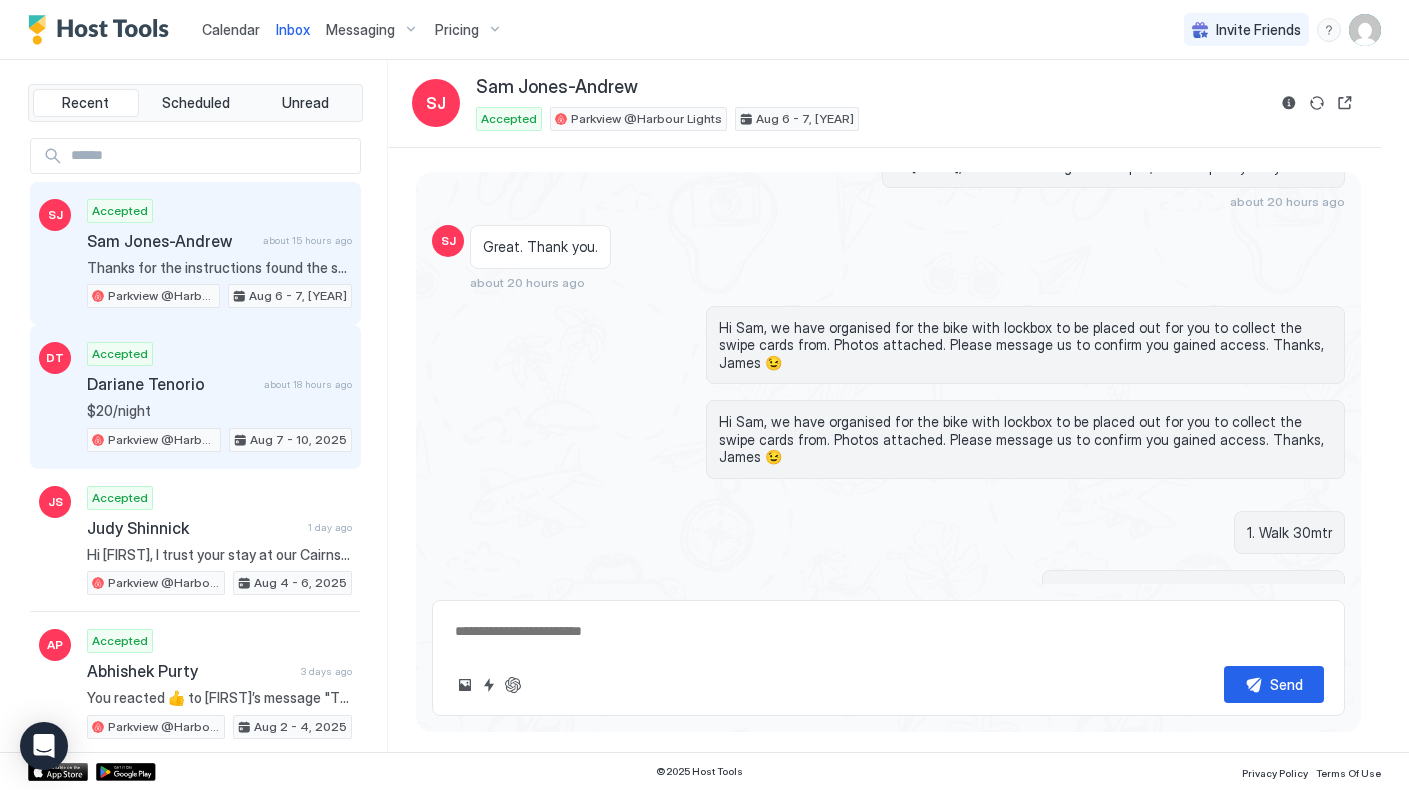 click on "Dariane Tenorio" at bounding box center (171, 384) 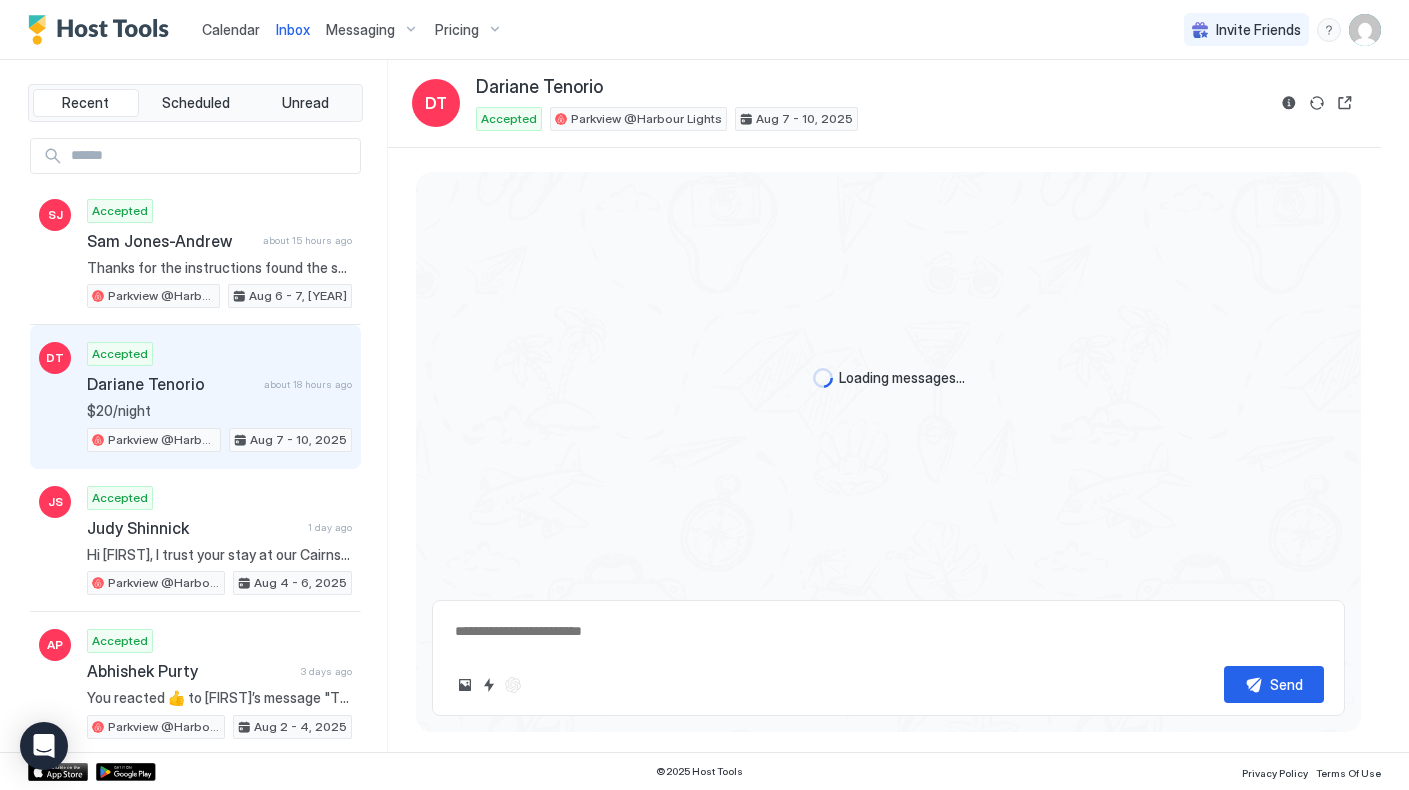 scroll, scrollTop: 778, scrollLeft: 0, axis: vertical 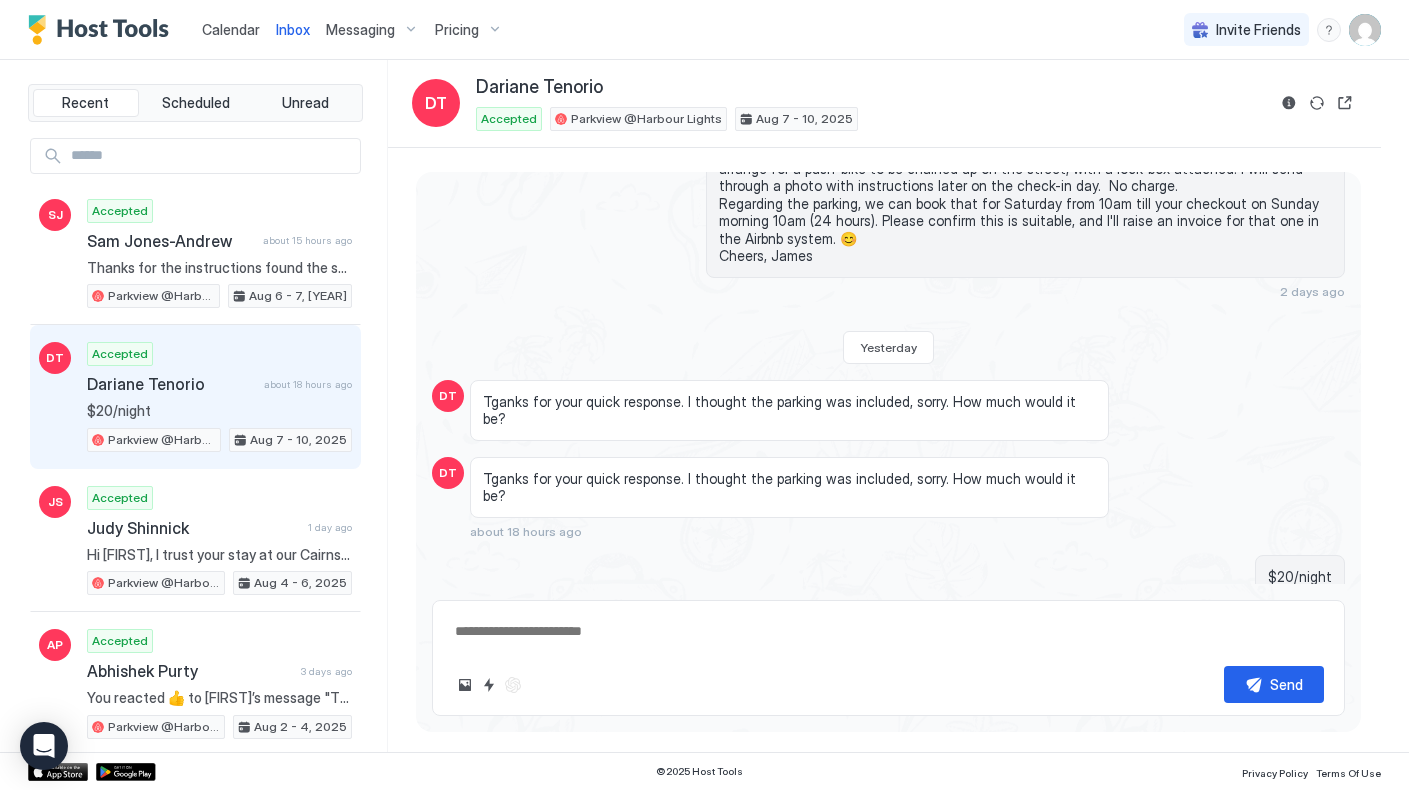 click at bounding box center (888, 631) 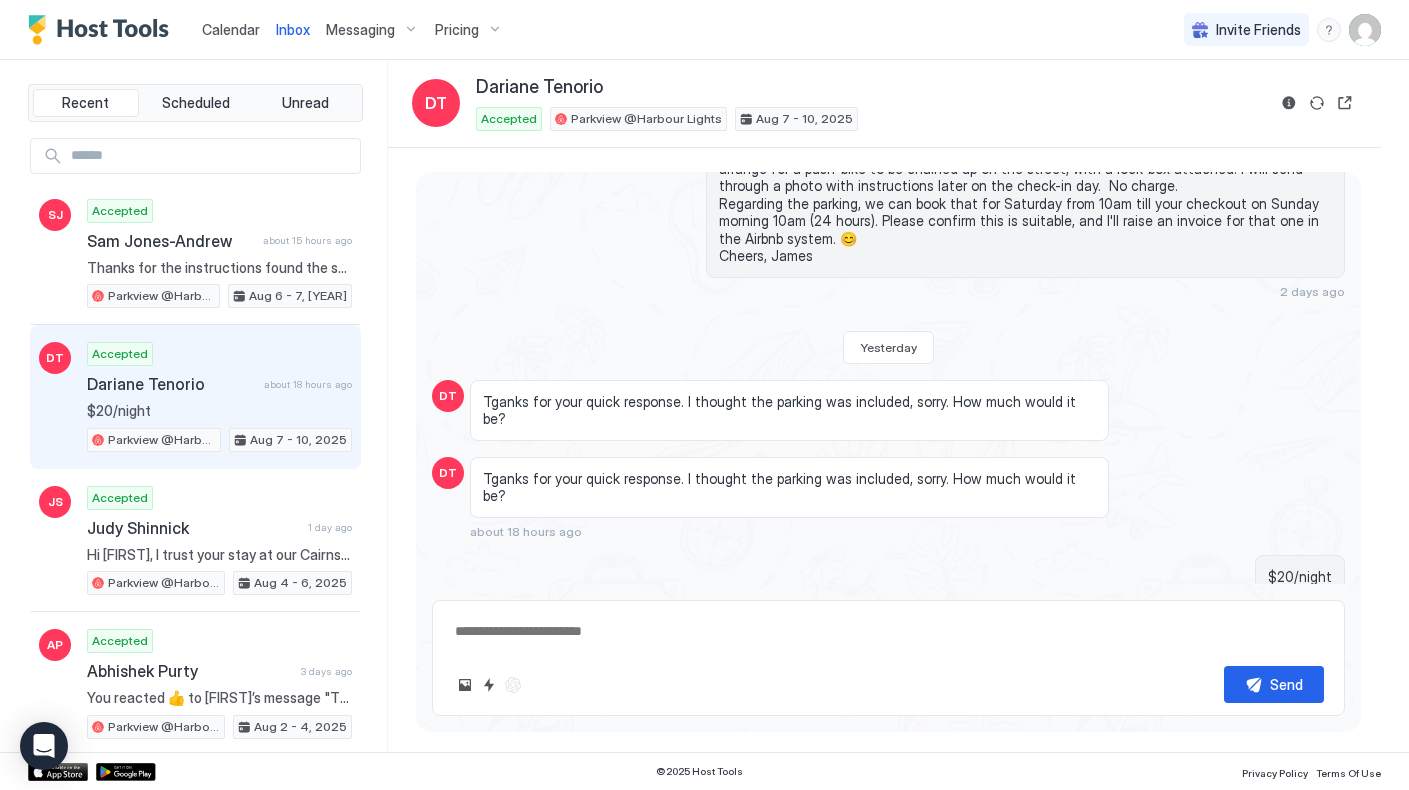 paste on "**********" 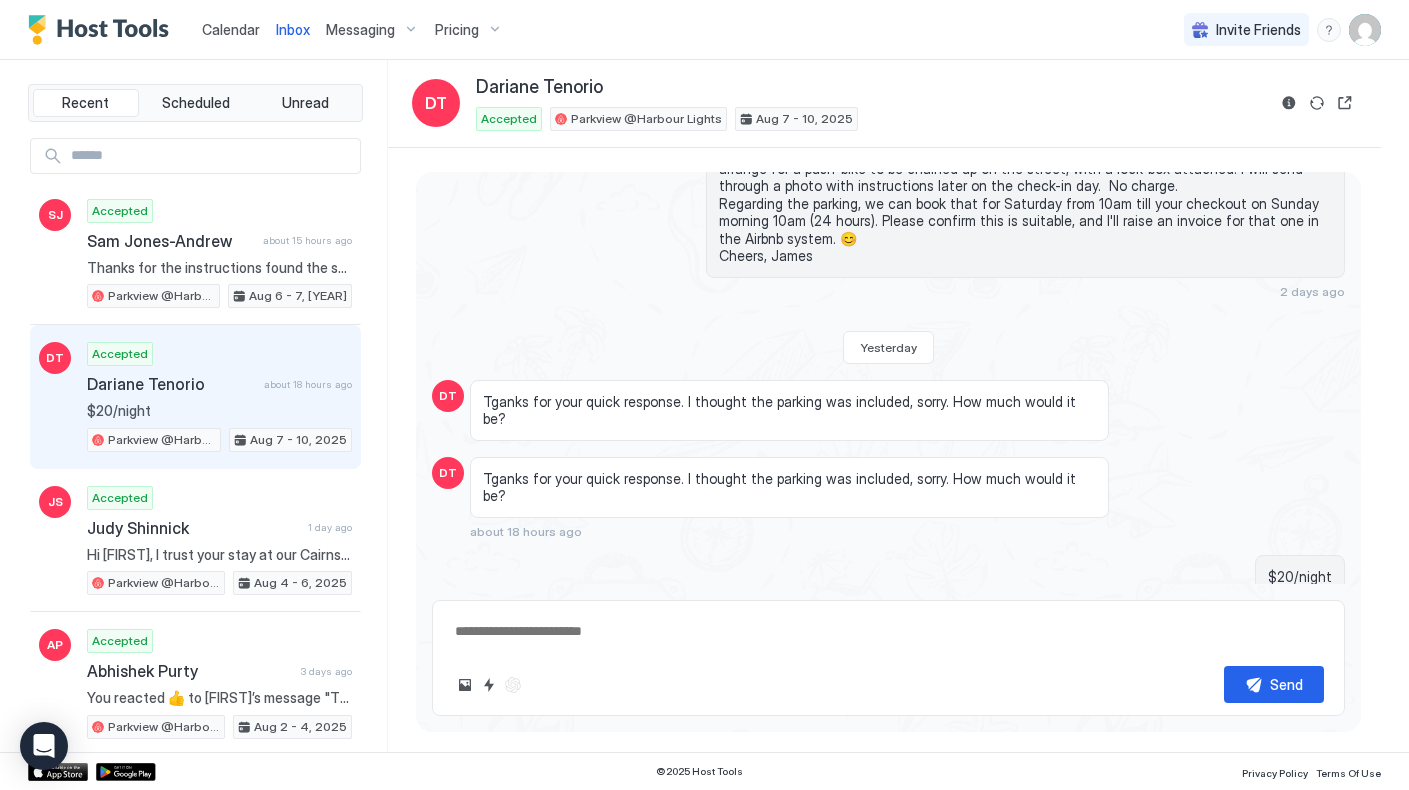 type on "*" 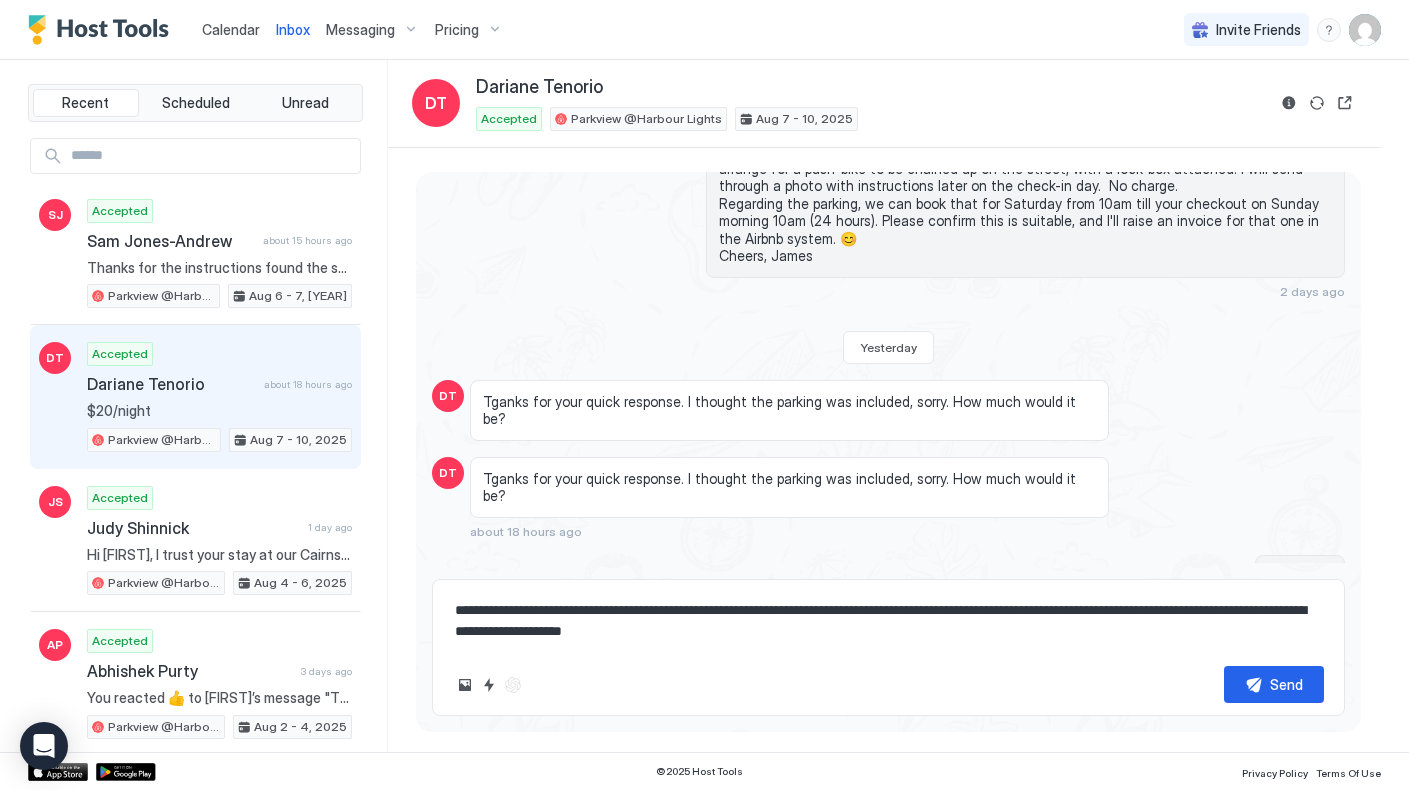 click on "**********" at bounding box center [888, 621] 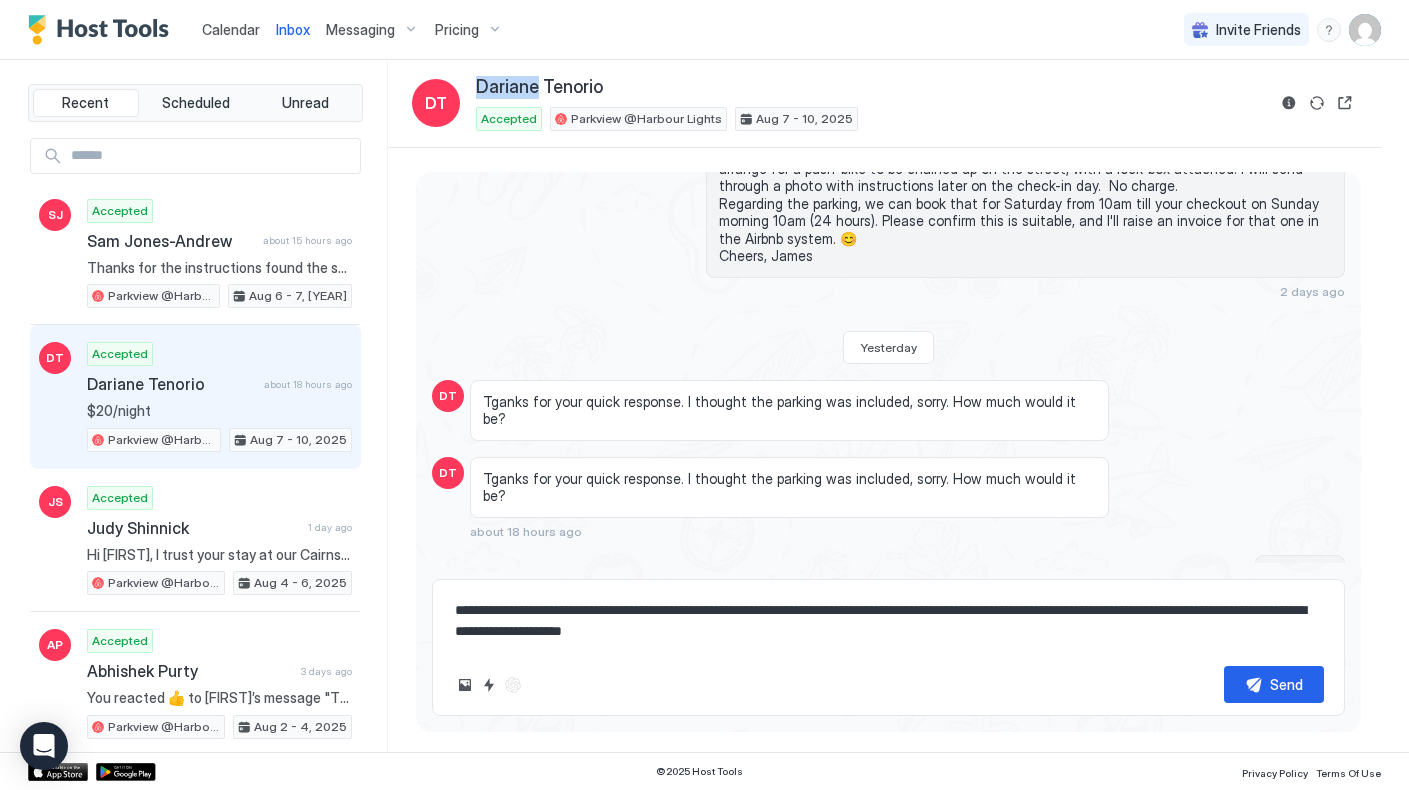 click on "Dariane Tenorio" at bounding box center [539, 87] 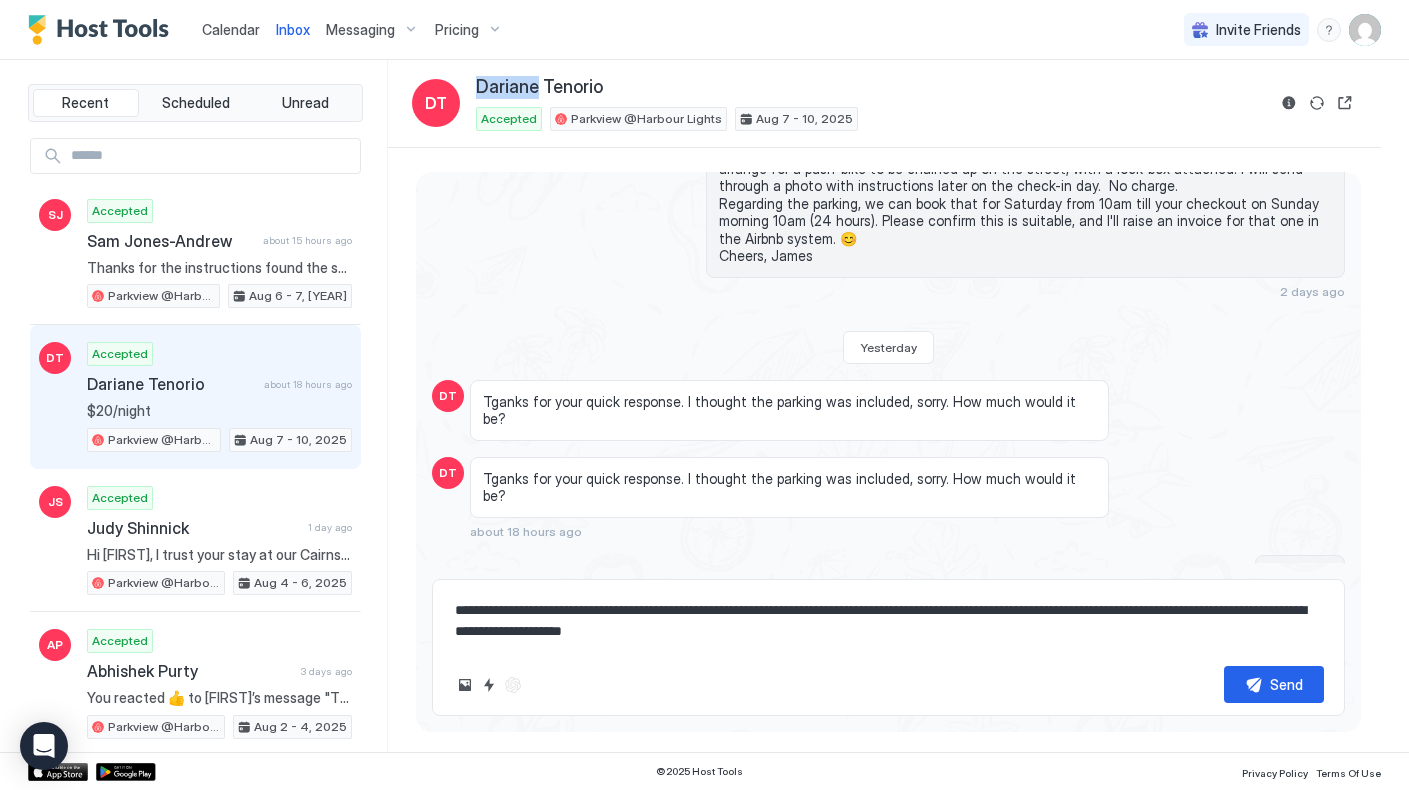 copy on "Dariane" 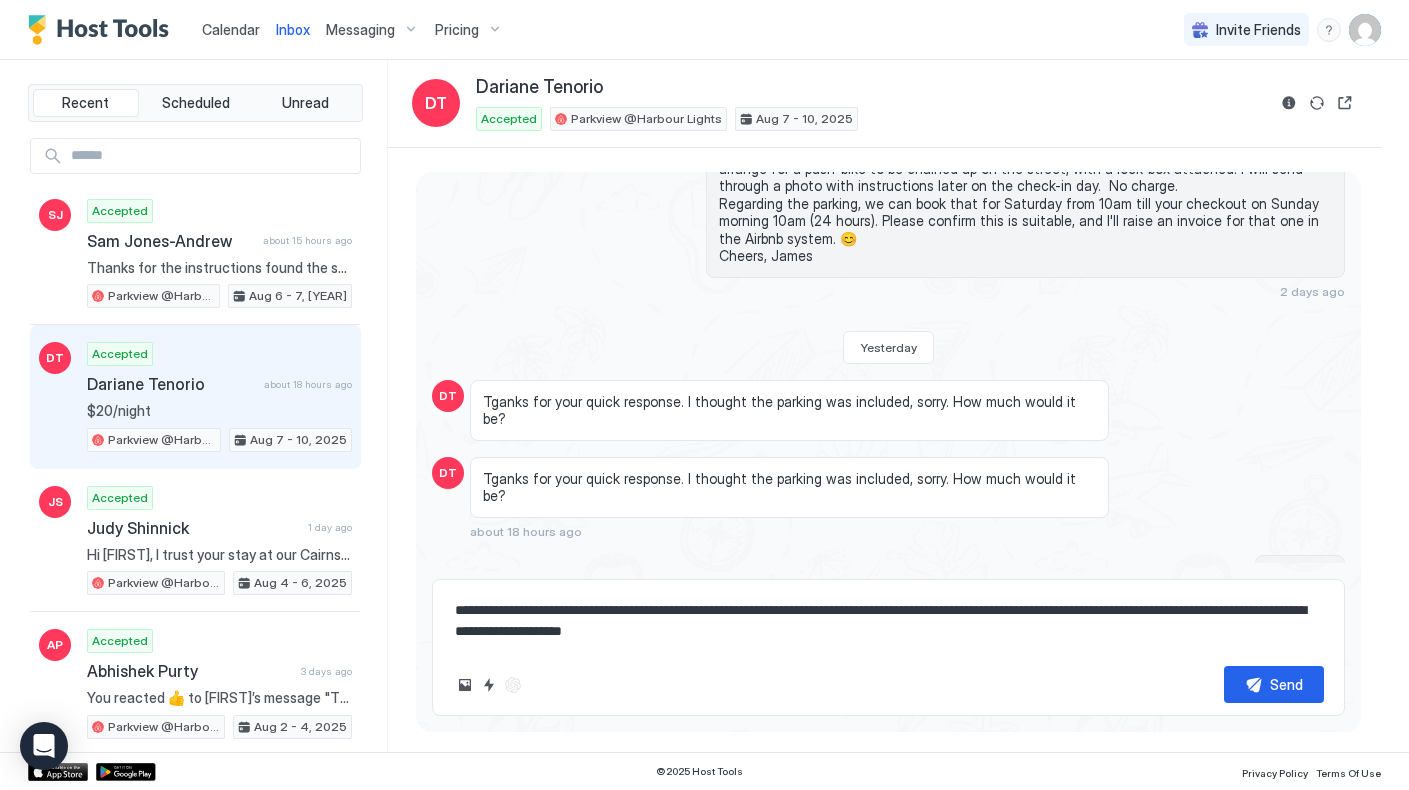 click on "**********" at bounding box center [888, 621] 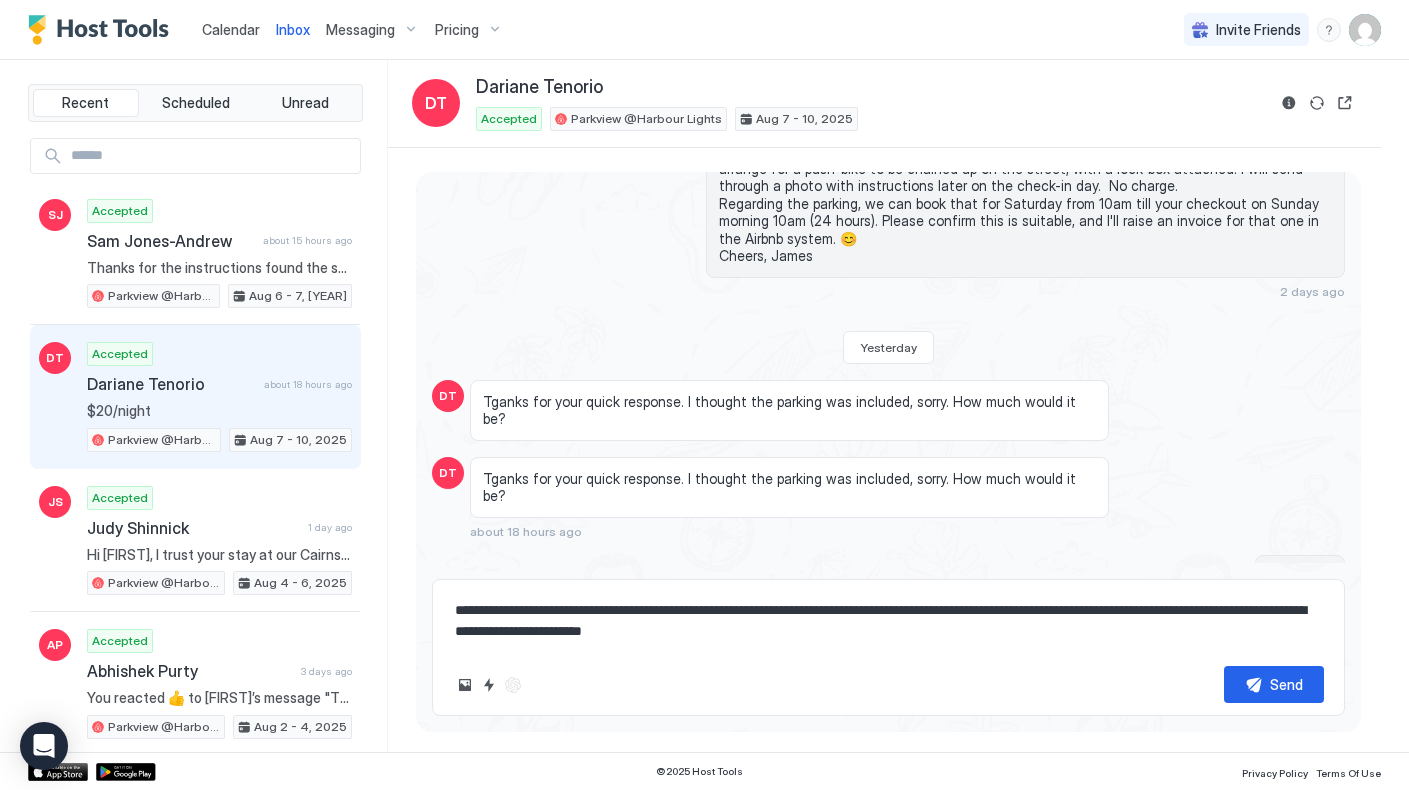 click on "**********" at bounding box center [888, 621] 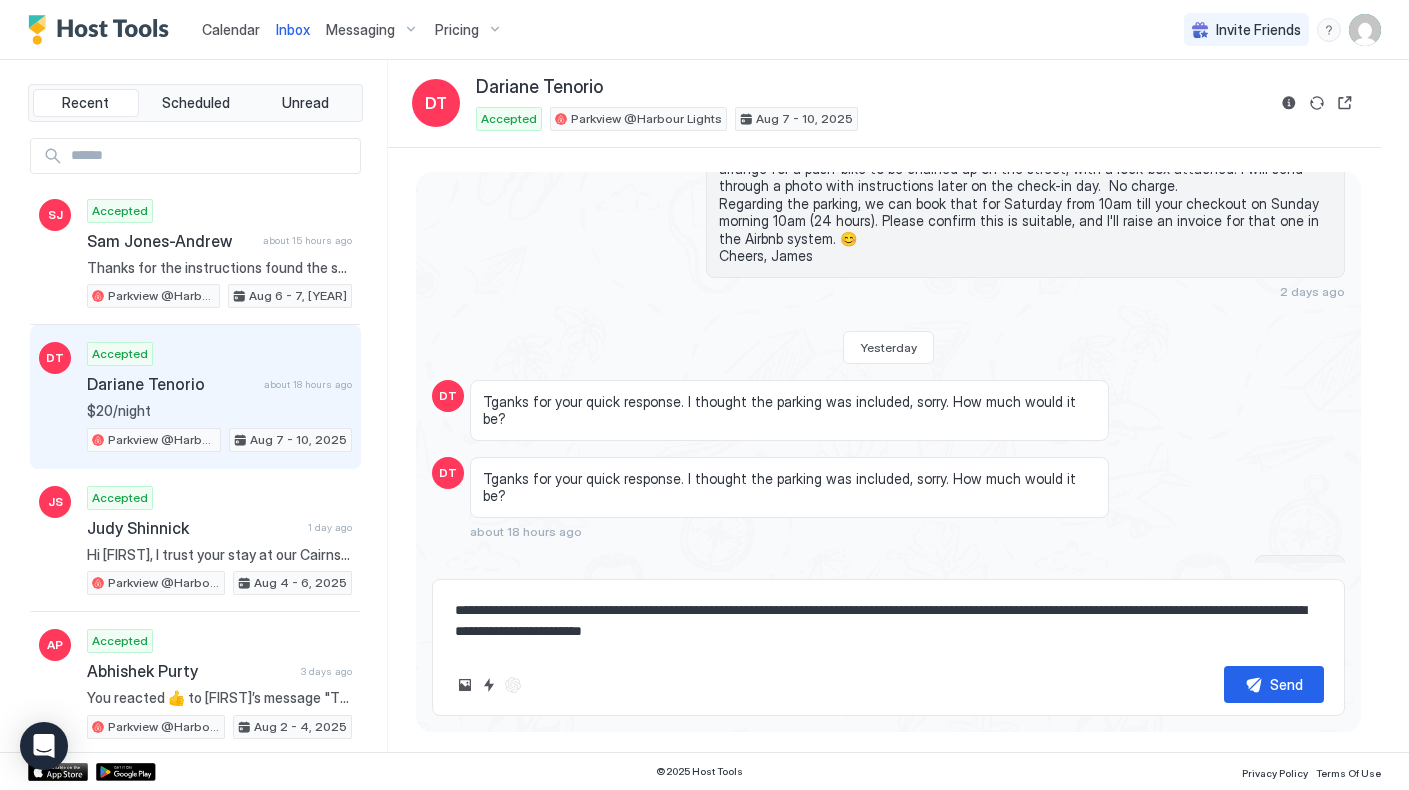 type on "**********" 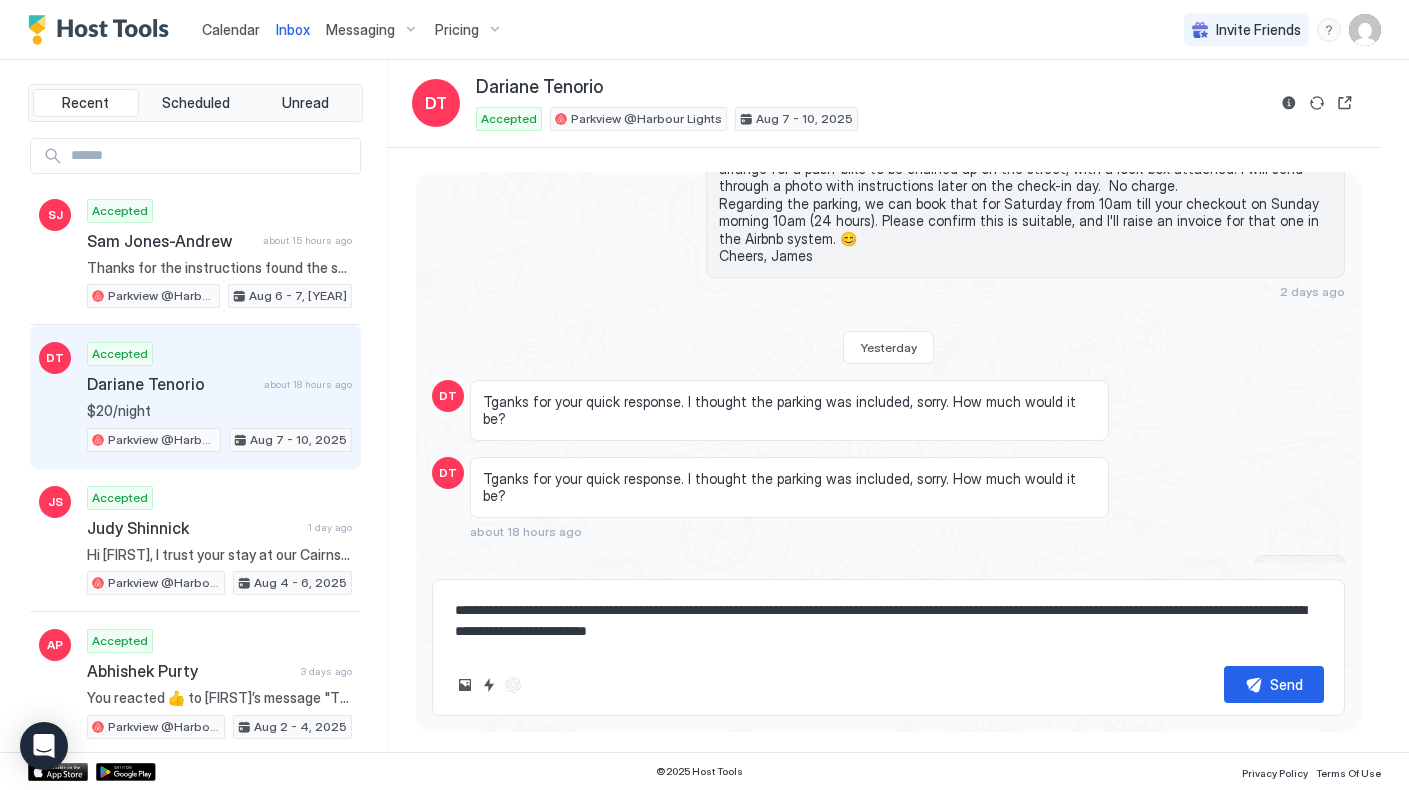 type on "*" 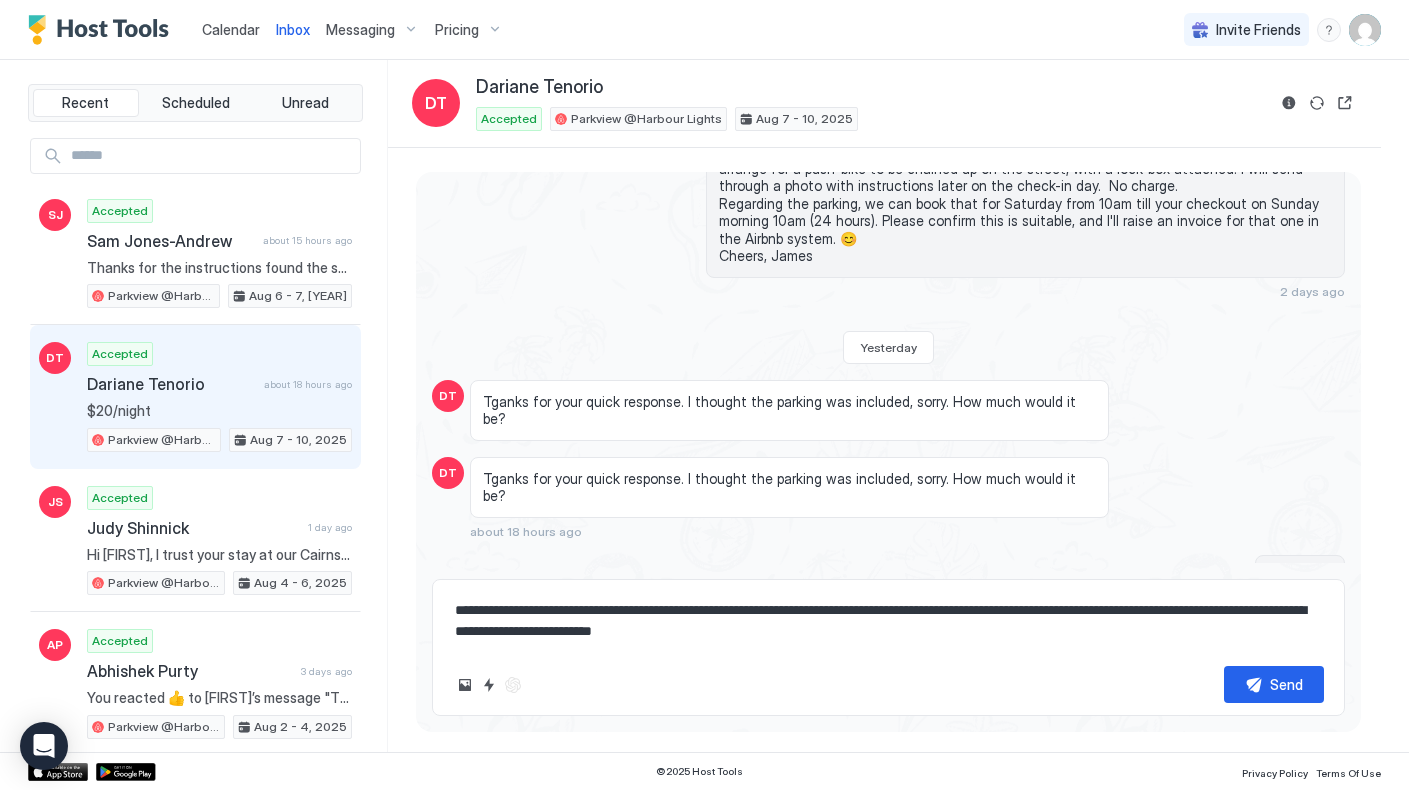type on "*" 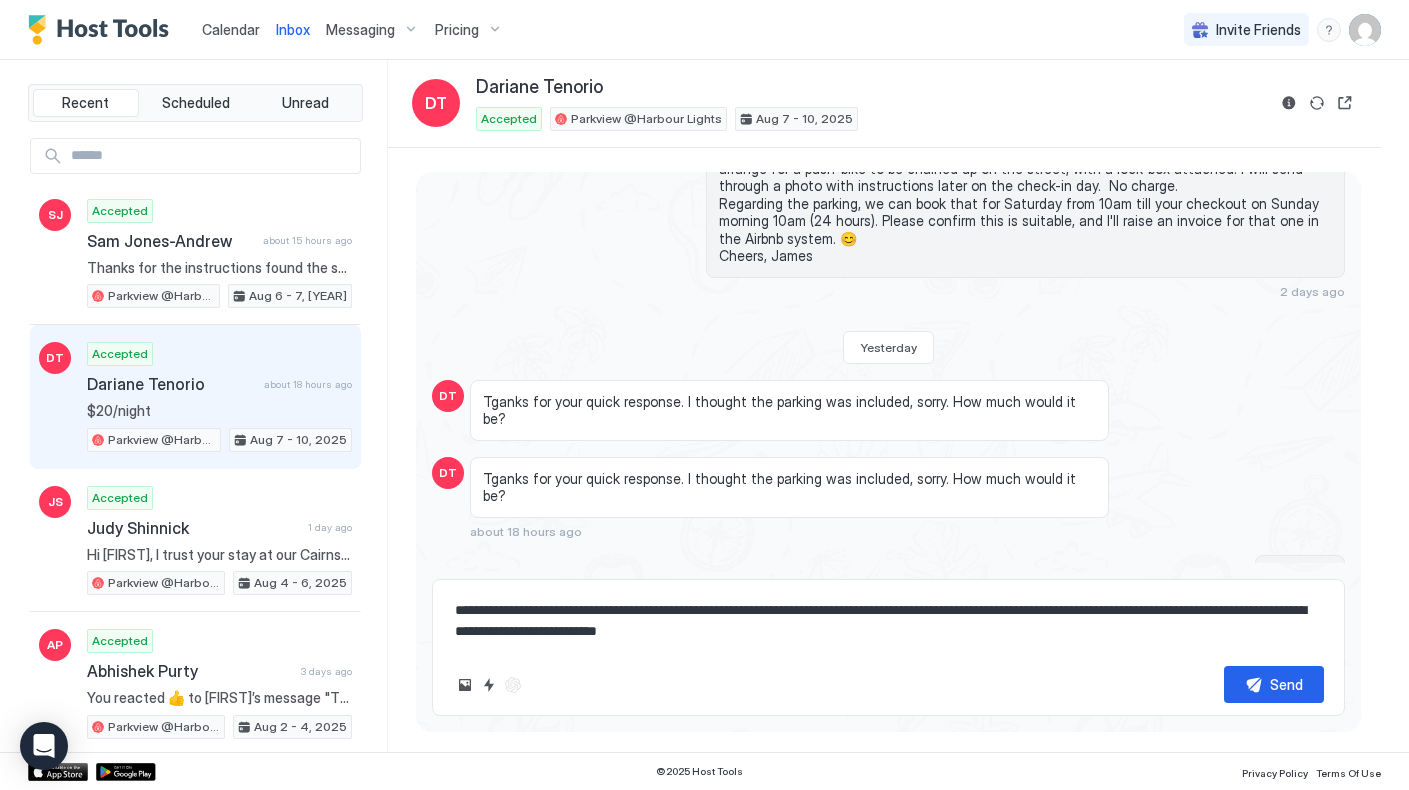type on "*" 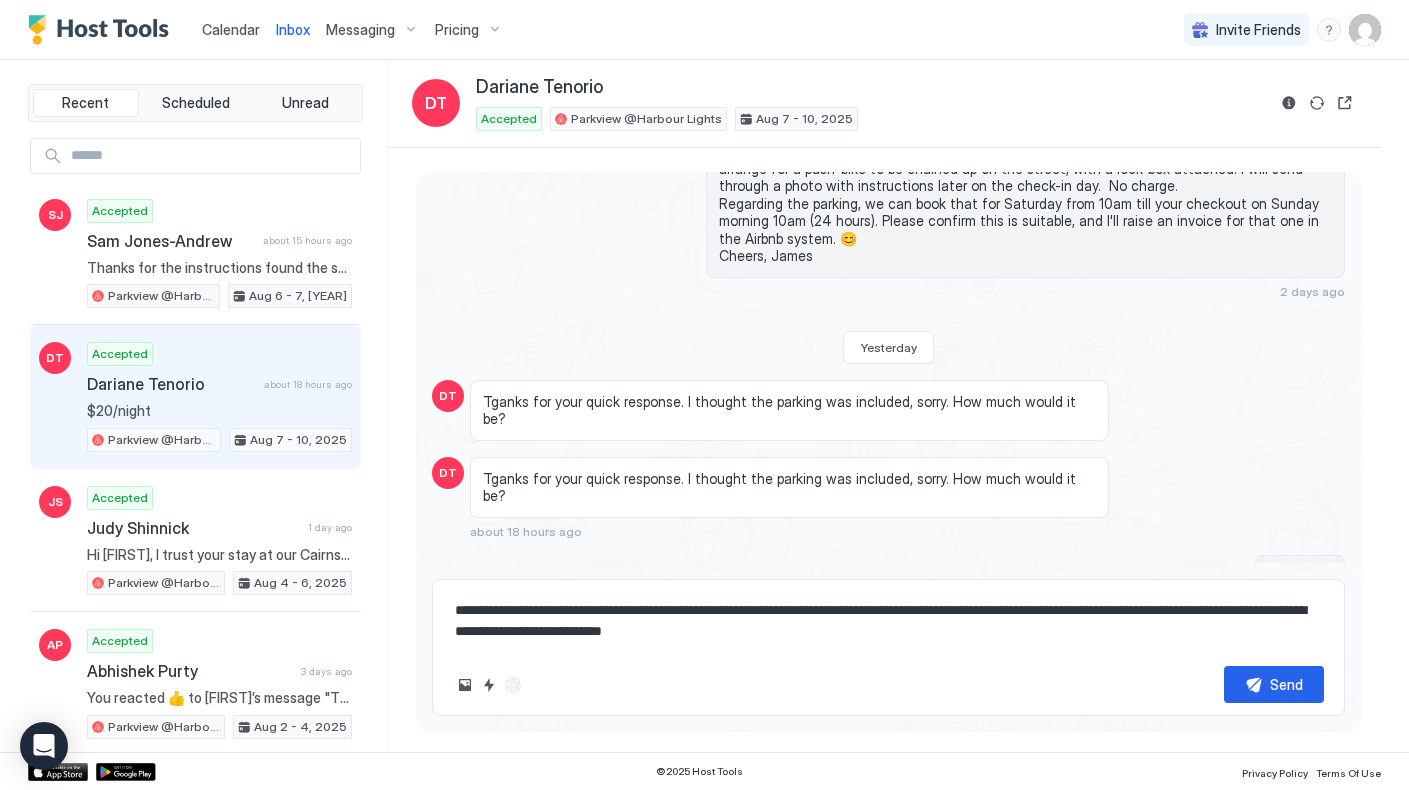 type on "*" 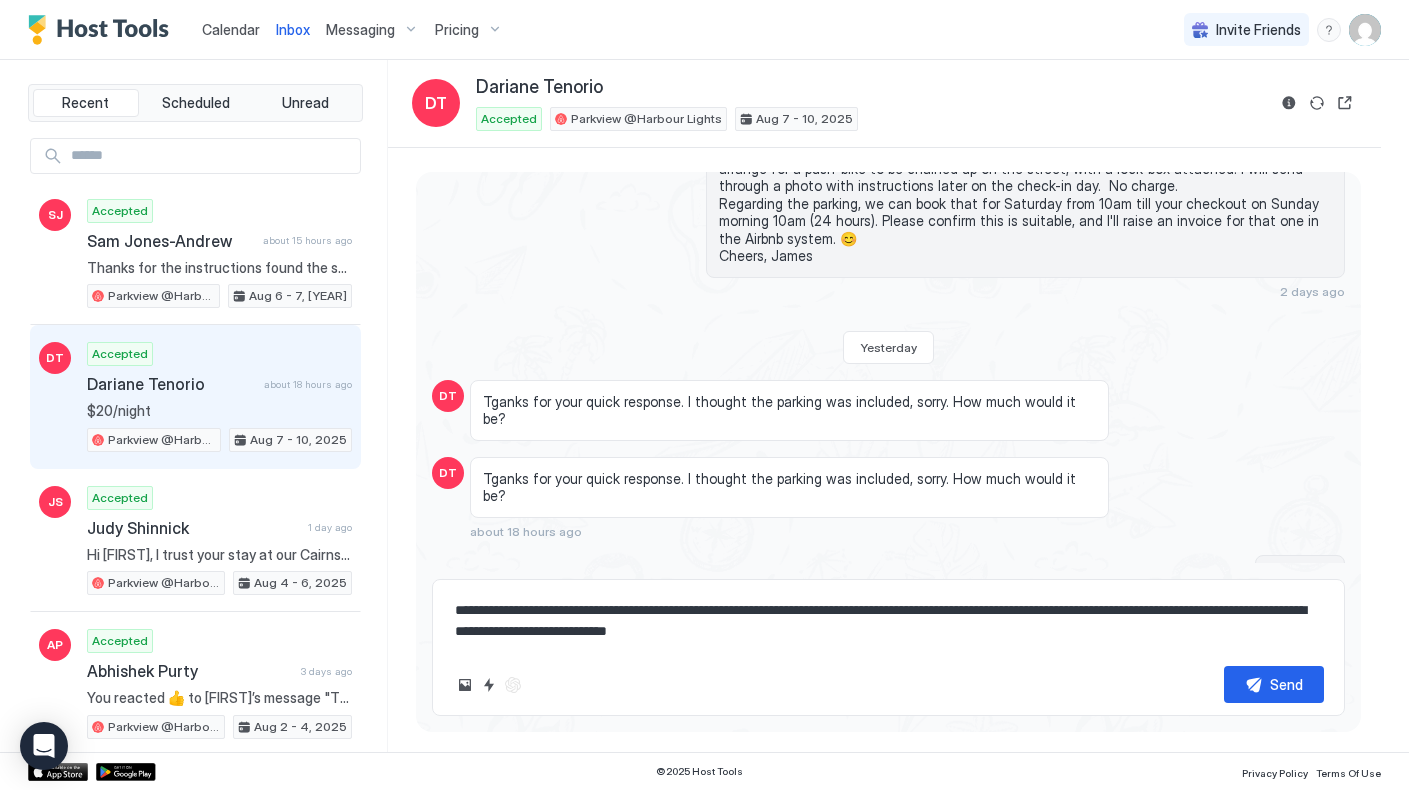 type on "*" 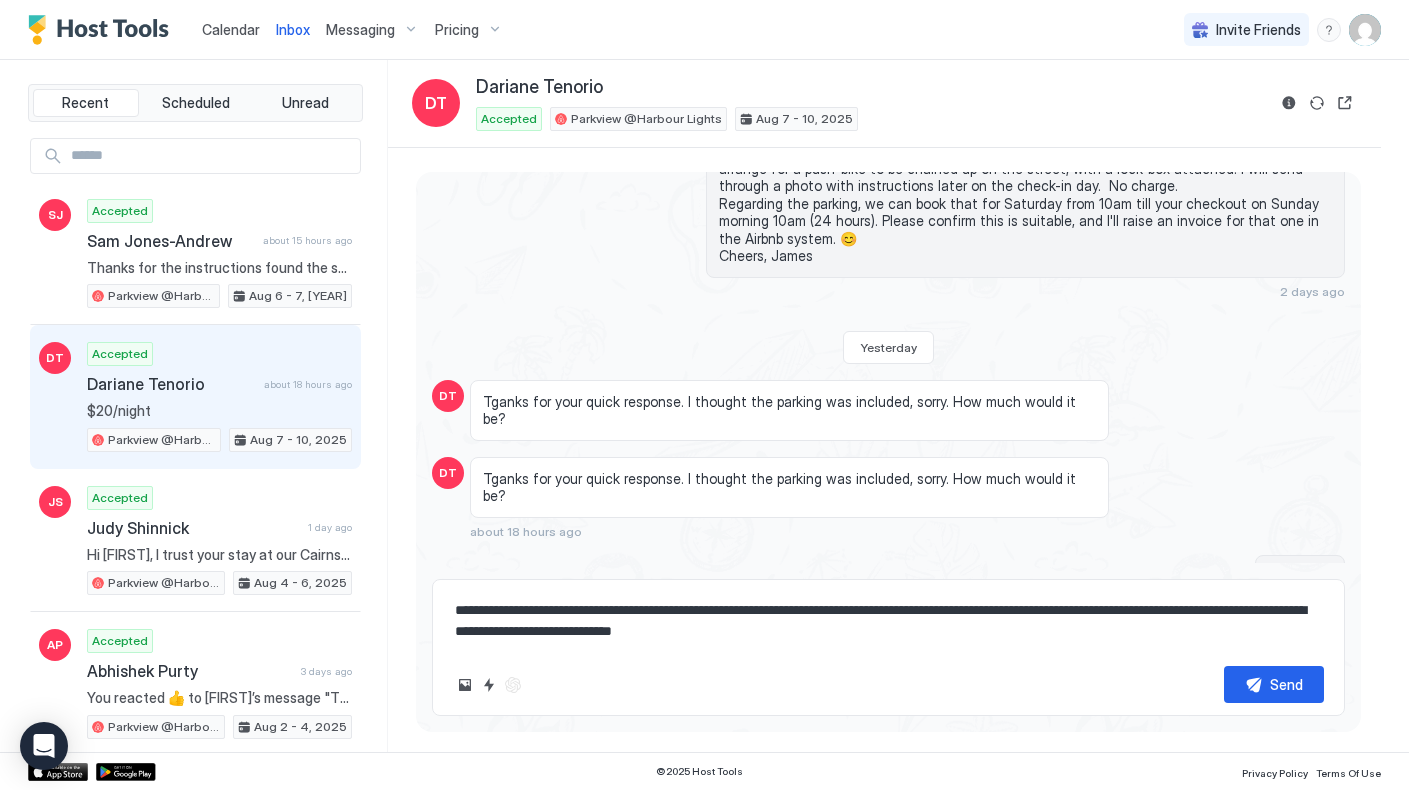 type on "*" 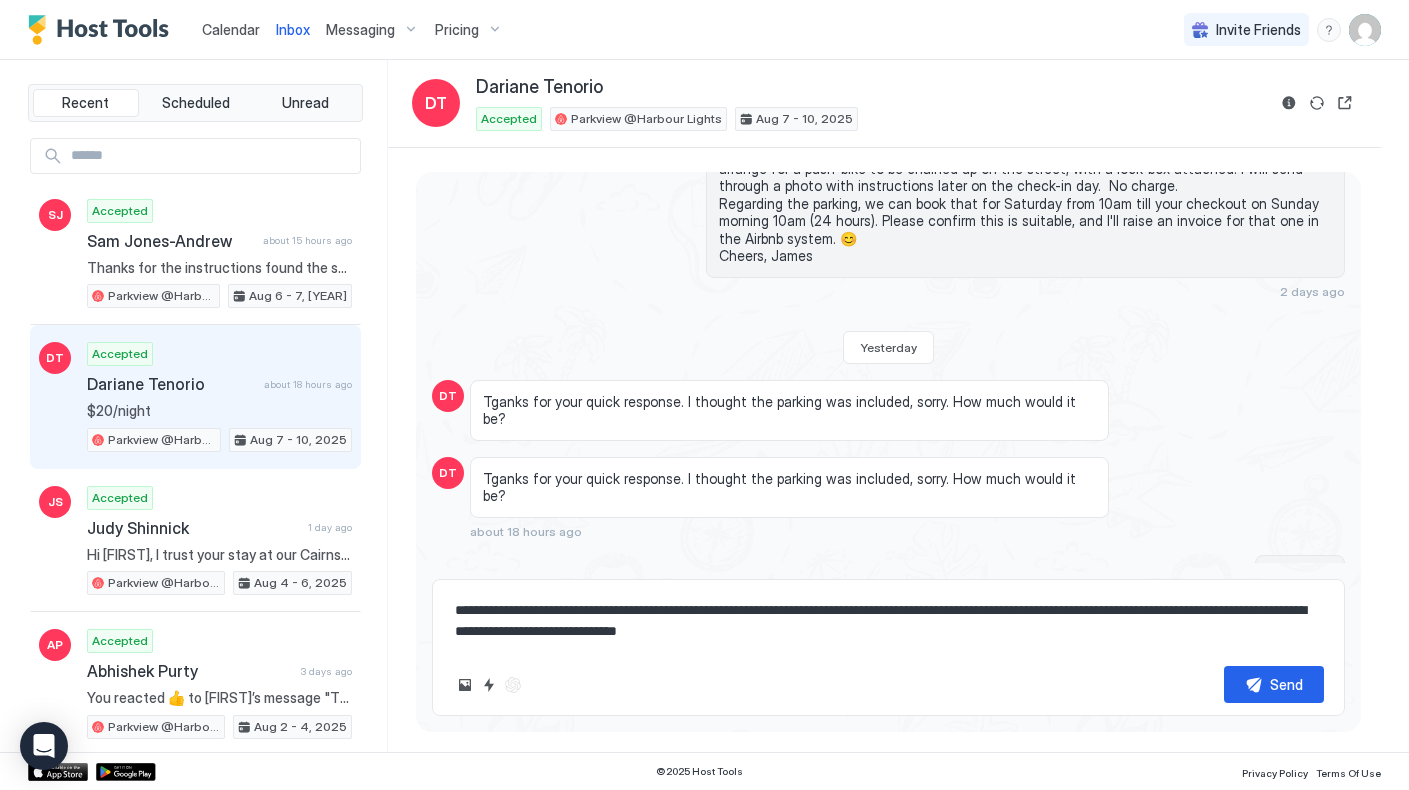 type on "*" 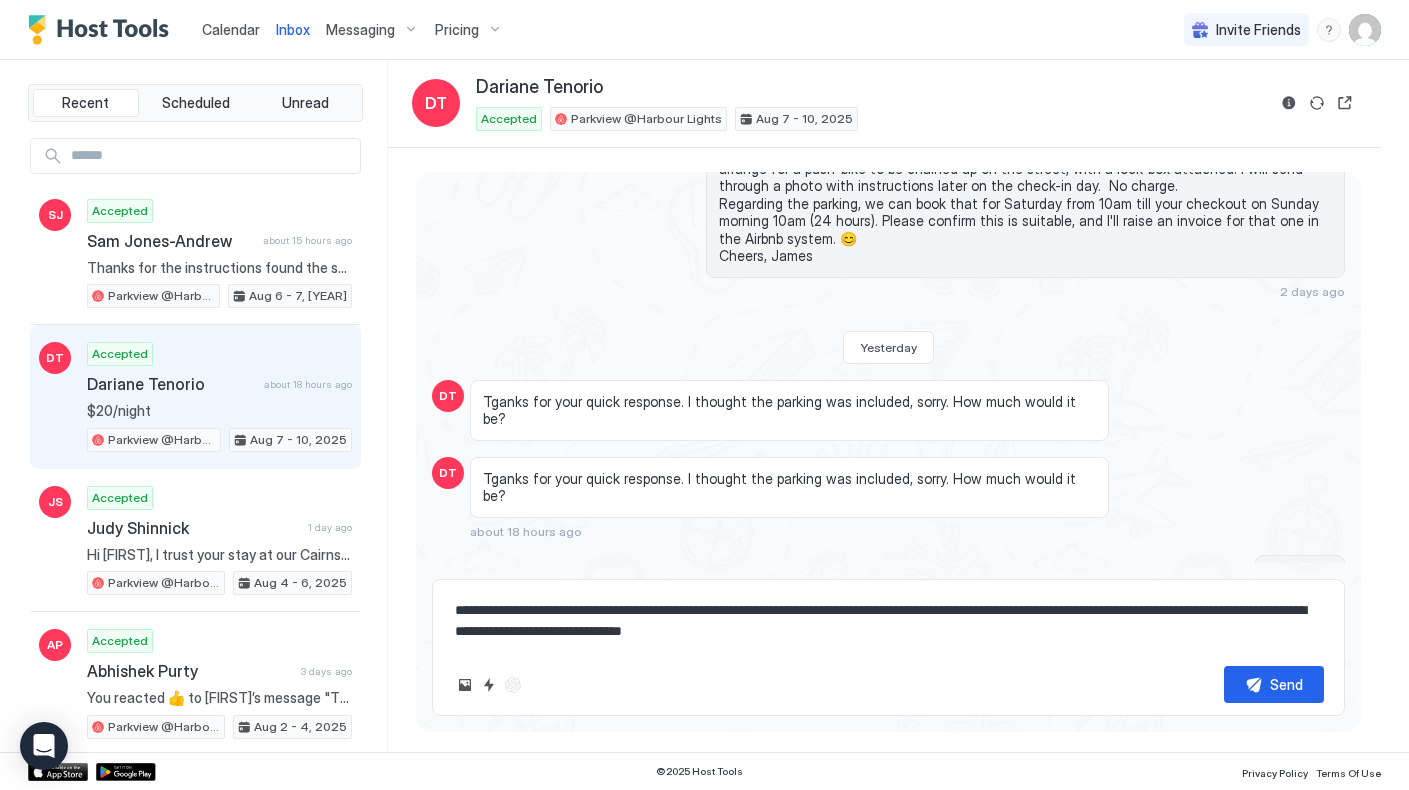 type on "*" 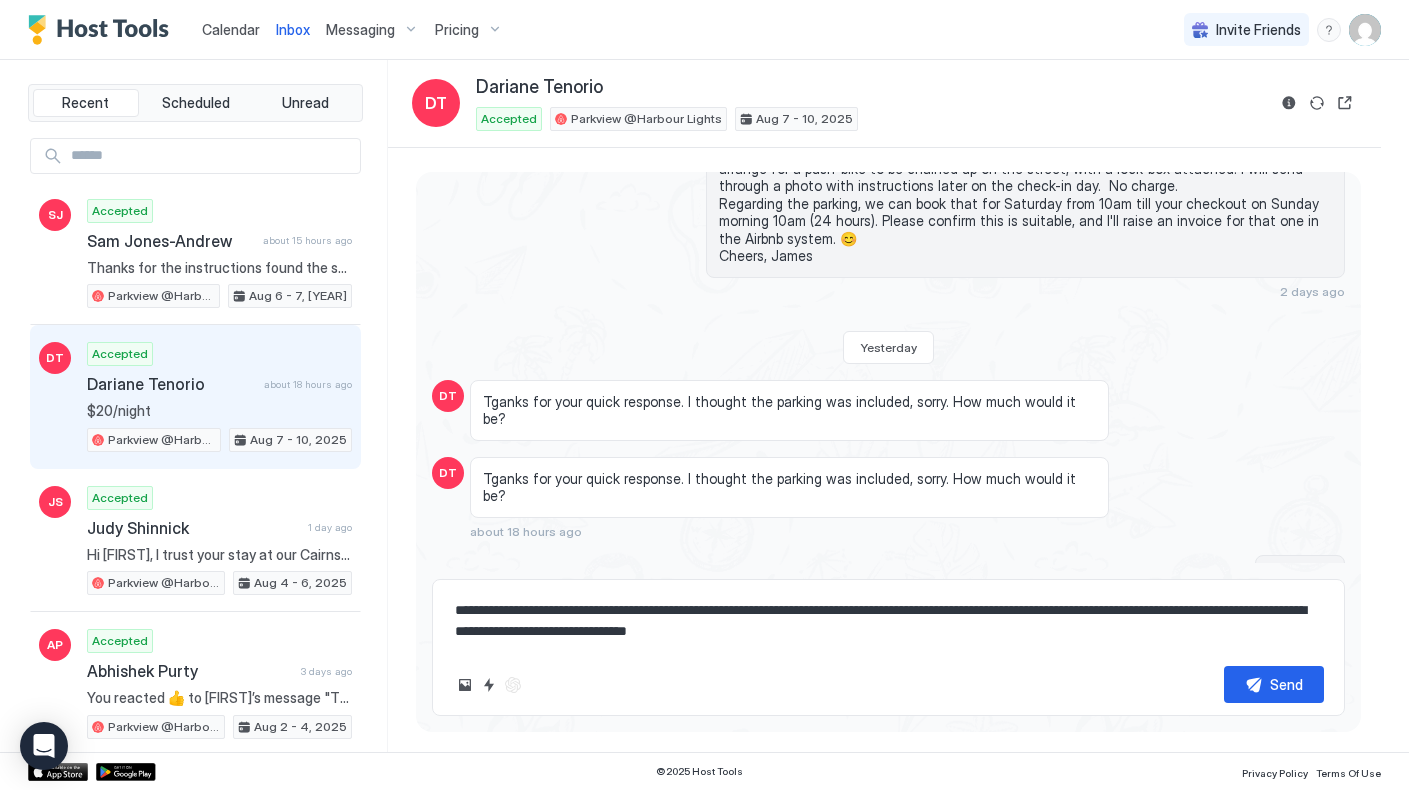 type on "*" 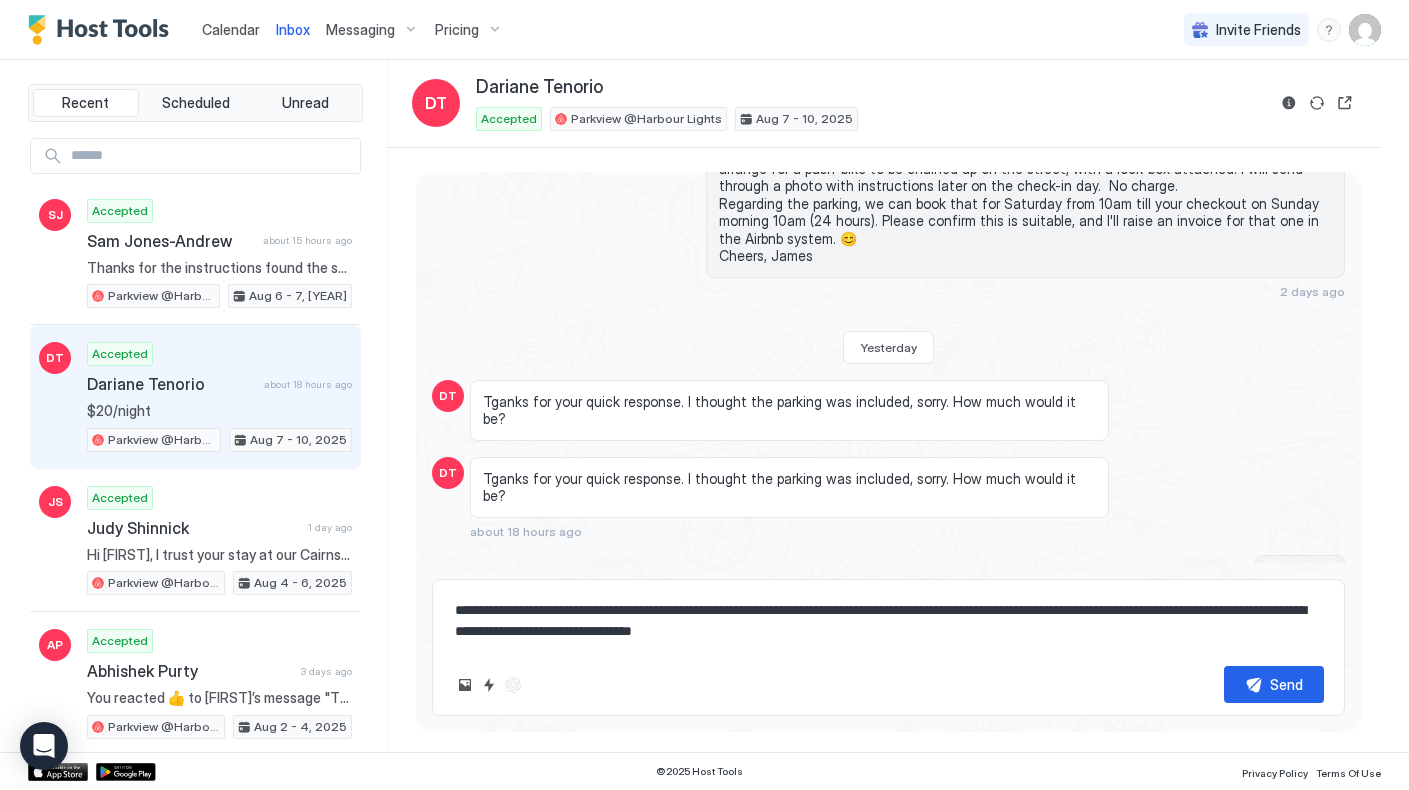 type on "*" 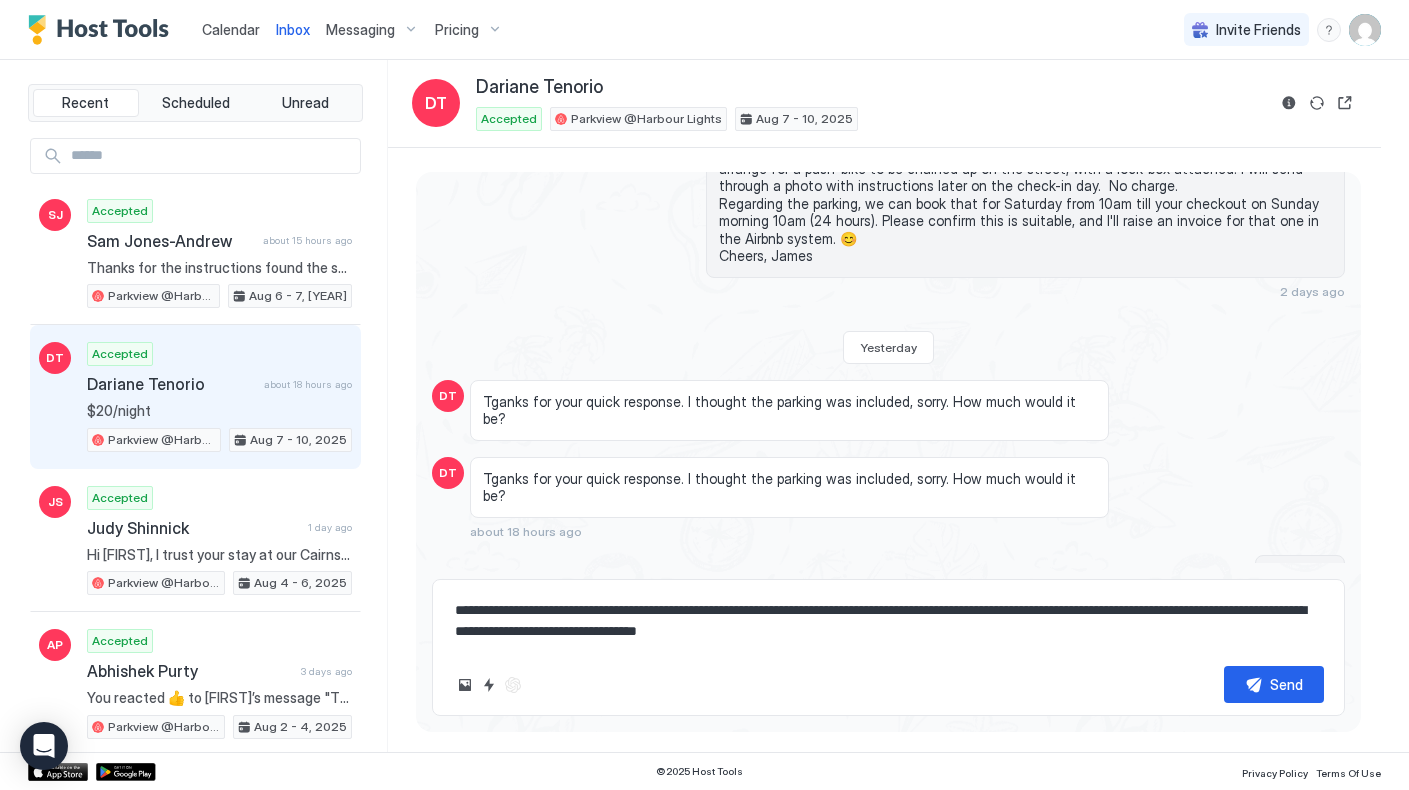 type on "*" 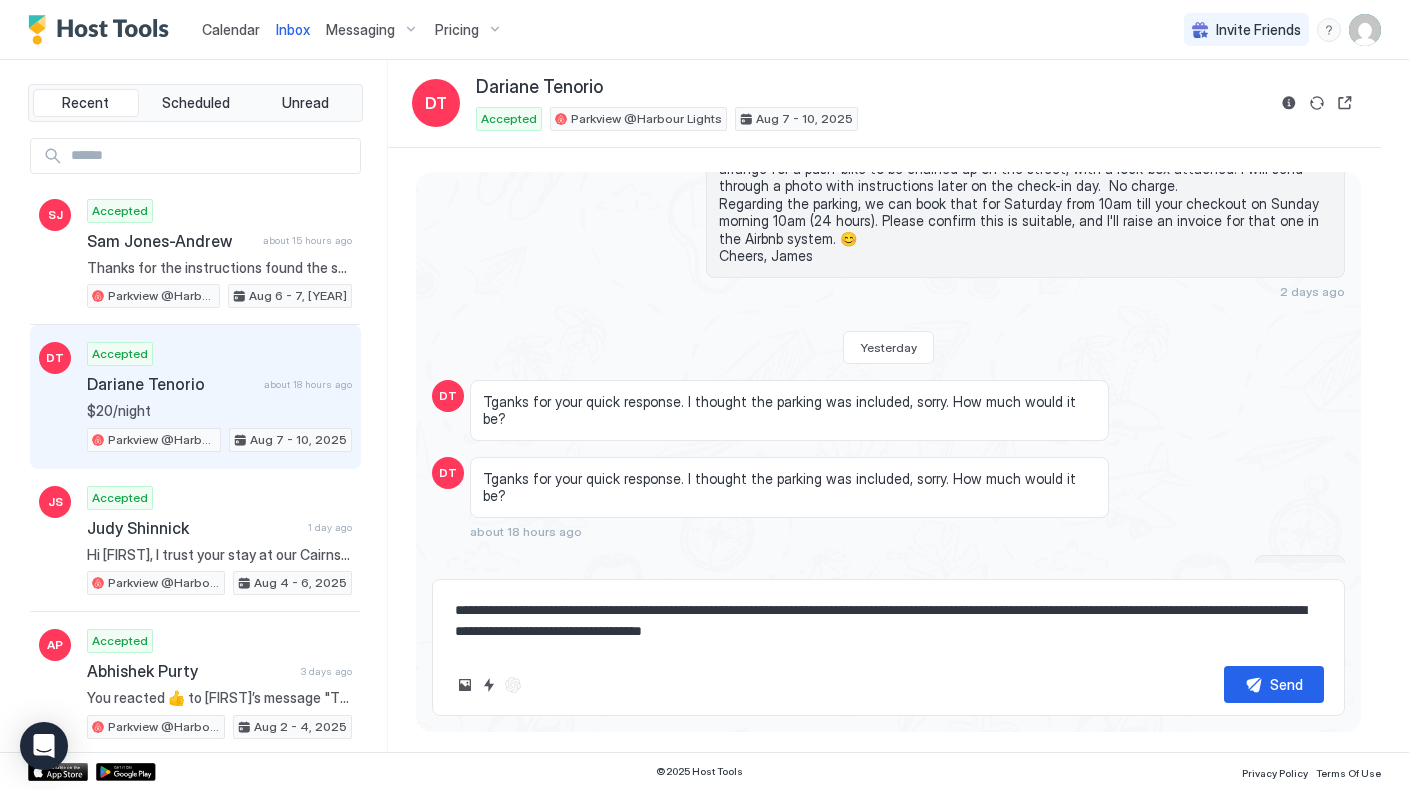 type on "**********" 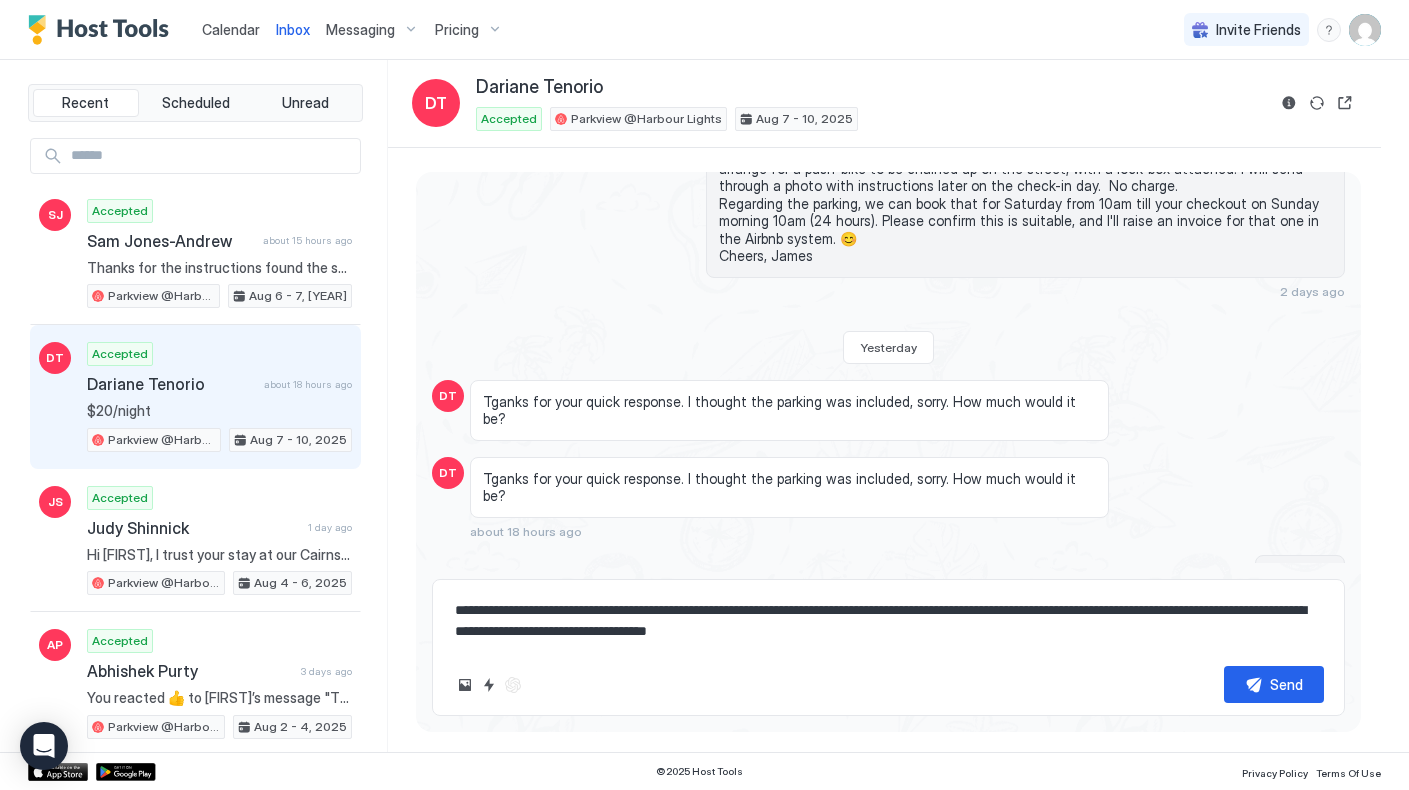 type on "*" 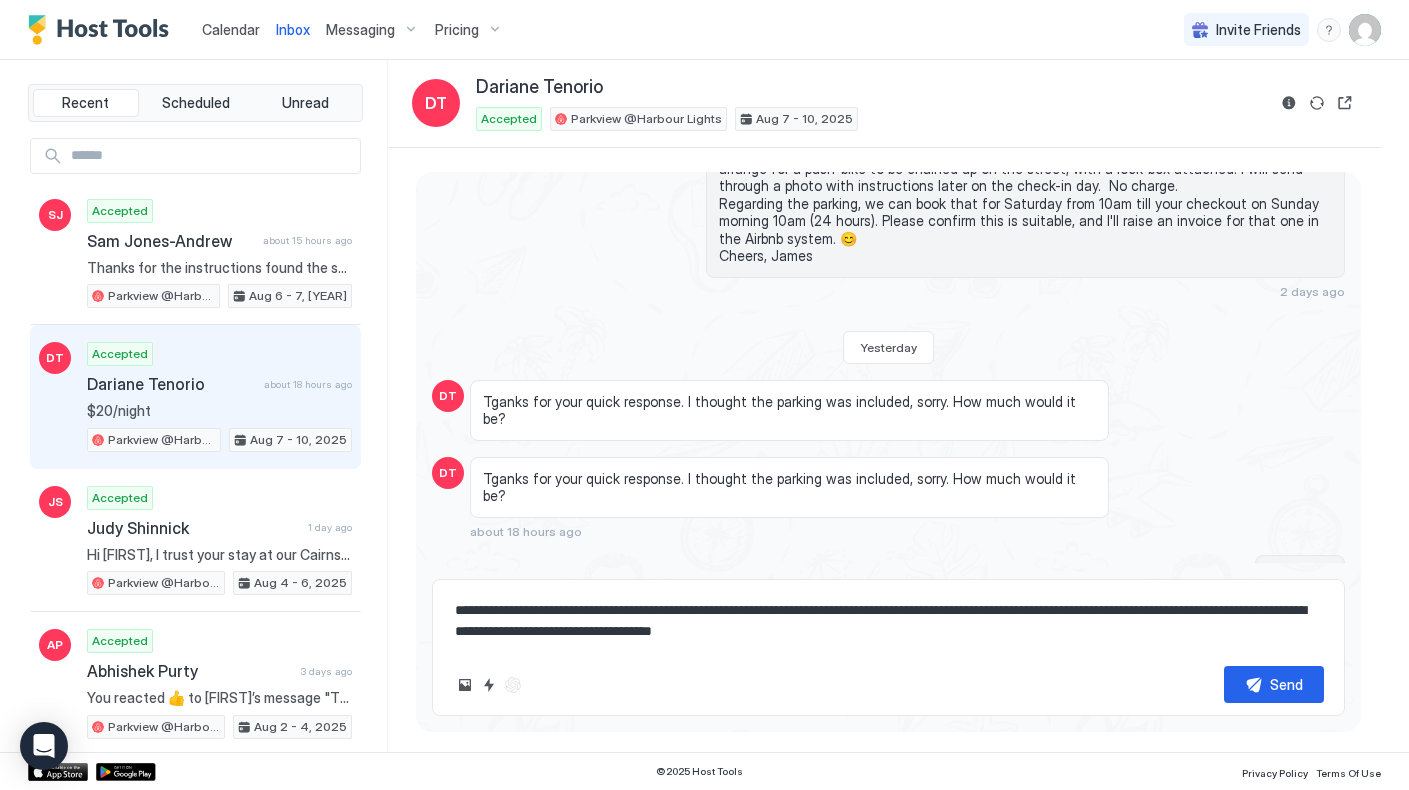 type on "*" 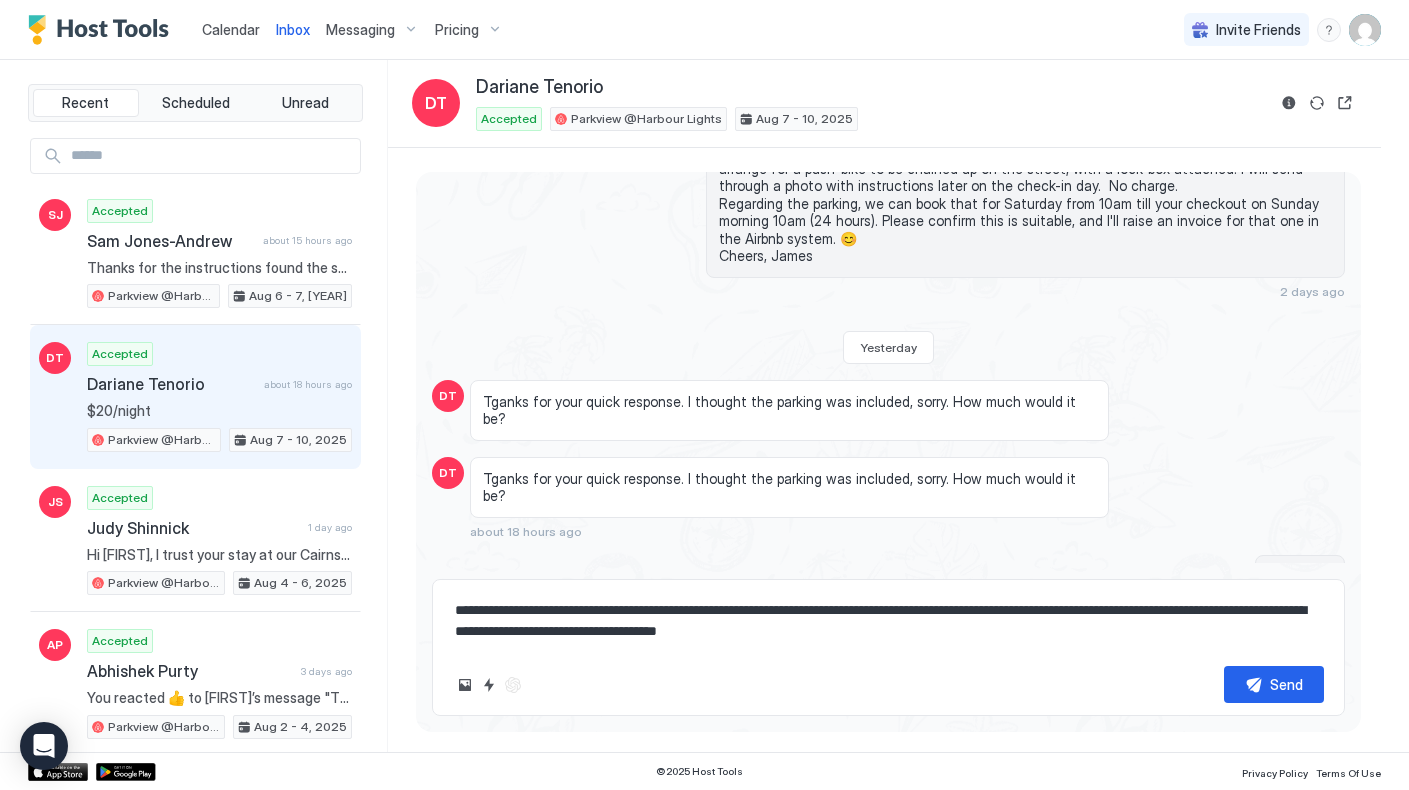 type on "*" 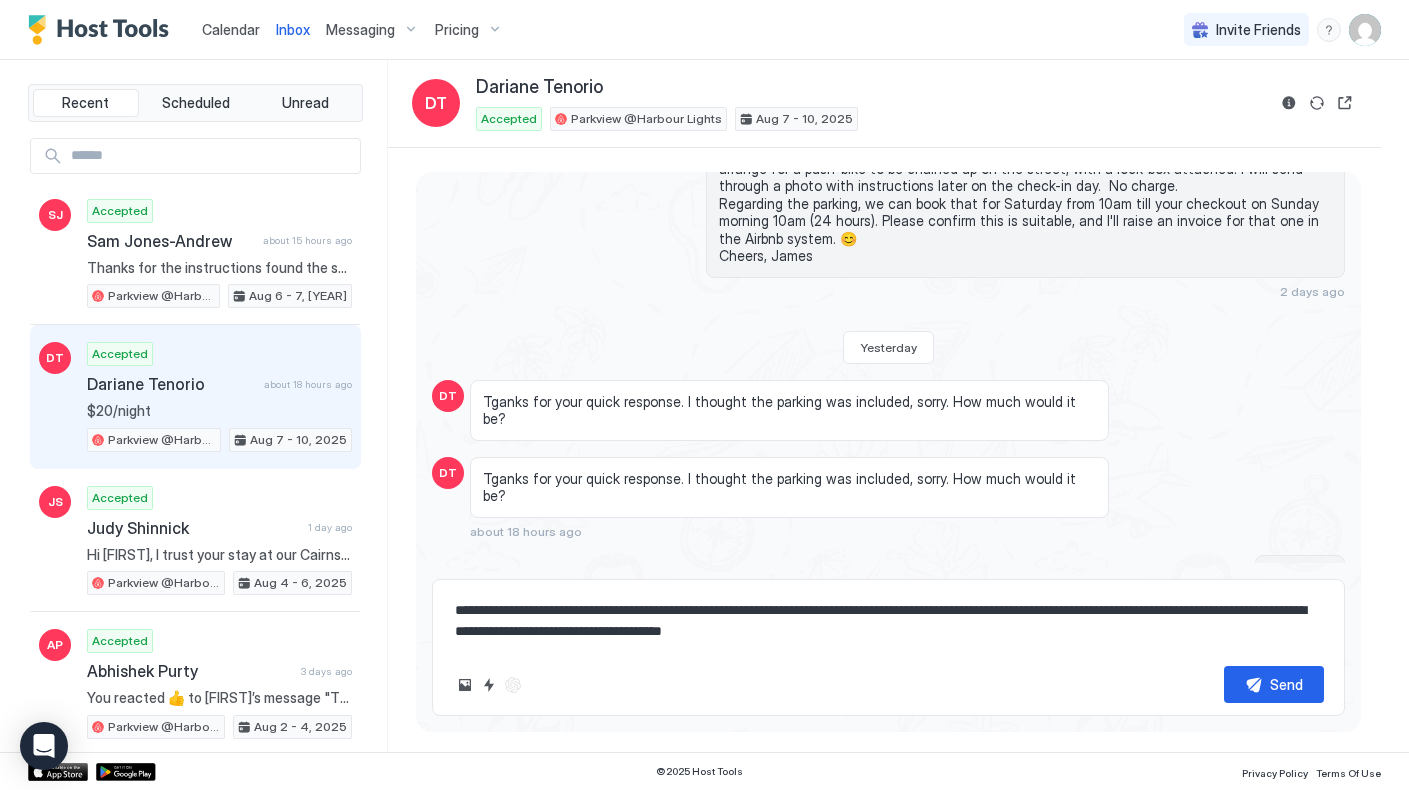 type on "*" 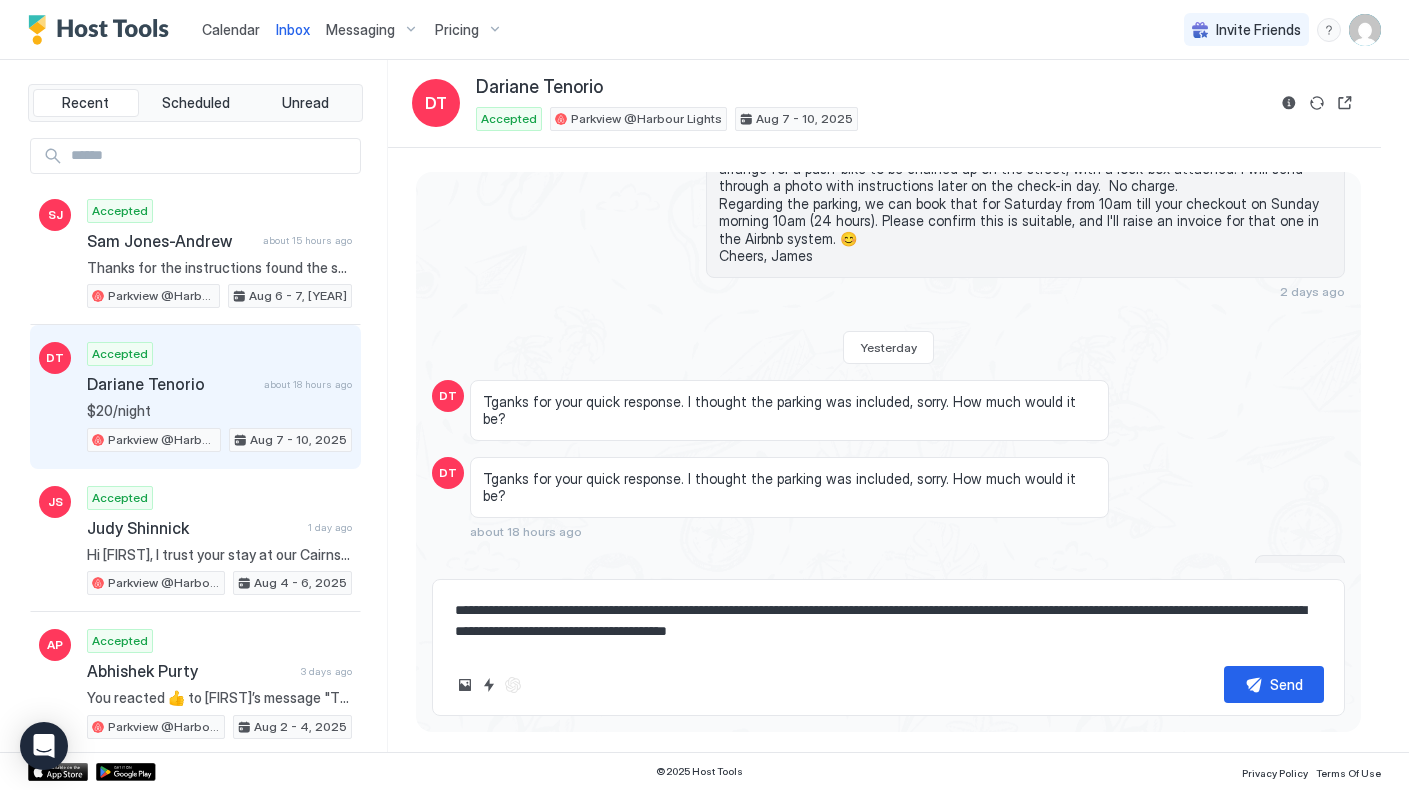type on "*" 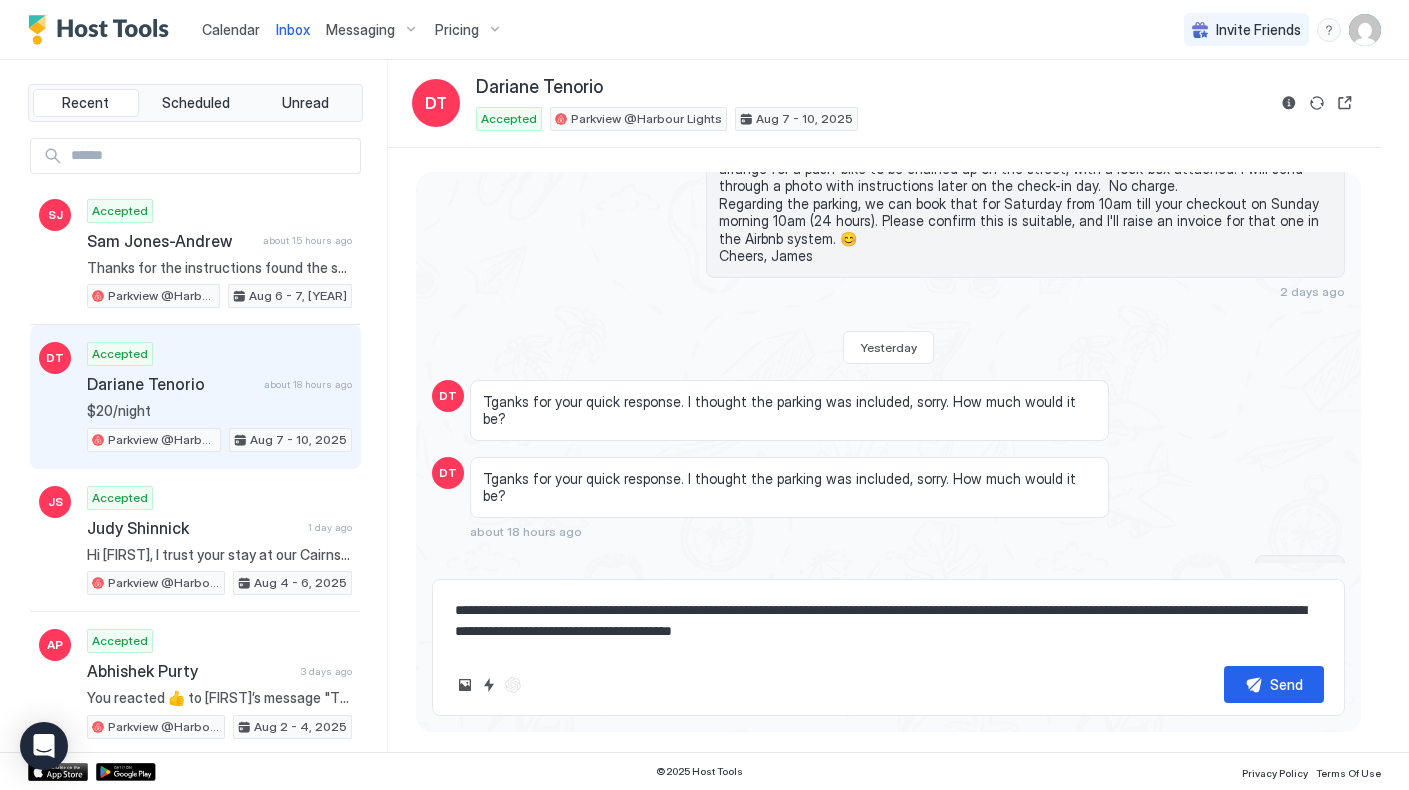 type on "*" 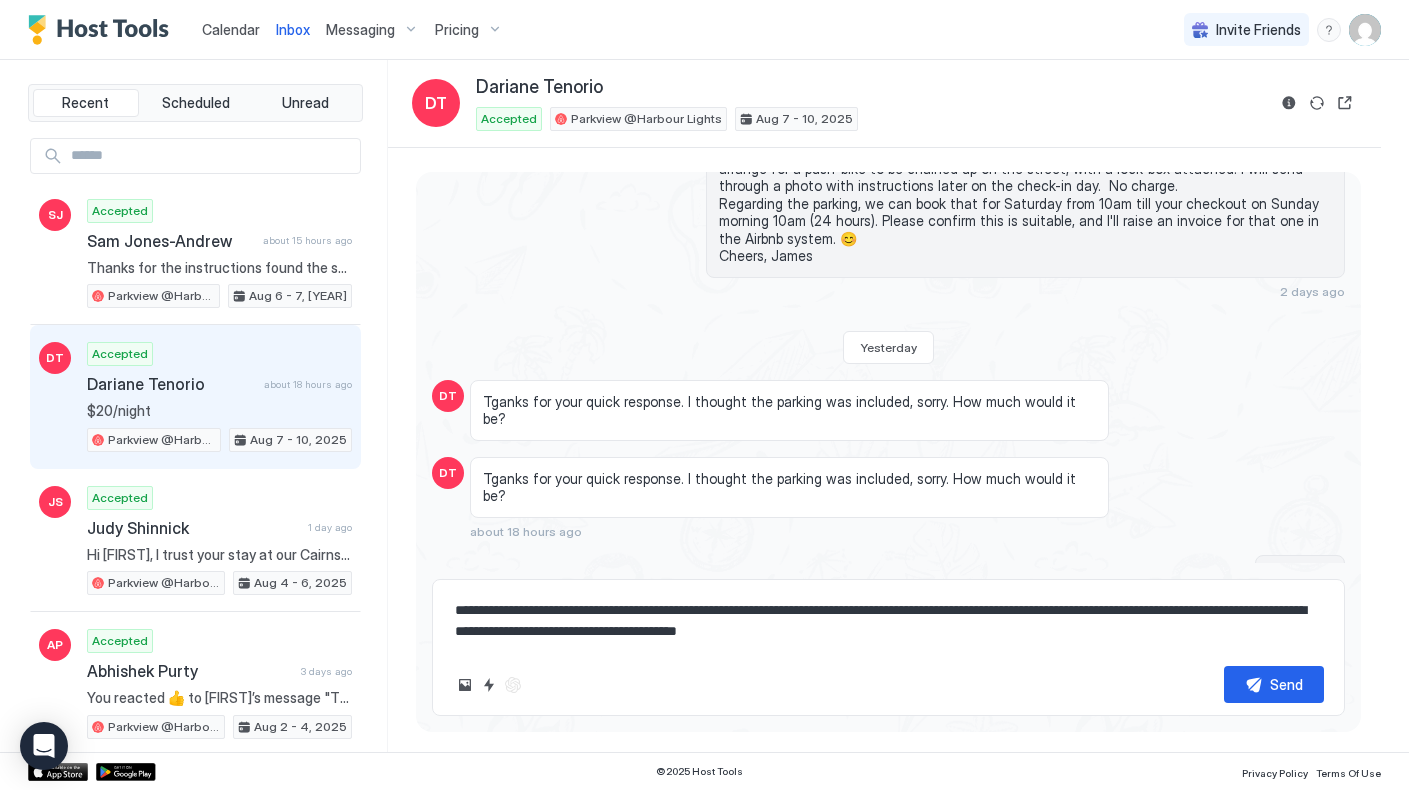 type on "*" 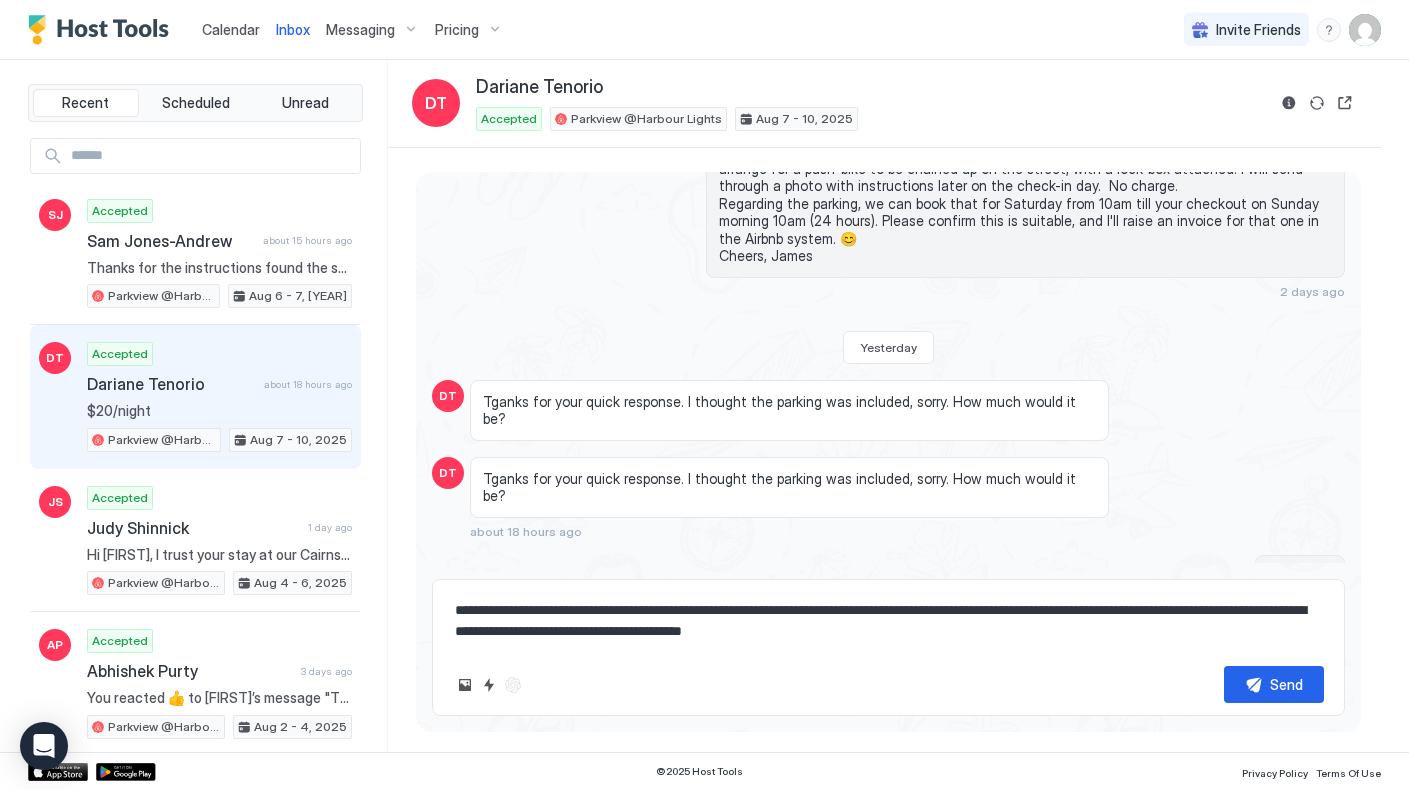 type on "*" 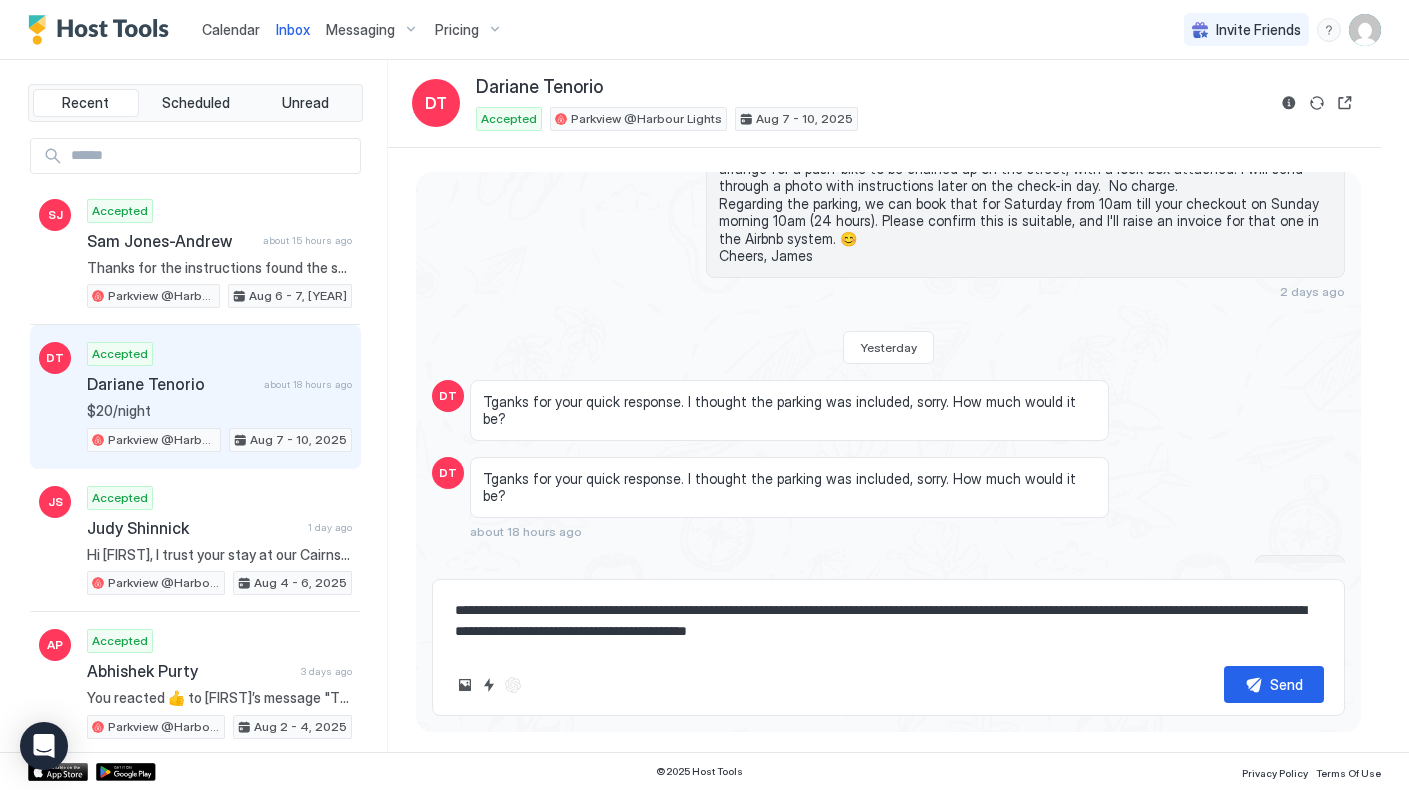 type on "*" 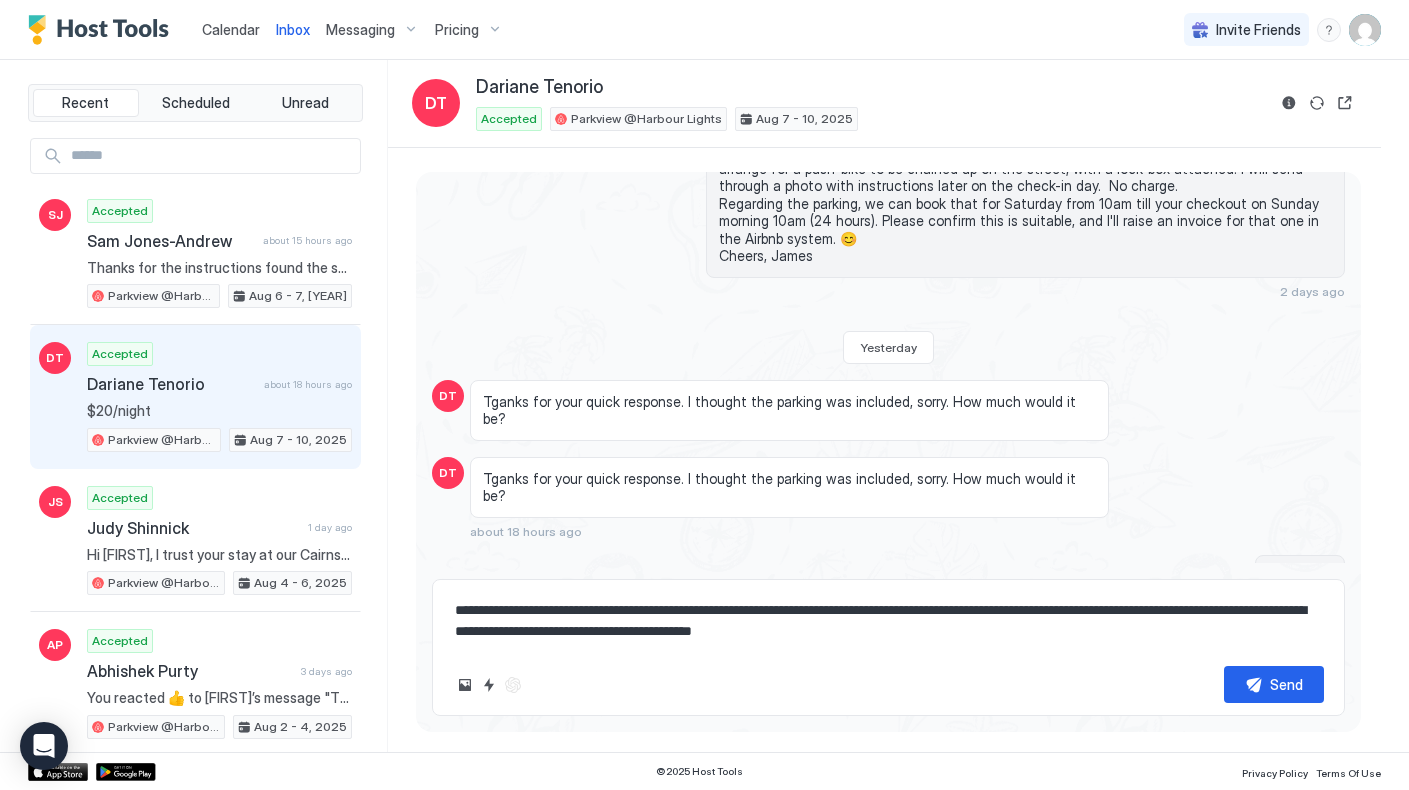 type on "*" 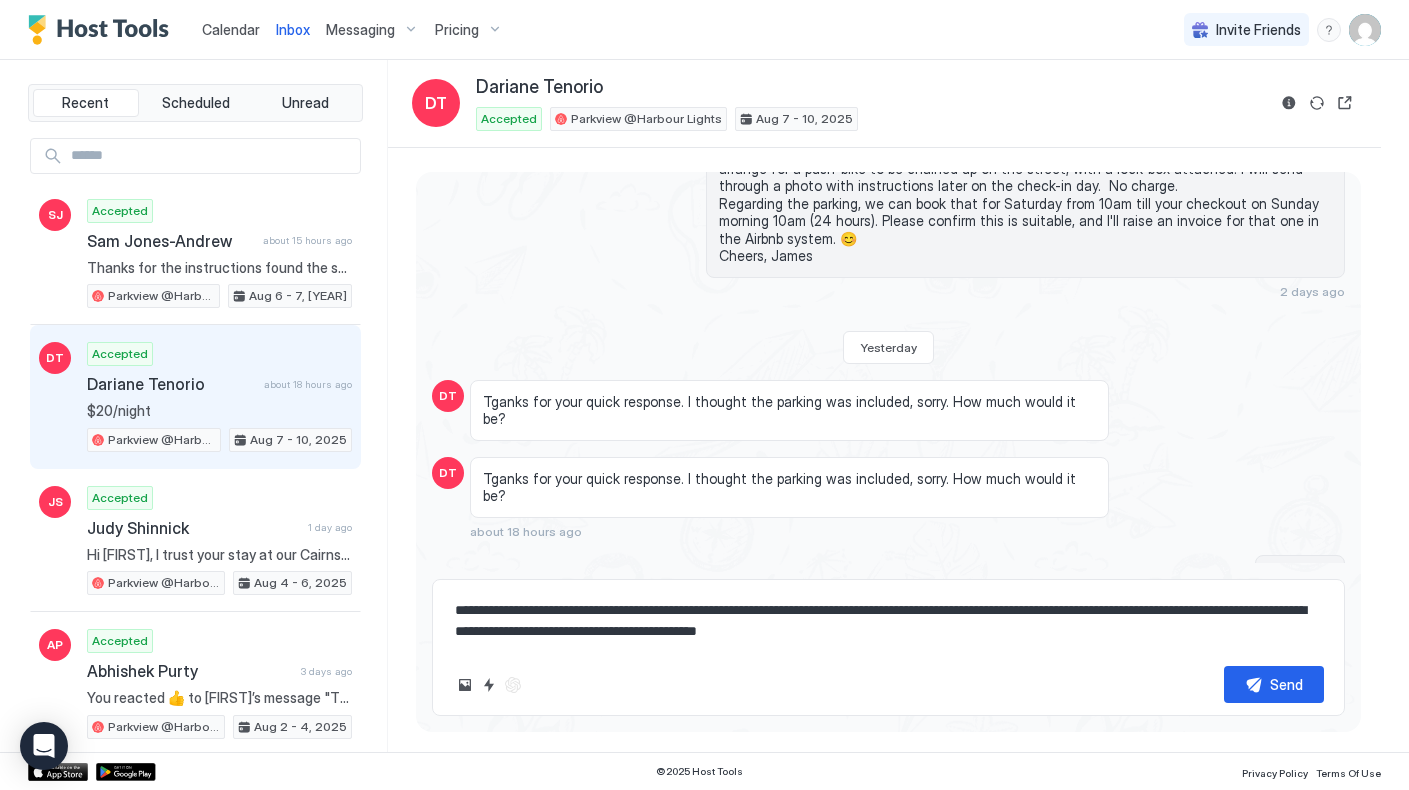 type on "*" 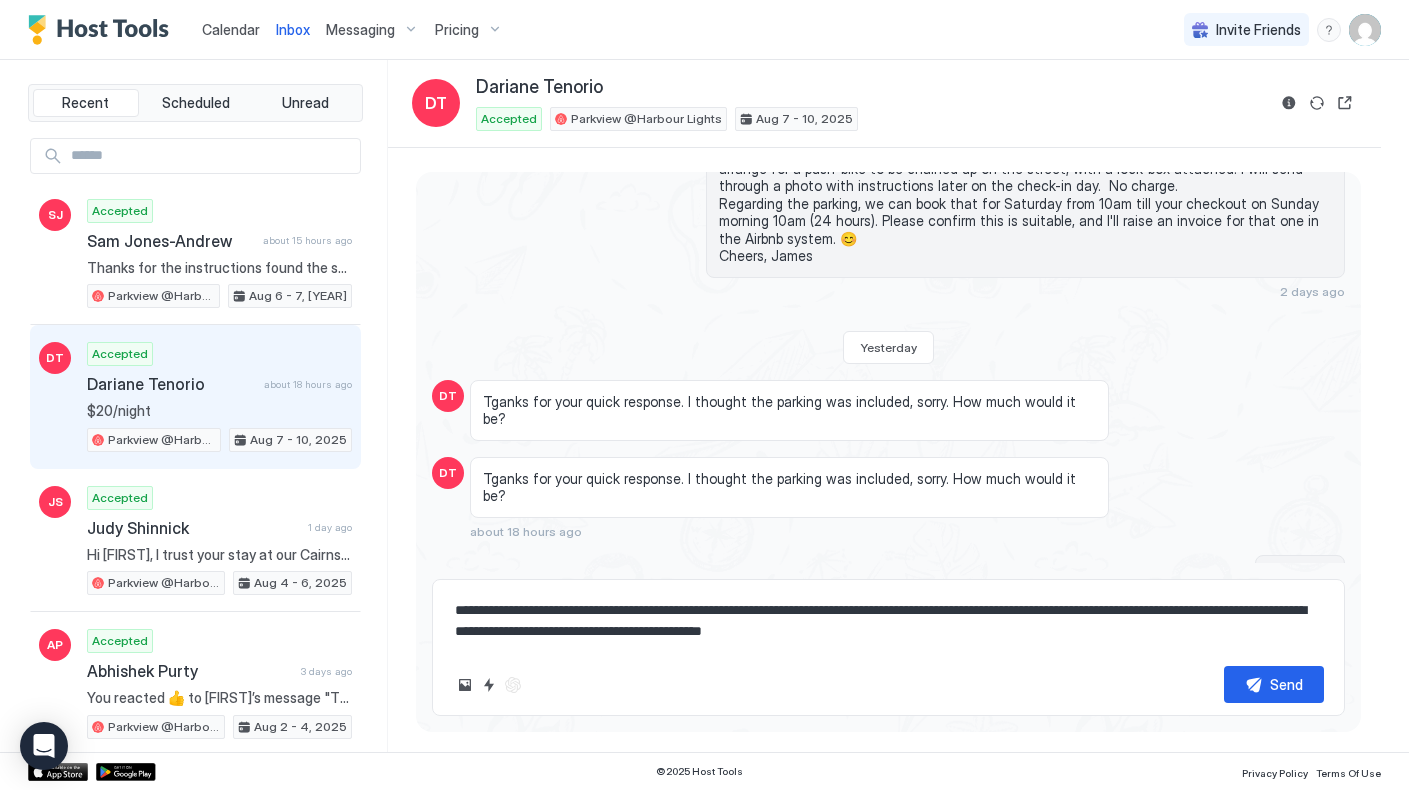 type on "*" 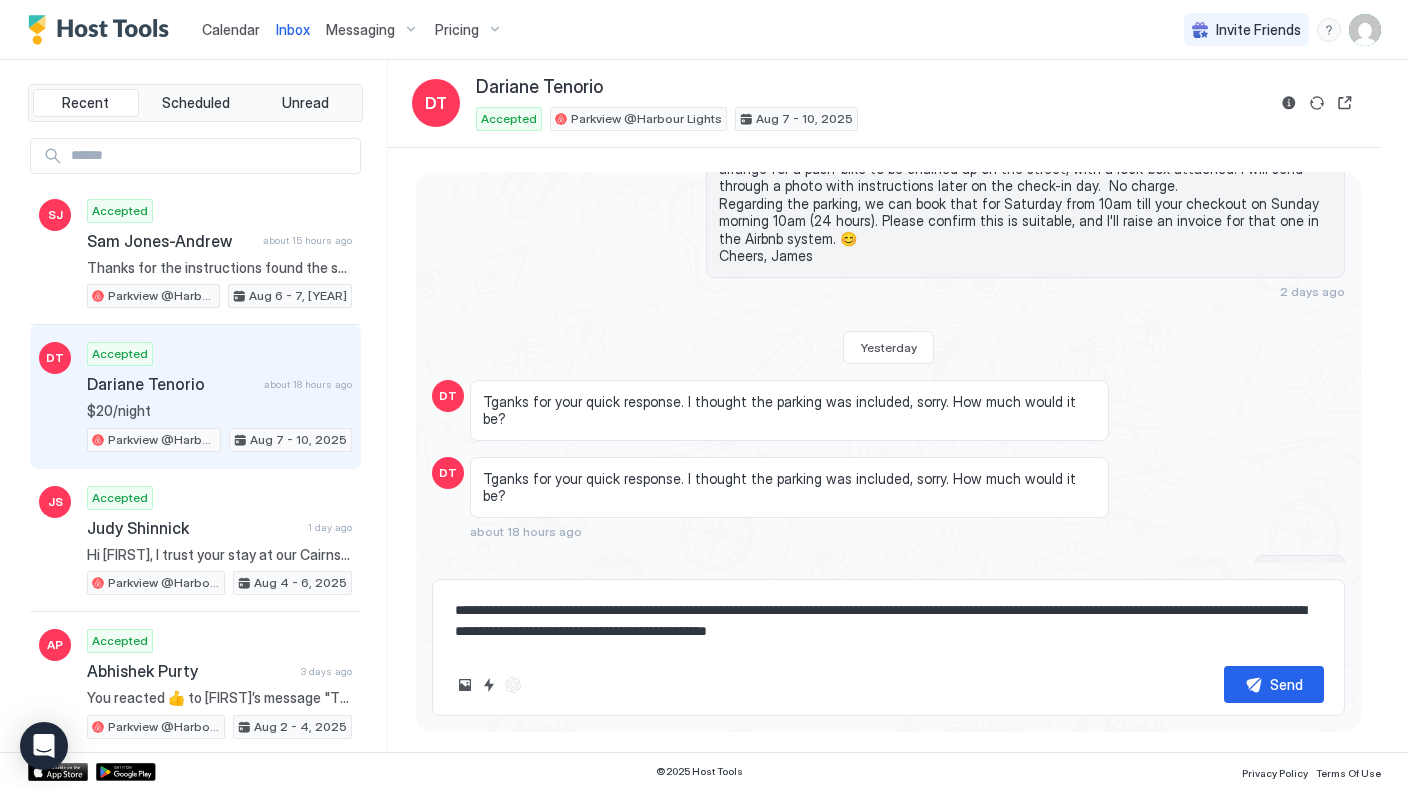 type on "*" 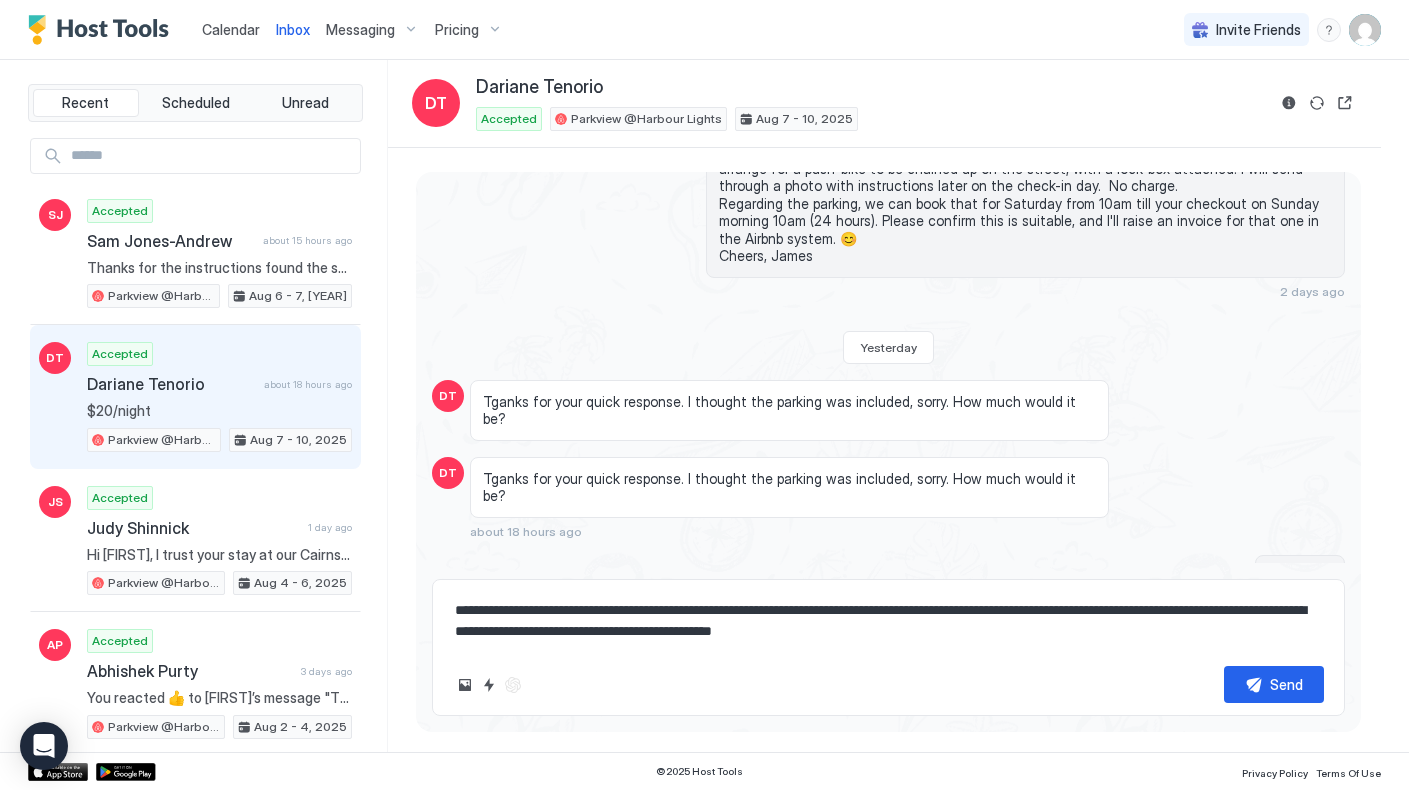 type on "*" 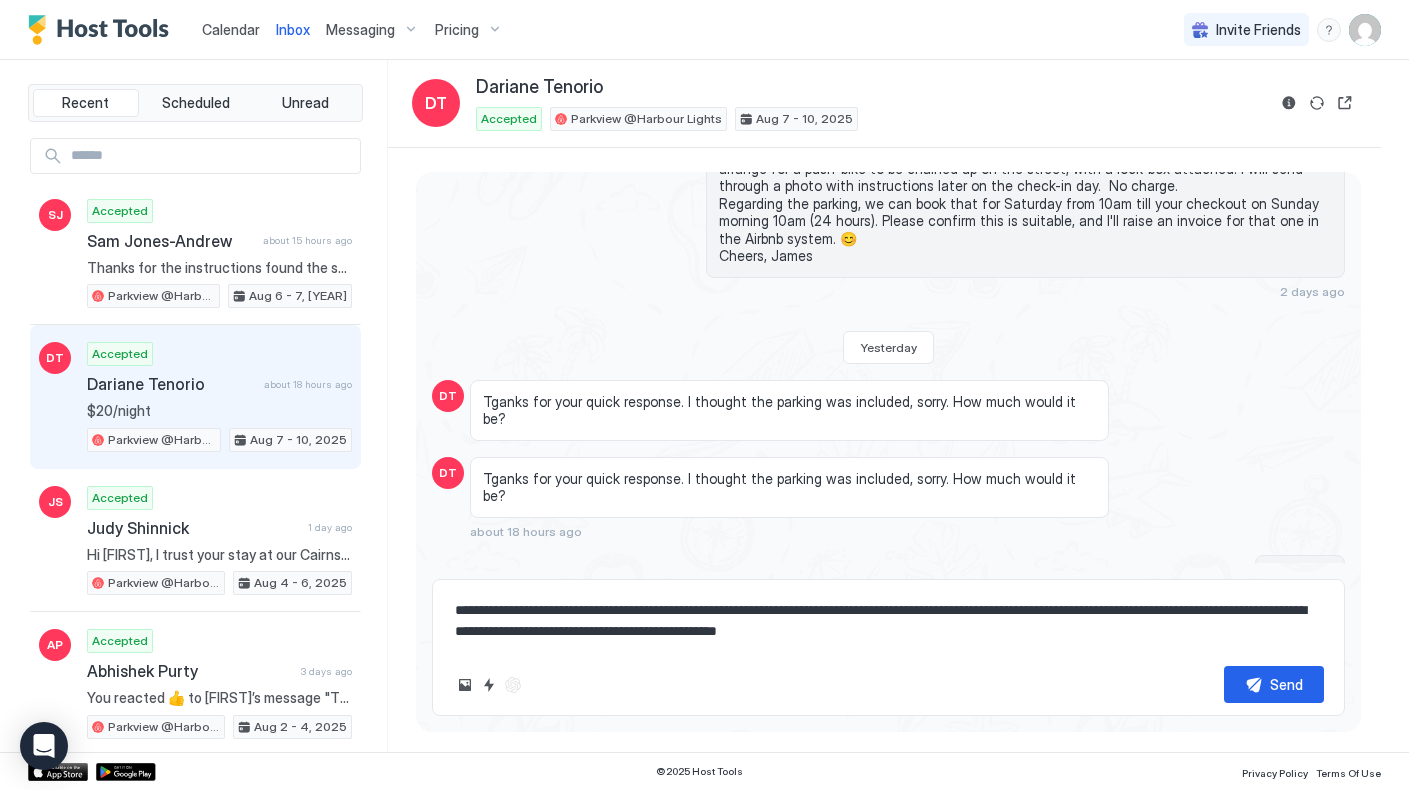 type on "*" 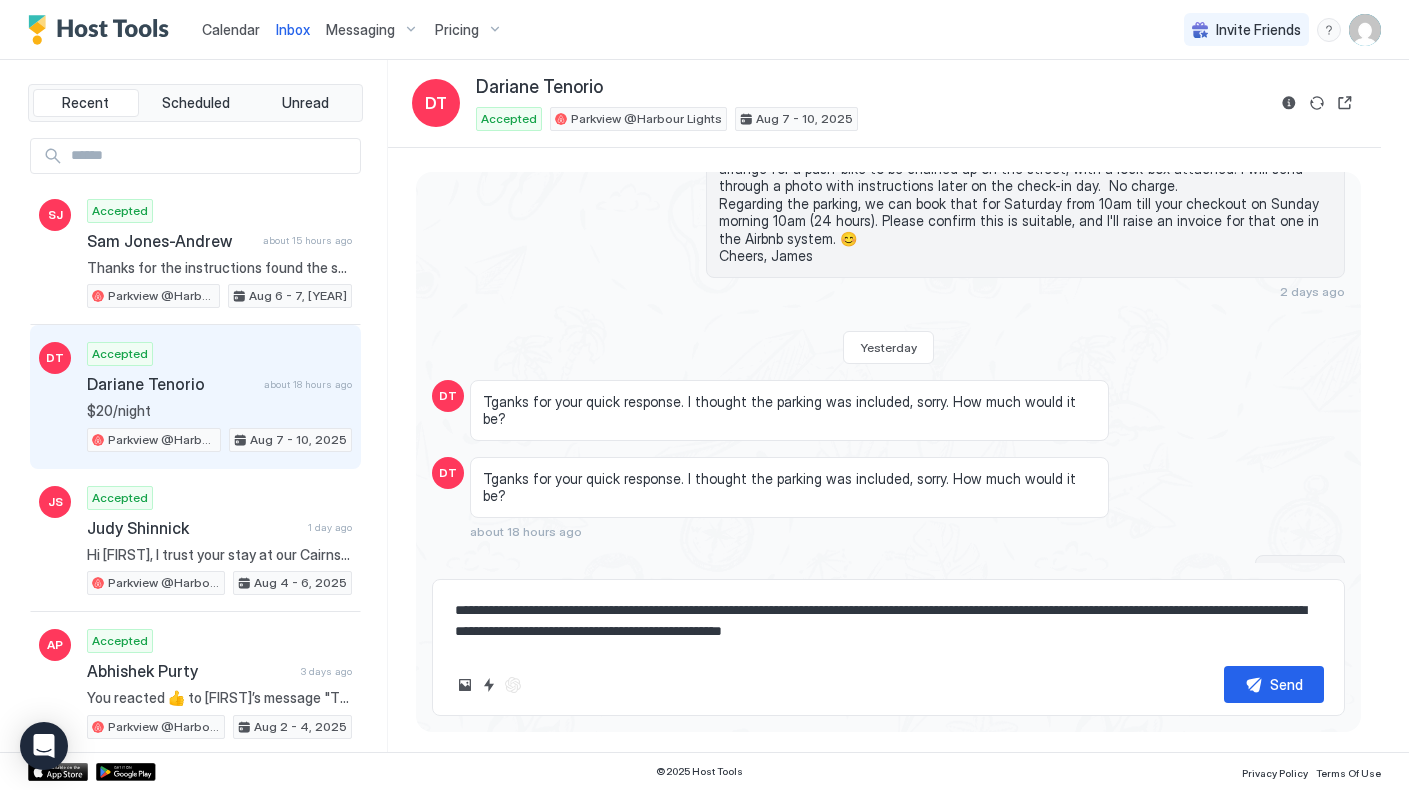 type on "*" 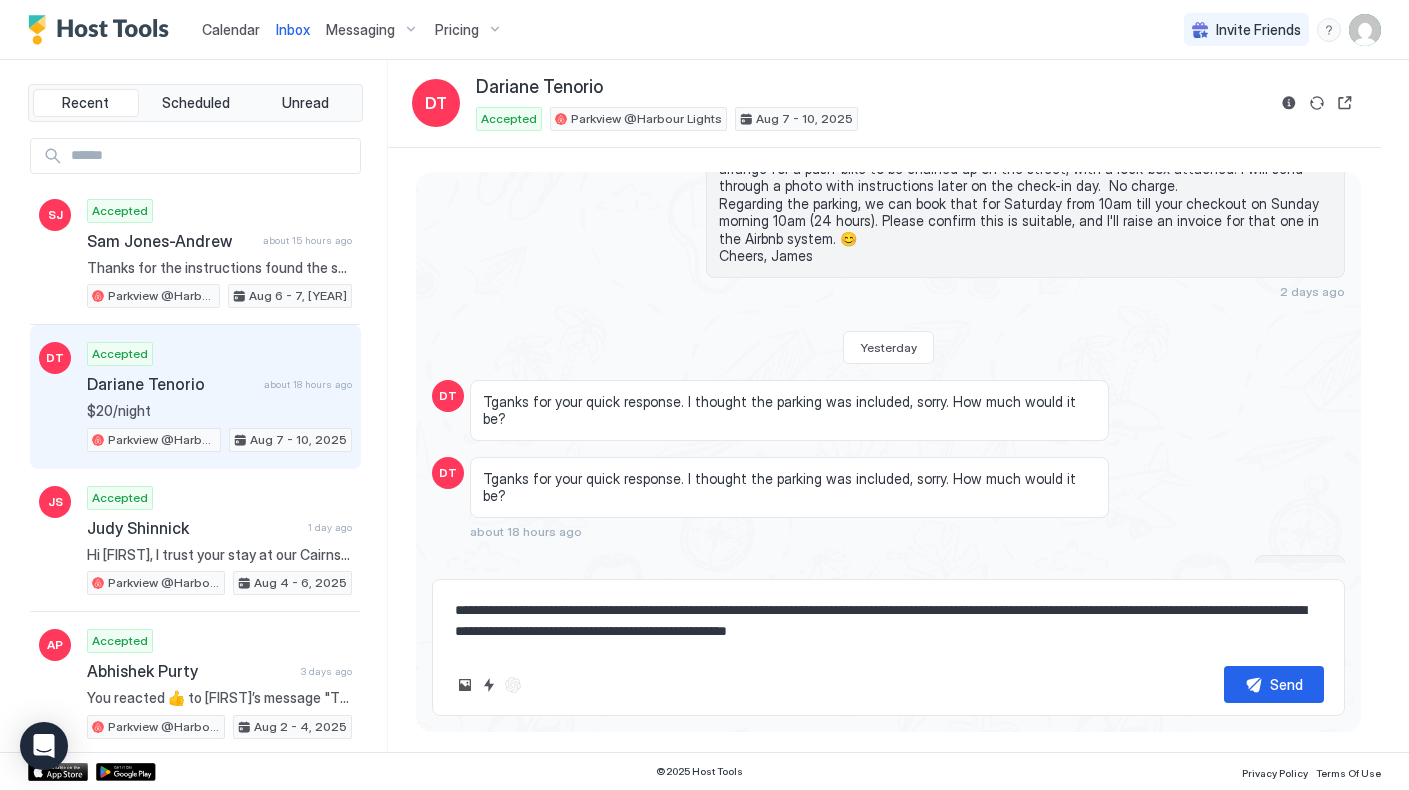 type on "*" 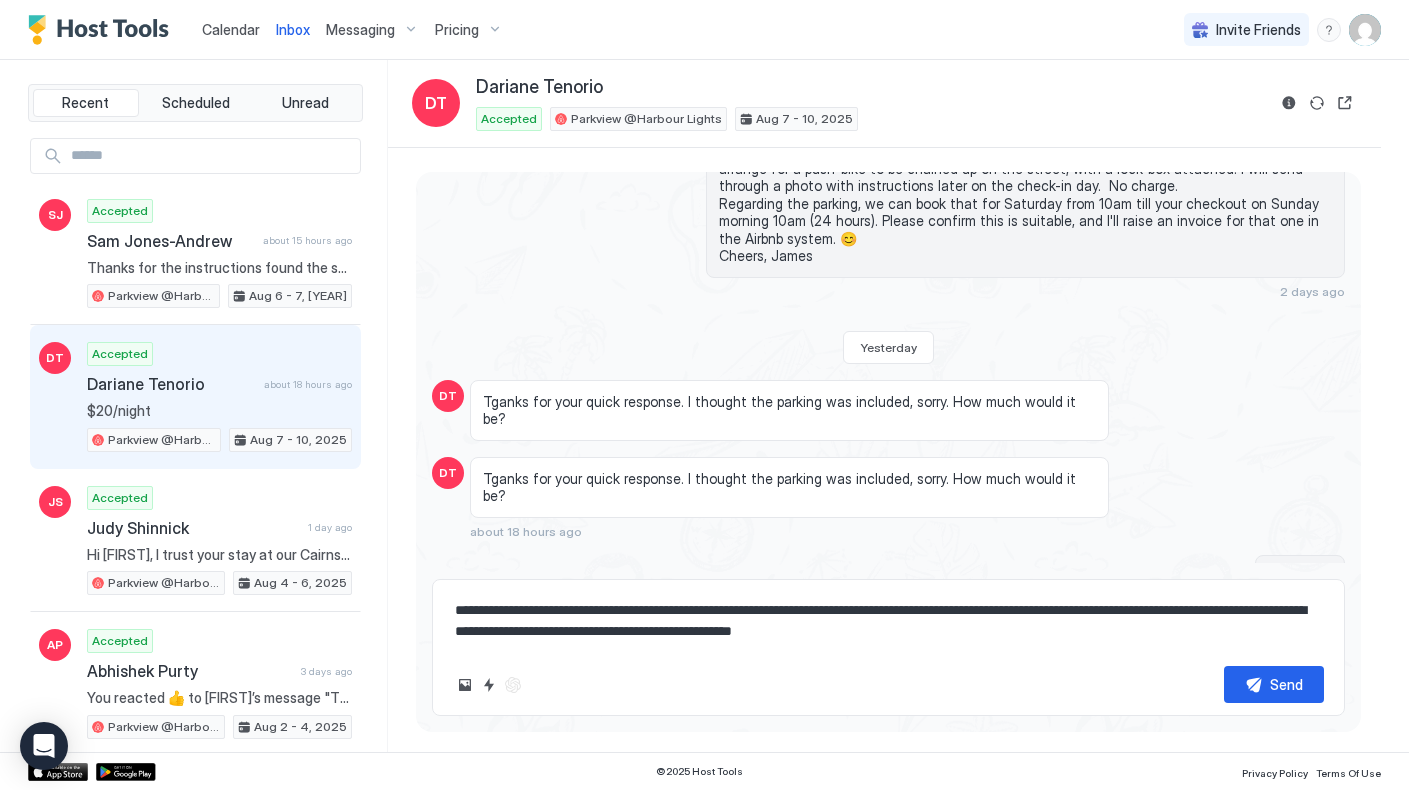 type on "*" 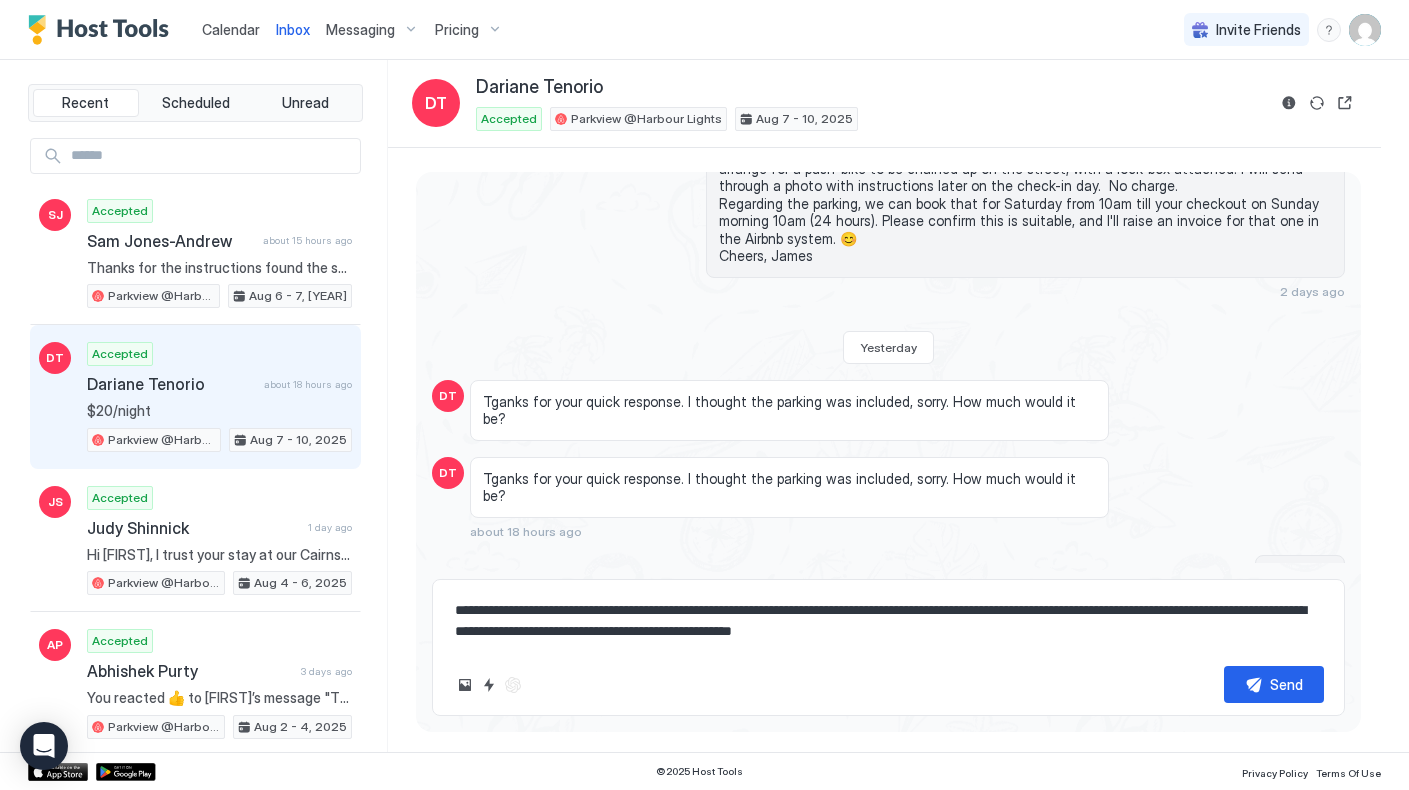 type on "**********" 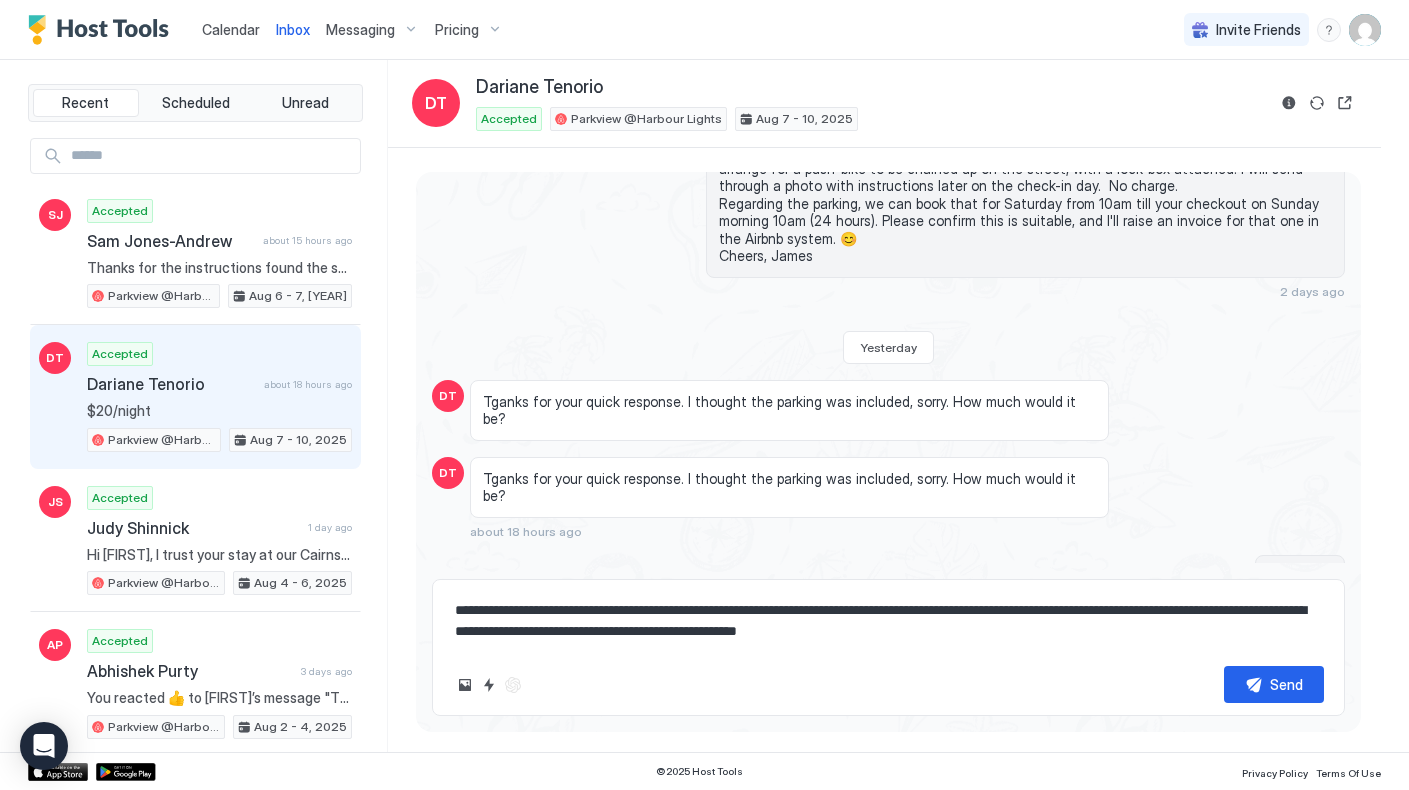 type on "*" 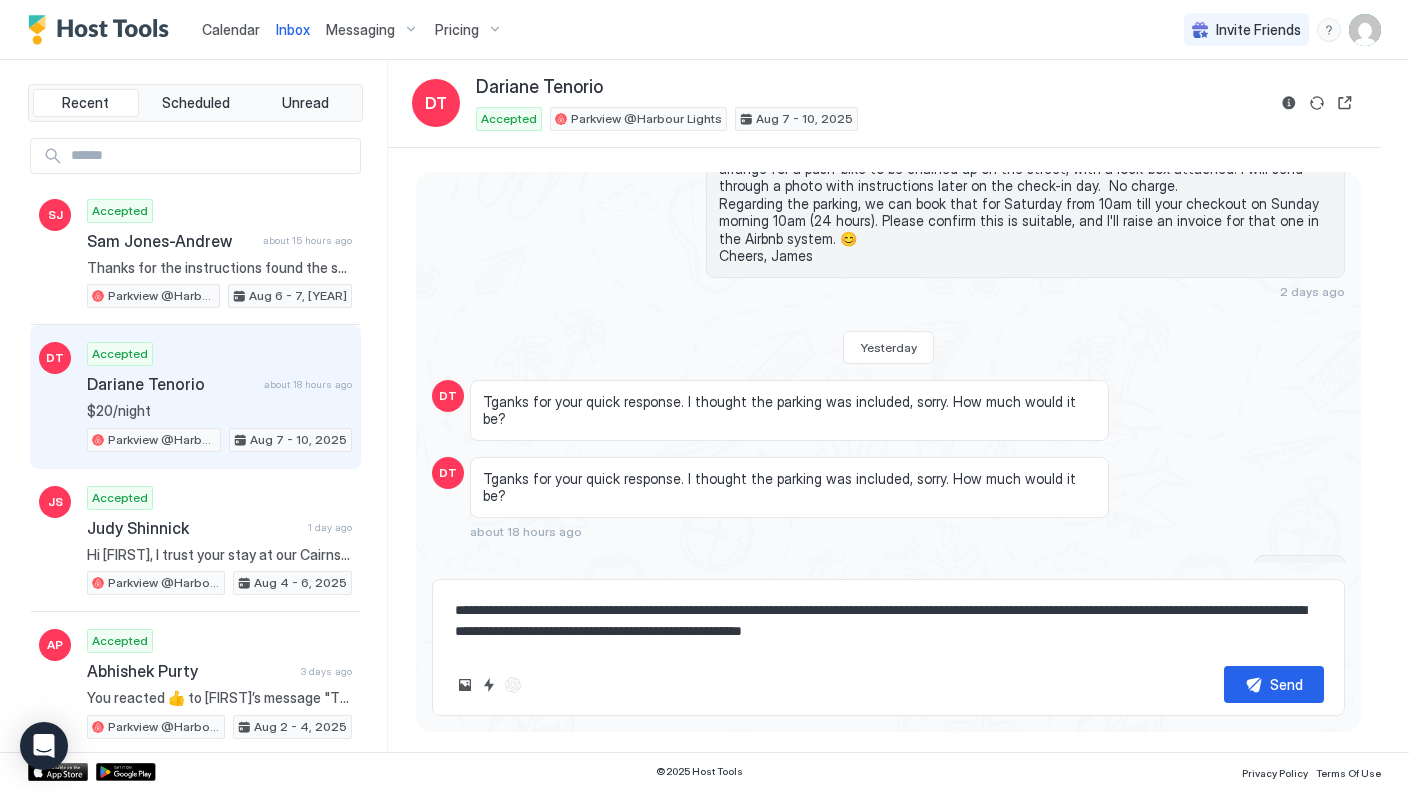 type on "*" 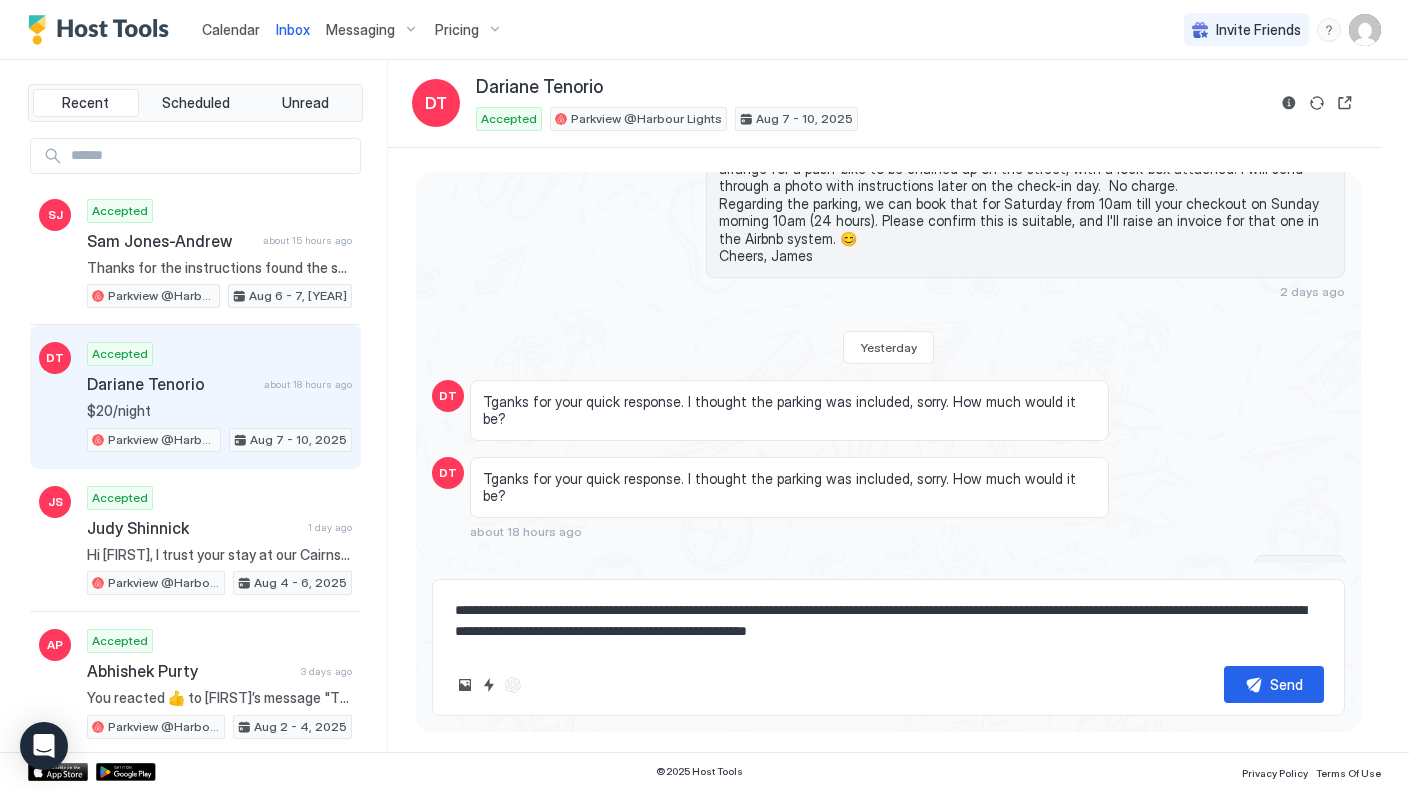 type on "*" 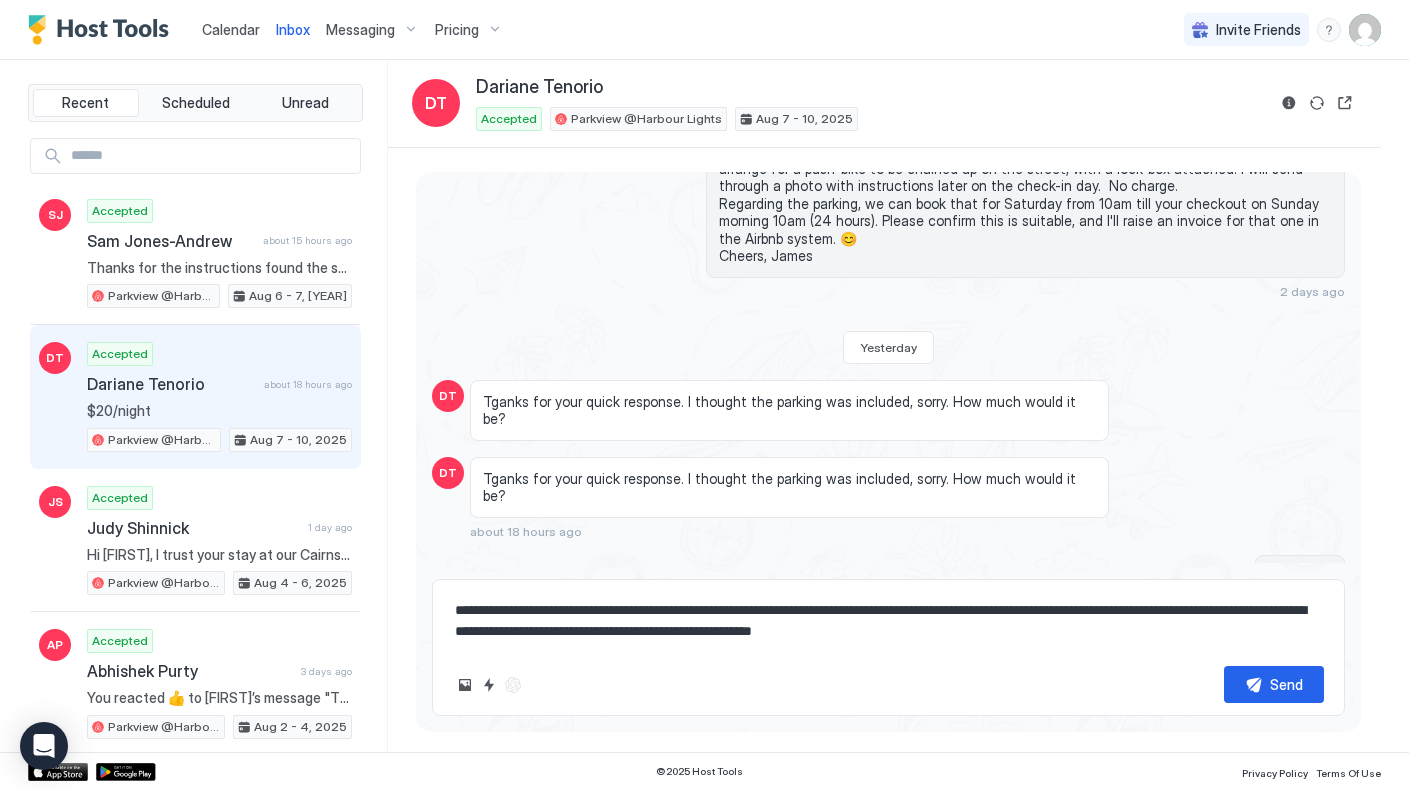type on "*" 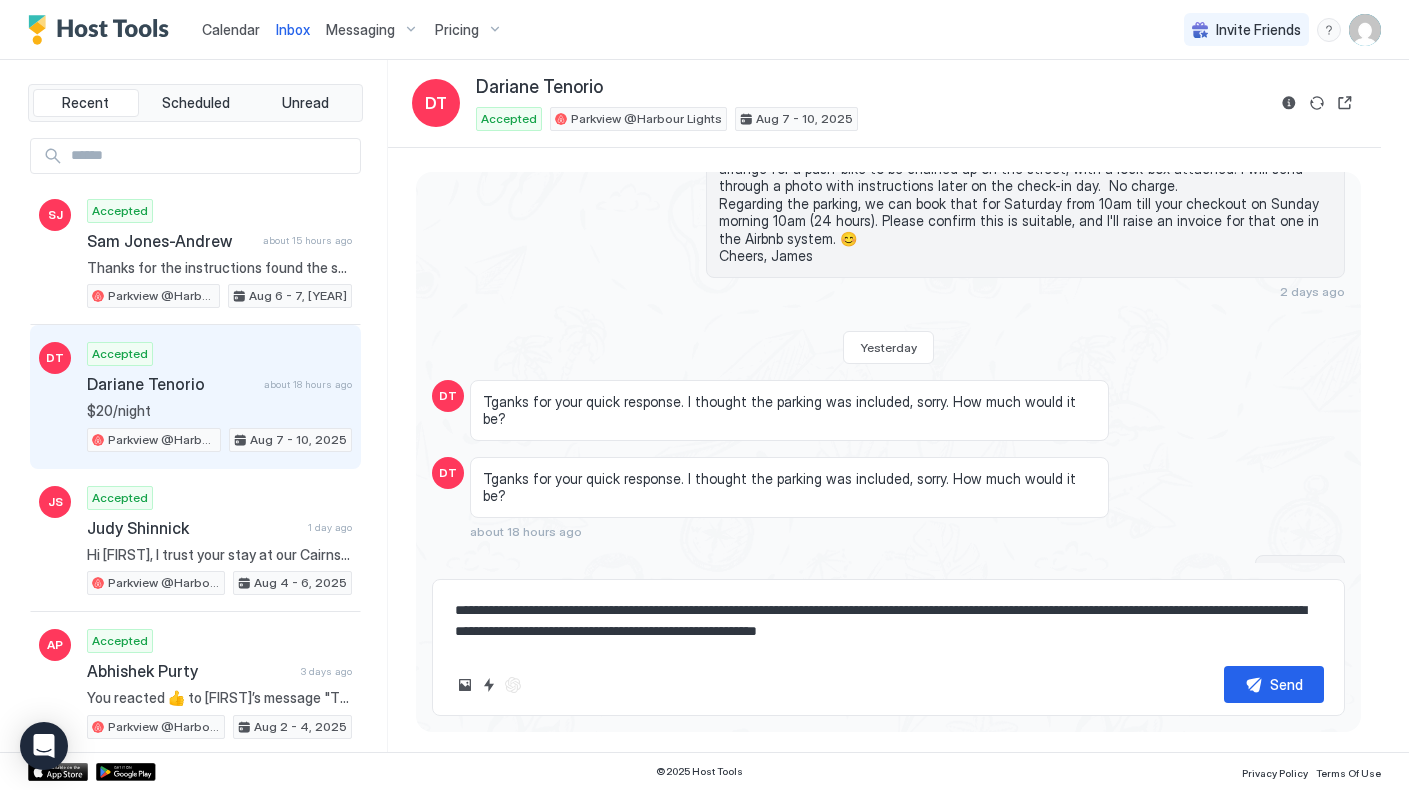 type on "*" 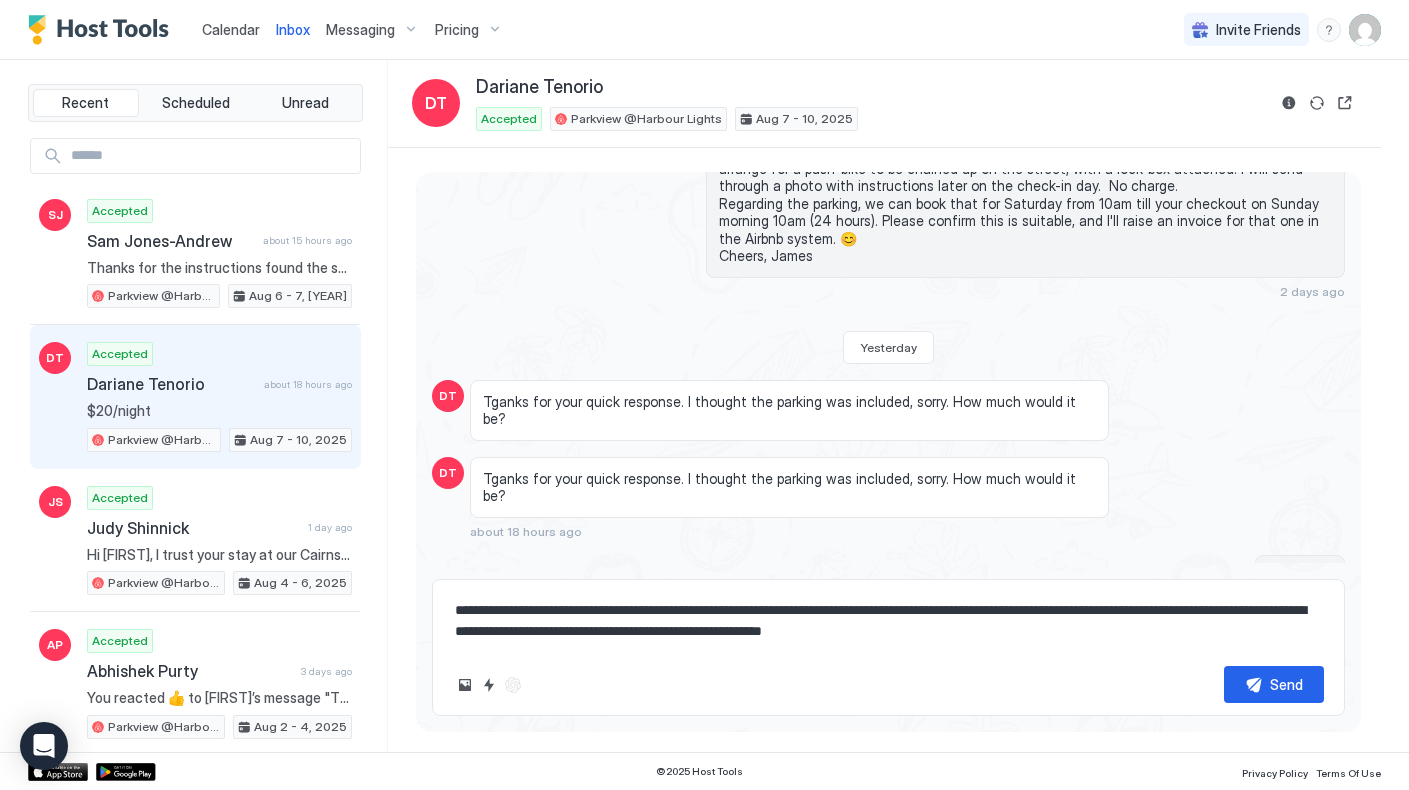 type on "*" 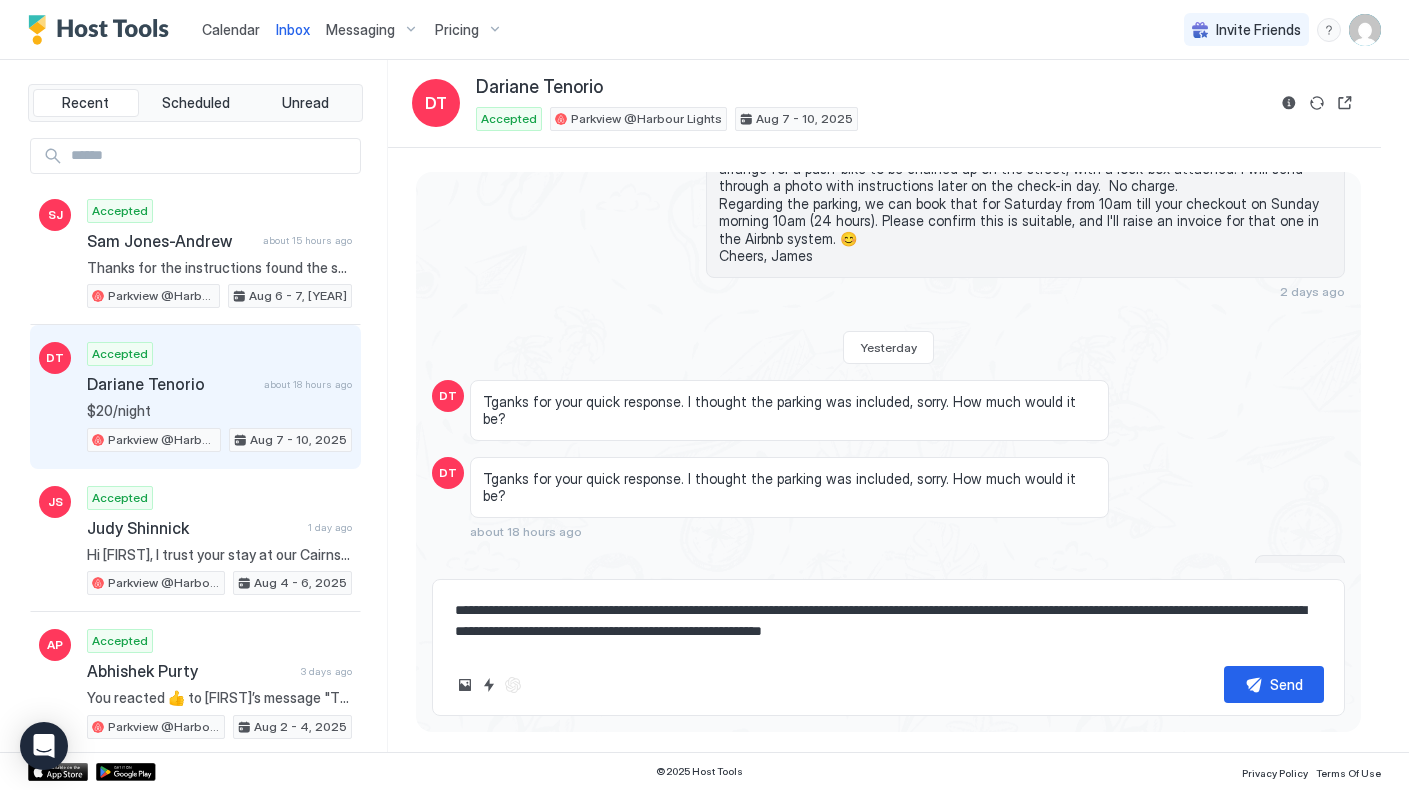 type on "**********" 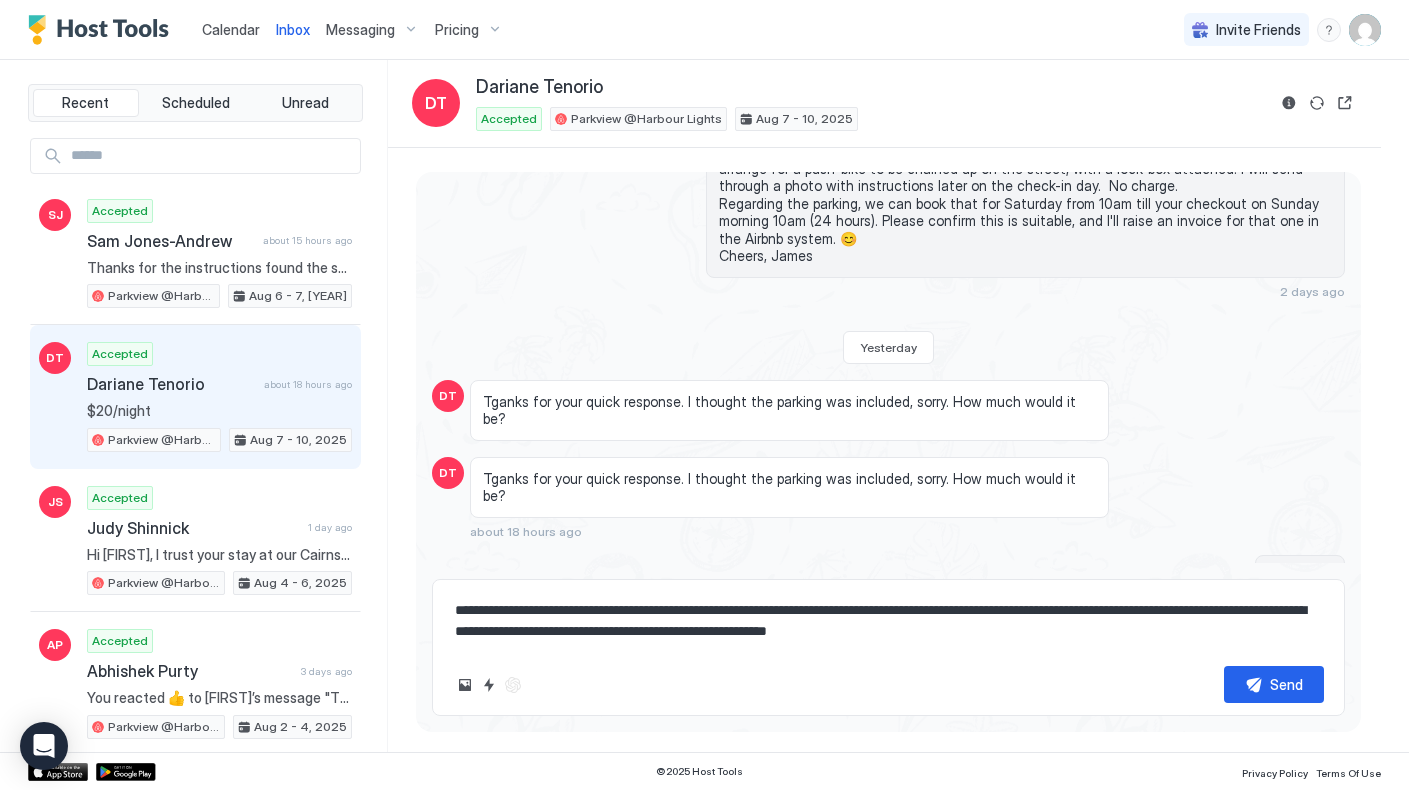 type on "*" 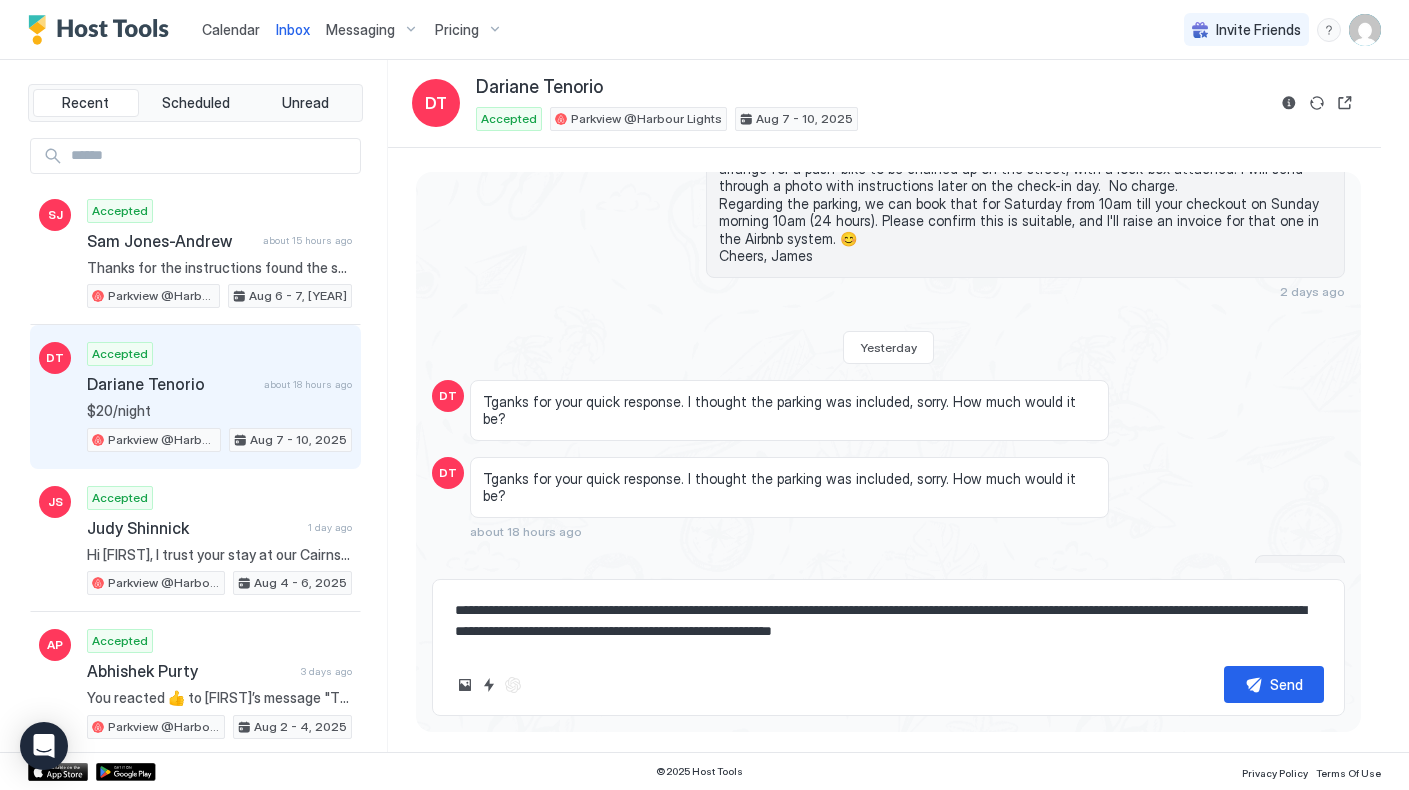 type on "**********" 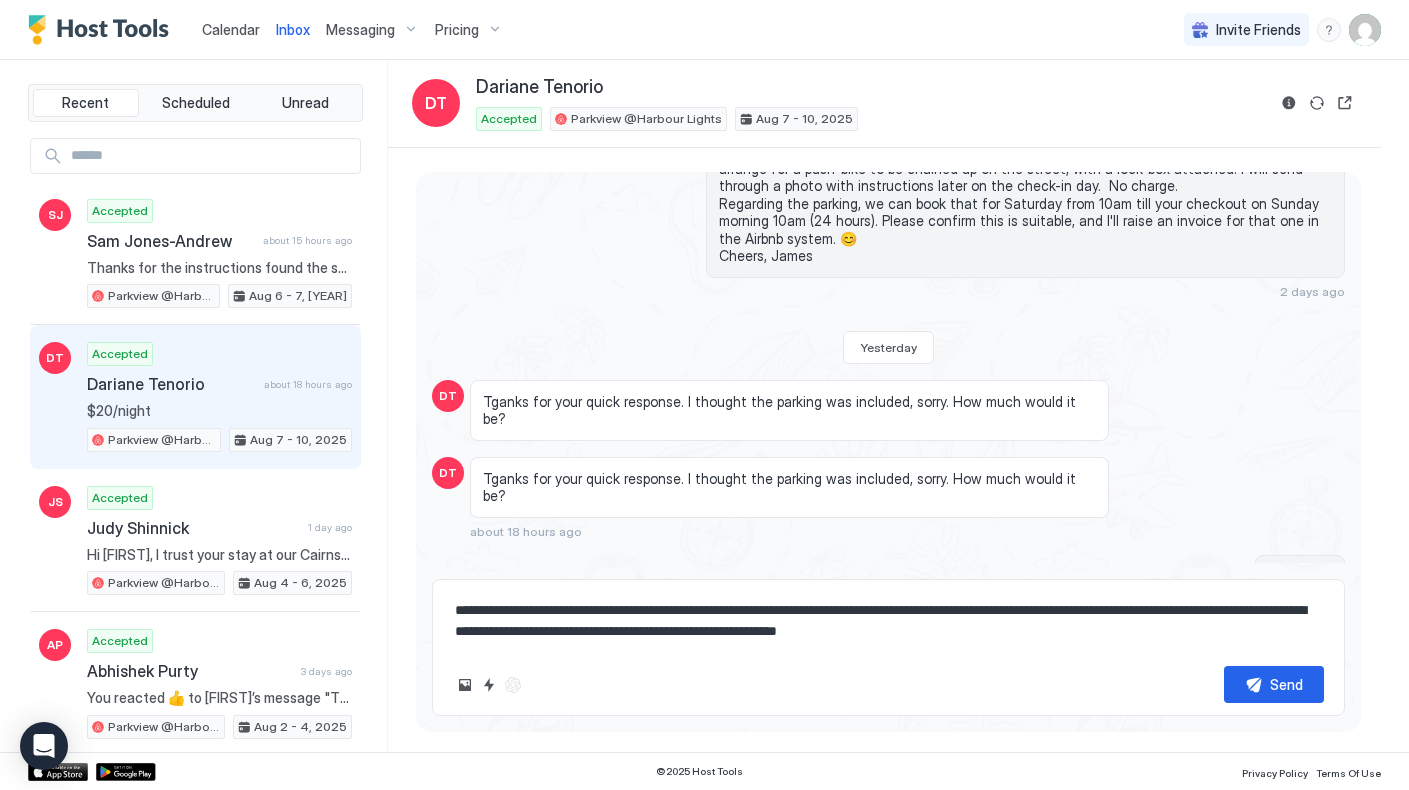 type on "*" 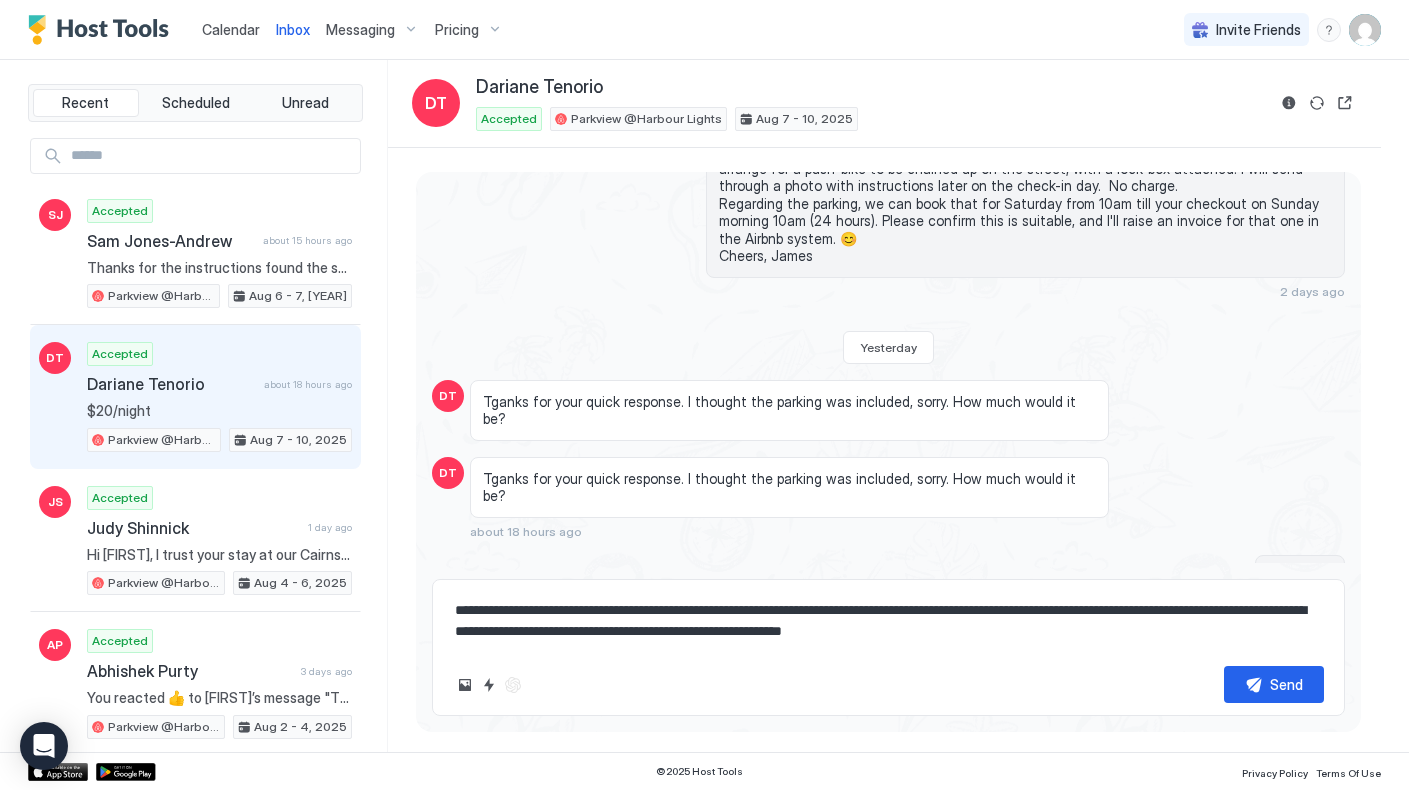 type on "*" 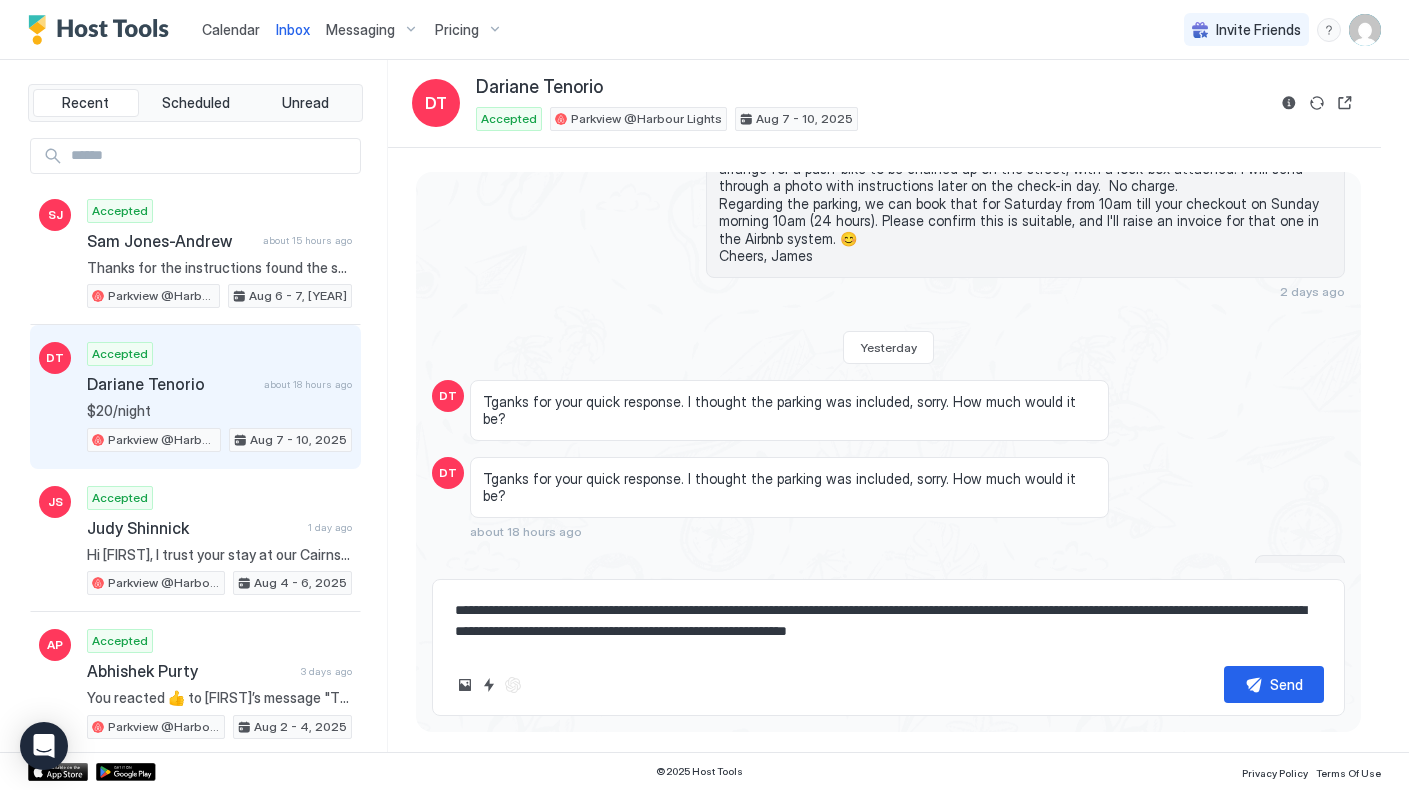 type on "*" 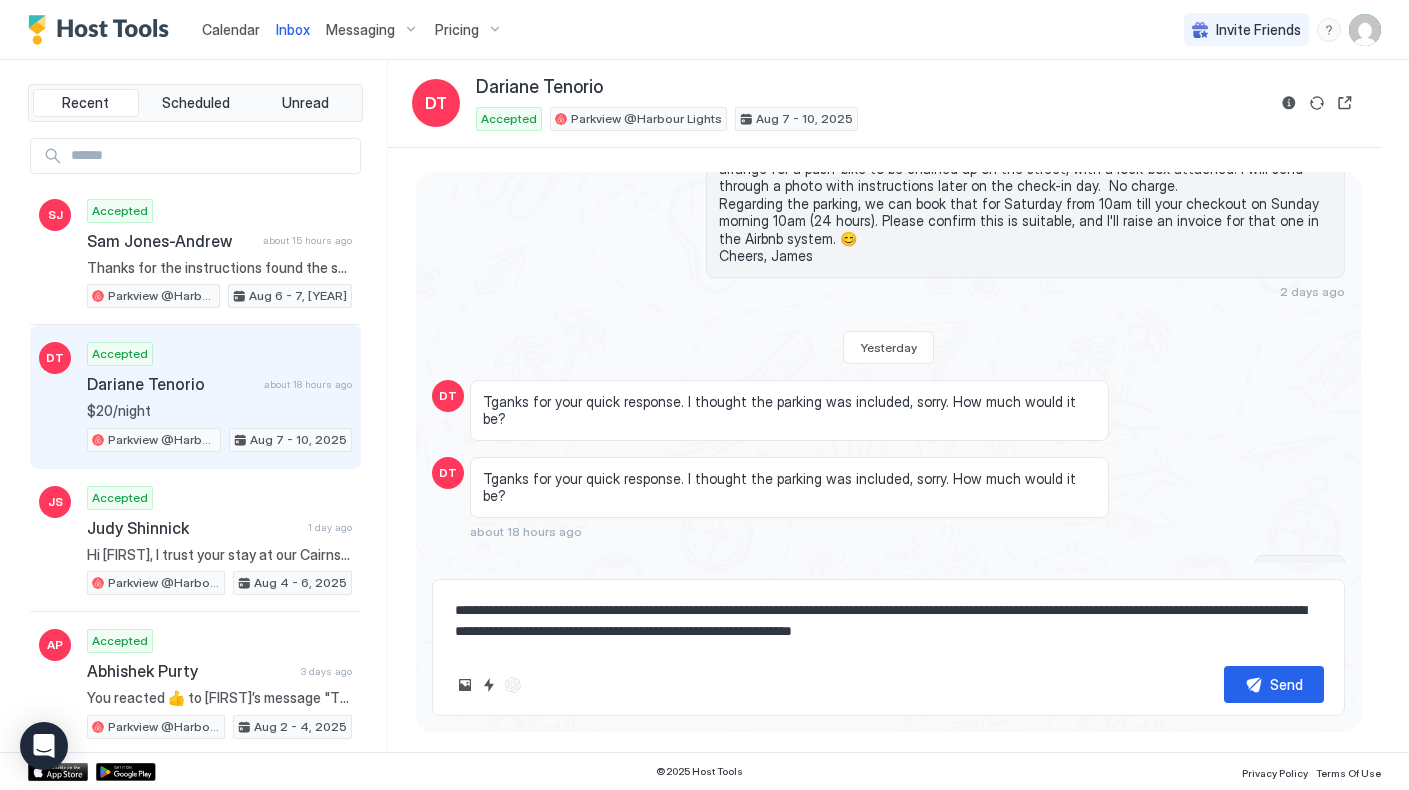 type on "*" 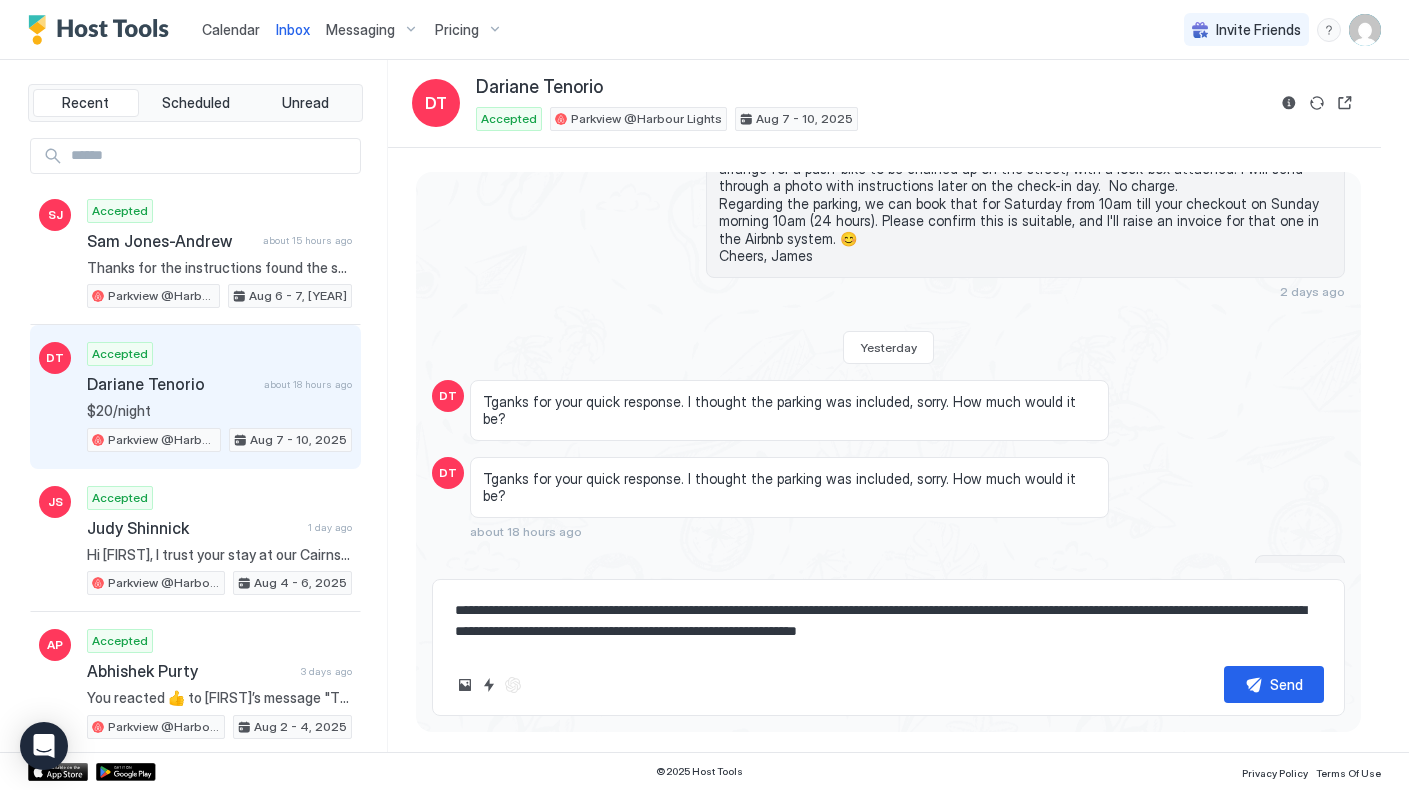 type on "*" 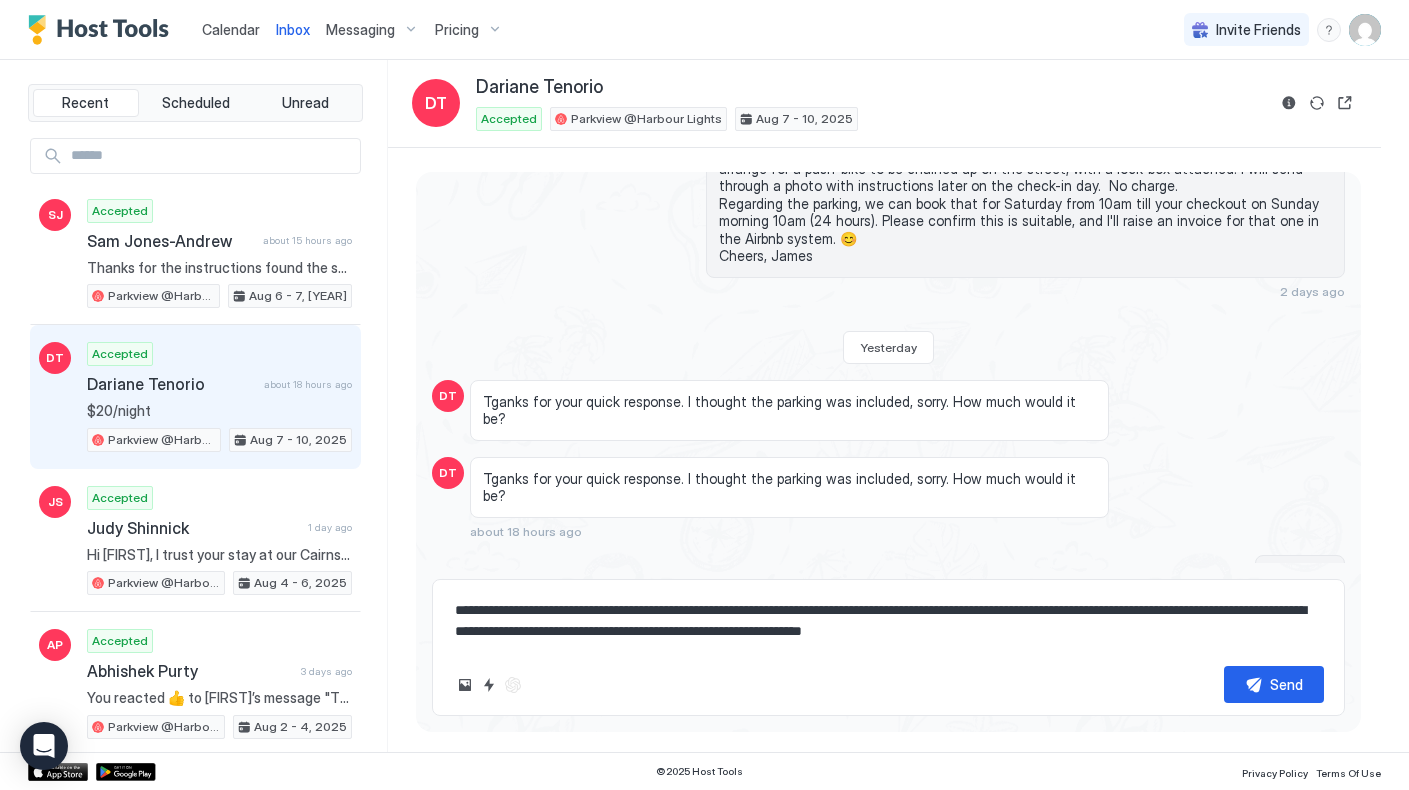 type on "*" 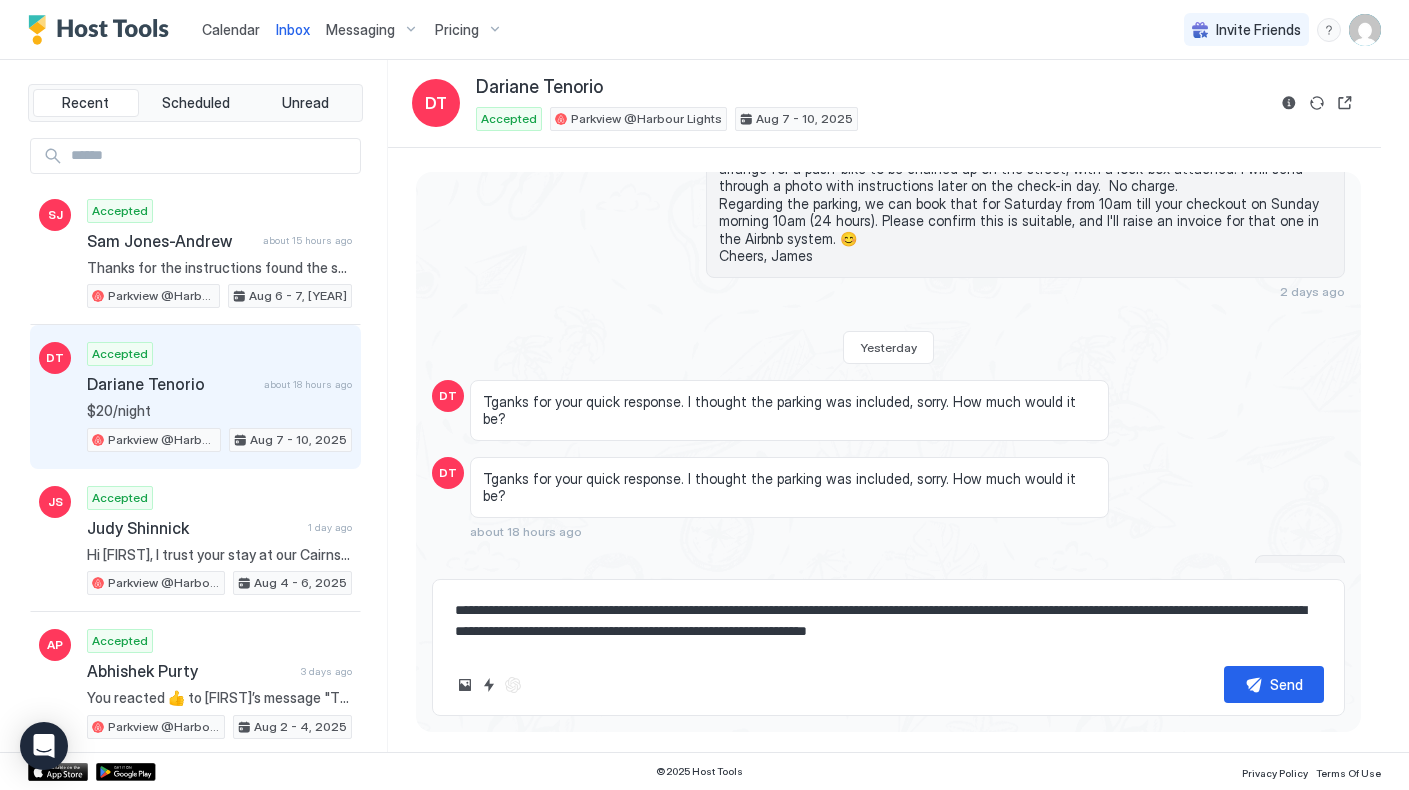 type on "*" 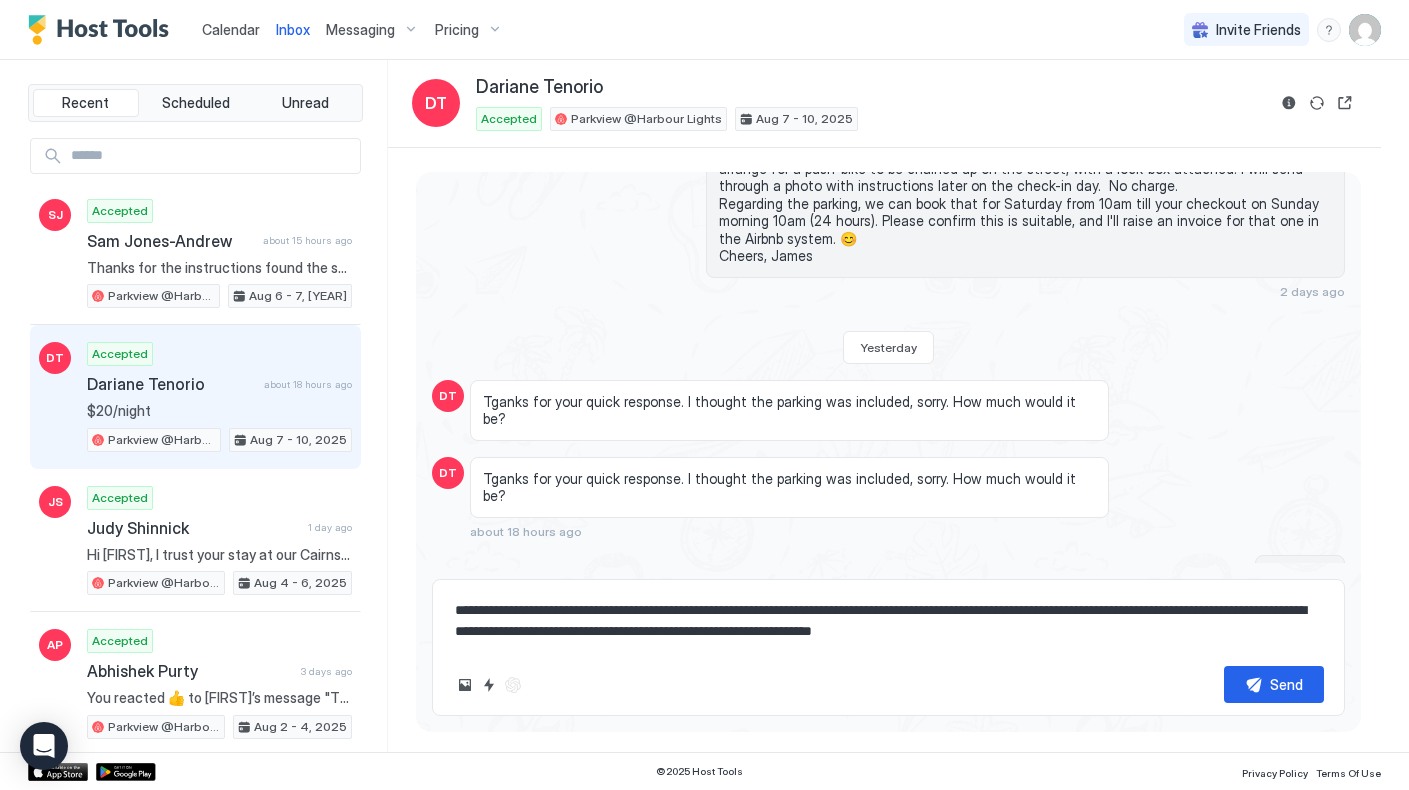 type on "*" 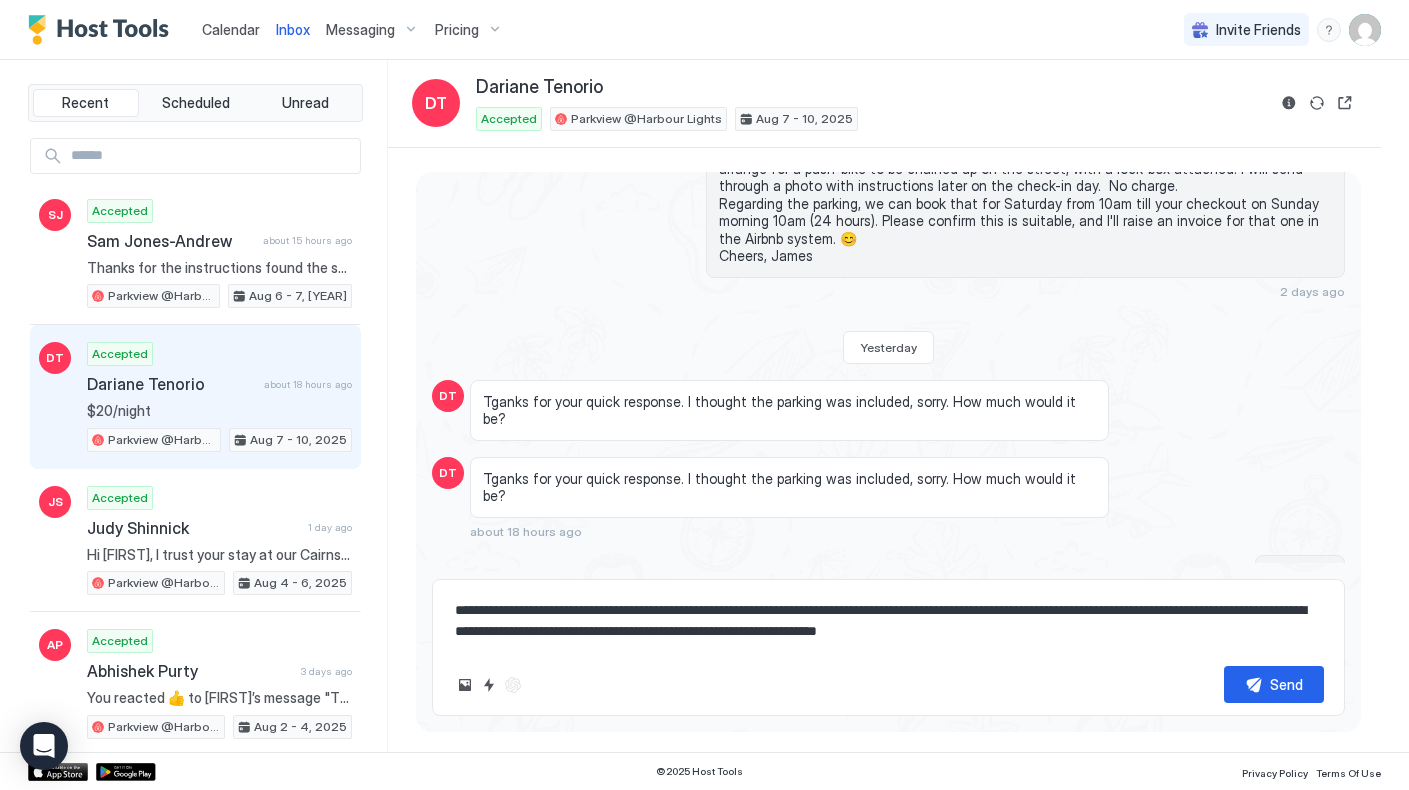 type on "*" 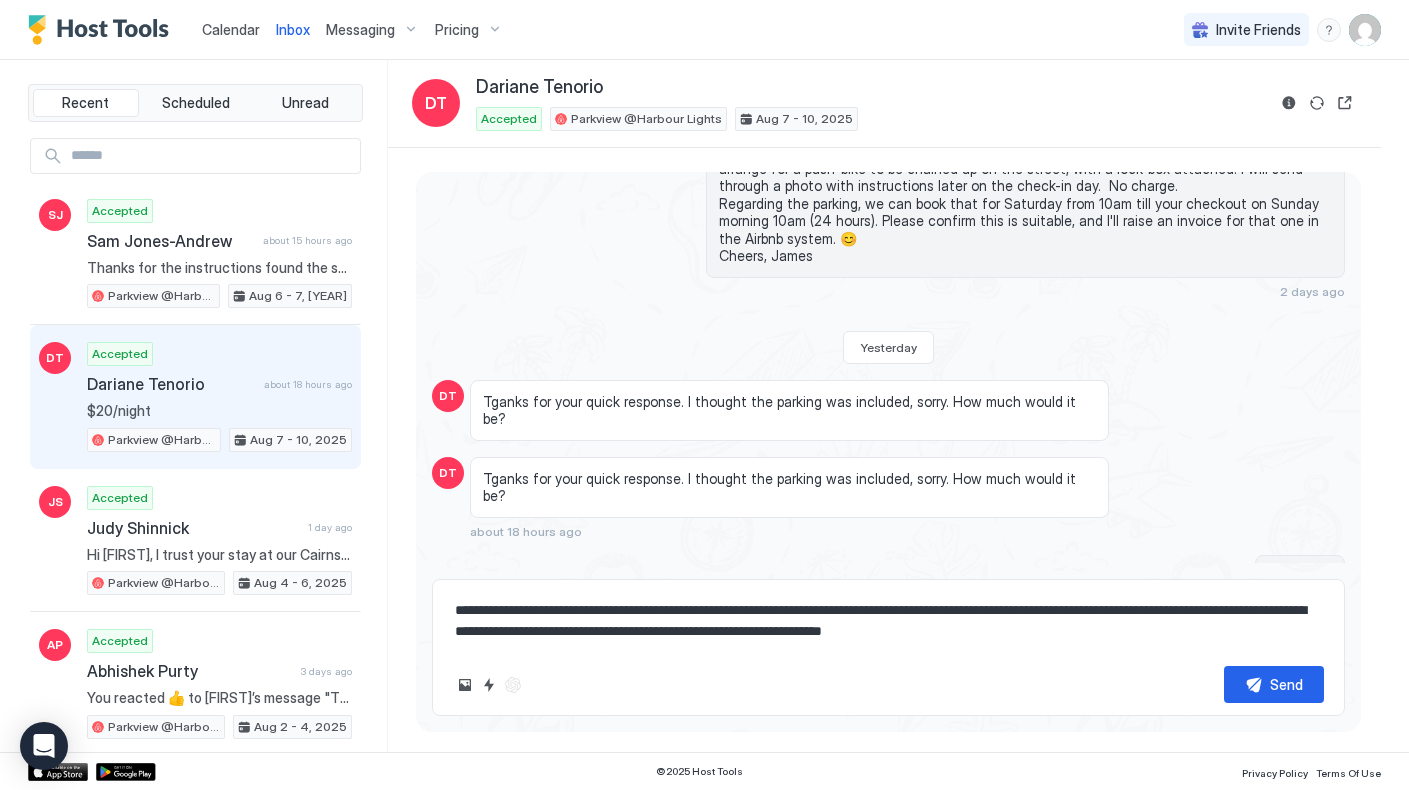 type on "*" 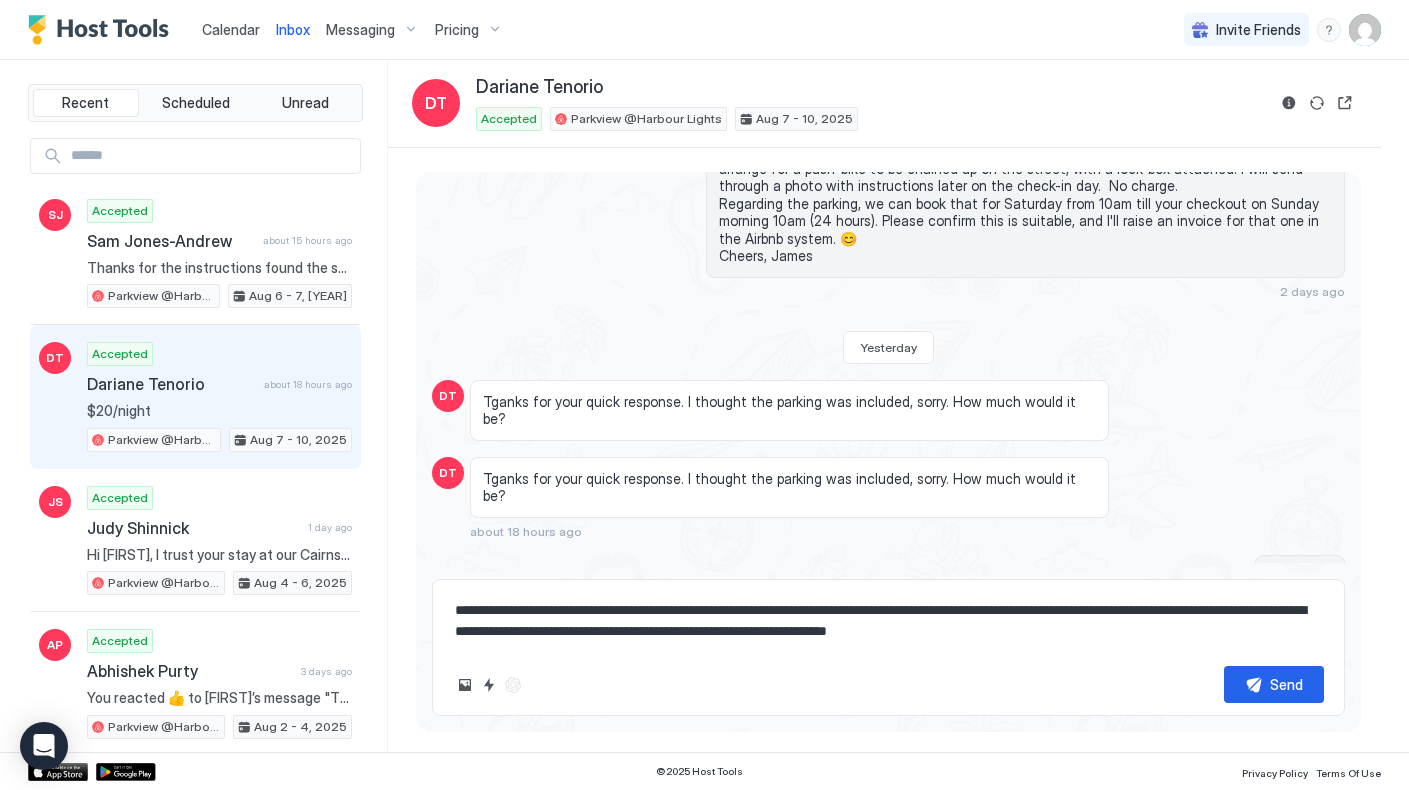 type on "*" 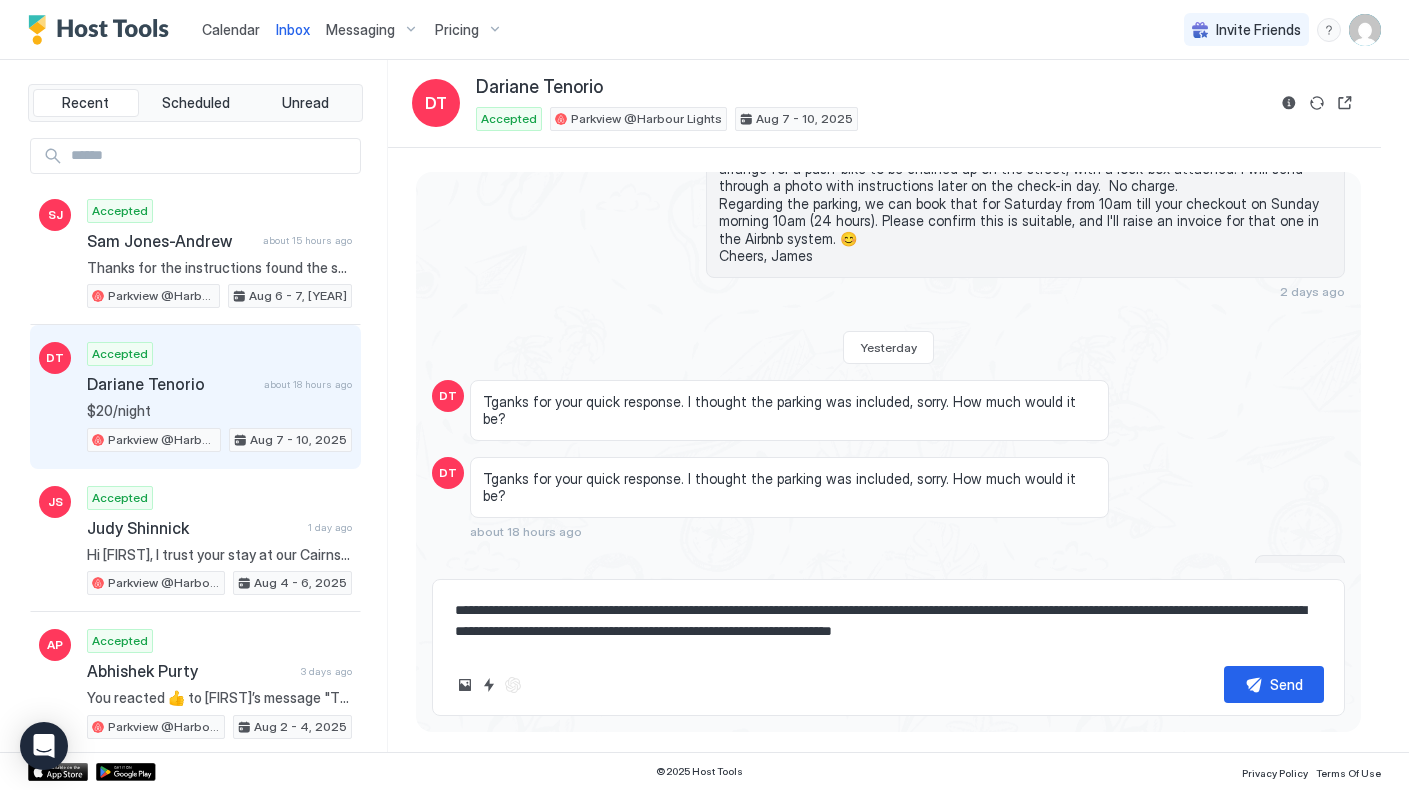 click on "**********" at bounding box center (888, 621) 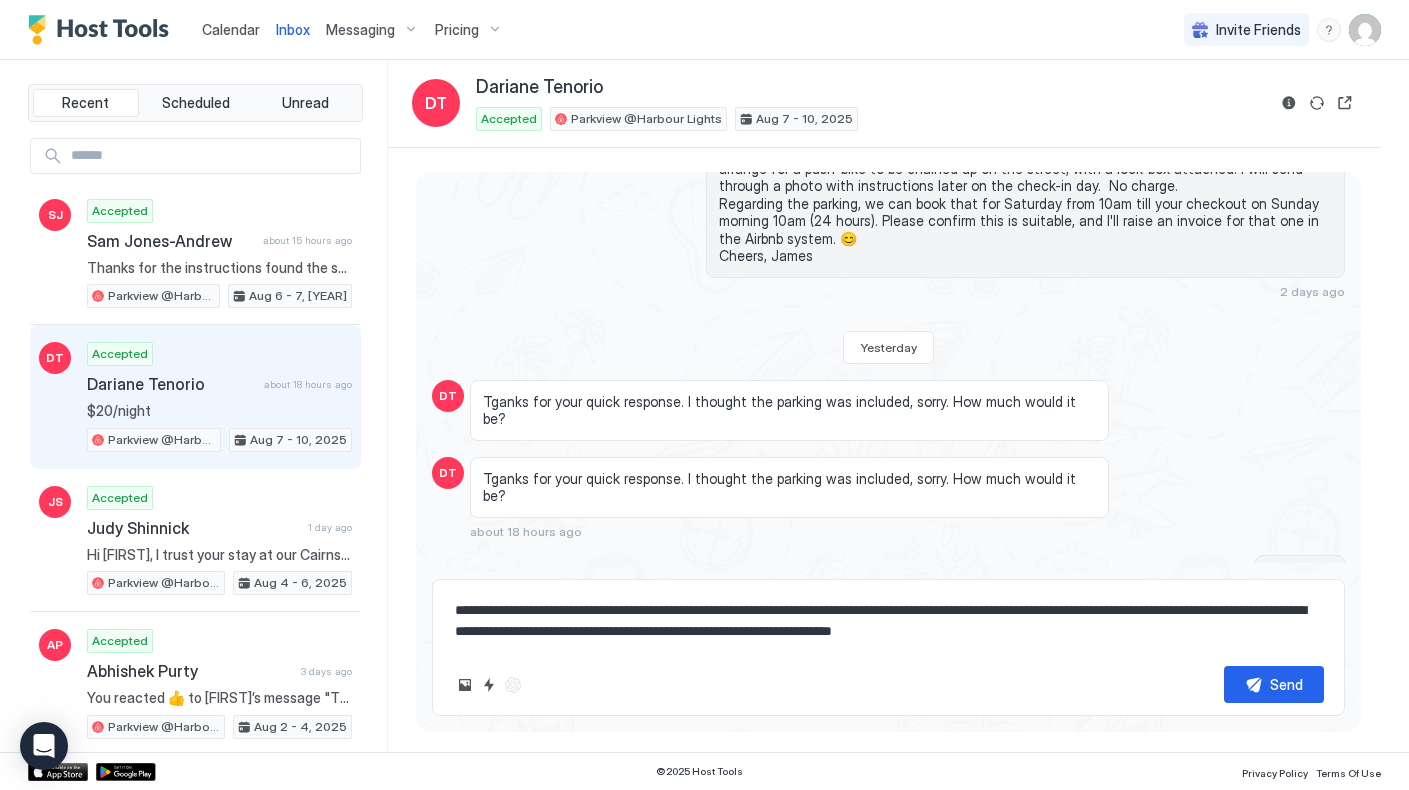 click on "**********" at bounding box center [888, 621] 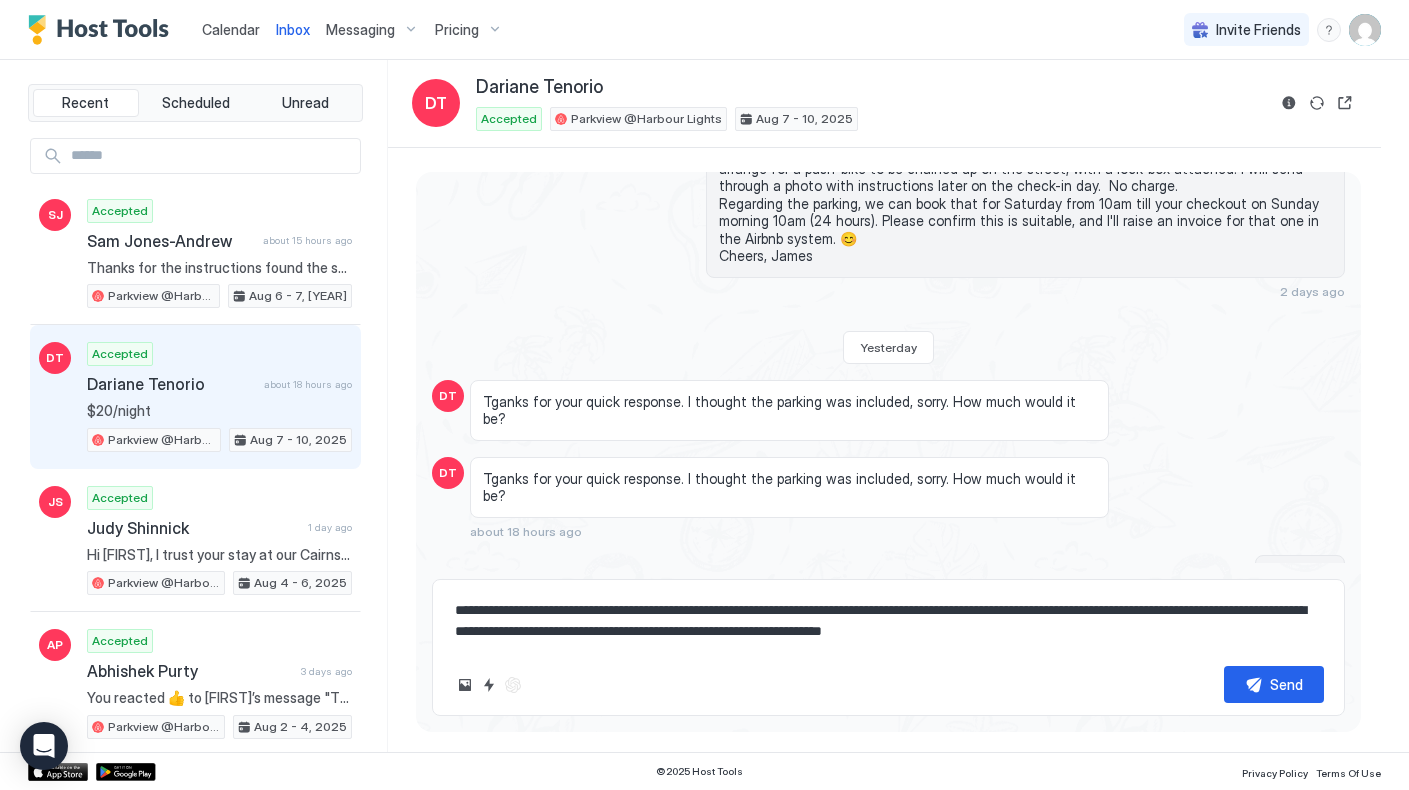 click on "**********" at bounding box center [888, 621] 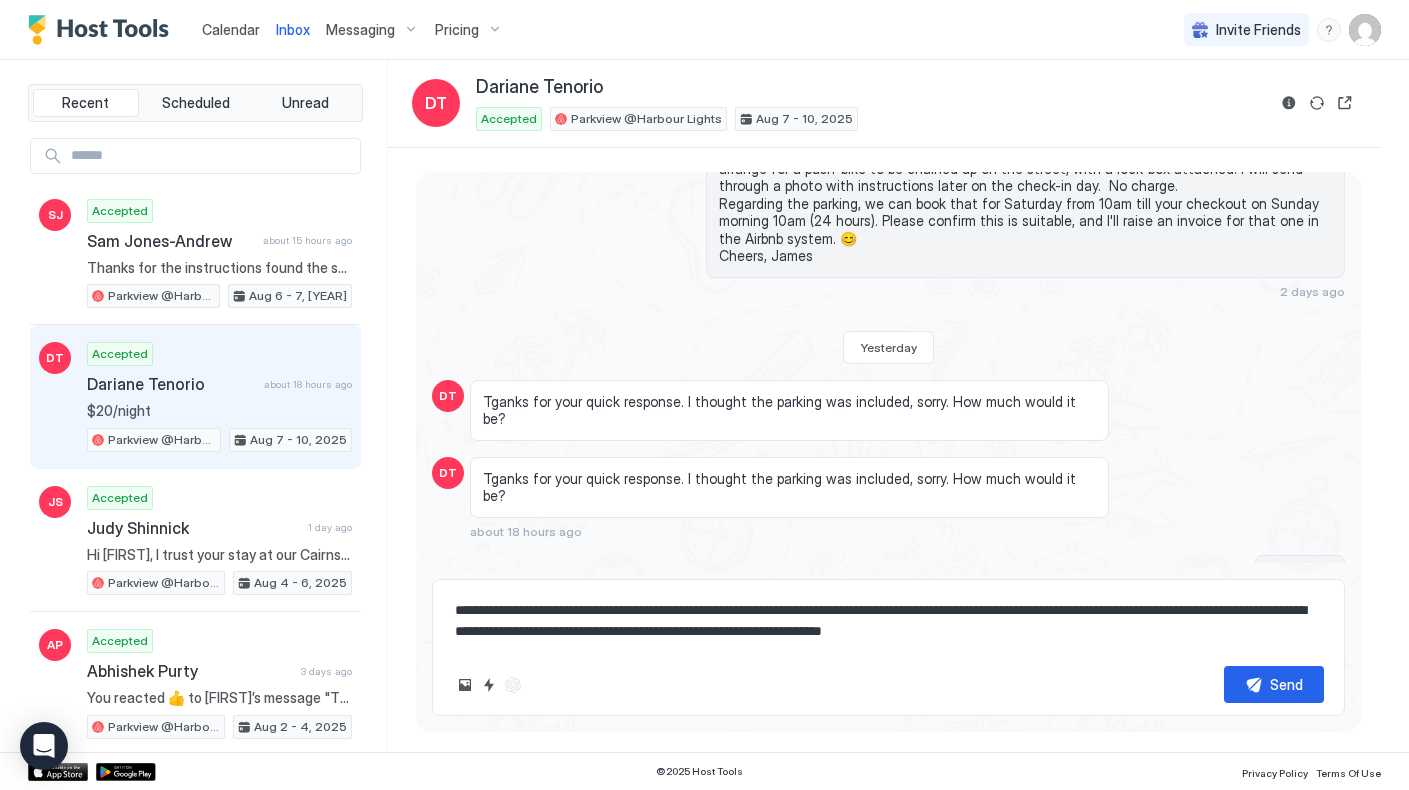 click on "**********" at bounding box center (888, 621) 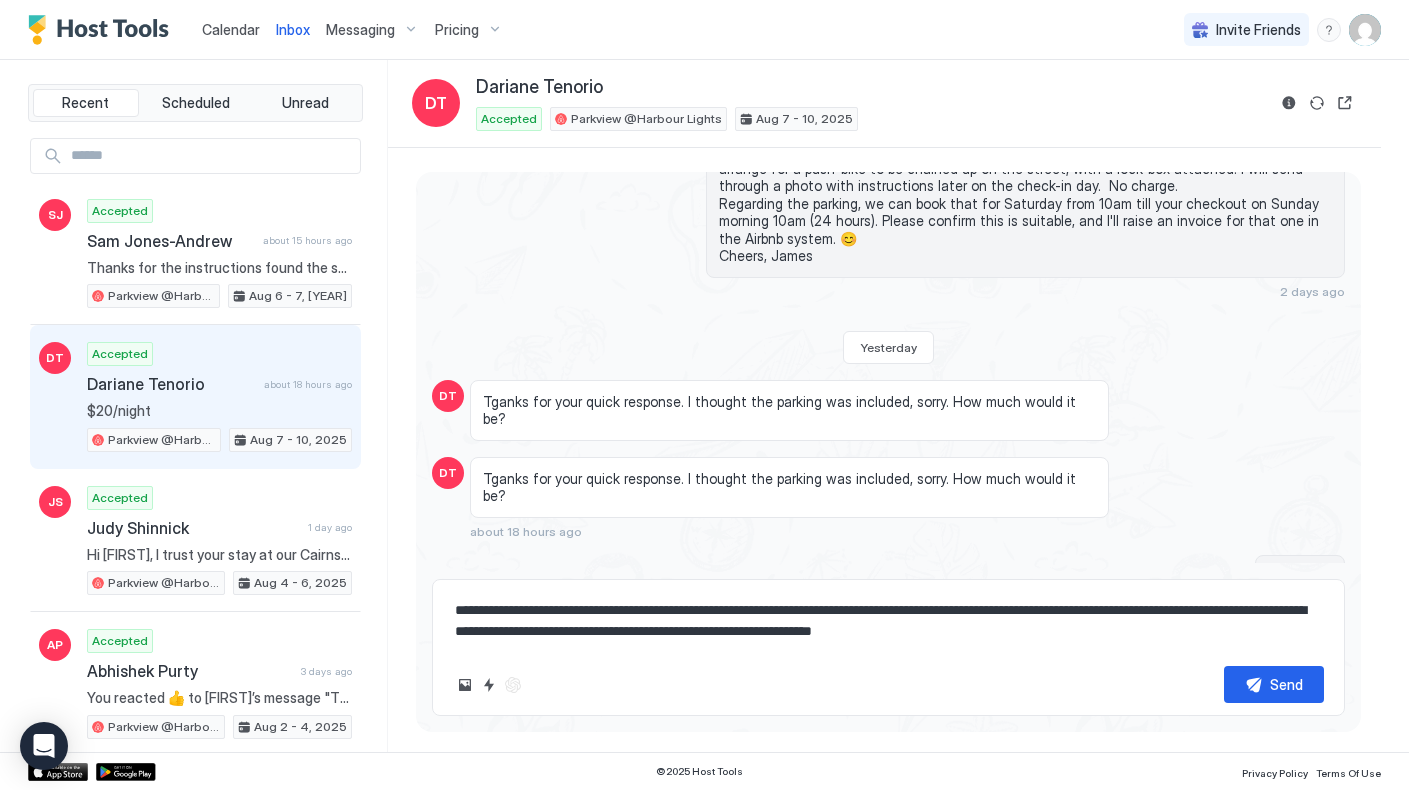 type on "*" 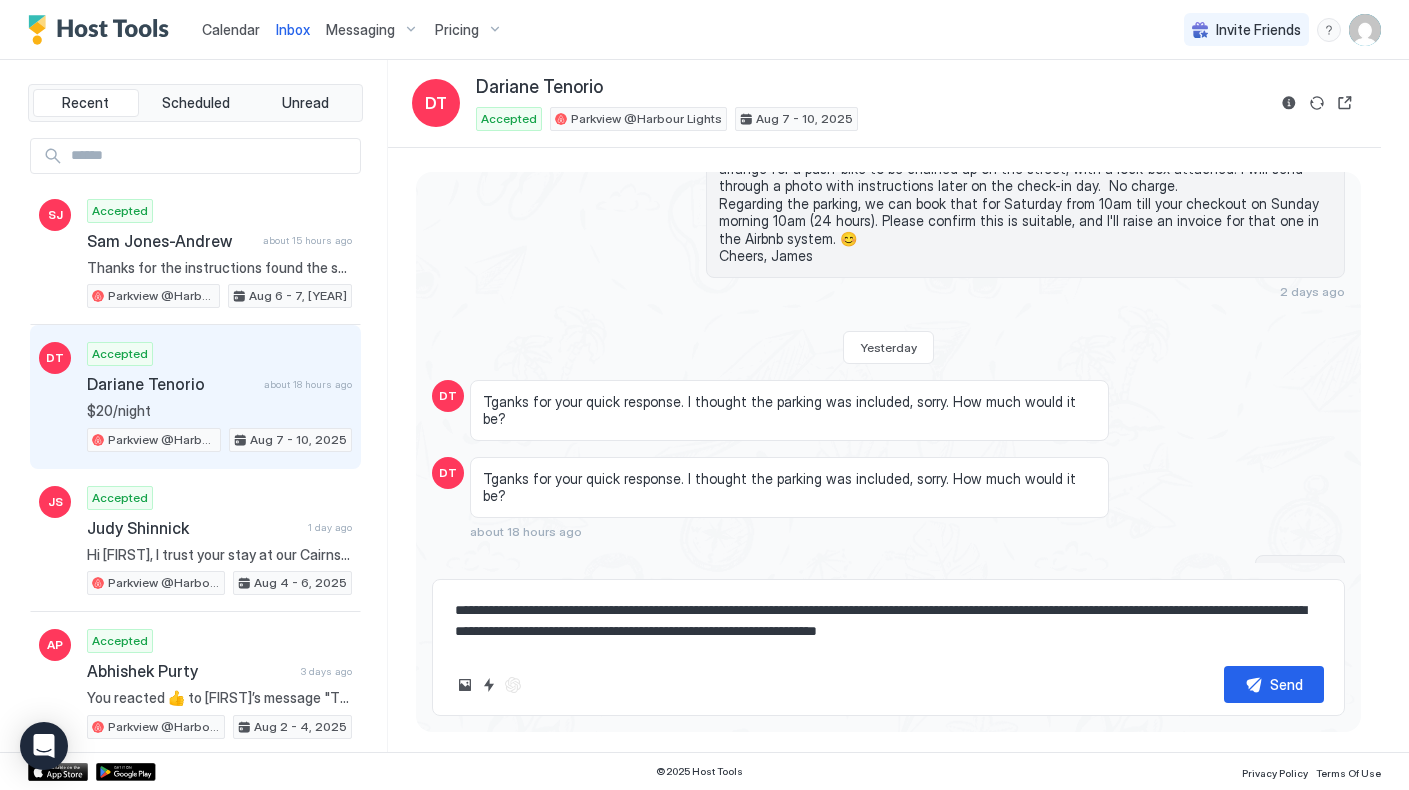 type on "*" 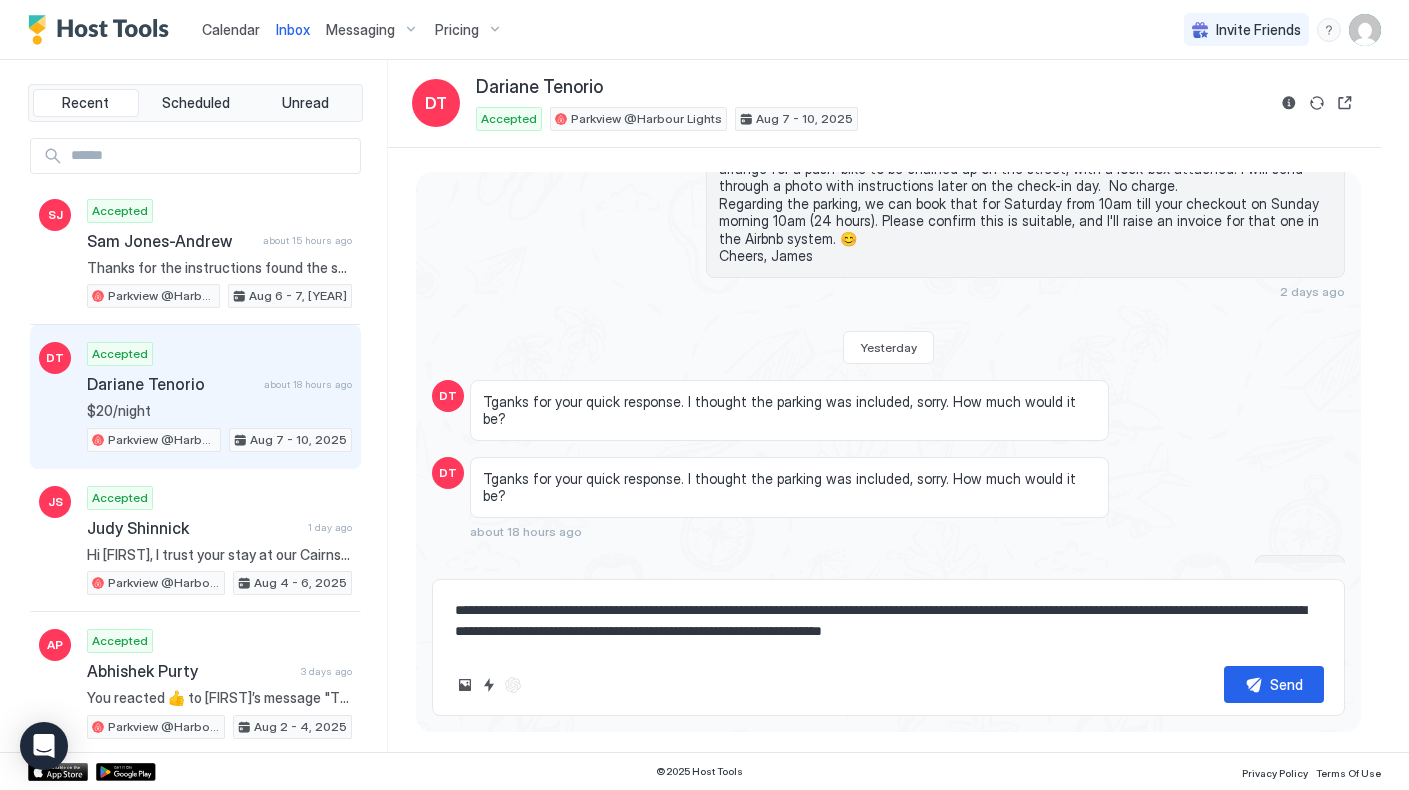 type on "*" 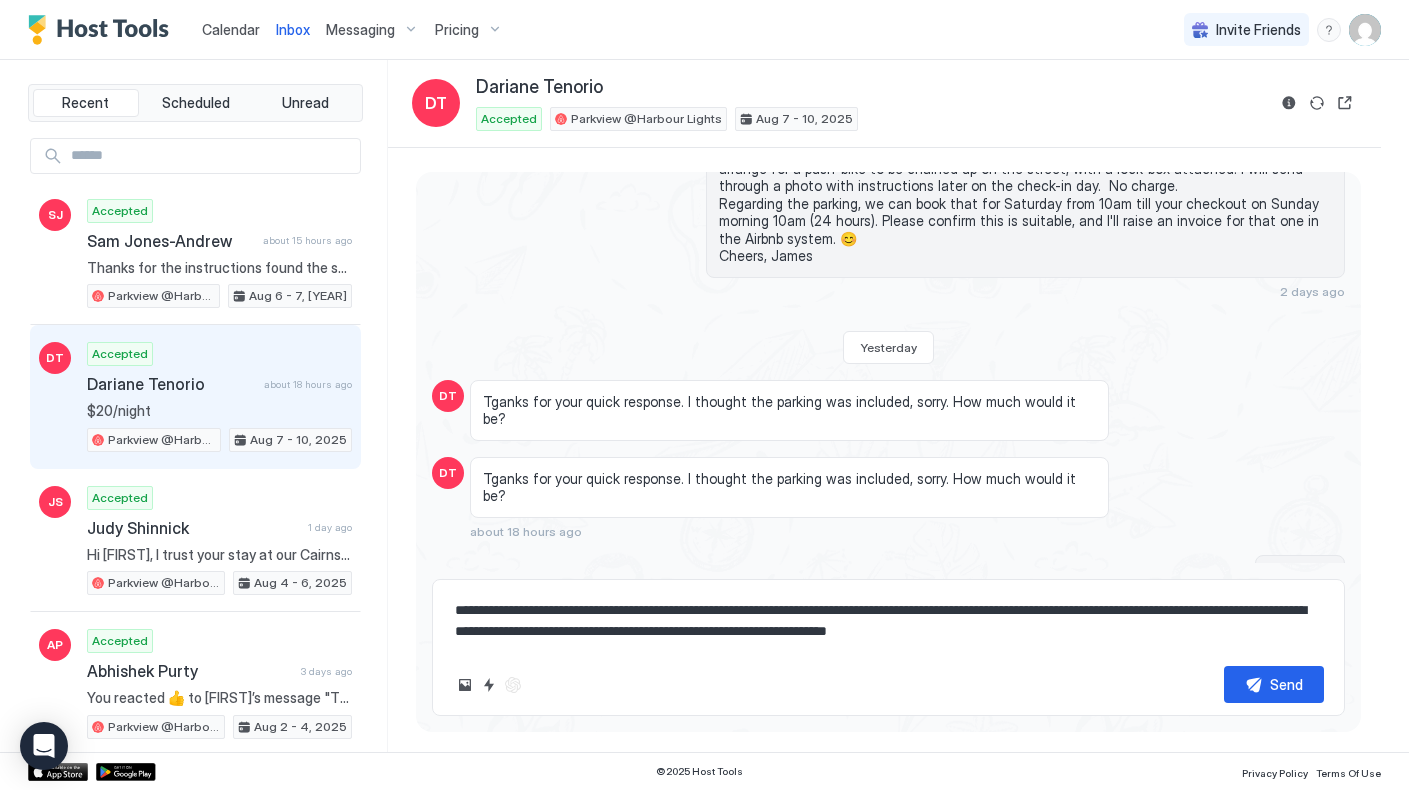 type on "*" 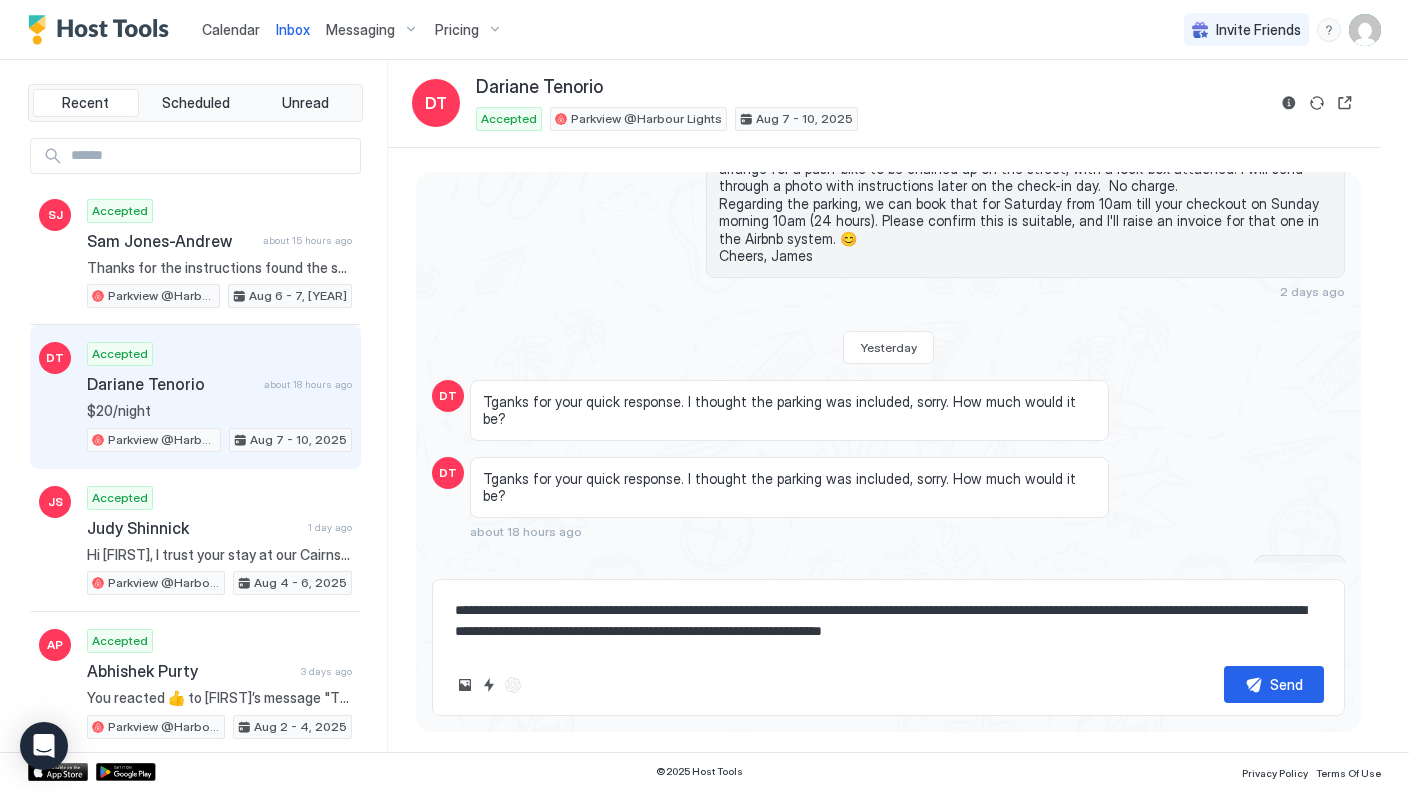 type on "*" 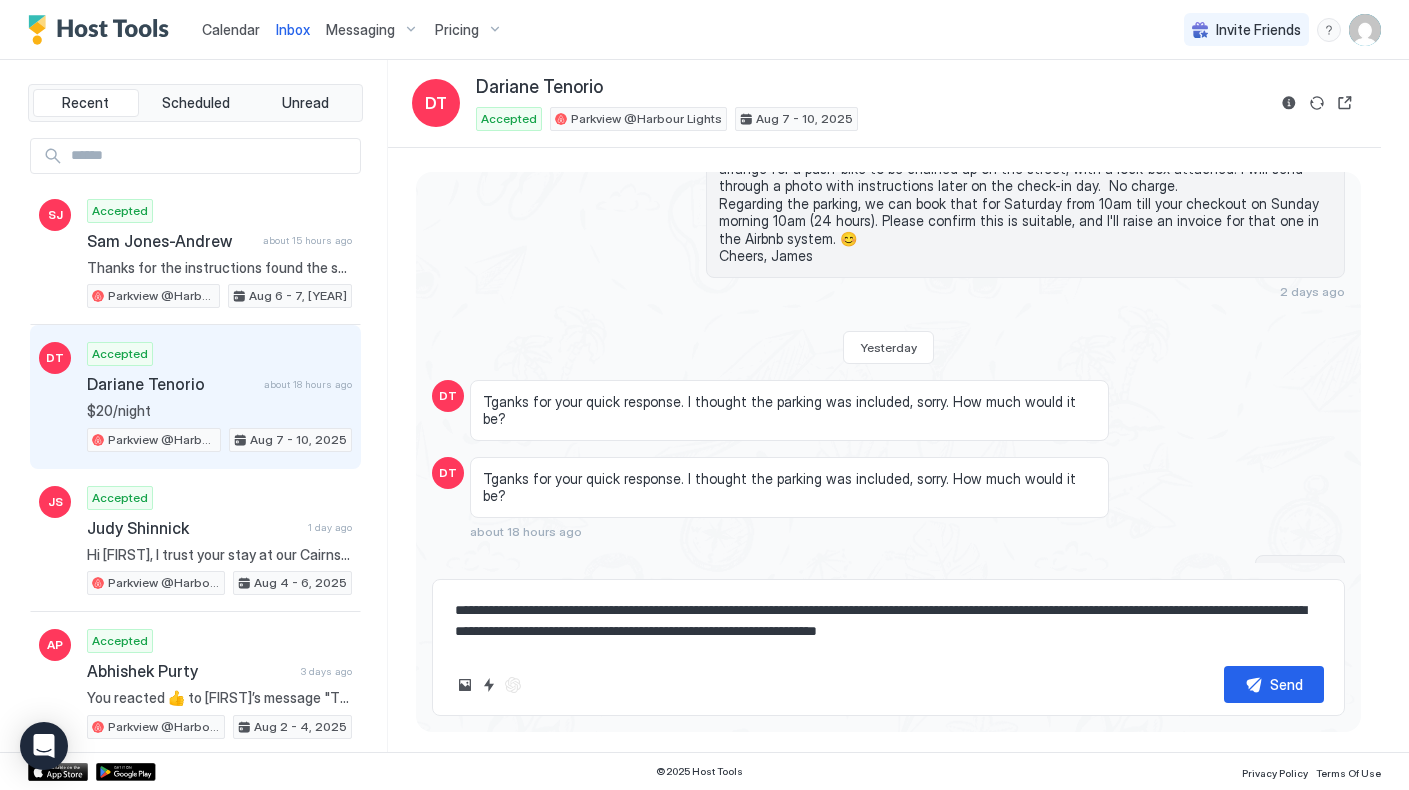 type on "*" 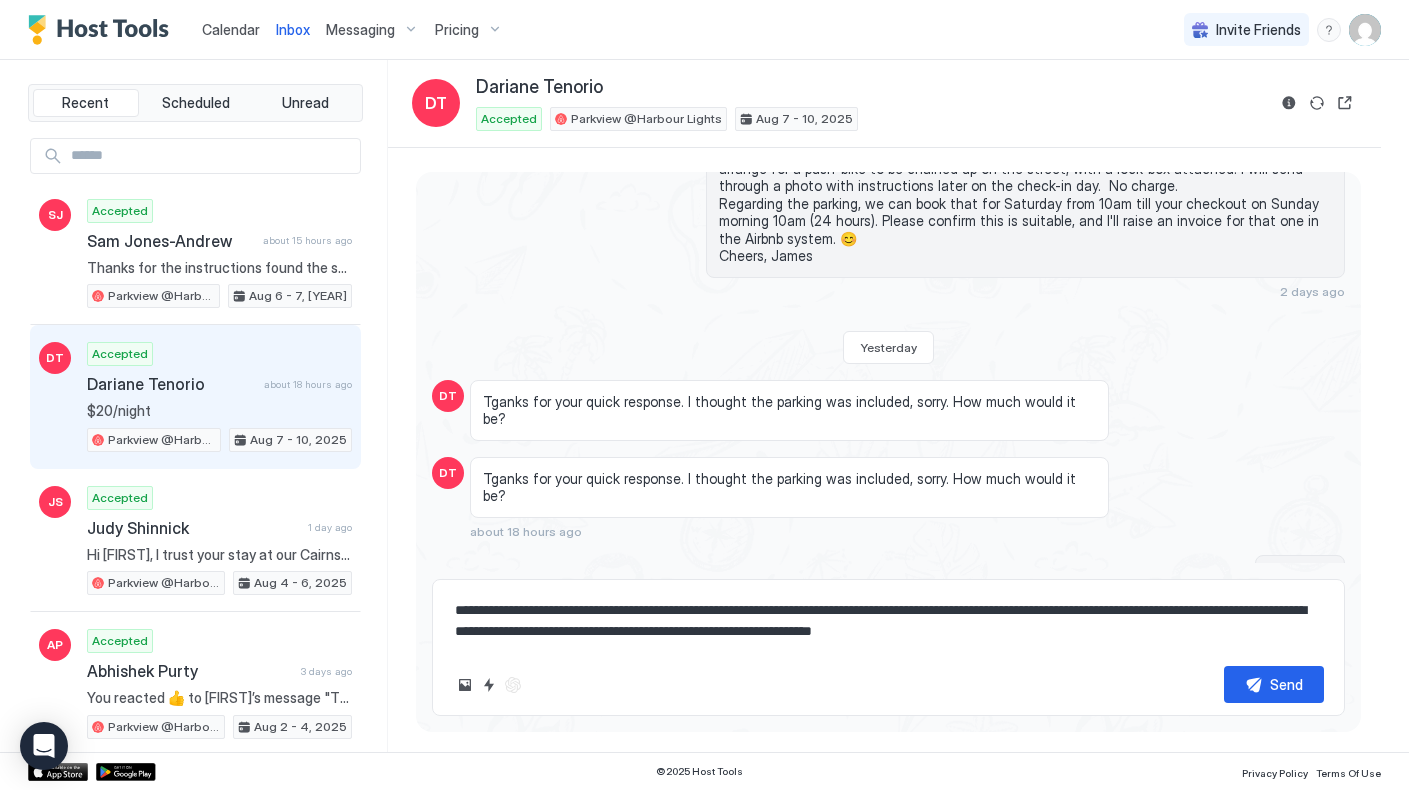 type on "*" 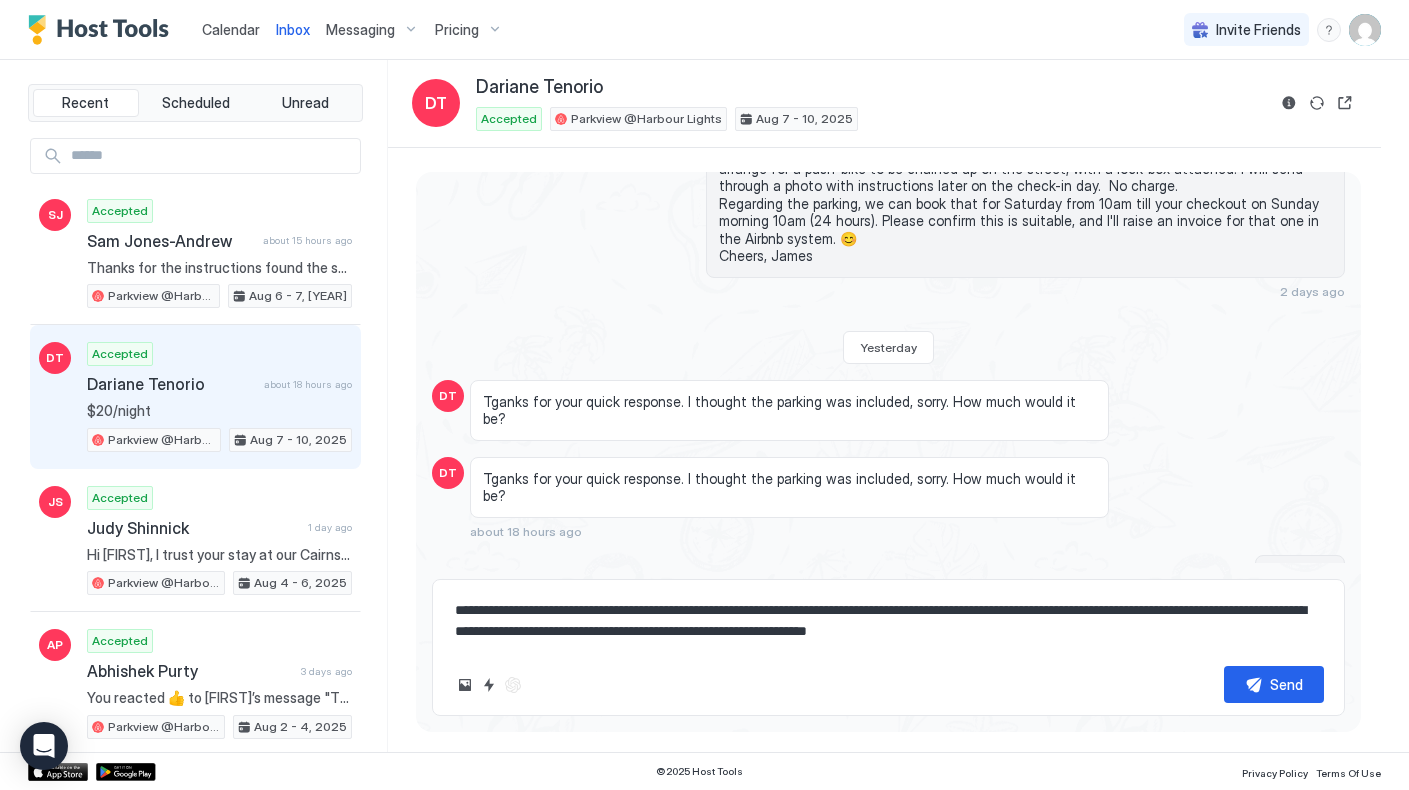 type on "*" 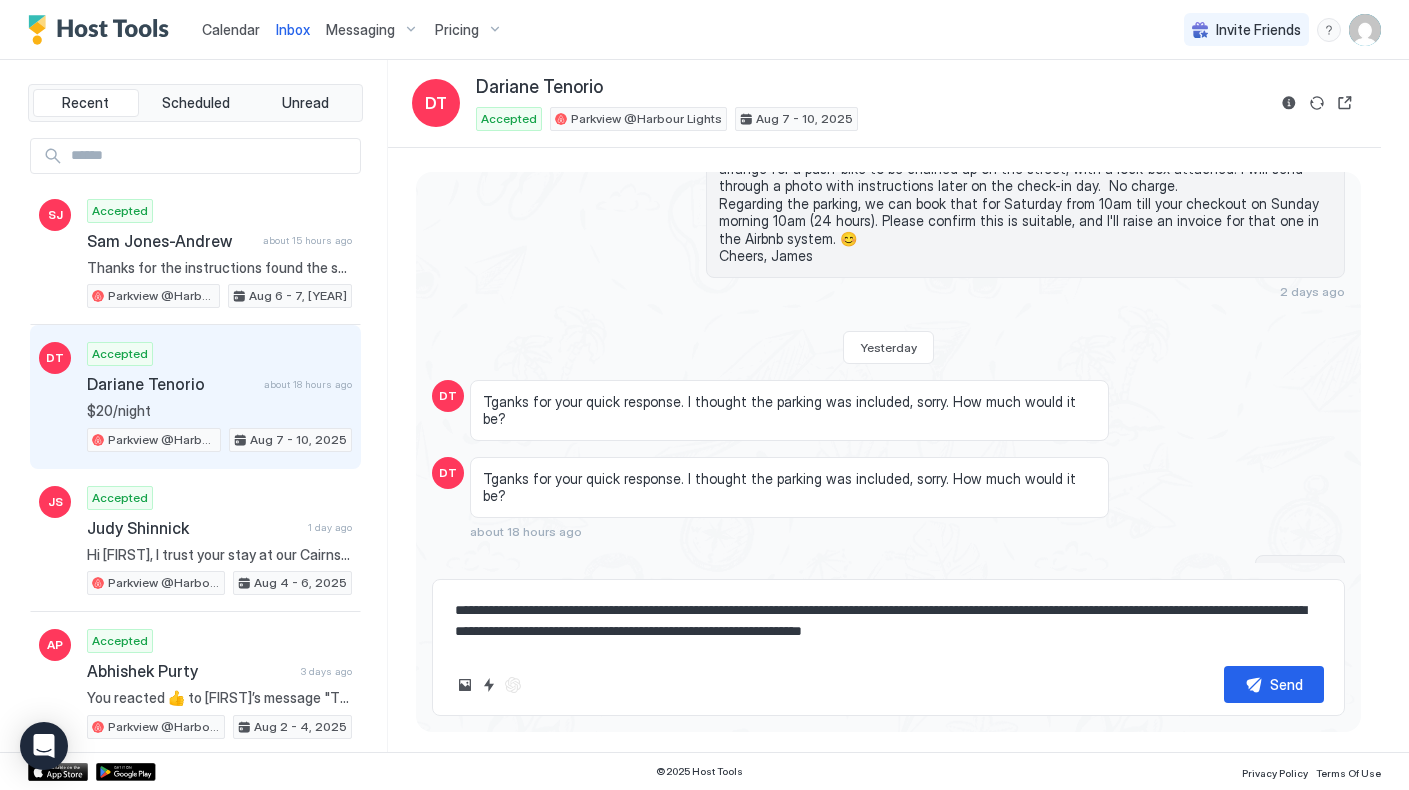 drag, startPoint x: 572, startPoint y: 634, endPoint x: 987, endPoint y: 635, distance: 415.0012 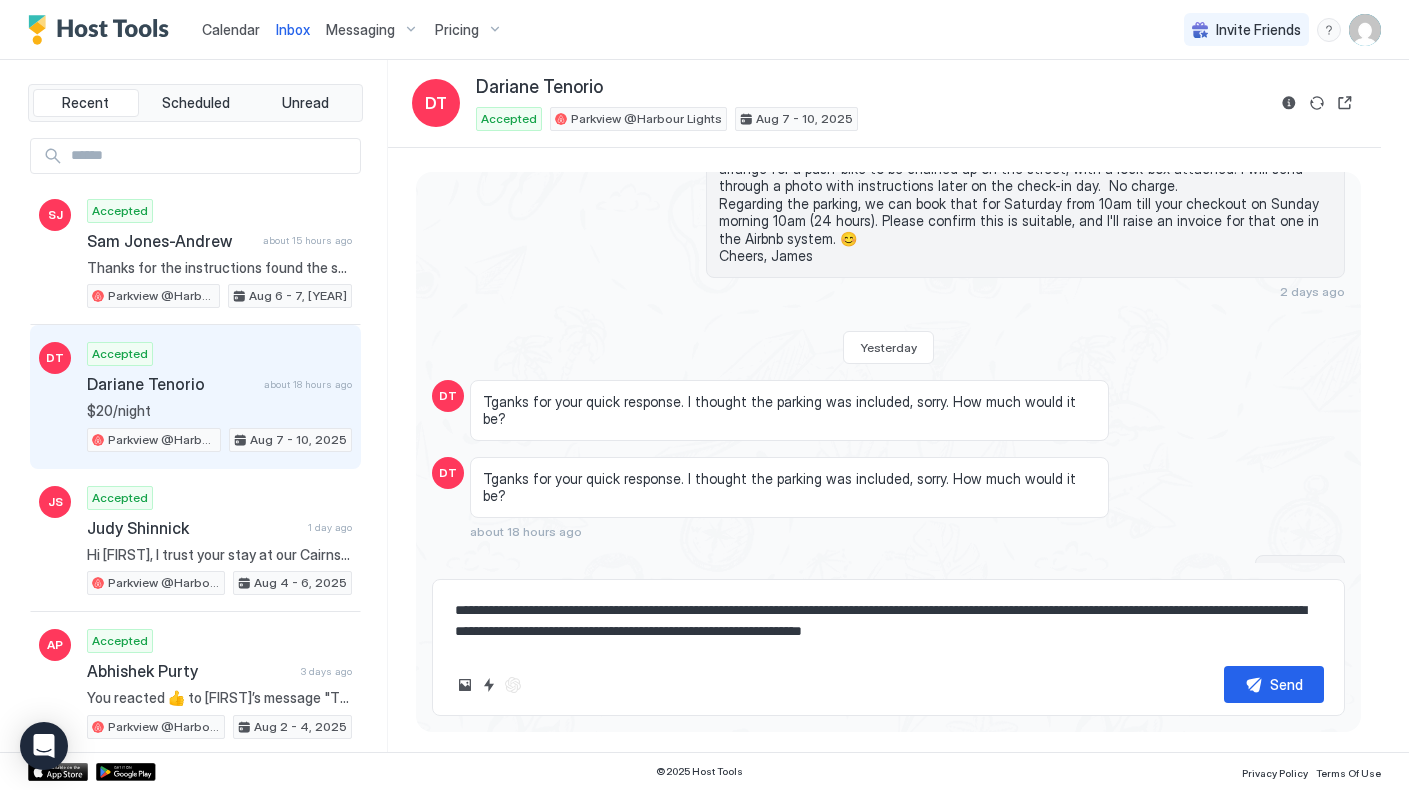 click on "**********" at bounding box center [888, 621] 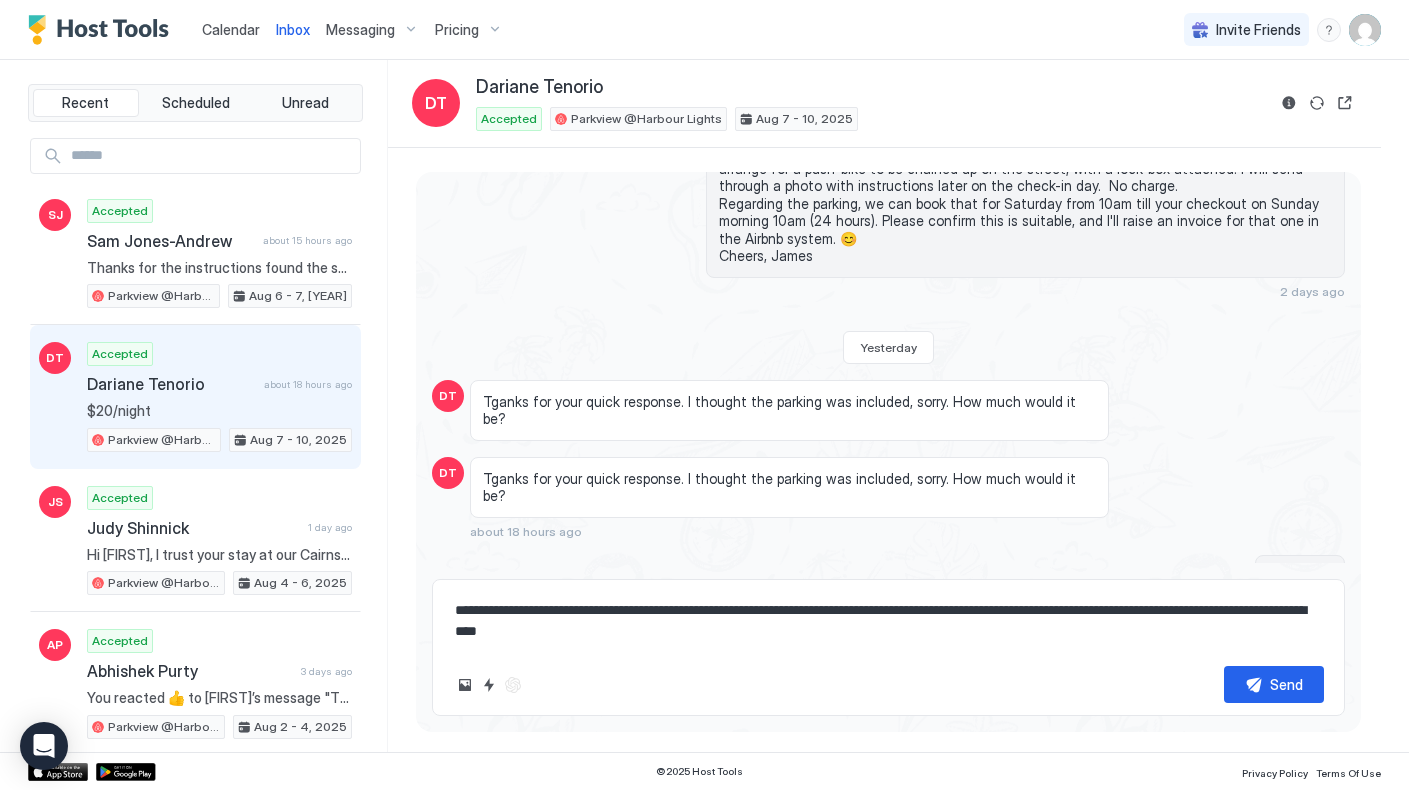 type on "*" 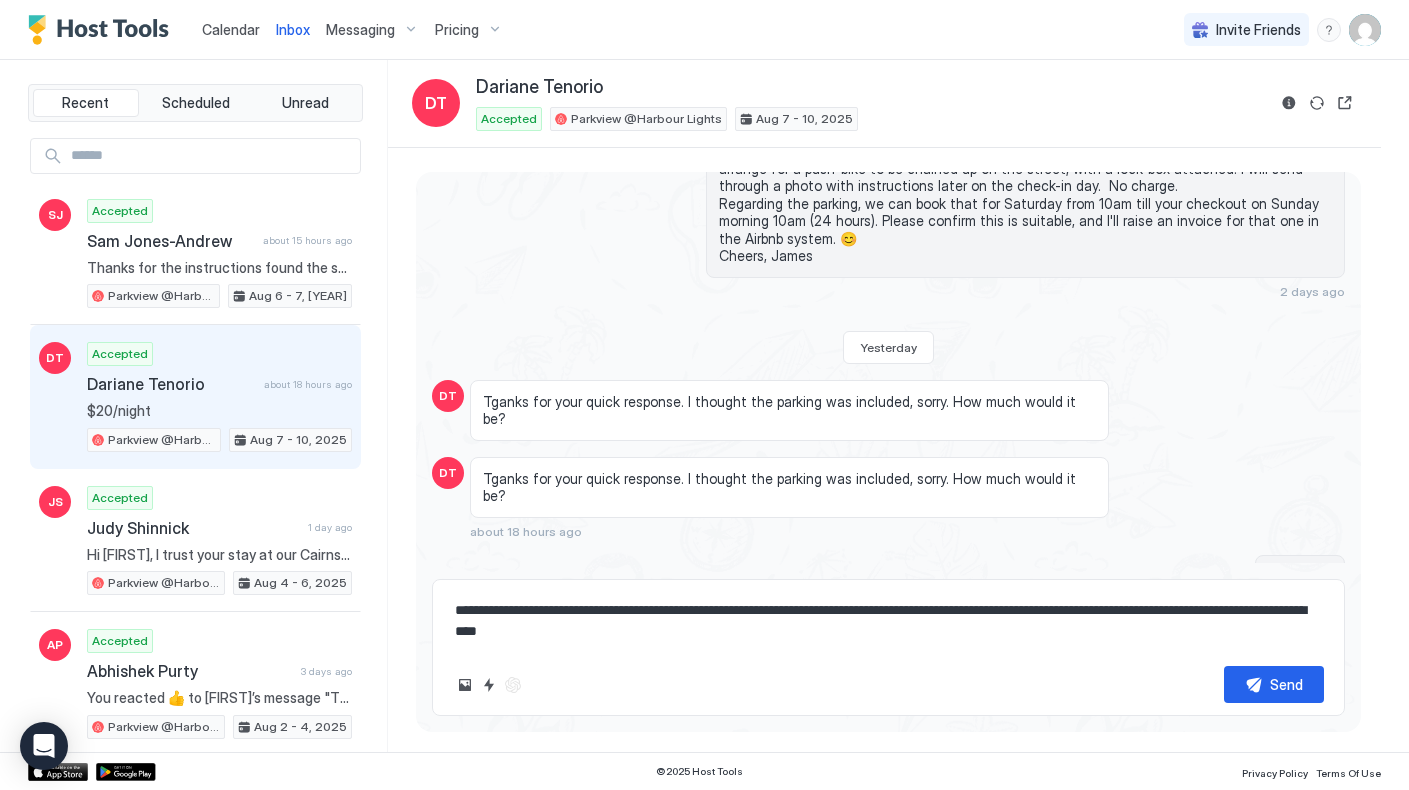 type on "**********" 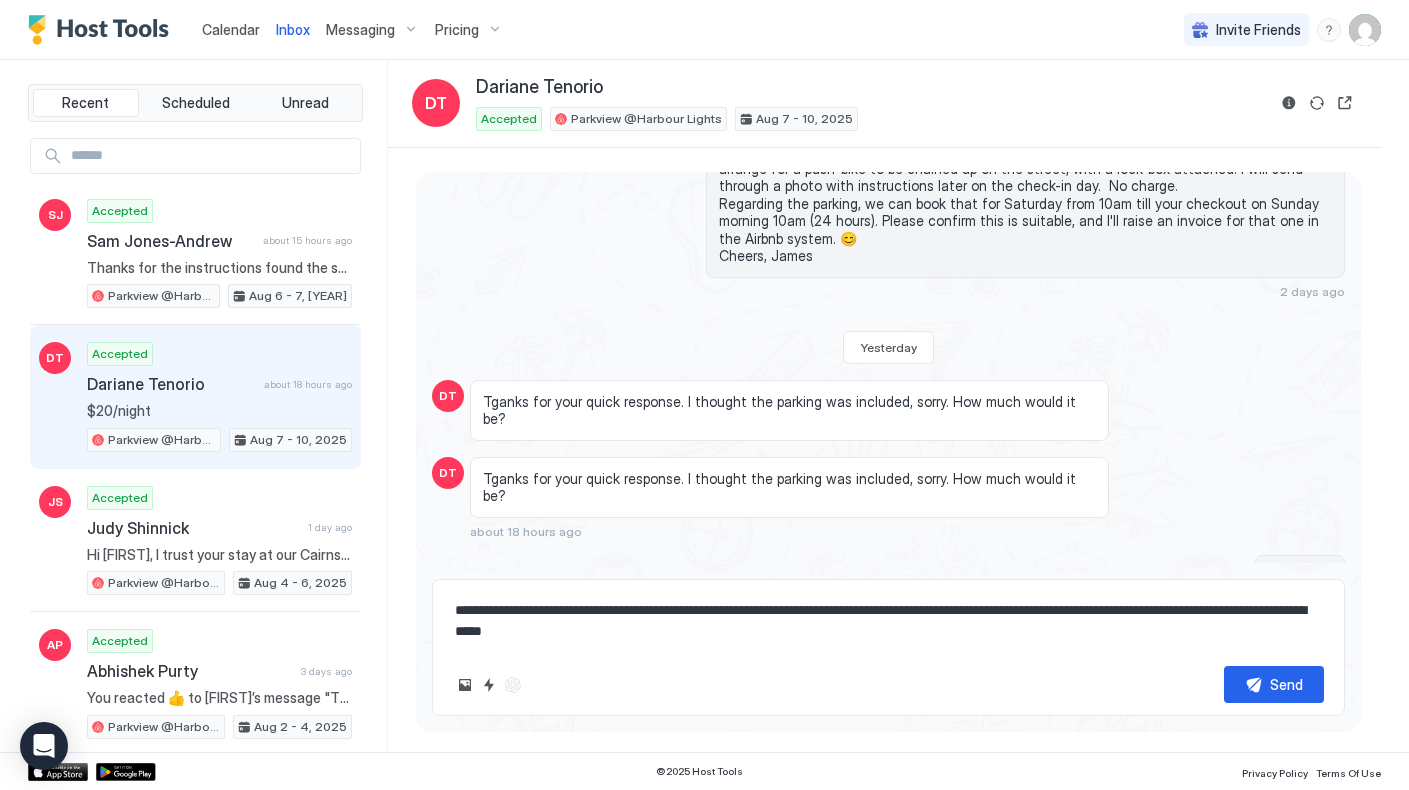 type on "*" 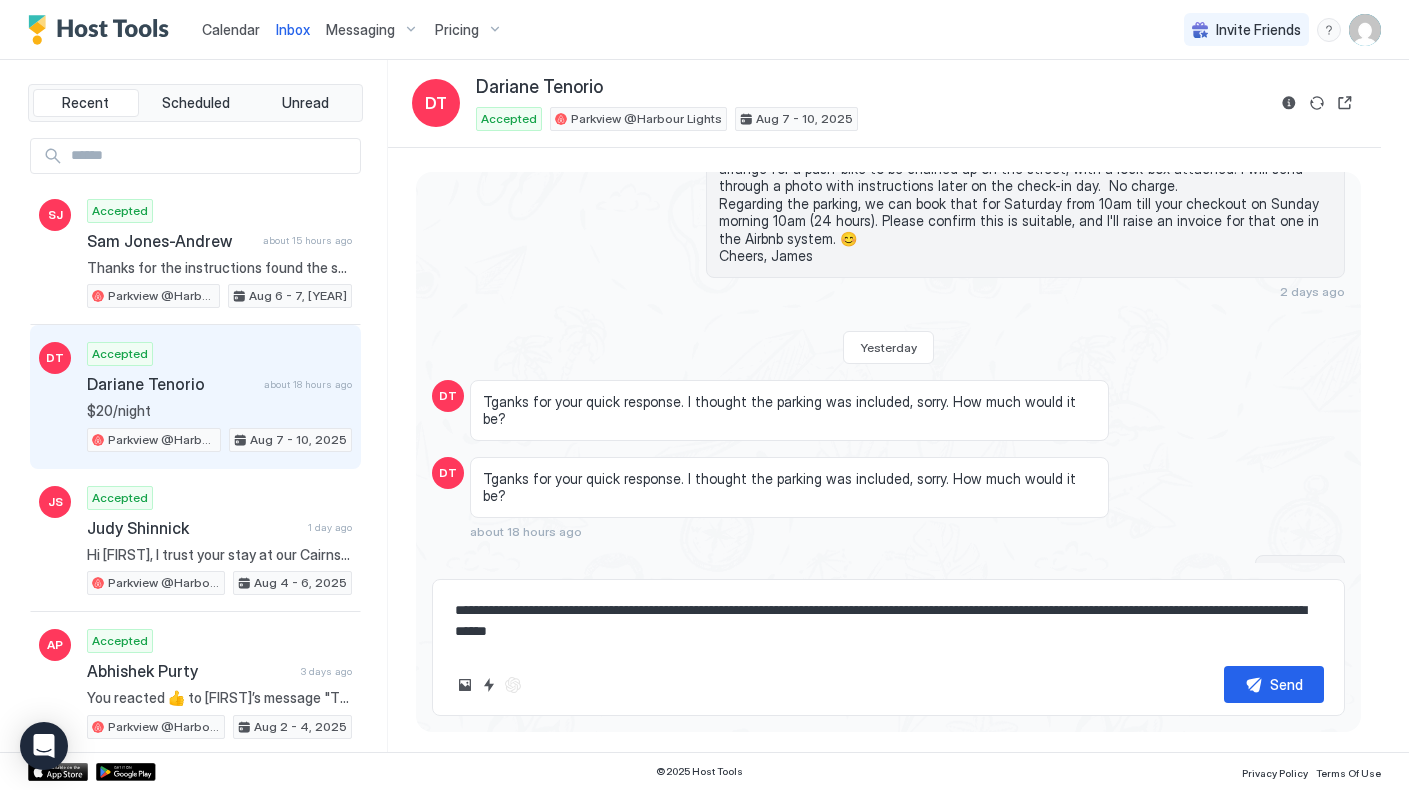type on "*" 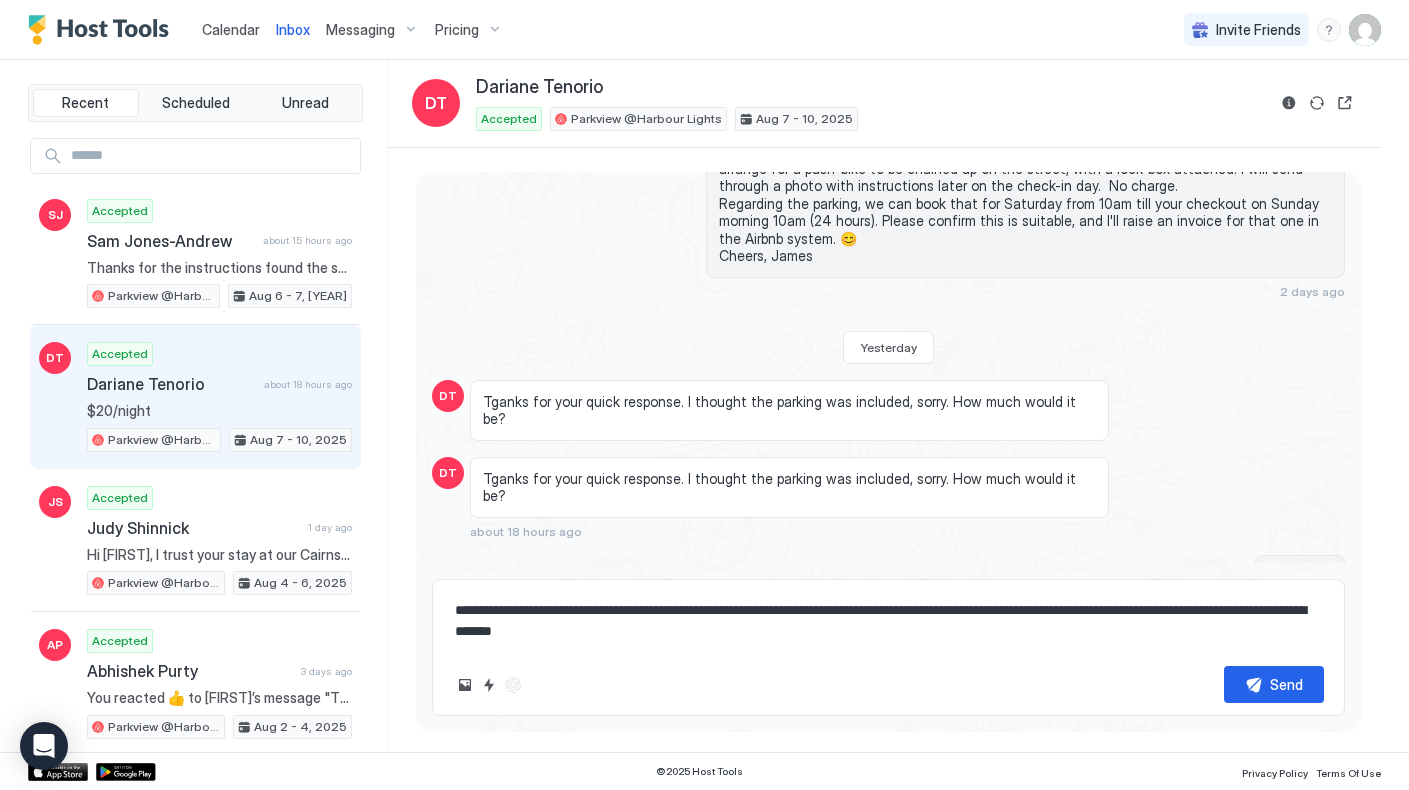 type on "*" 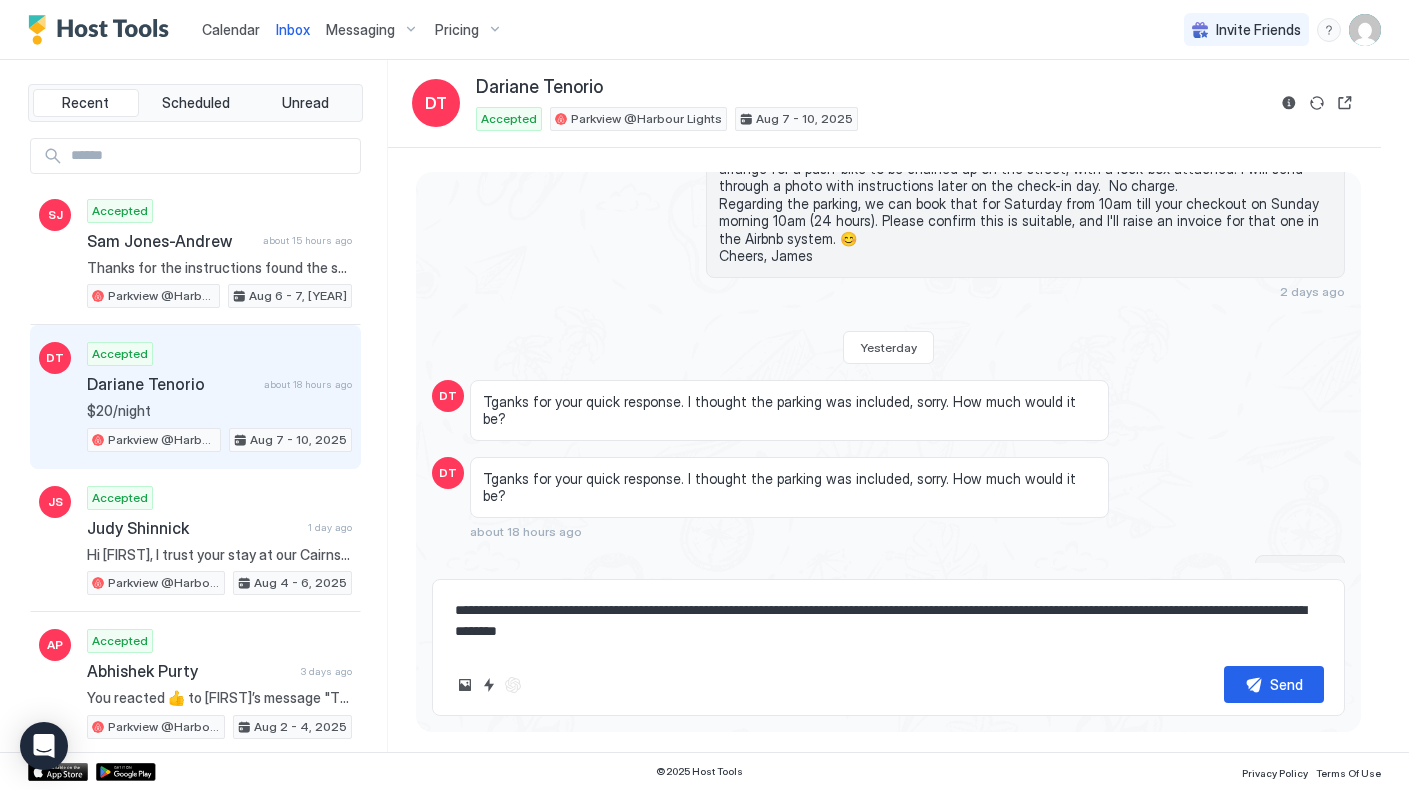 type on "*" 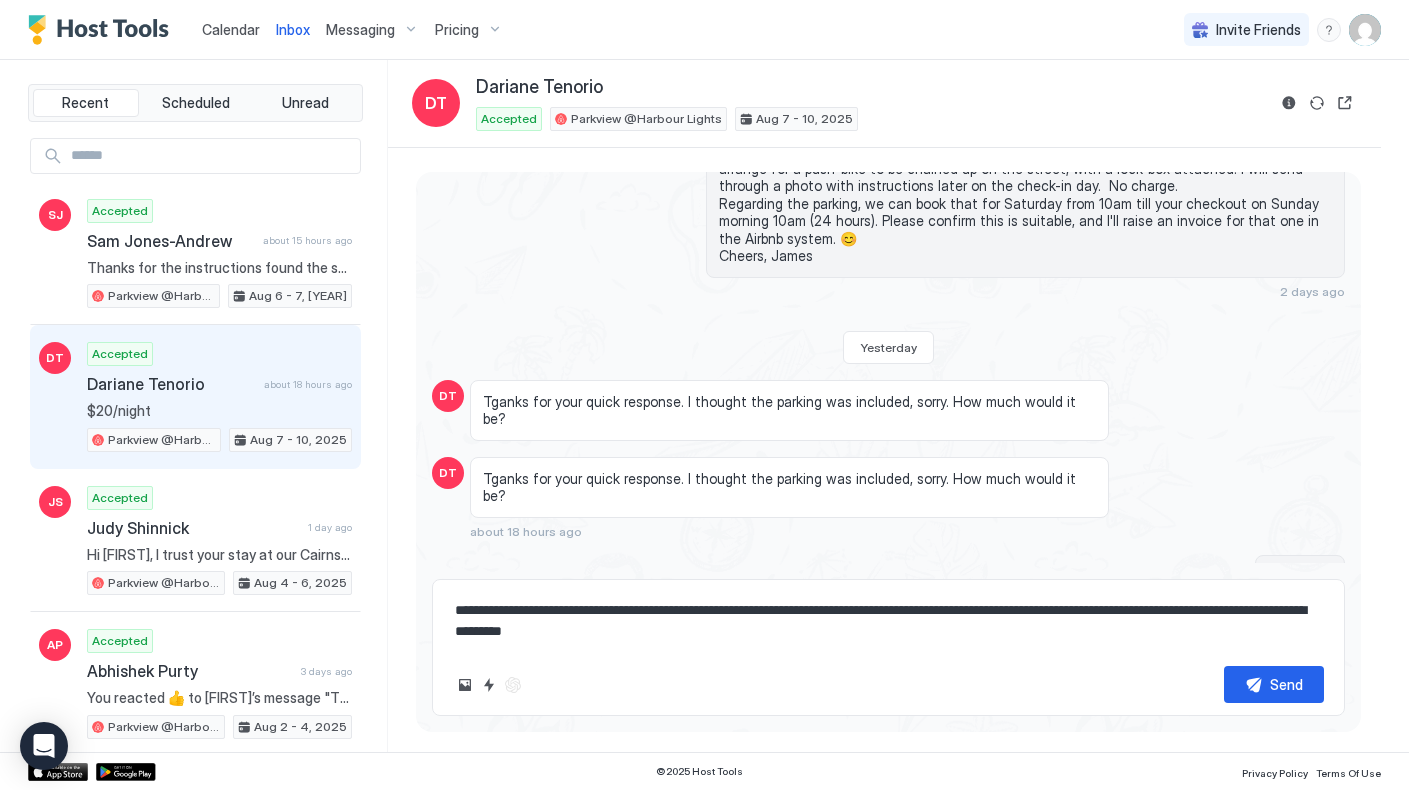 type on "*" 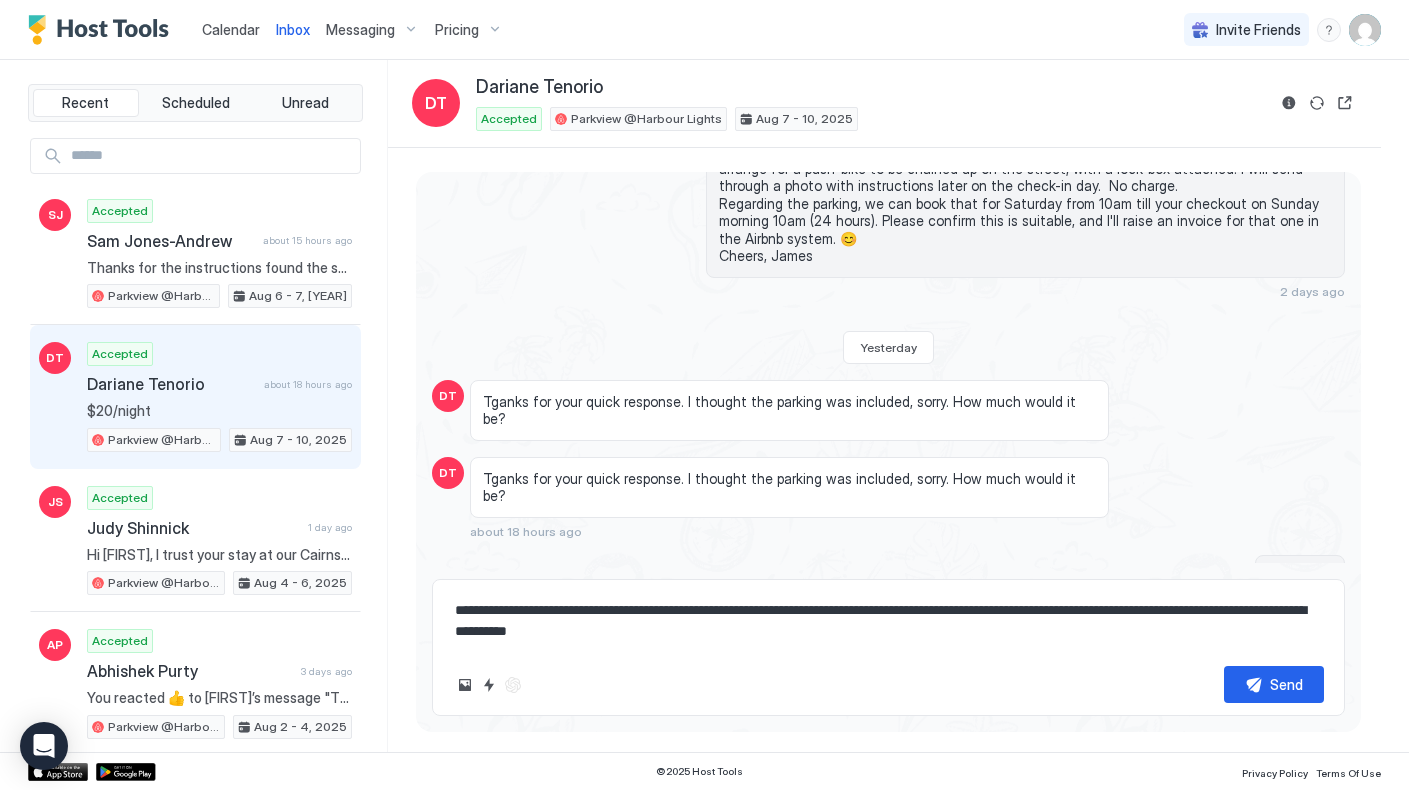 type on "*" 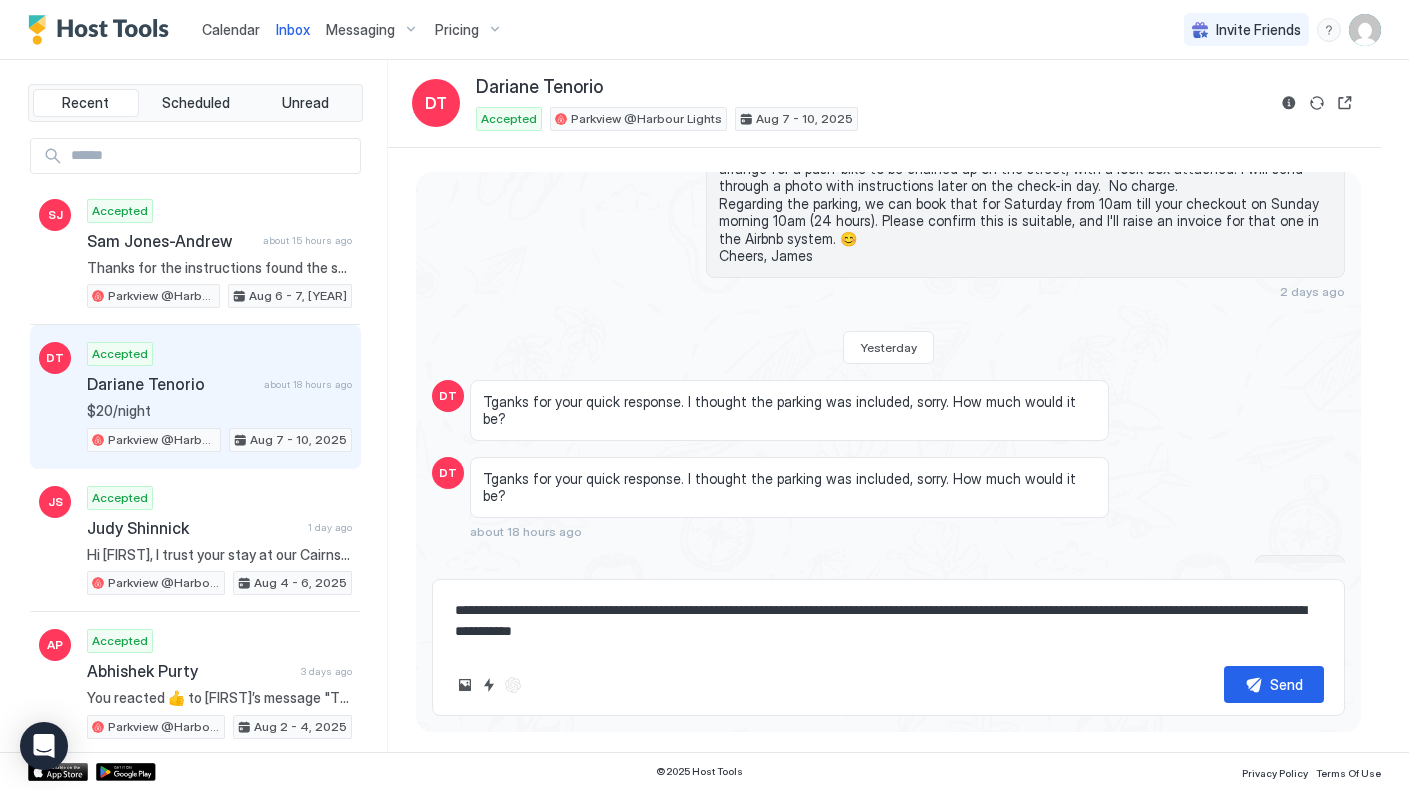 type on "*" 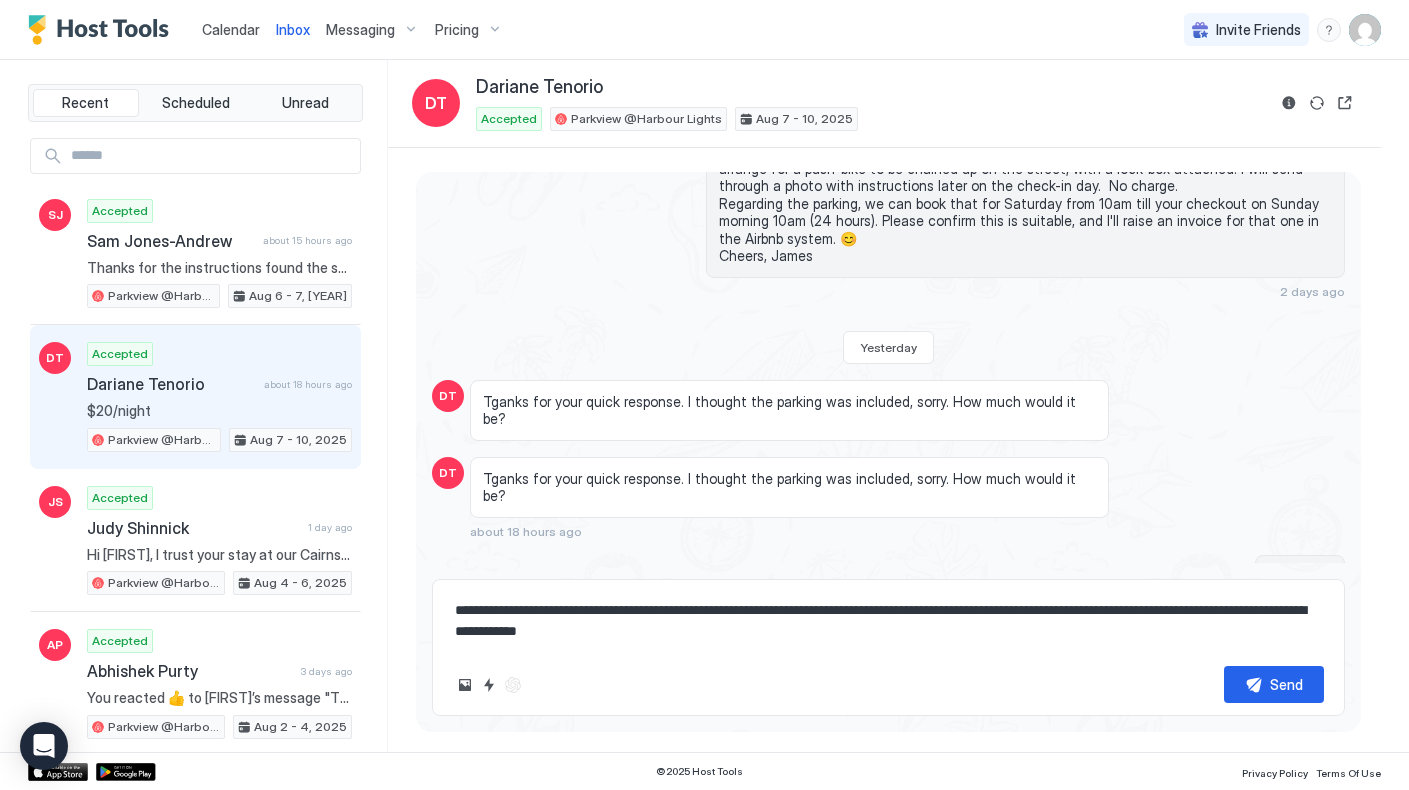 type on "*" 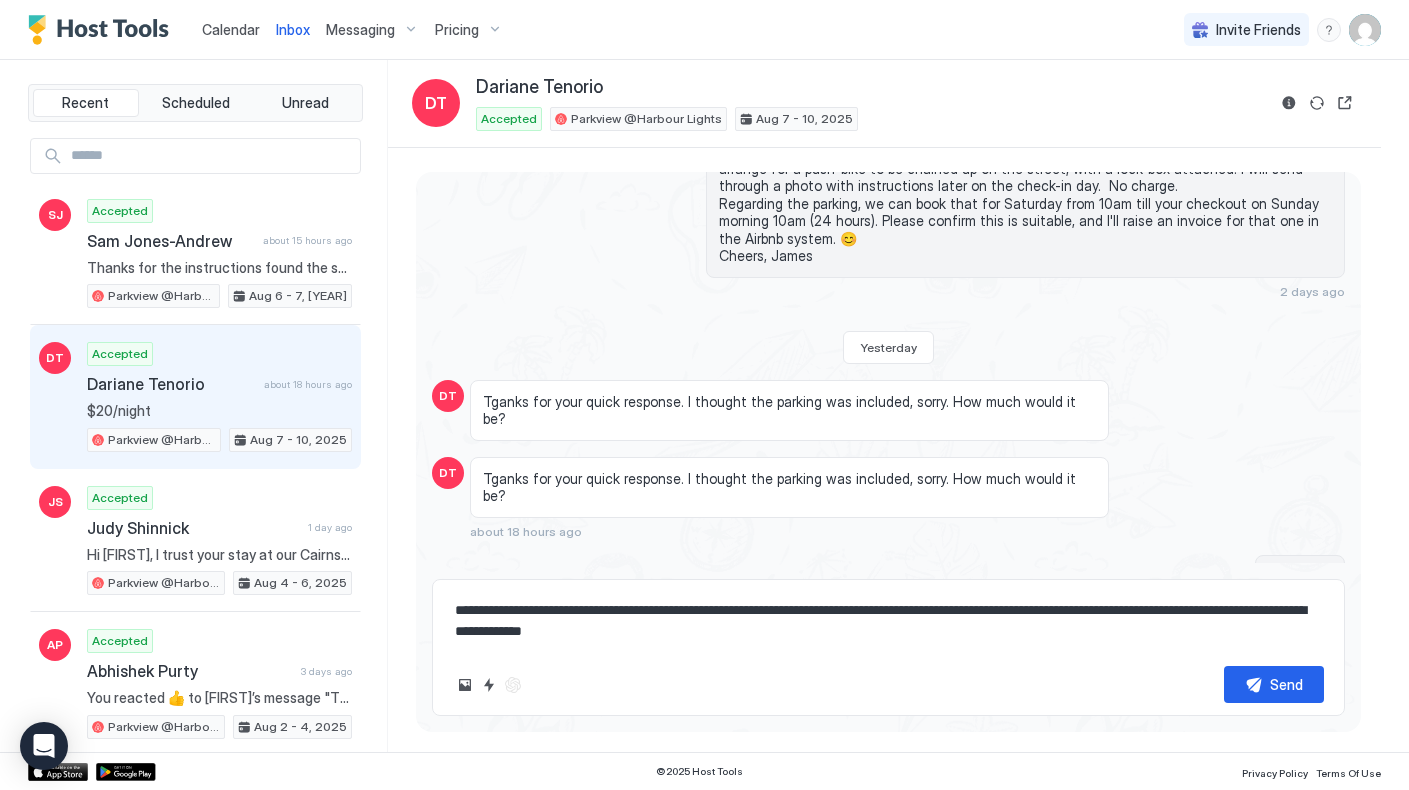 type on "*" 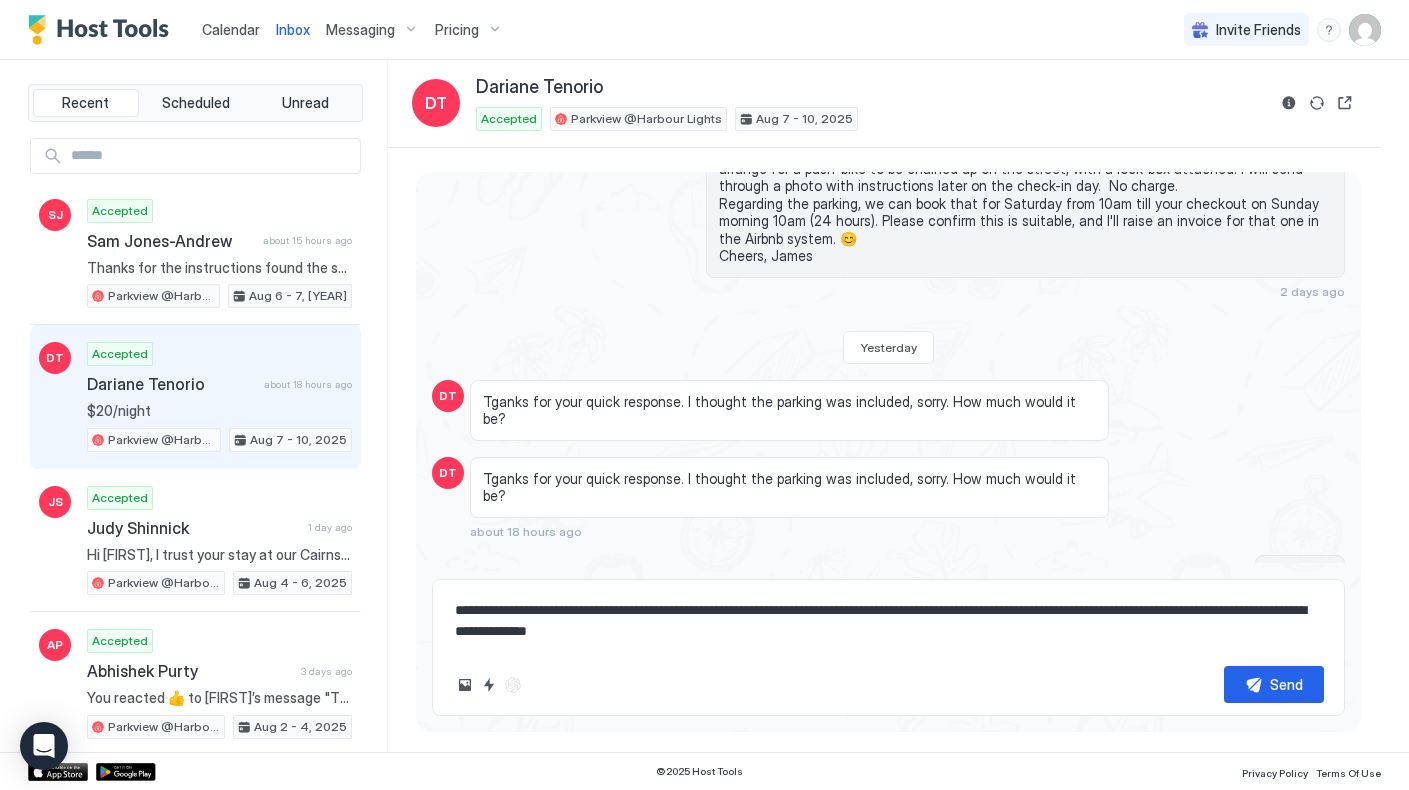 type on "*" 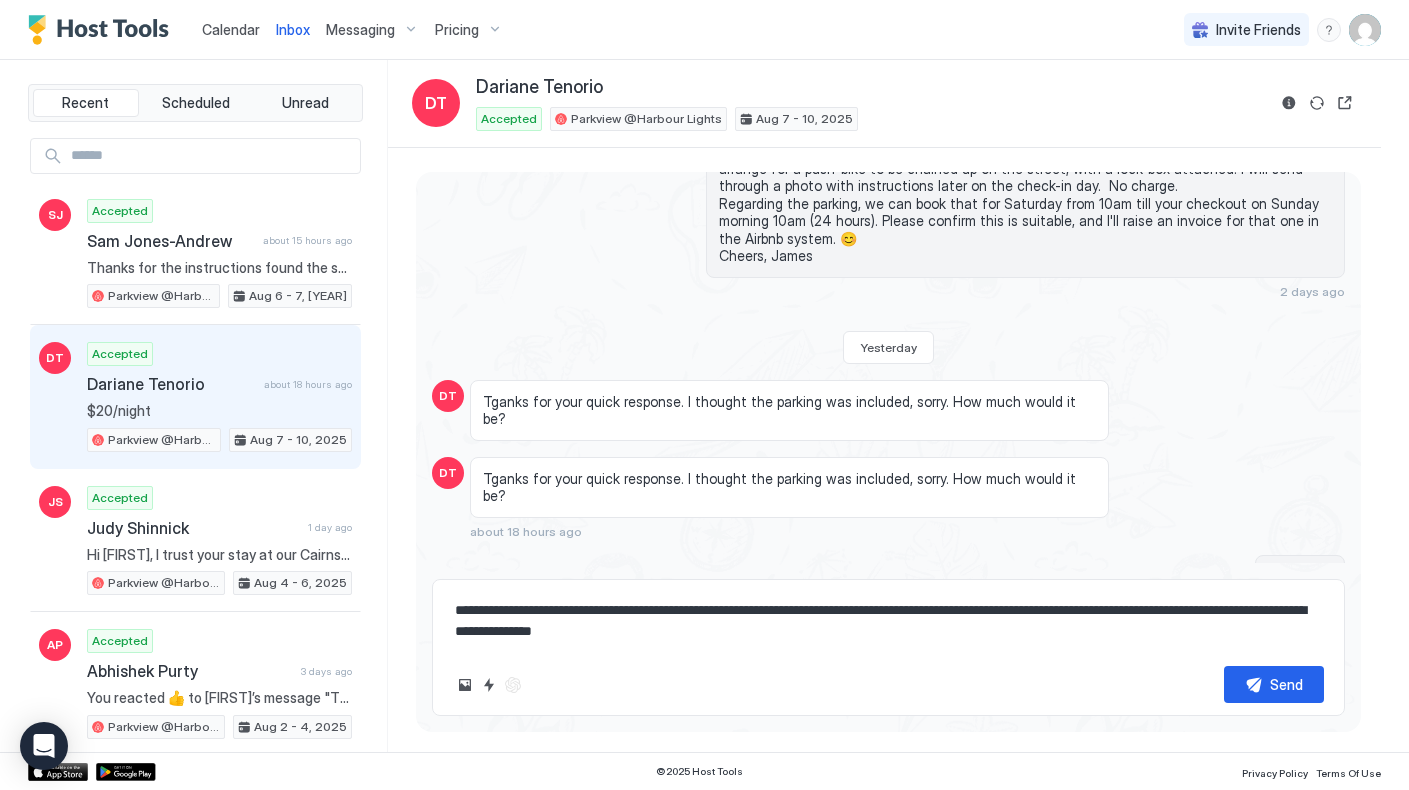 type on "**********" 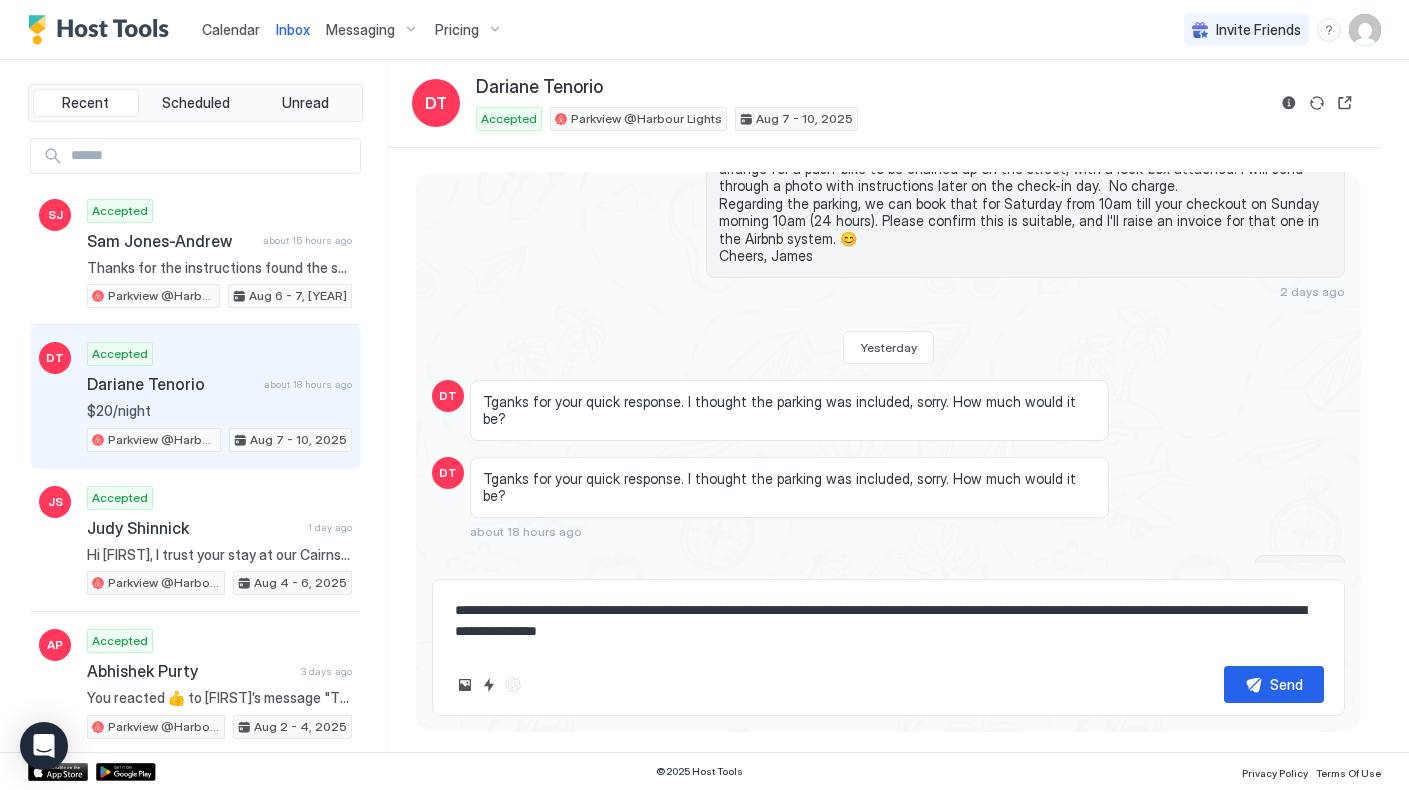type on "*" 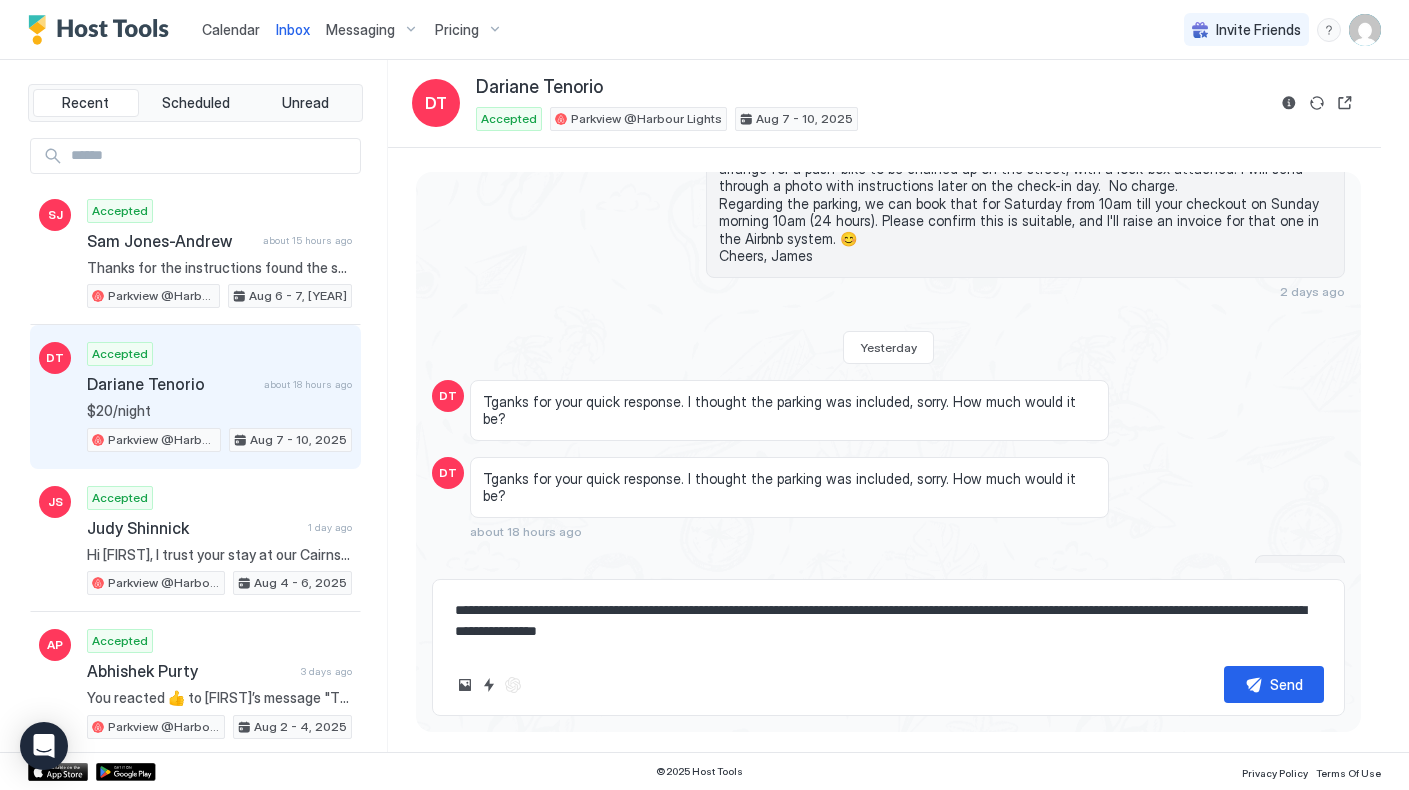 type on "**********" 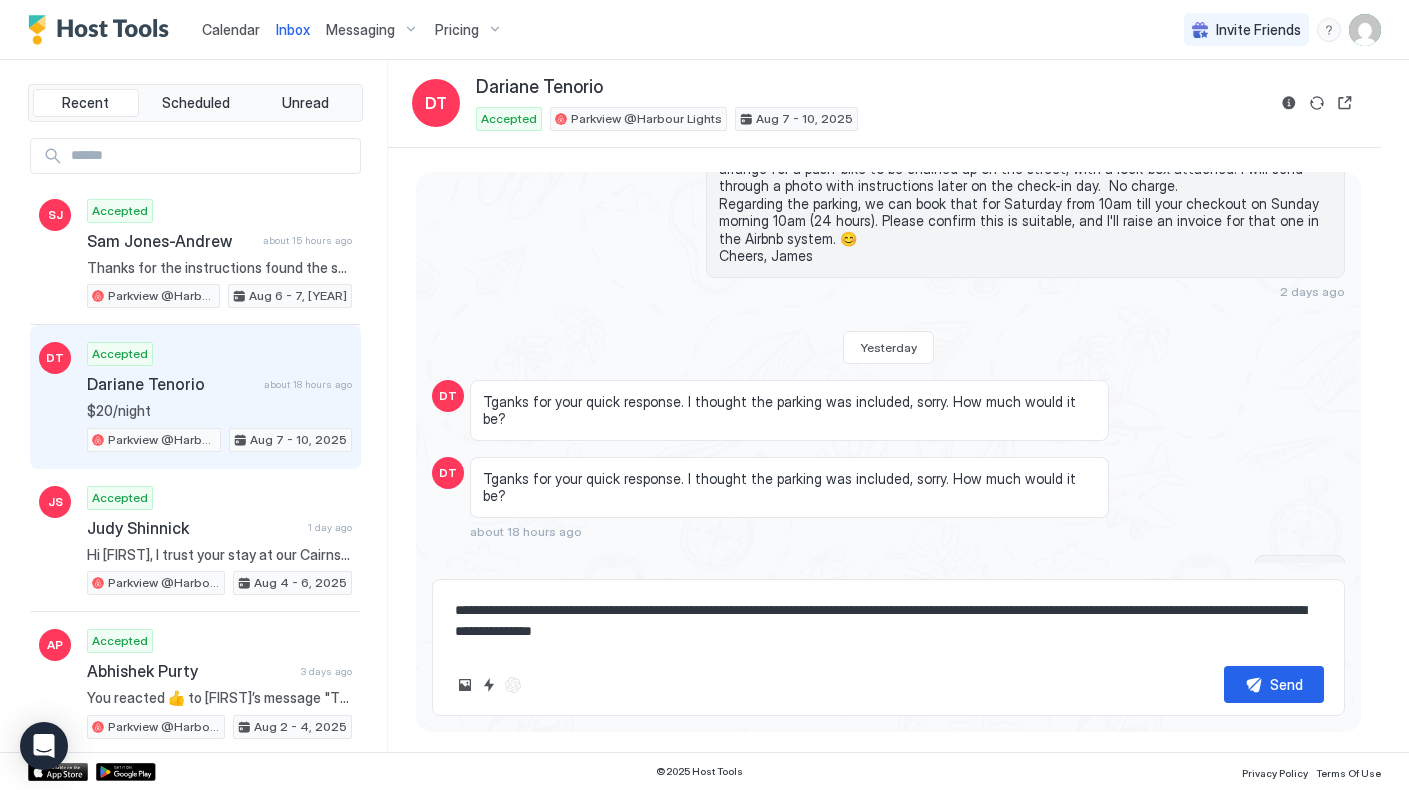 type on "*" 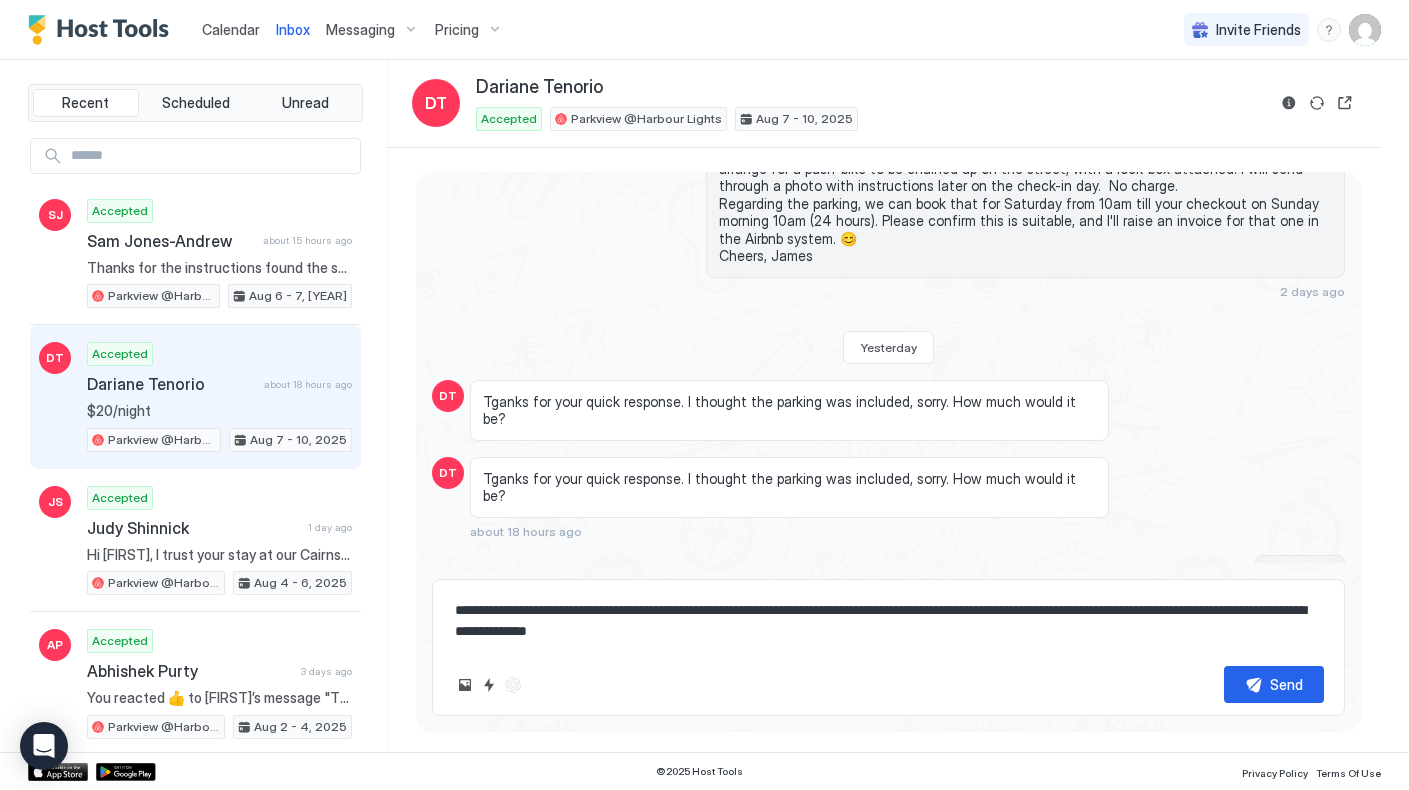 type on "*" 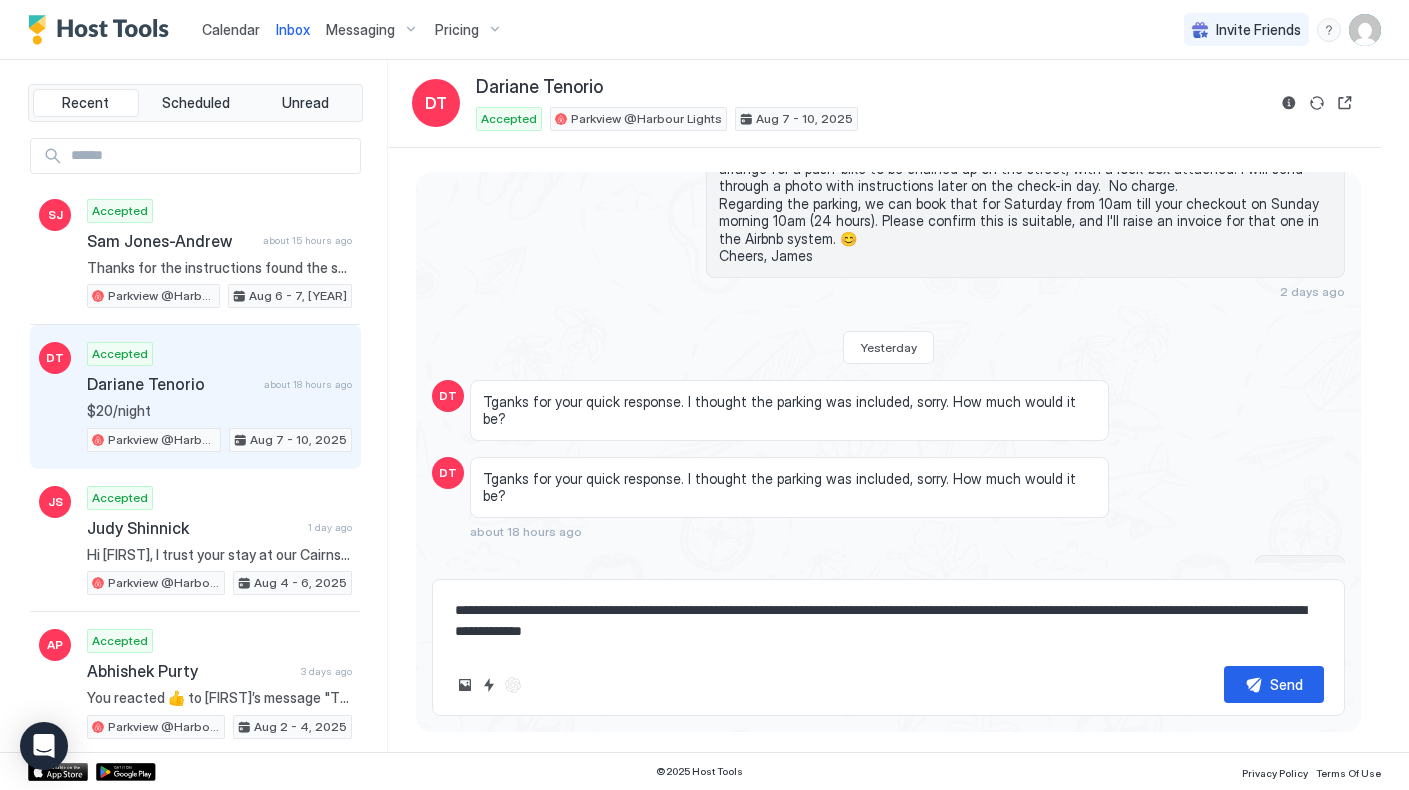 type on "*" 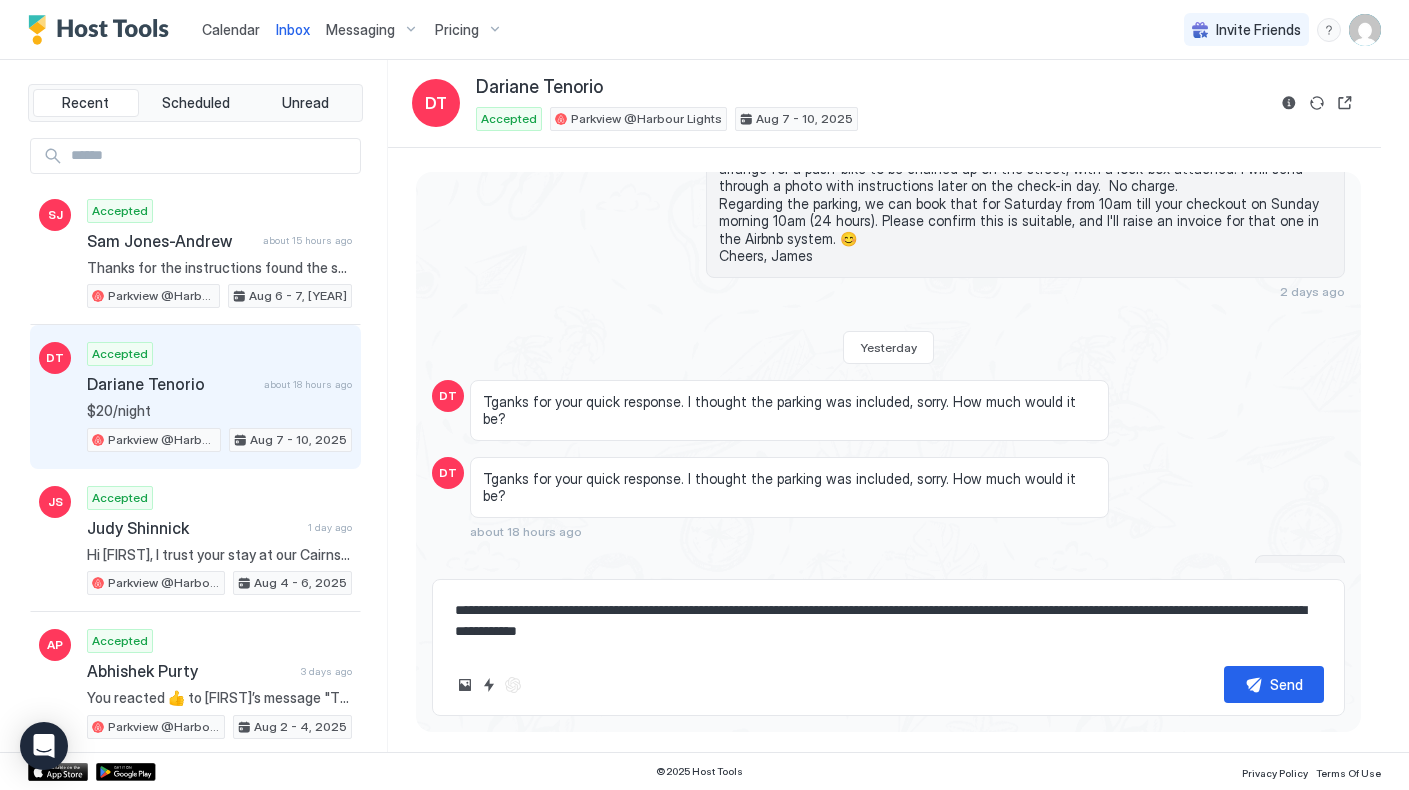 type on "*" 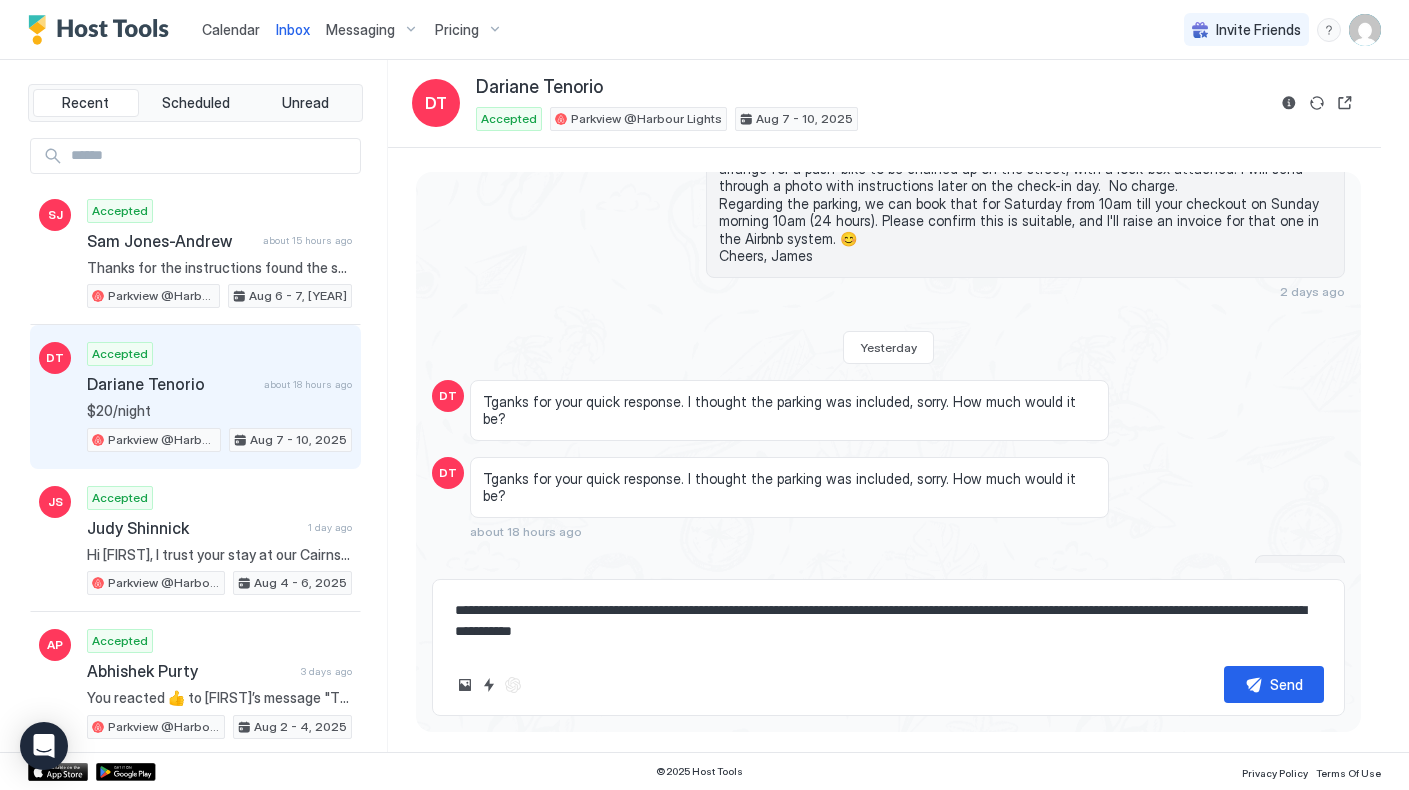 type on "*" 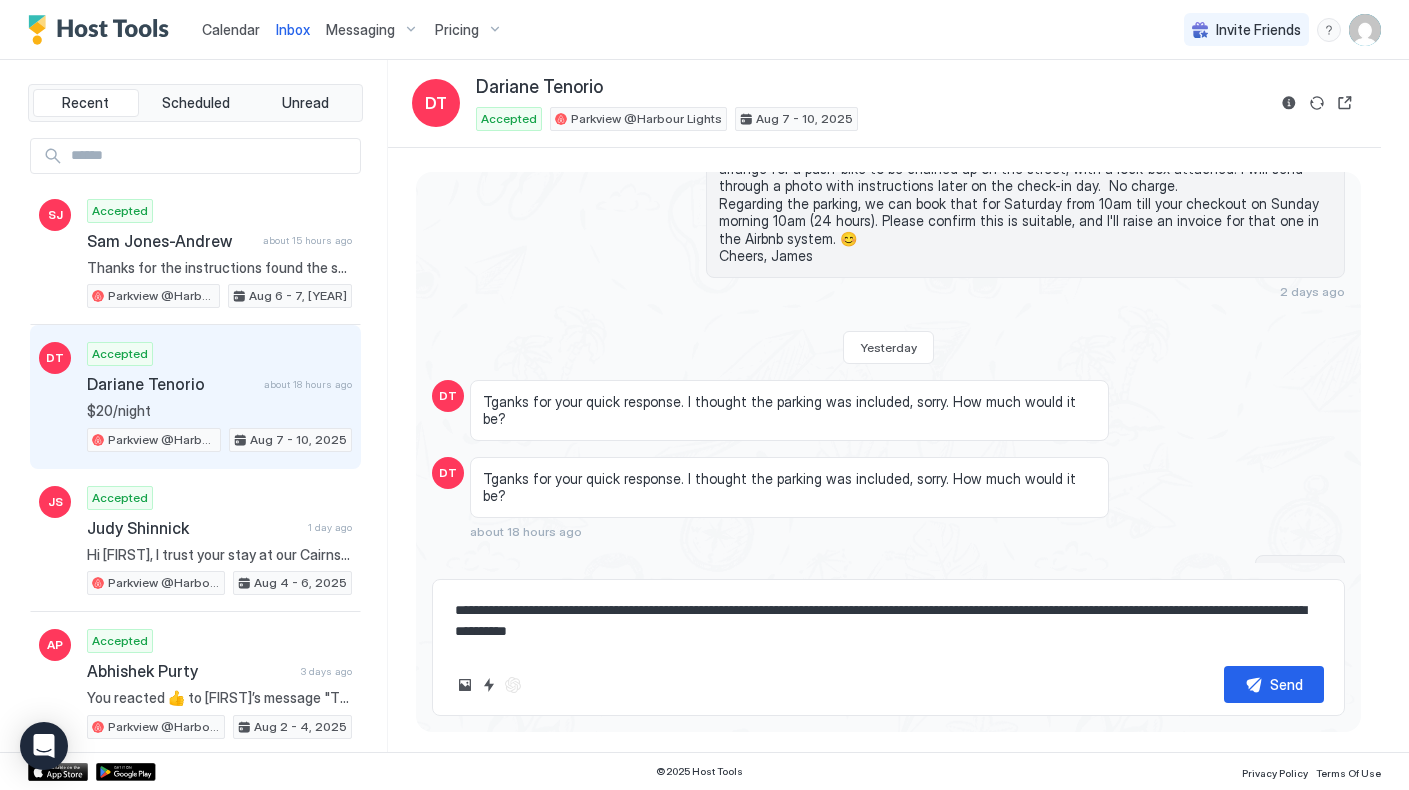 type on "*" 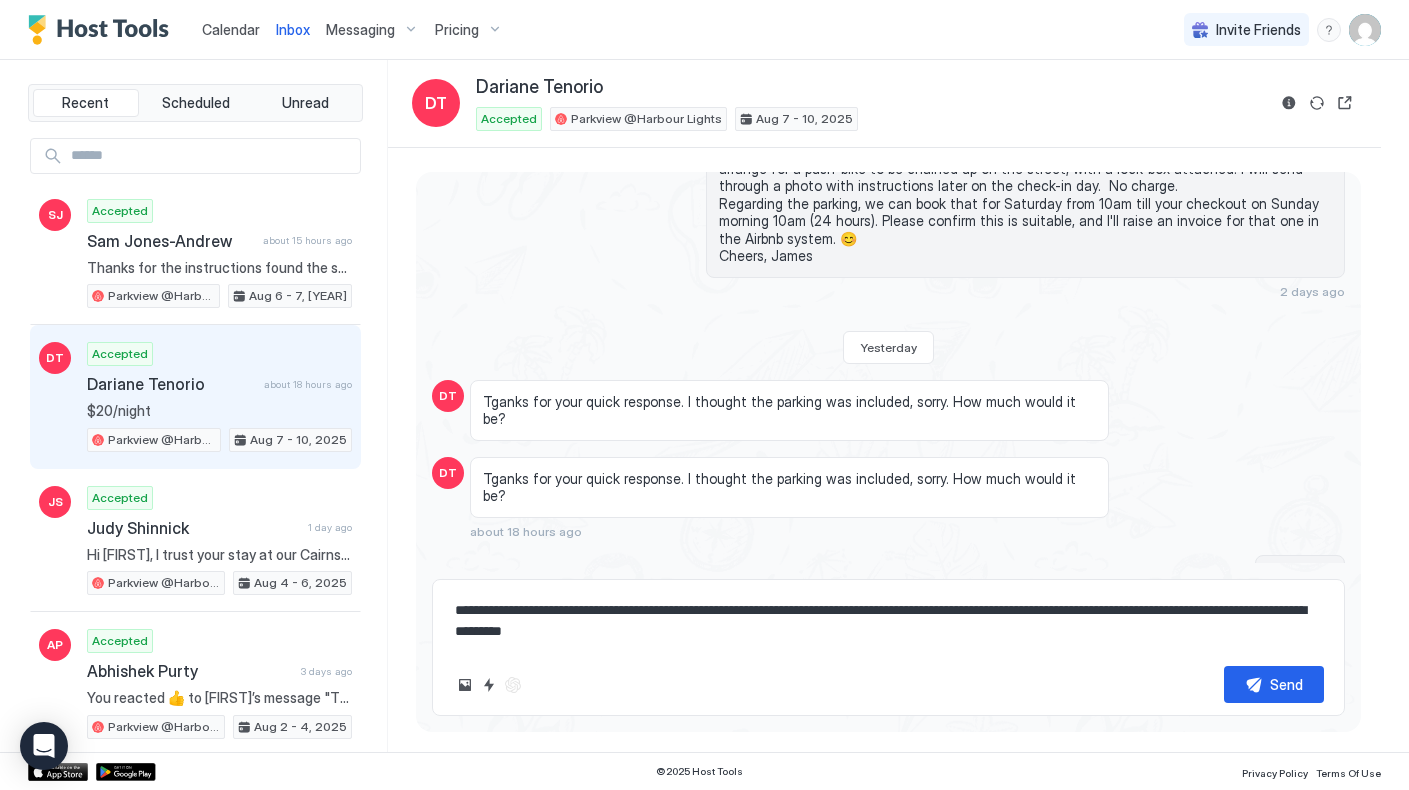 type on "*" 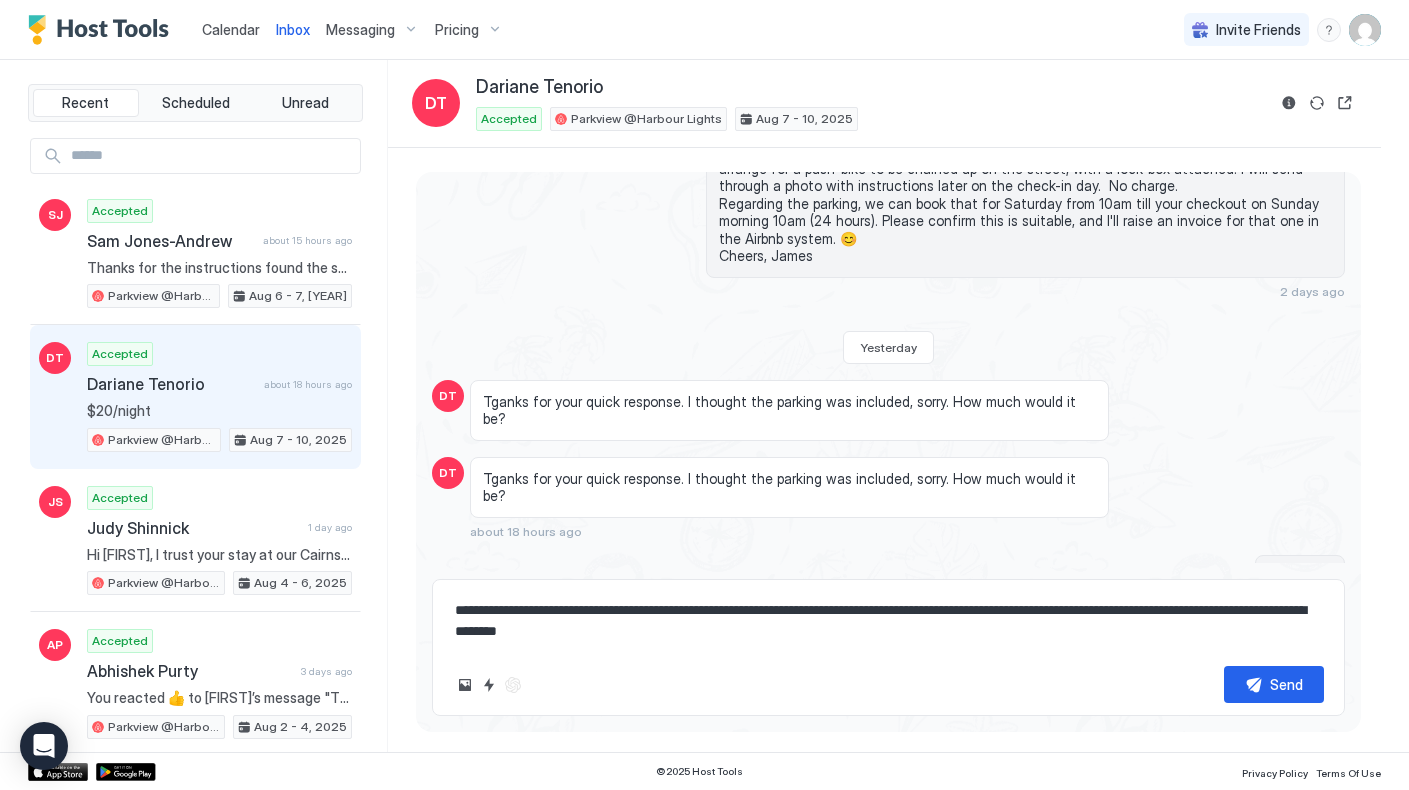 type on "*" 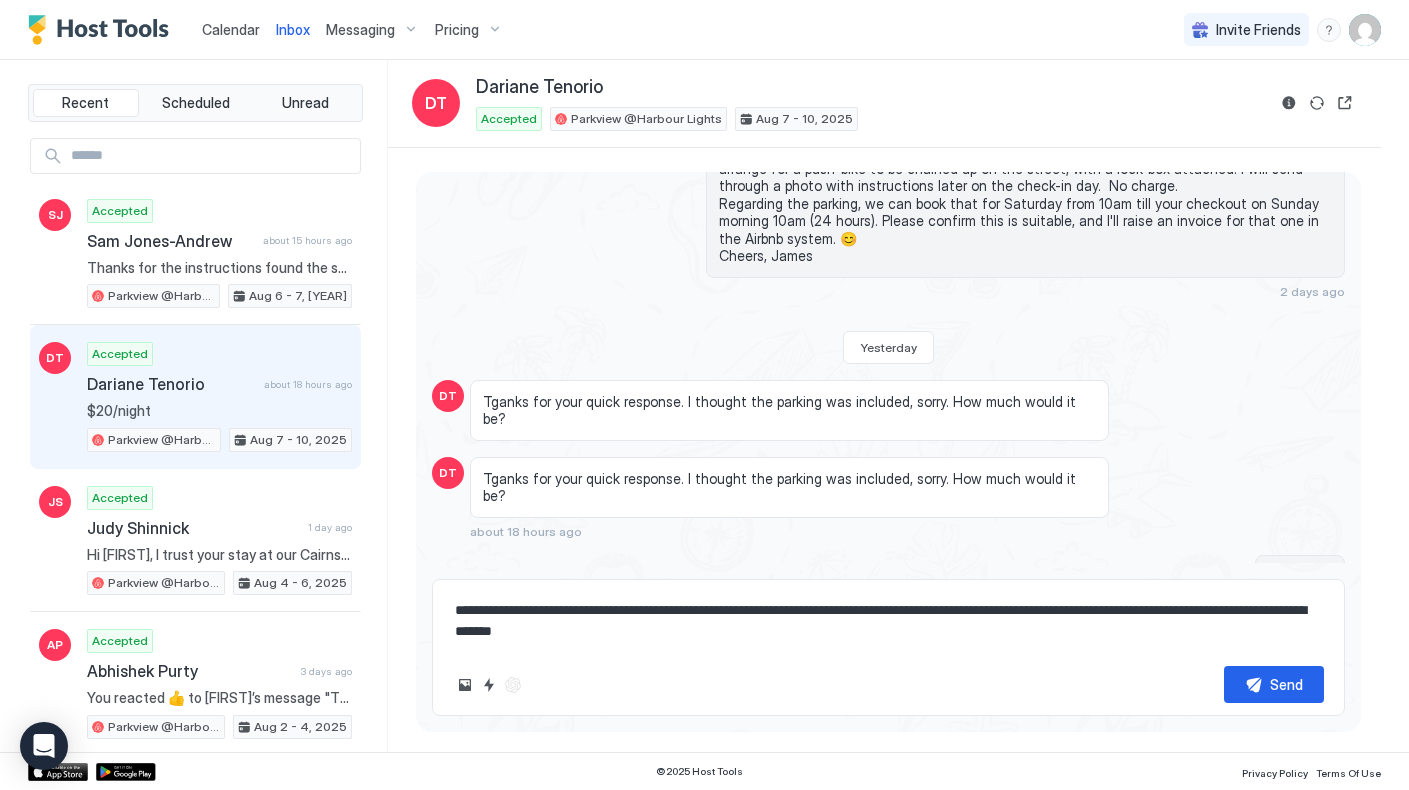 type on "*" 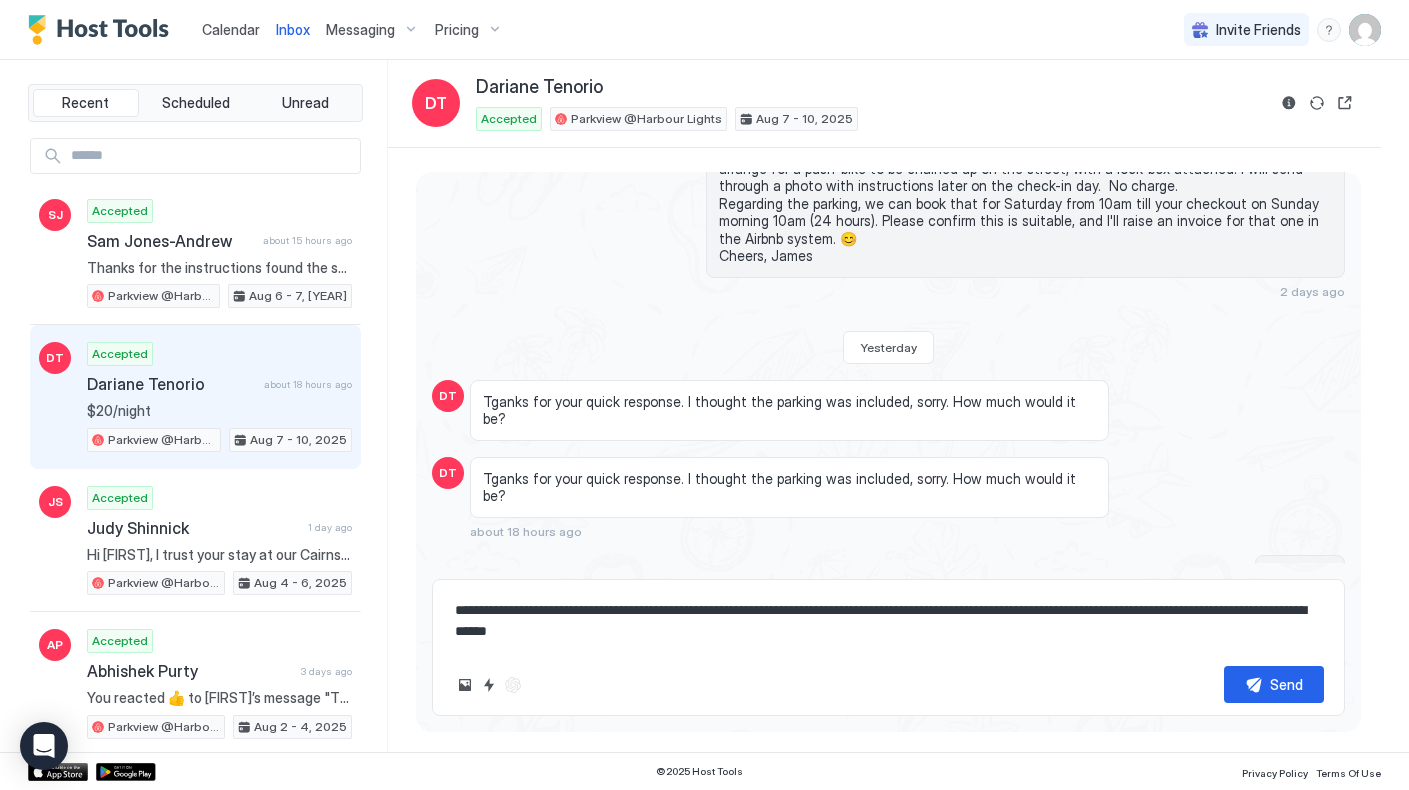 type on "*" 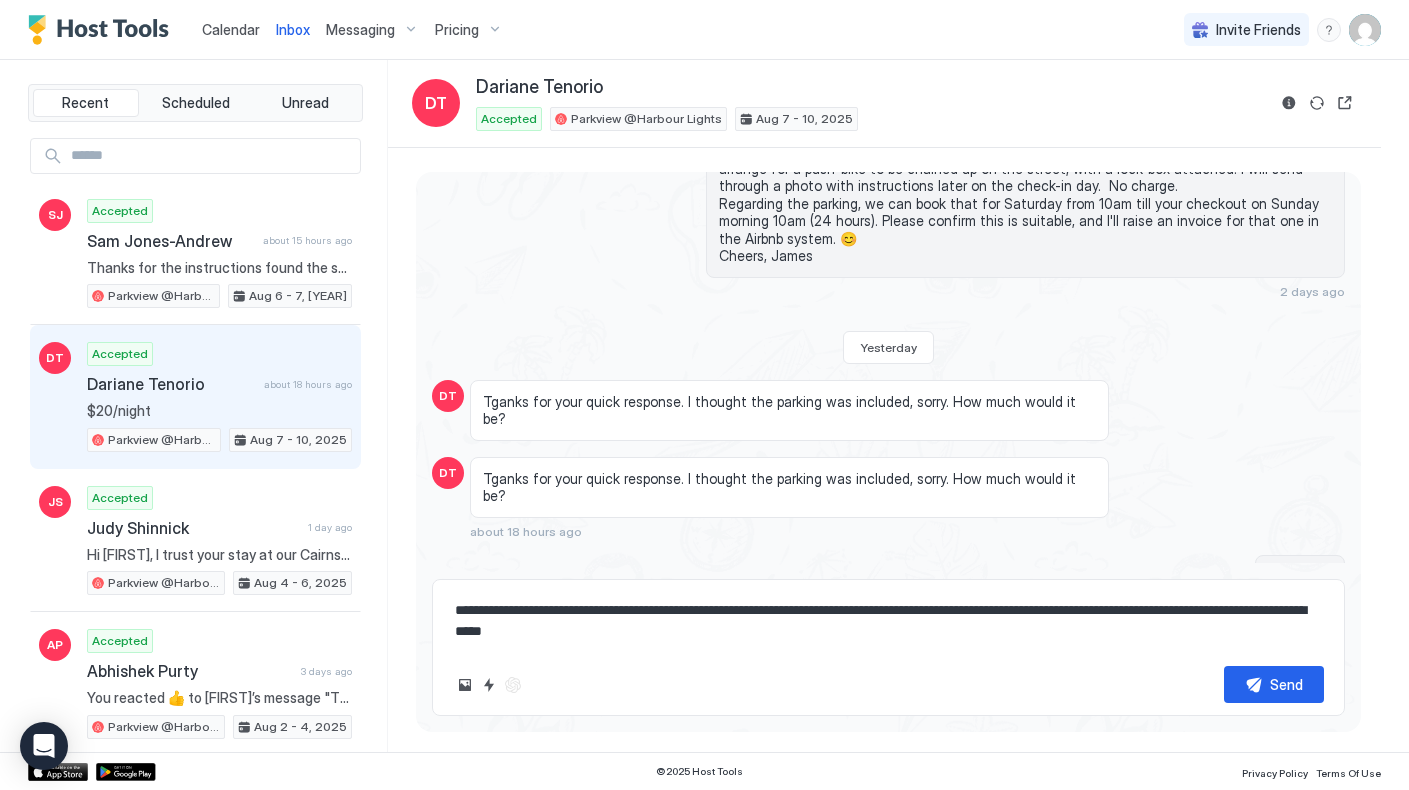 type on "*" 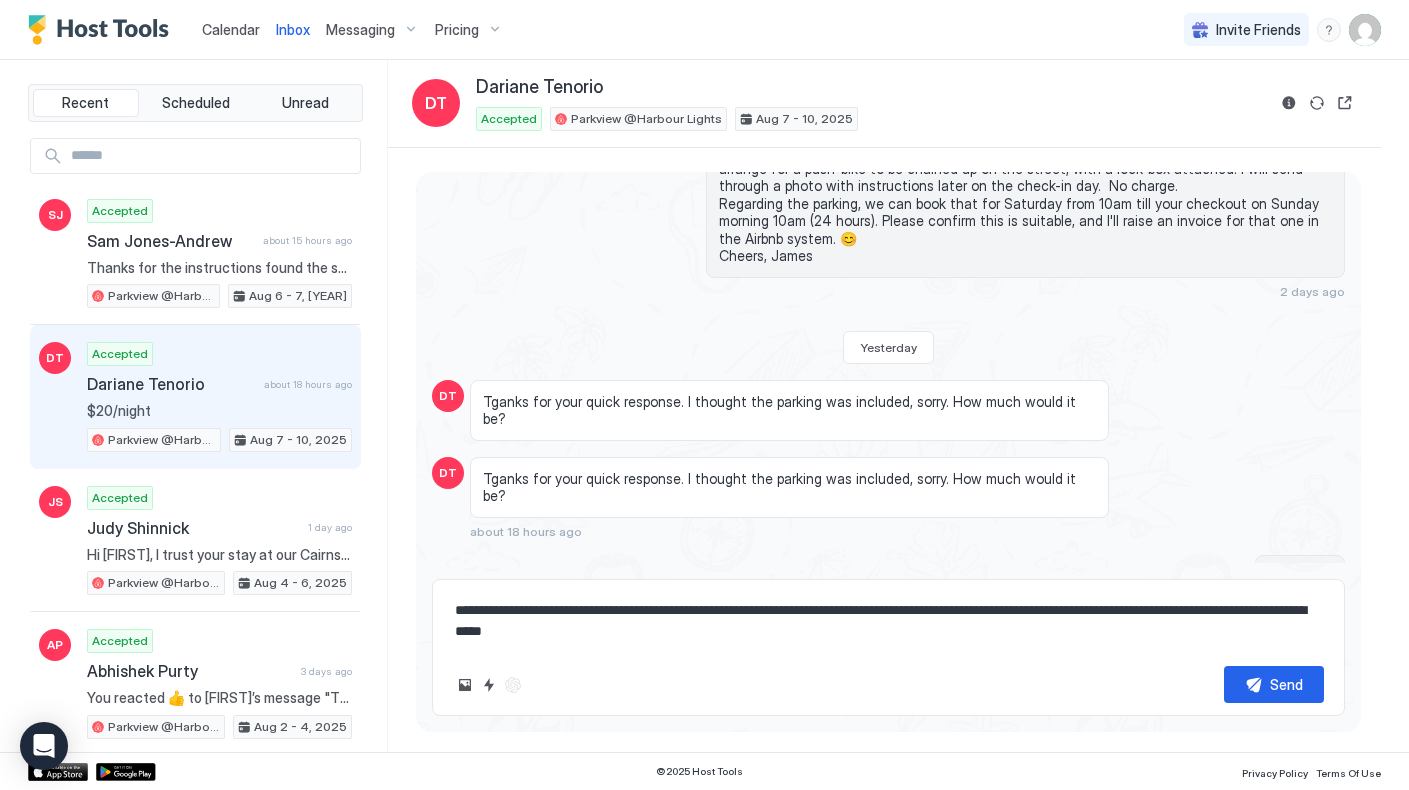 type on "**********" 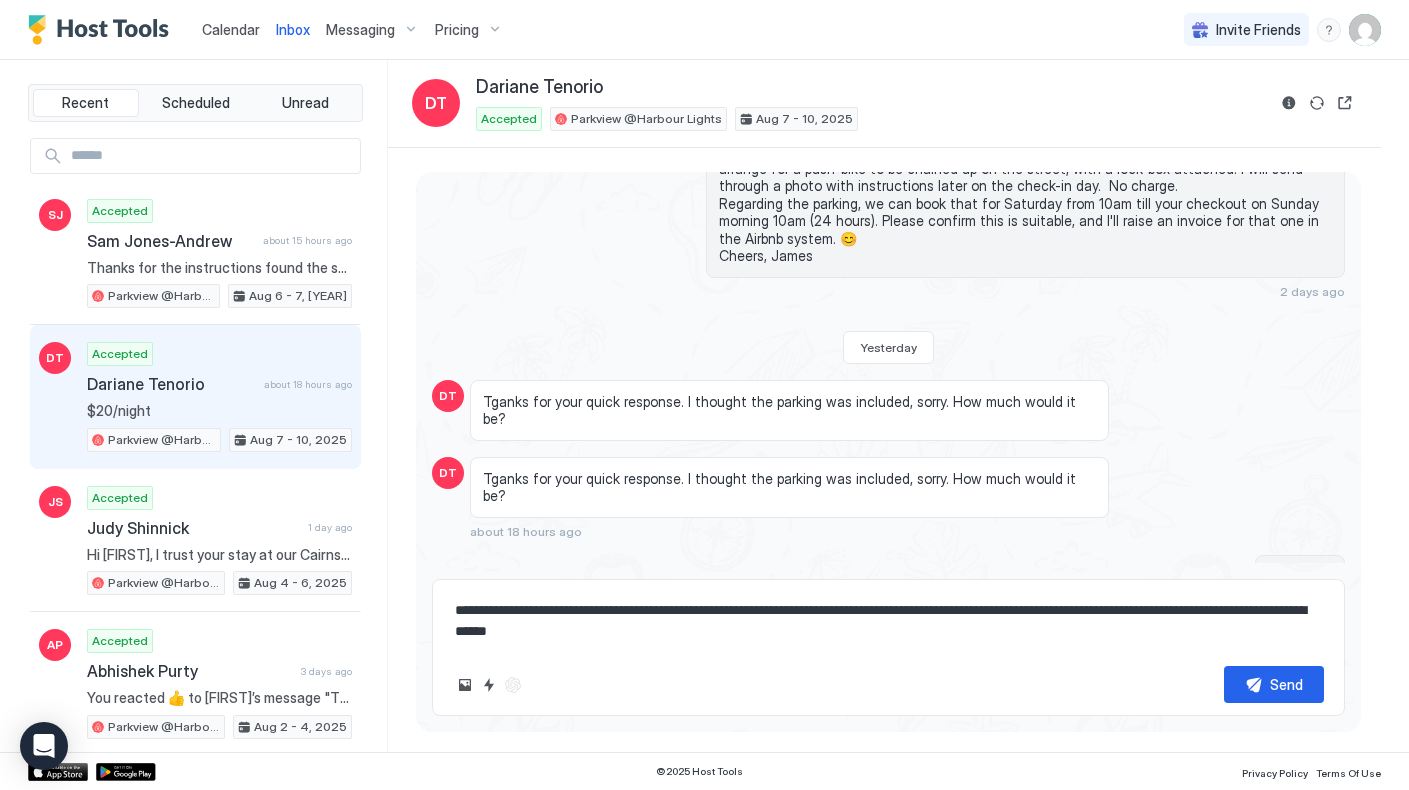 type on "*" 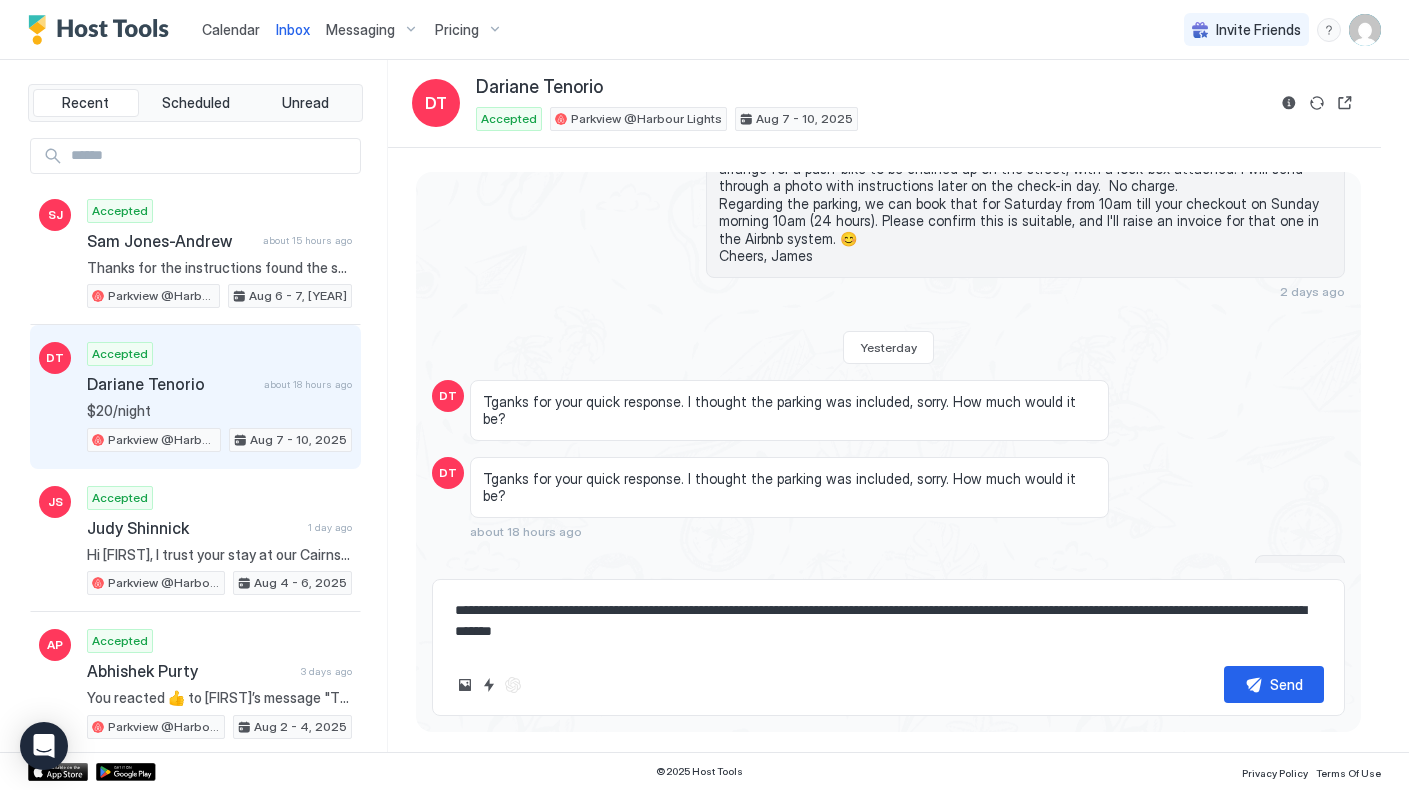 type on "*" 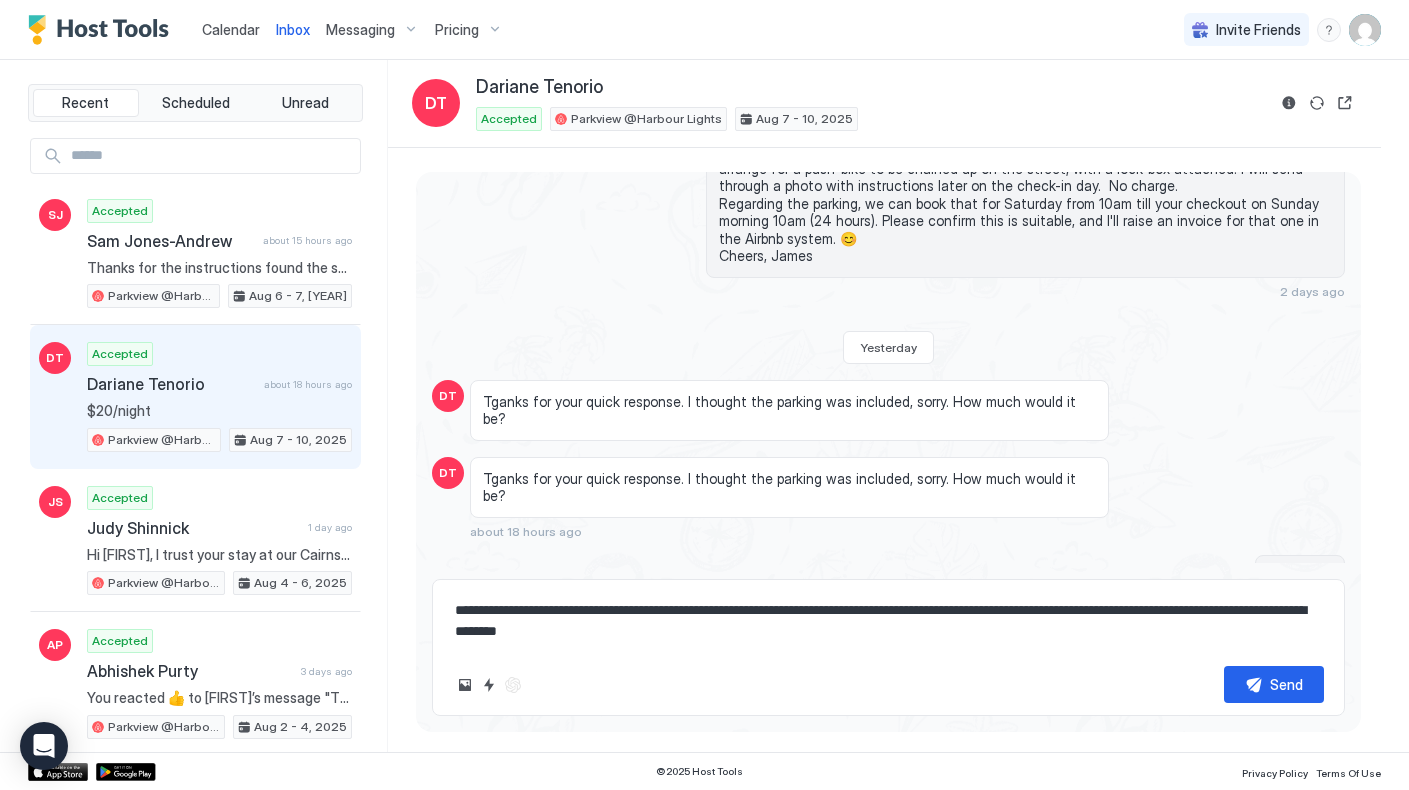 type on "*" 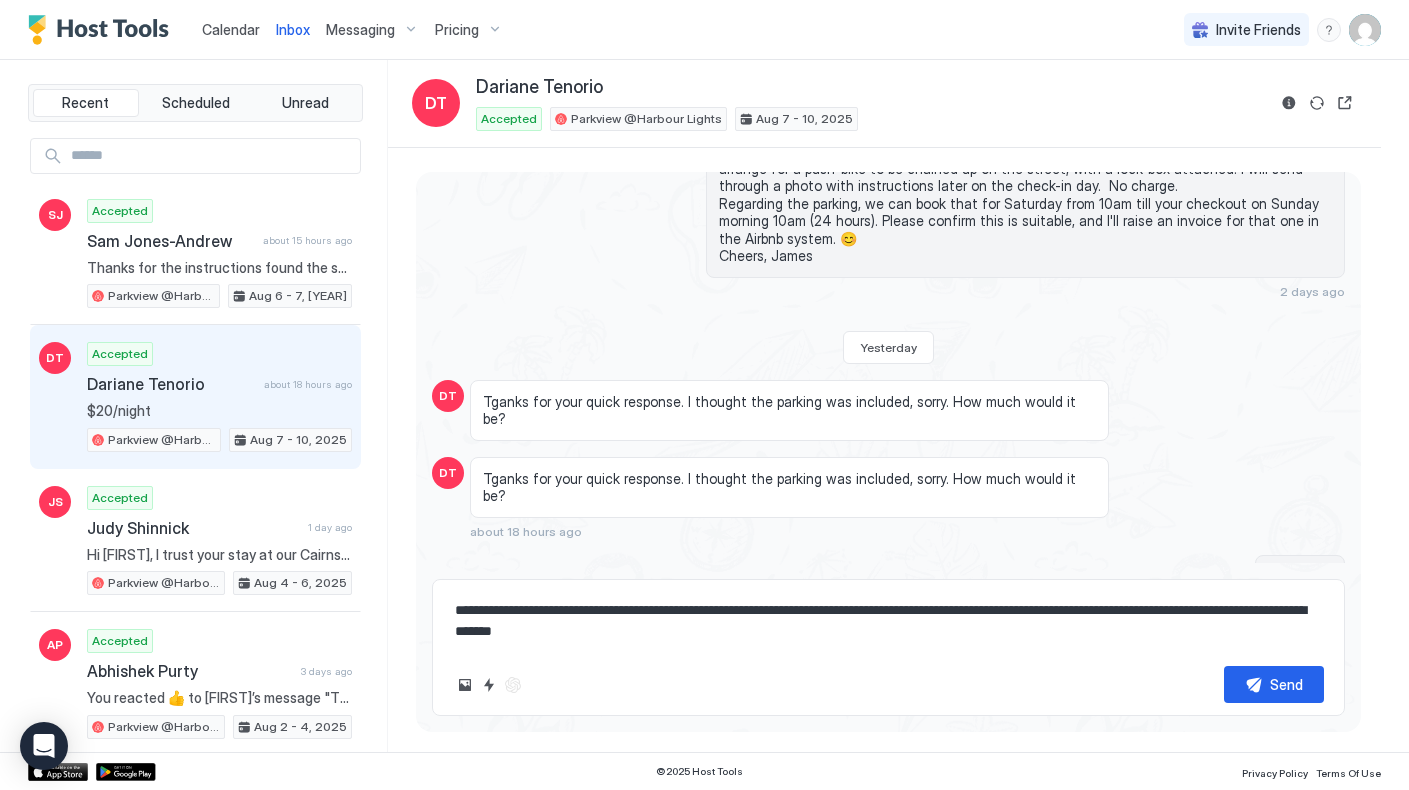 type on "*" 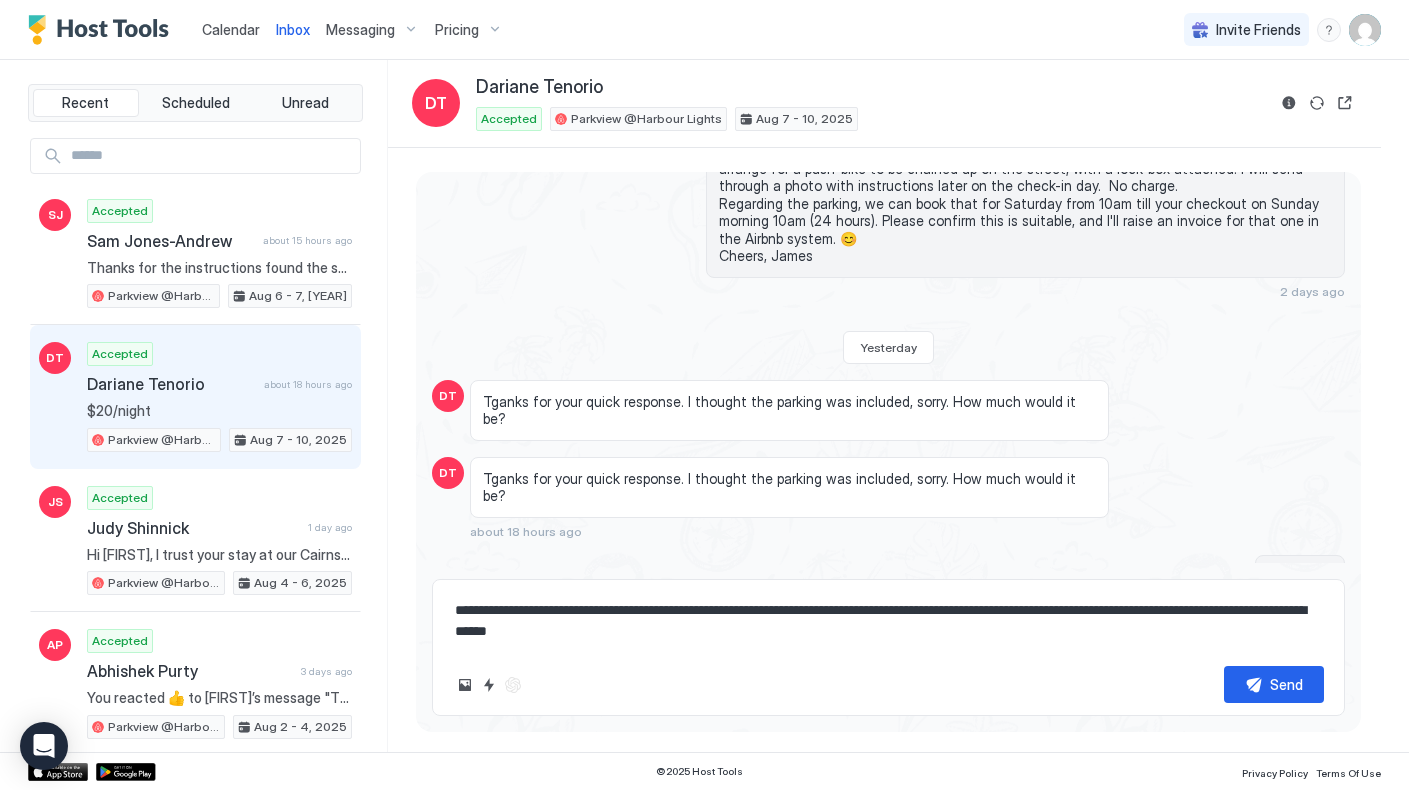 type on "*" 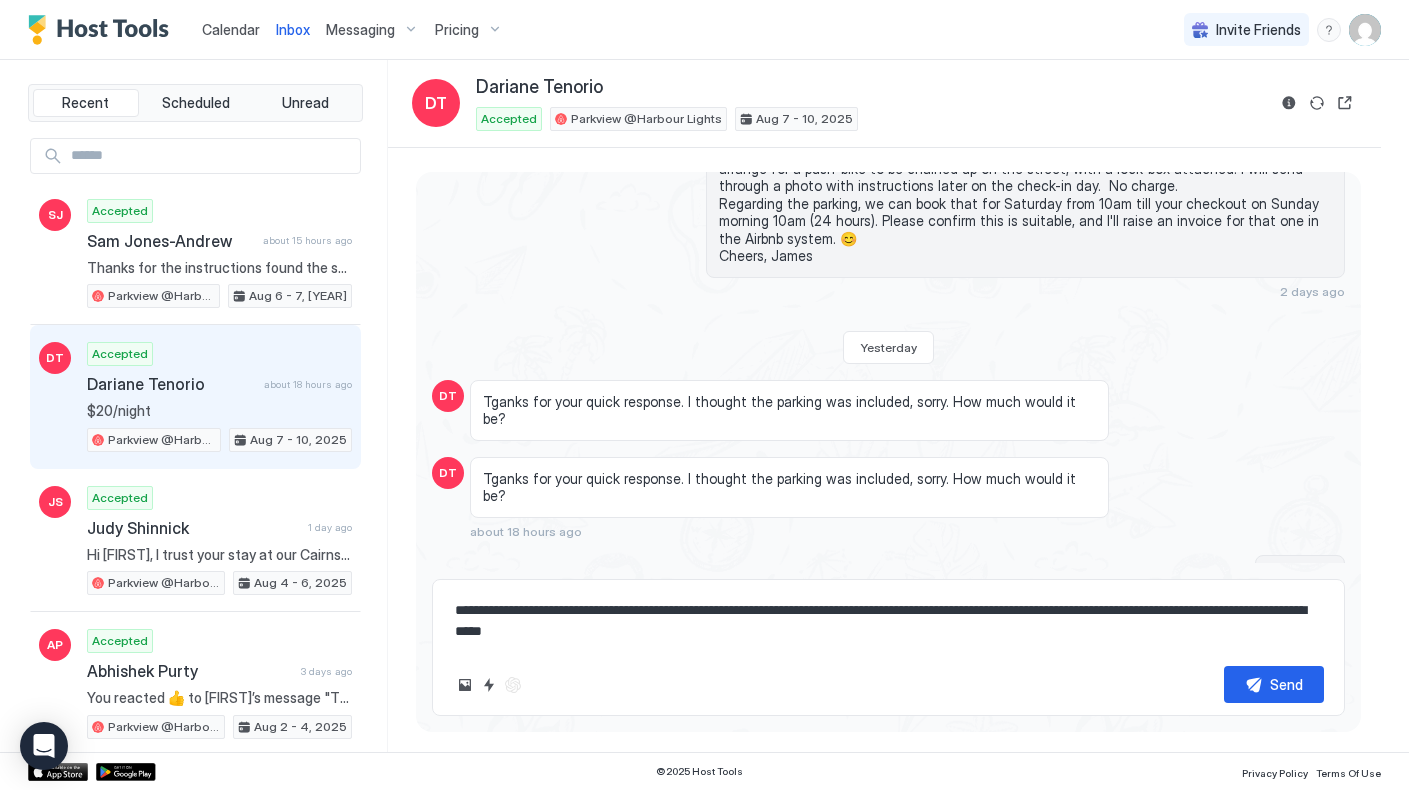 type on "*" 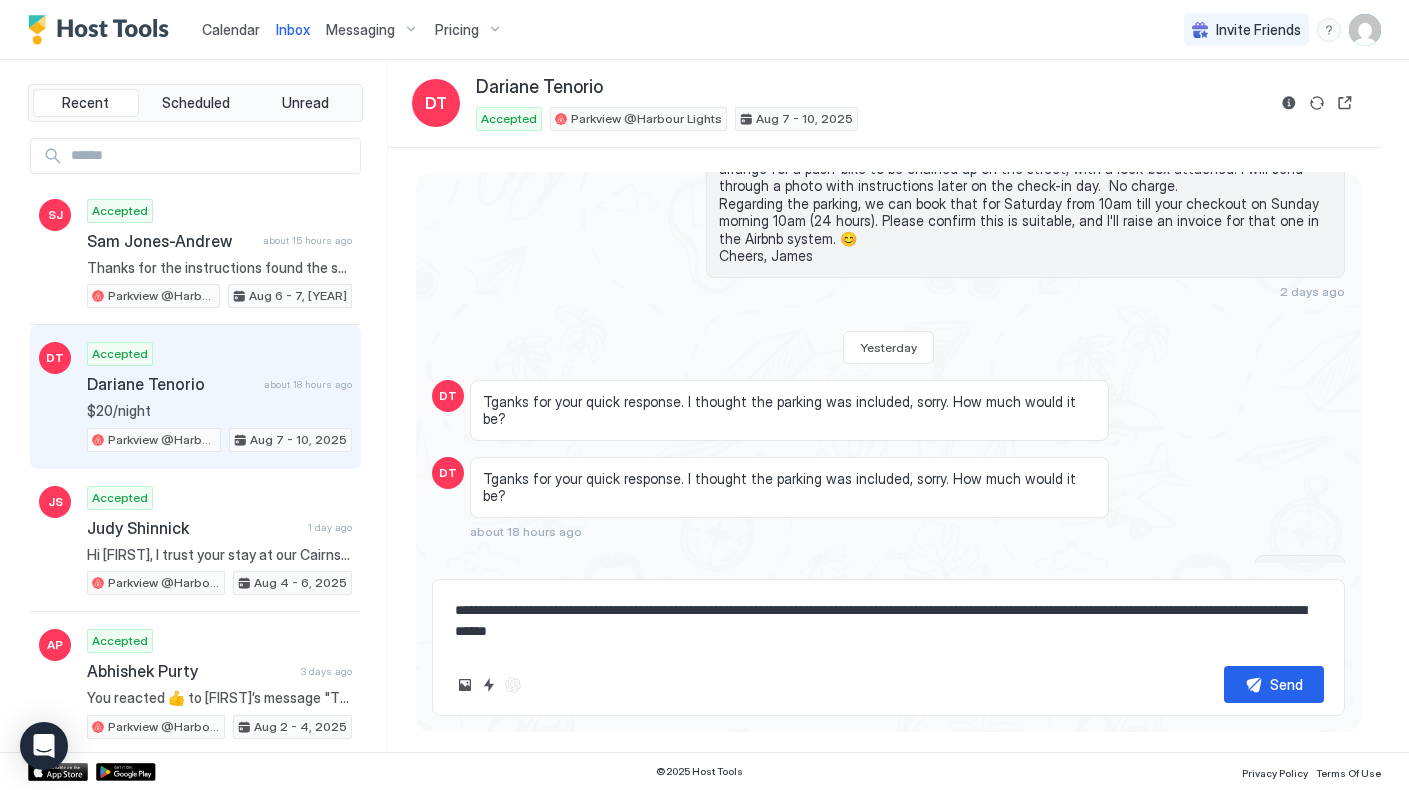 type on "*" 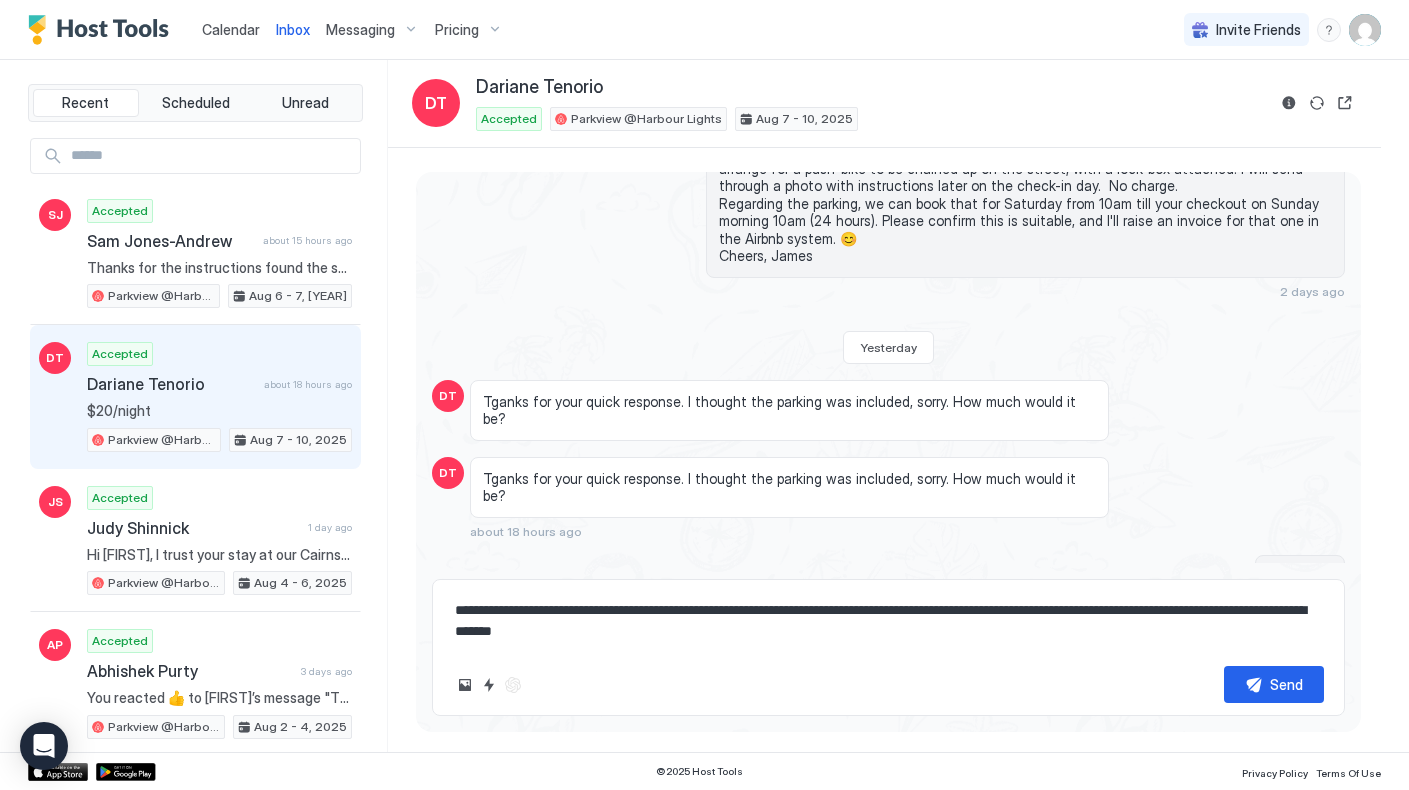 type on "*" 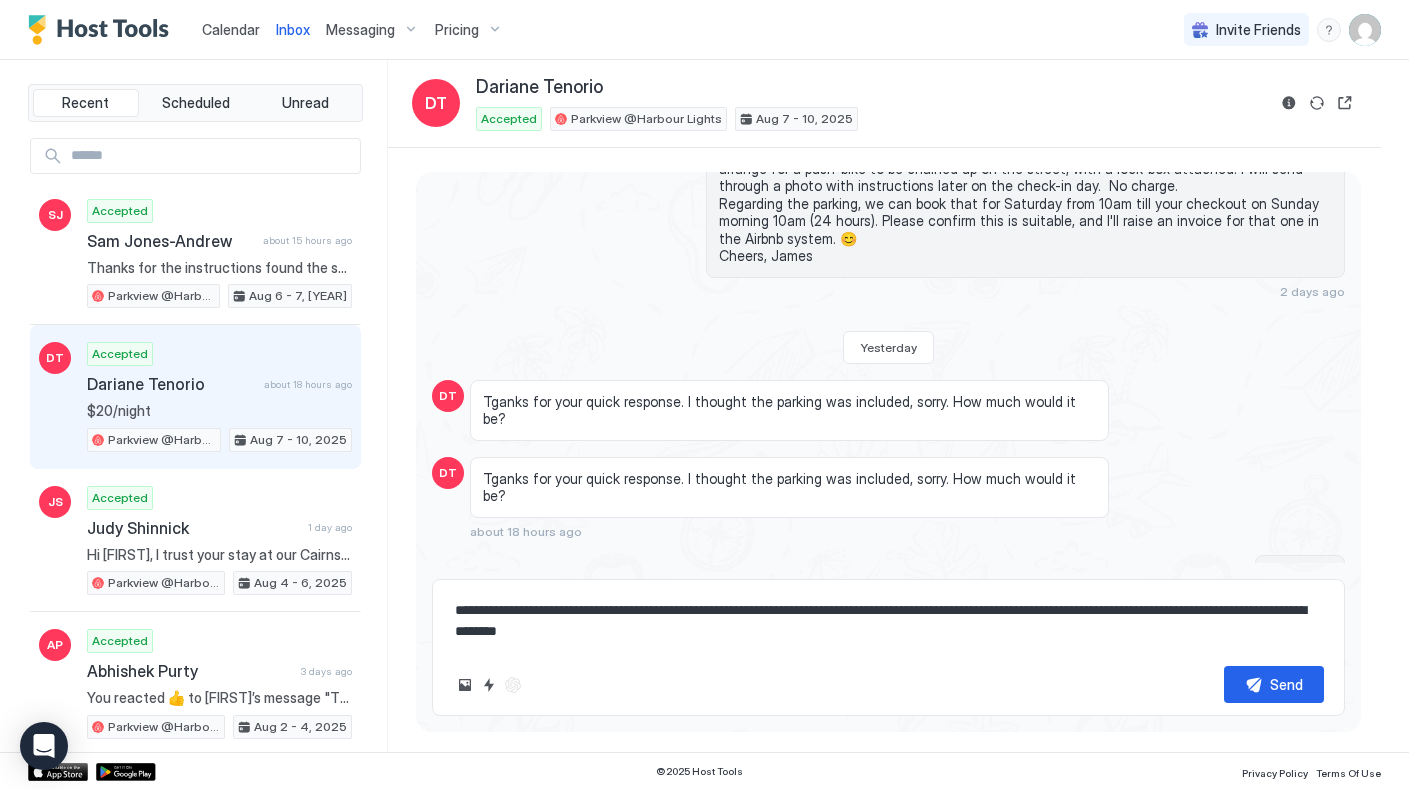 type on "*" 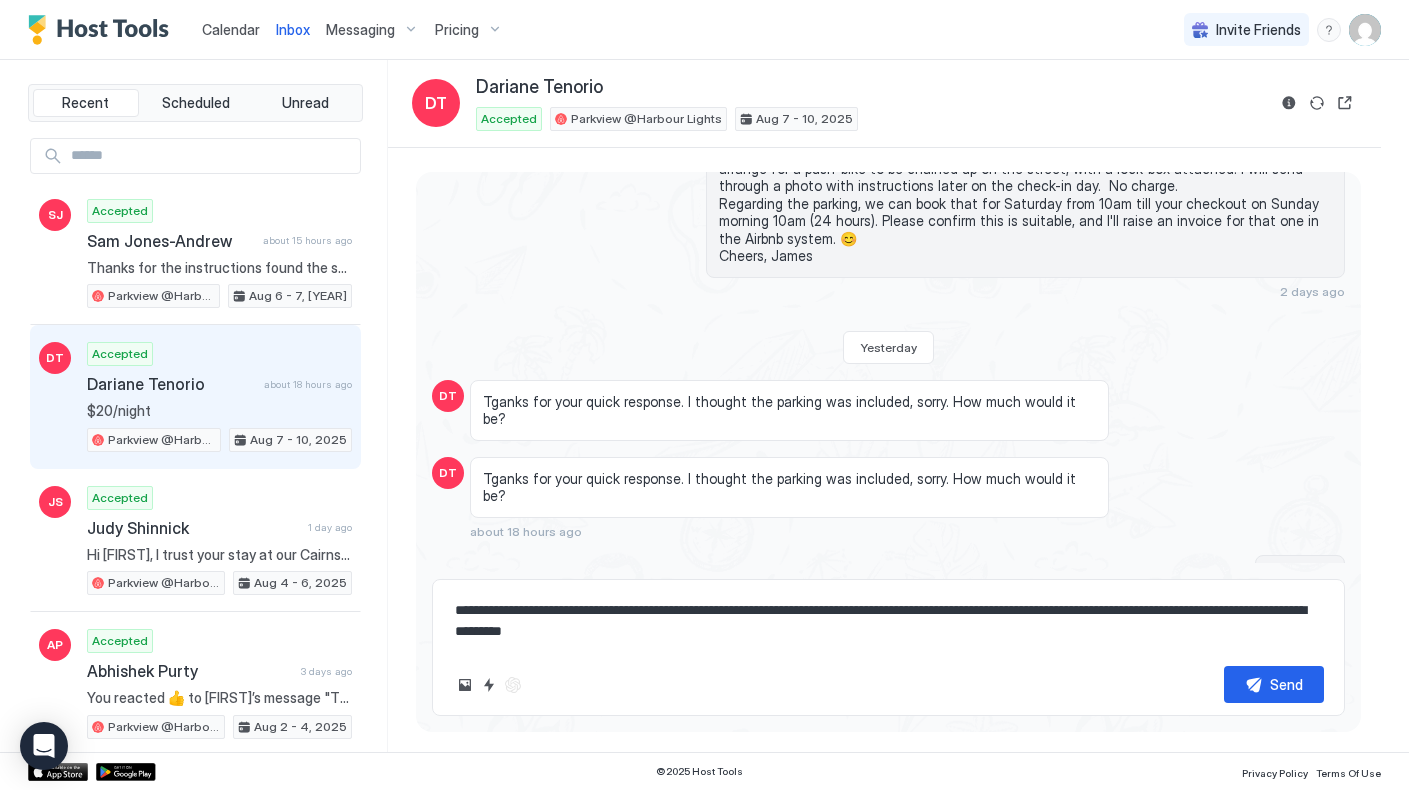 type on "*" 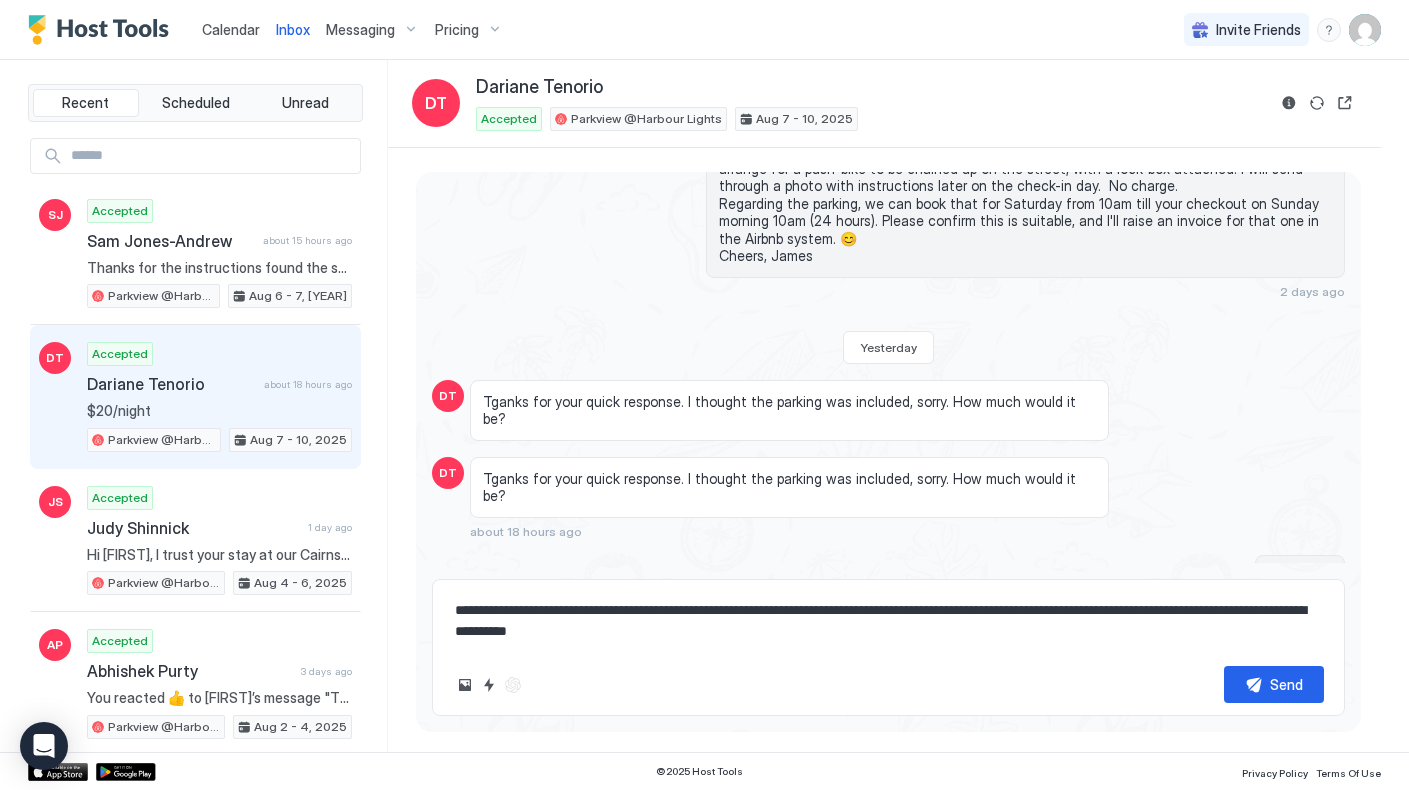 type on "*" 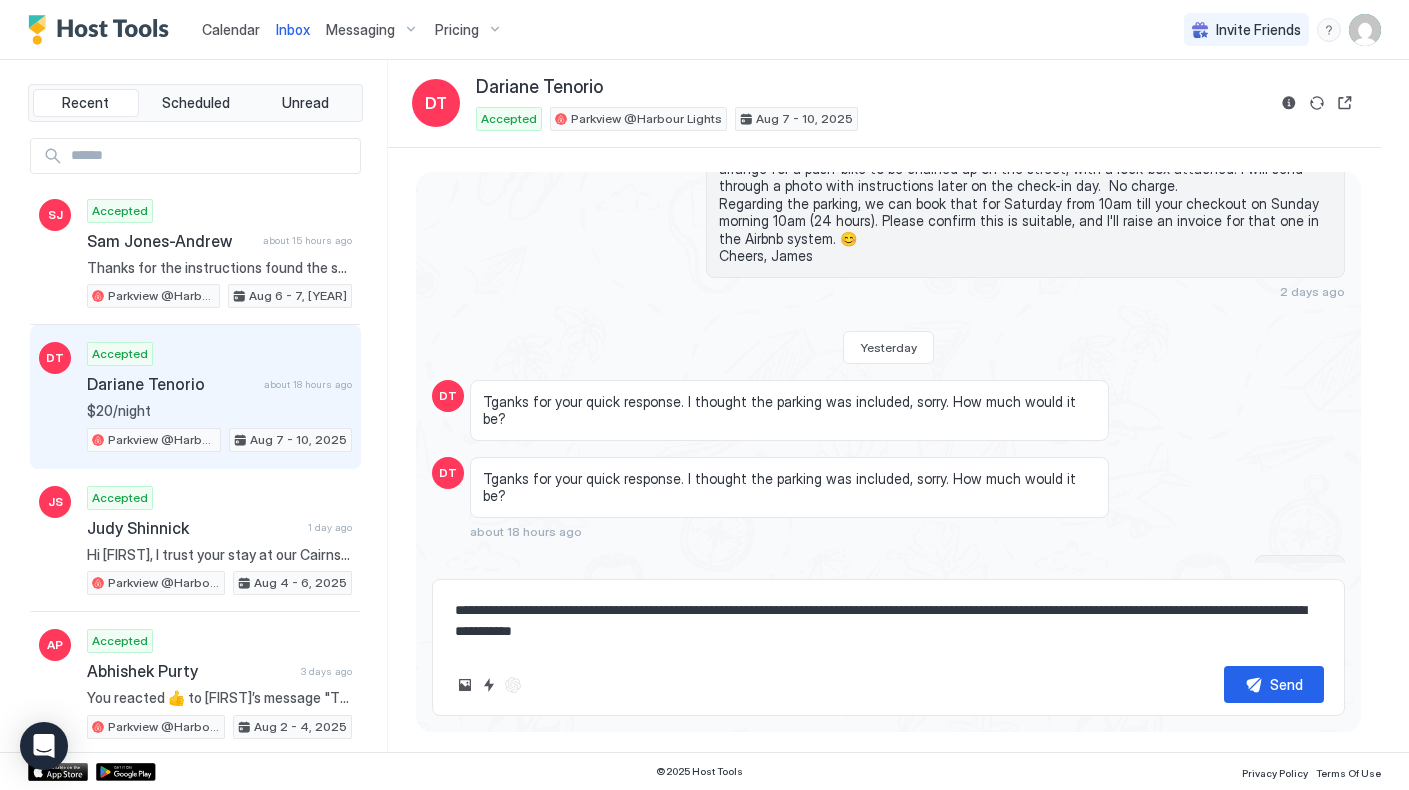 type on "*" 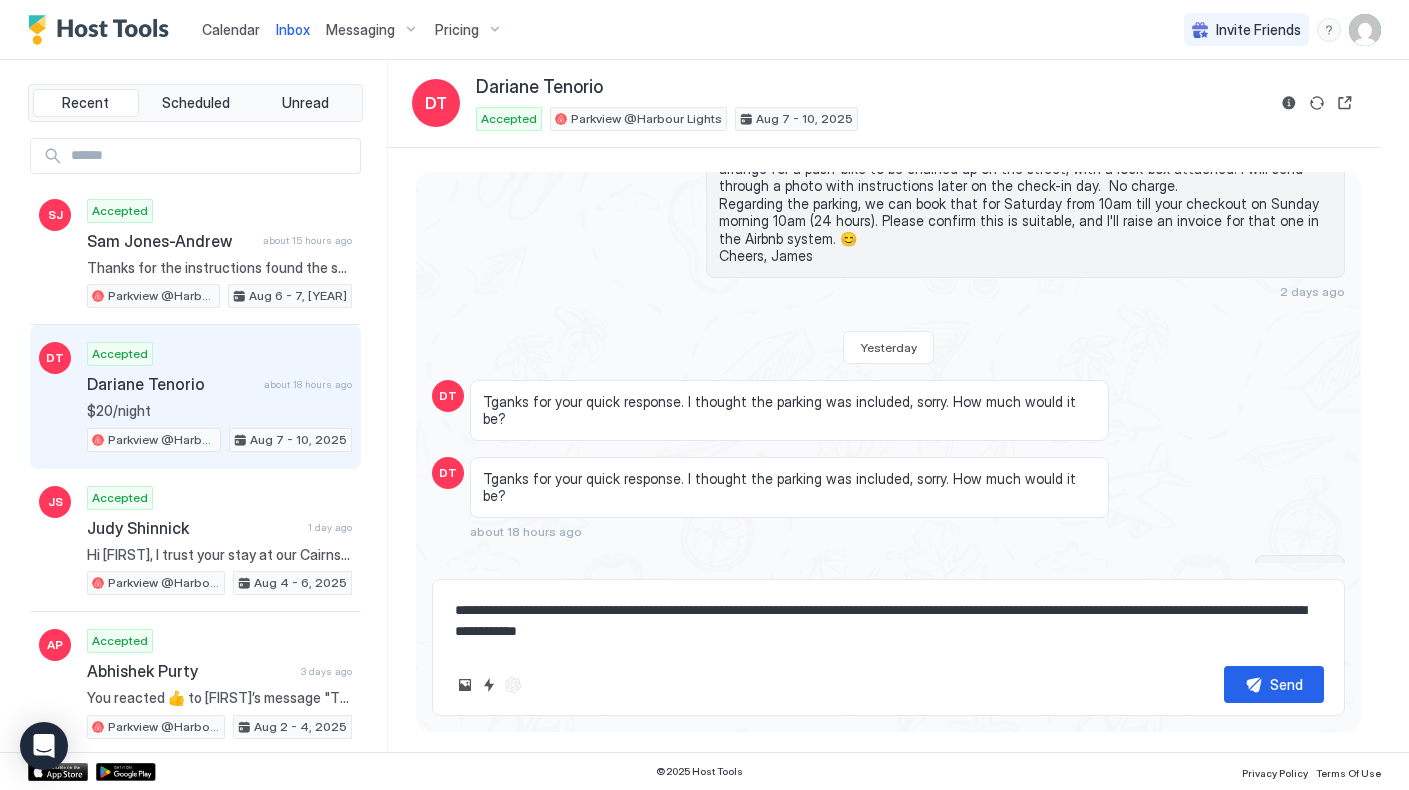 type on "*" 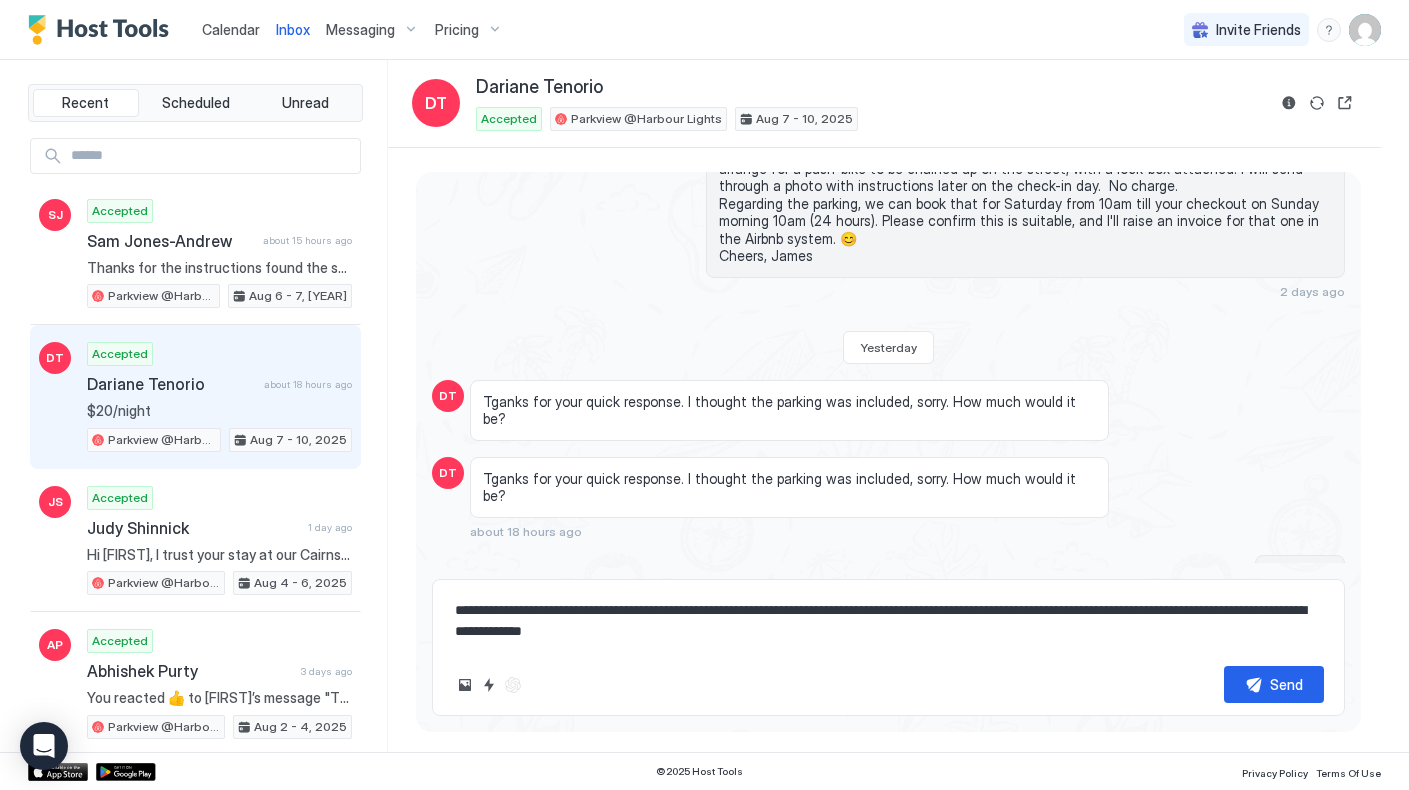 type on "*" 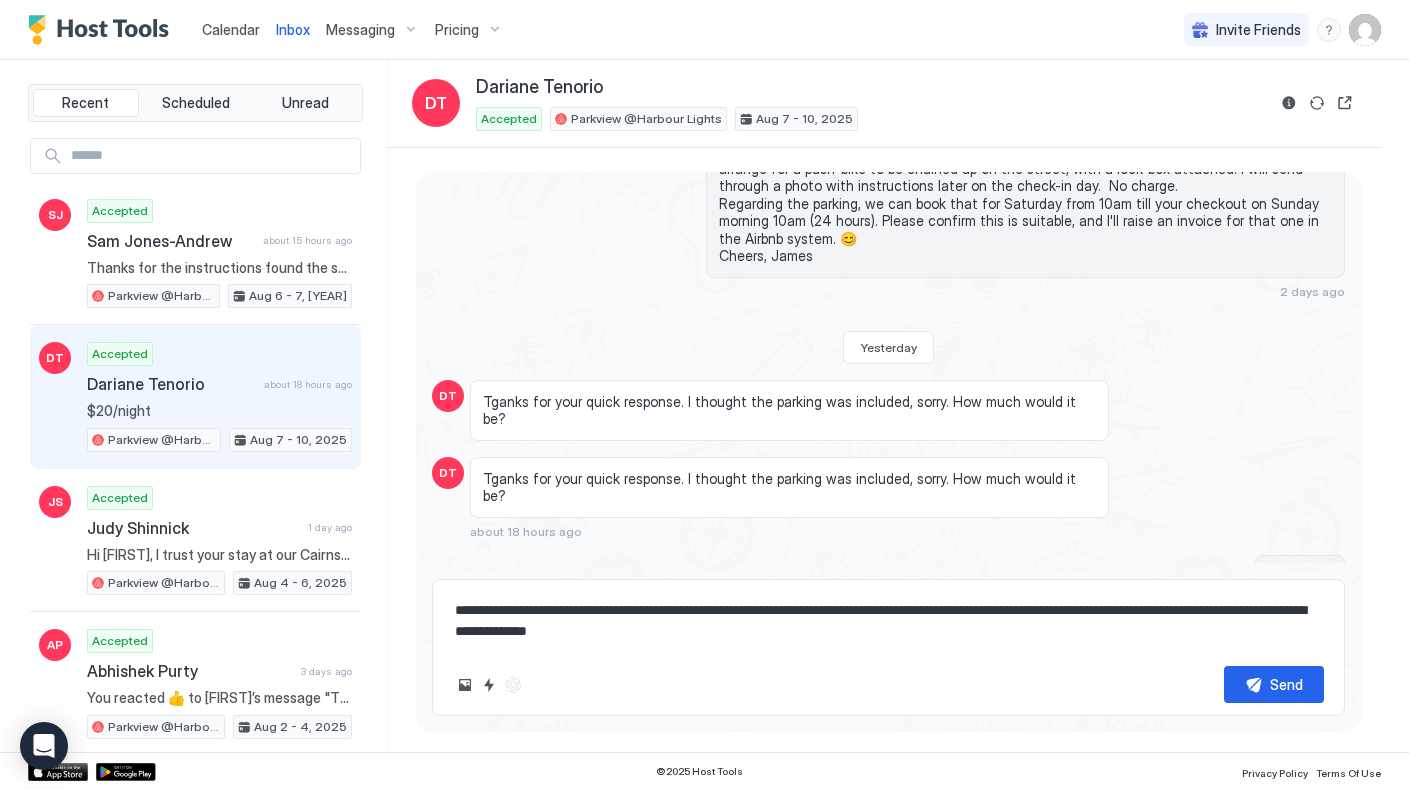 type on "*" 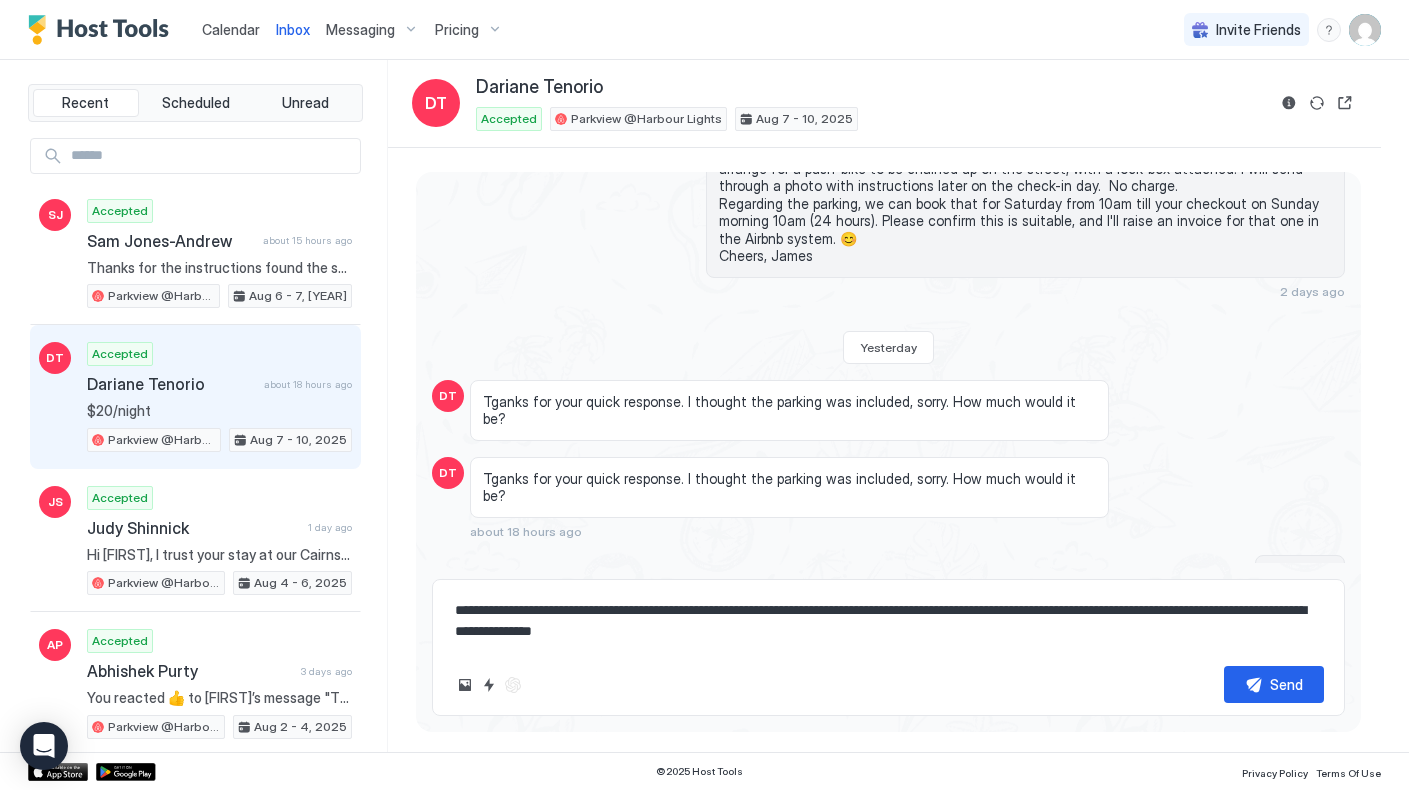 type on "*" 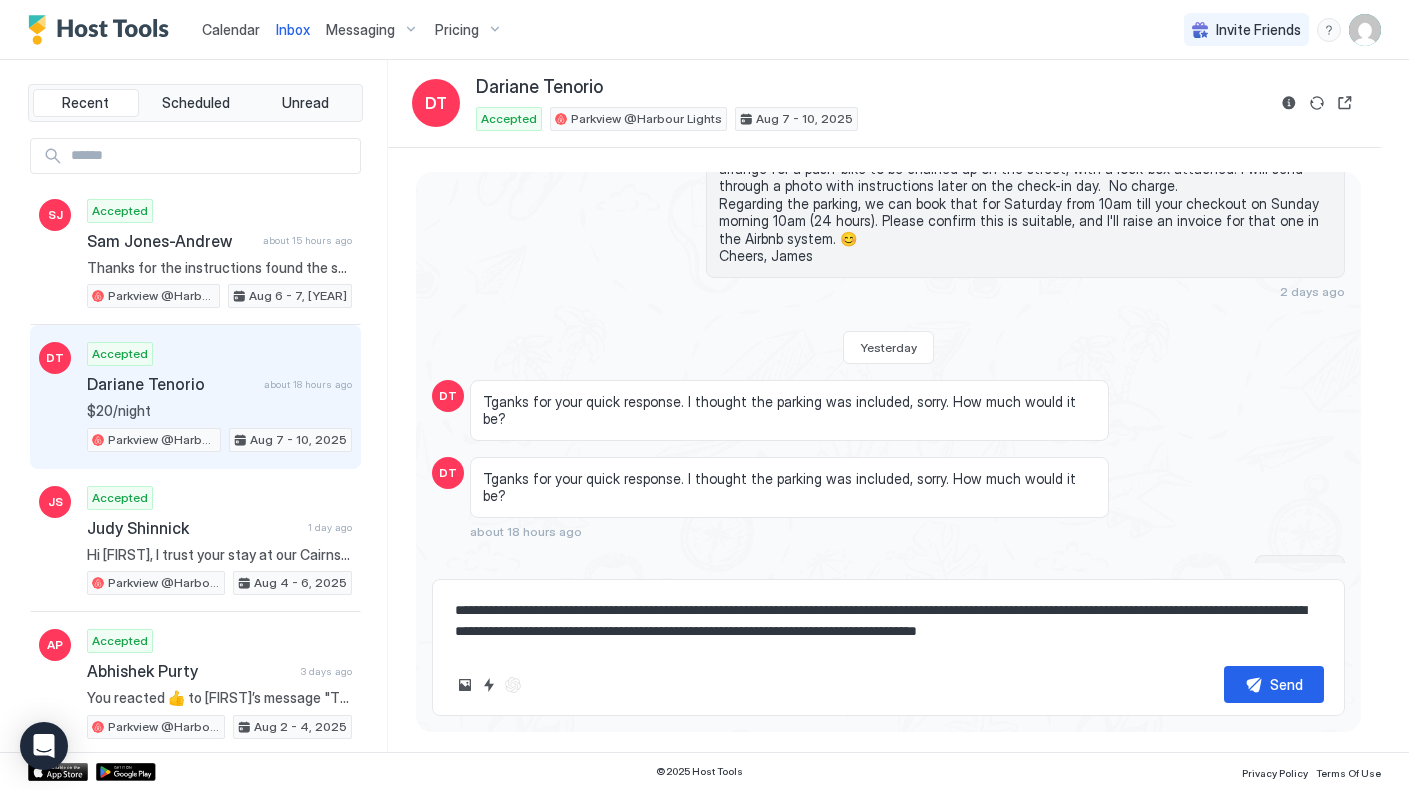 drag, startPoint x: 1184, startPoint y: 632, endPoint x: 1090, endPoint y: 633, distance: 94.00532 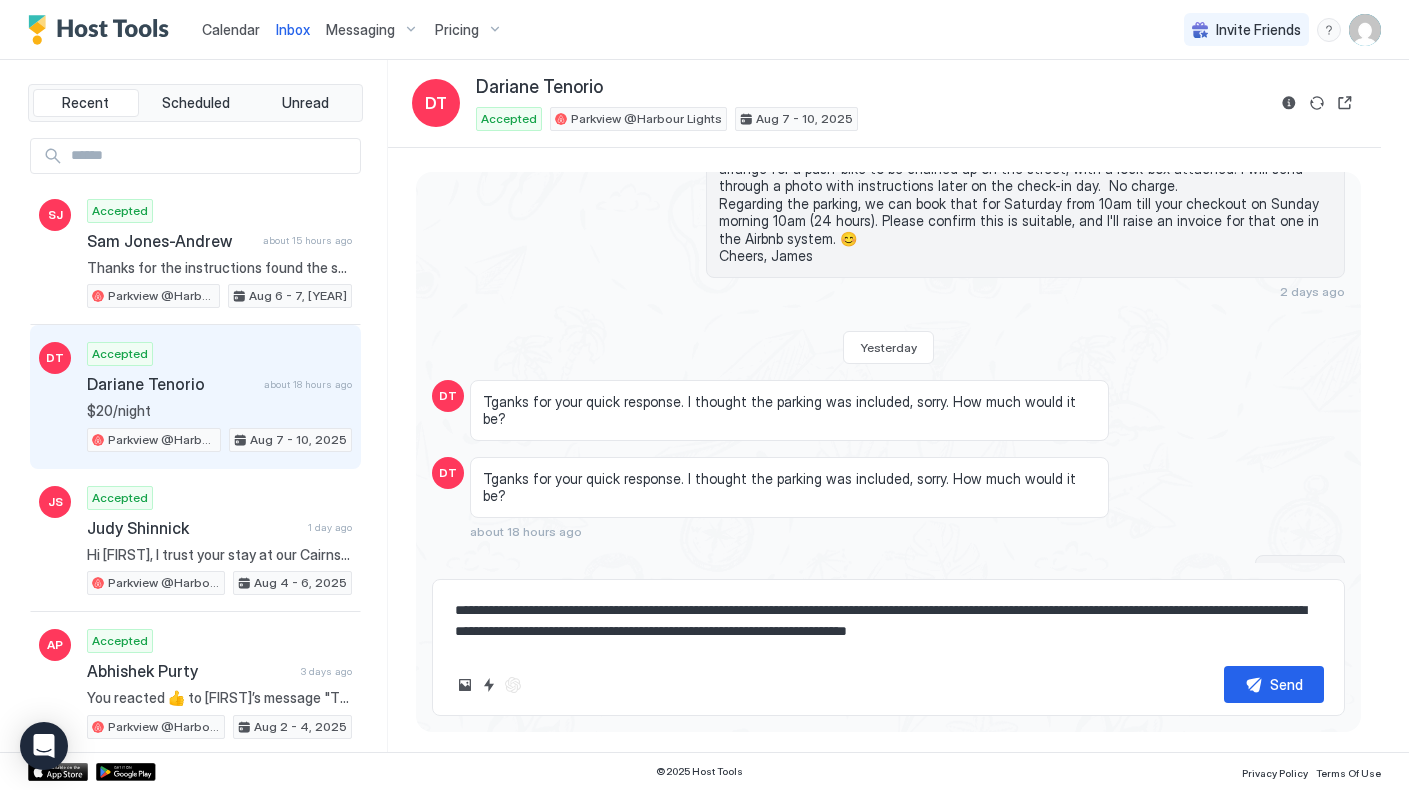 click on "**********" at bounding box center [888, 621] 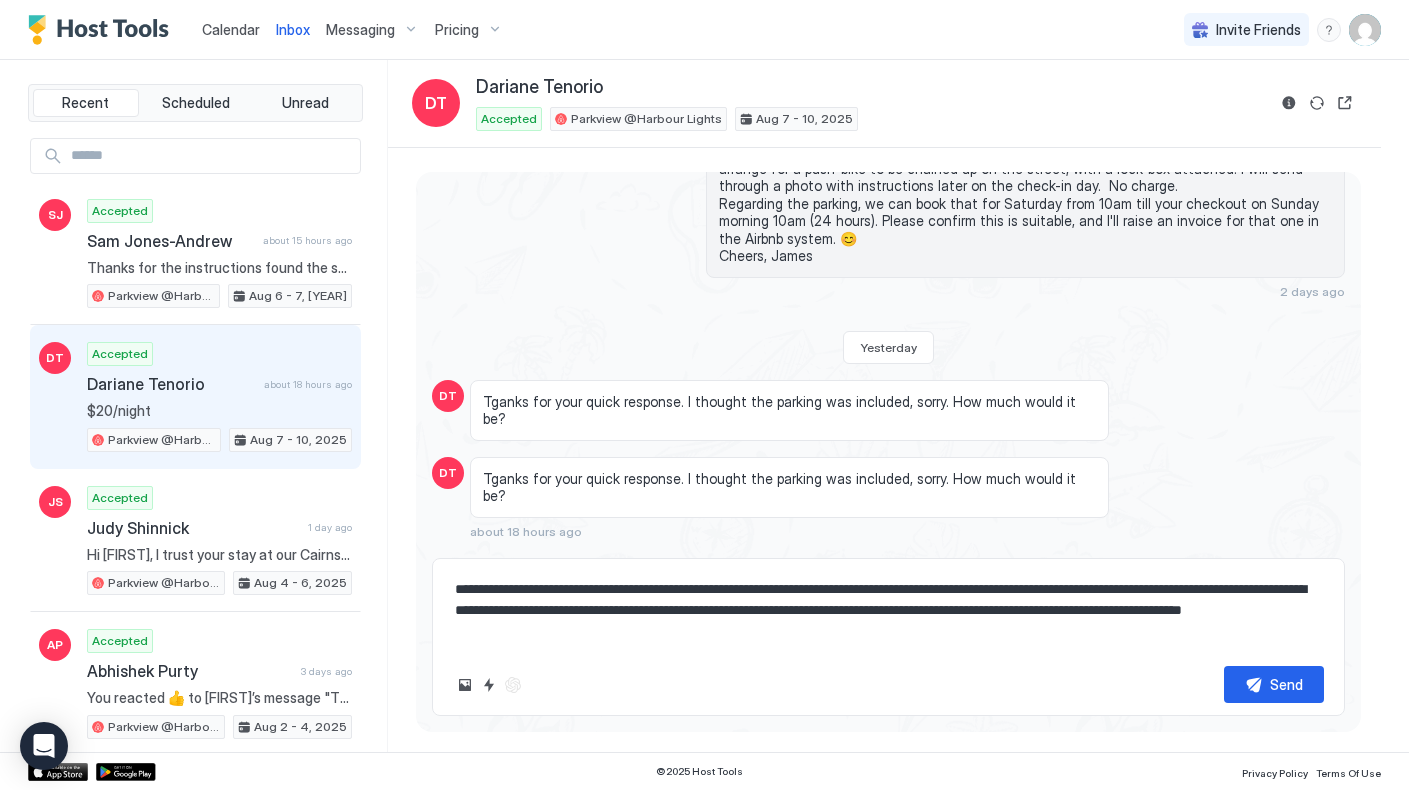 click on "**********" at bounding box center (888, 610) 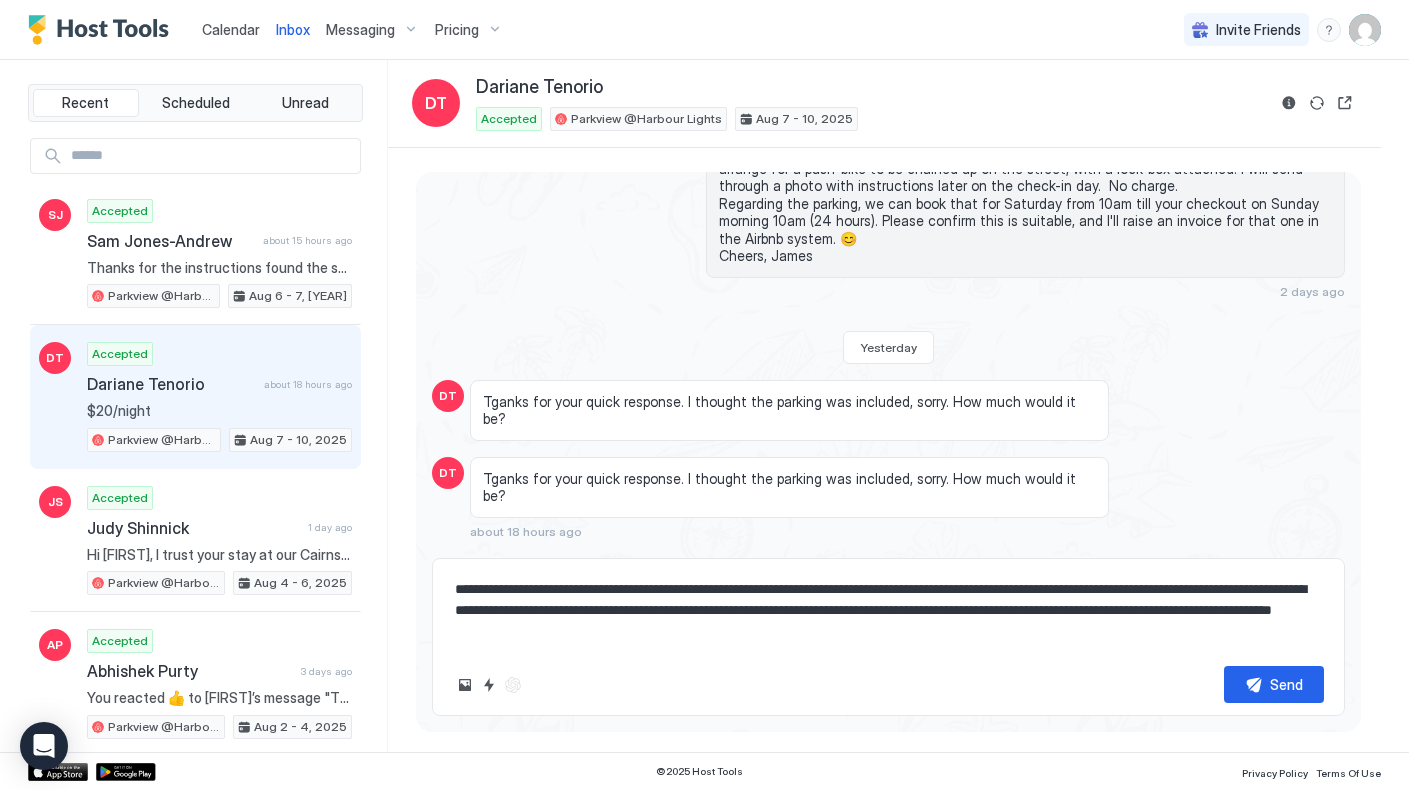 drag, startPoint x: 775, startPoint y: 632, endPoint x: 749, endPoint y: 632, distance: 26 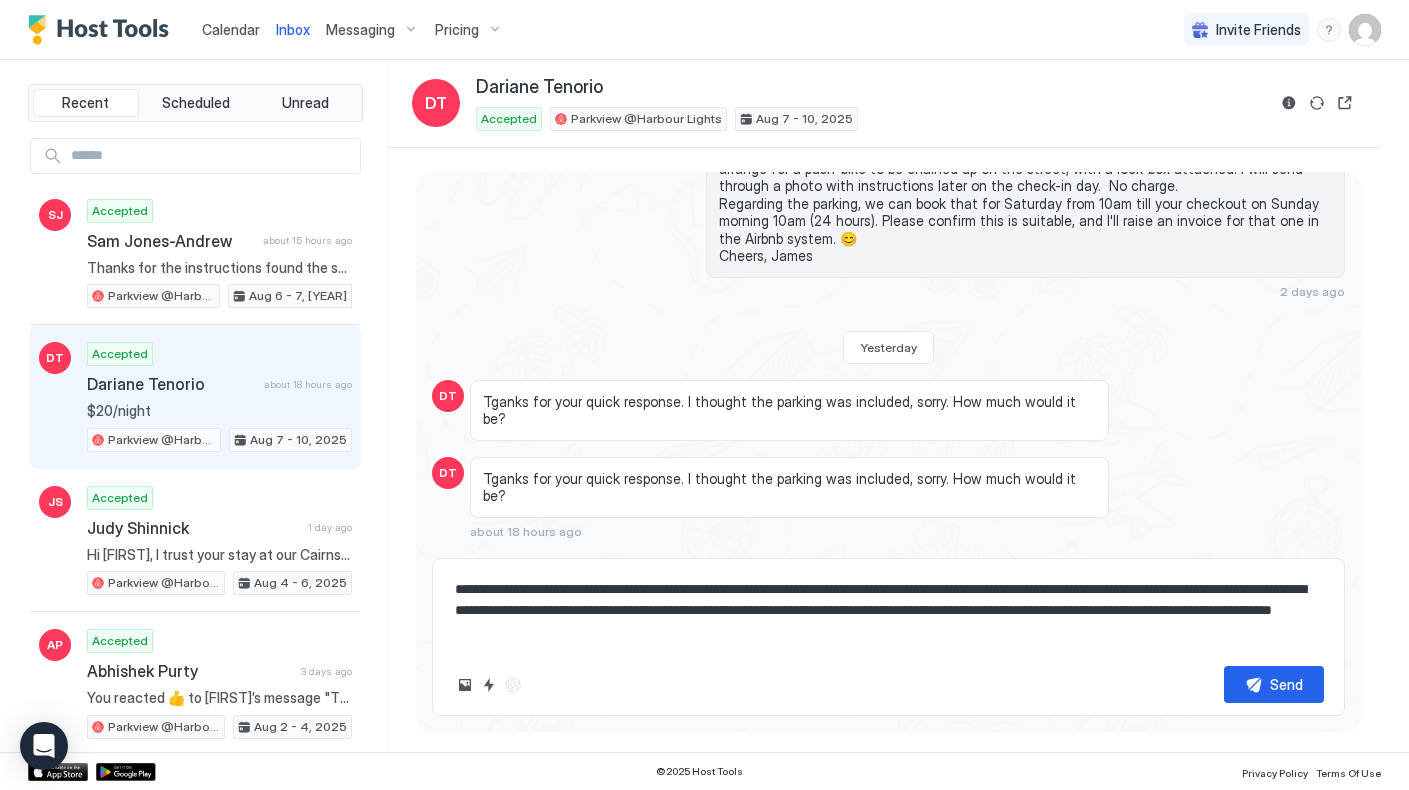 click on "**********" at bounding box center [888, 610] 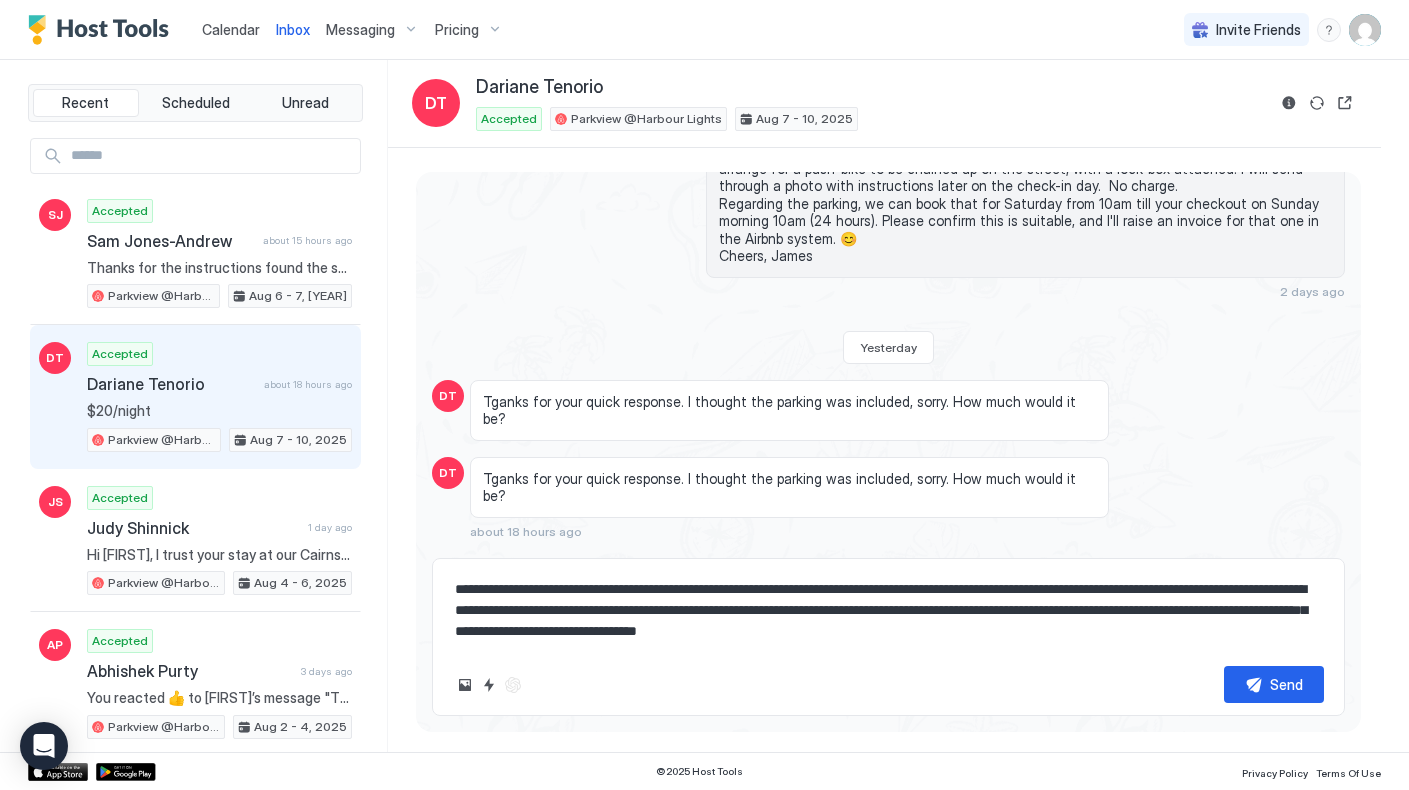 click on "**********" at bounding box center (888, 610) 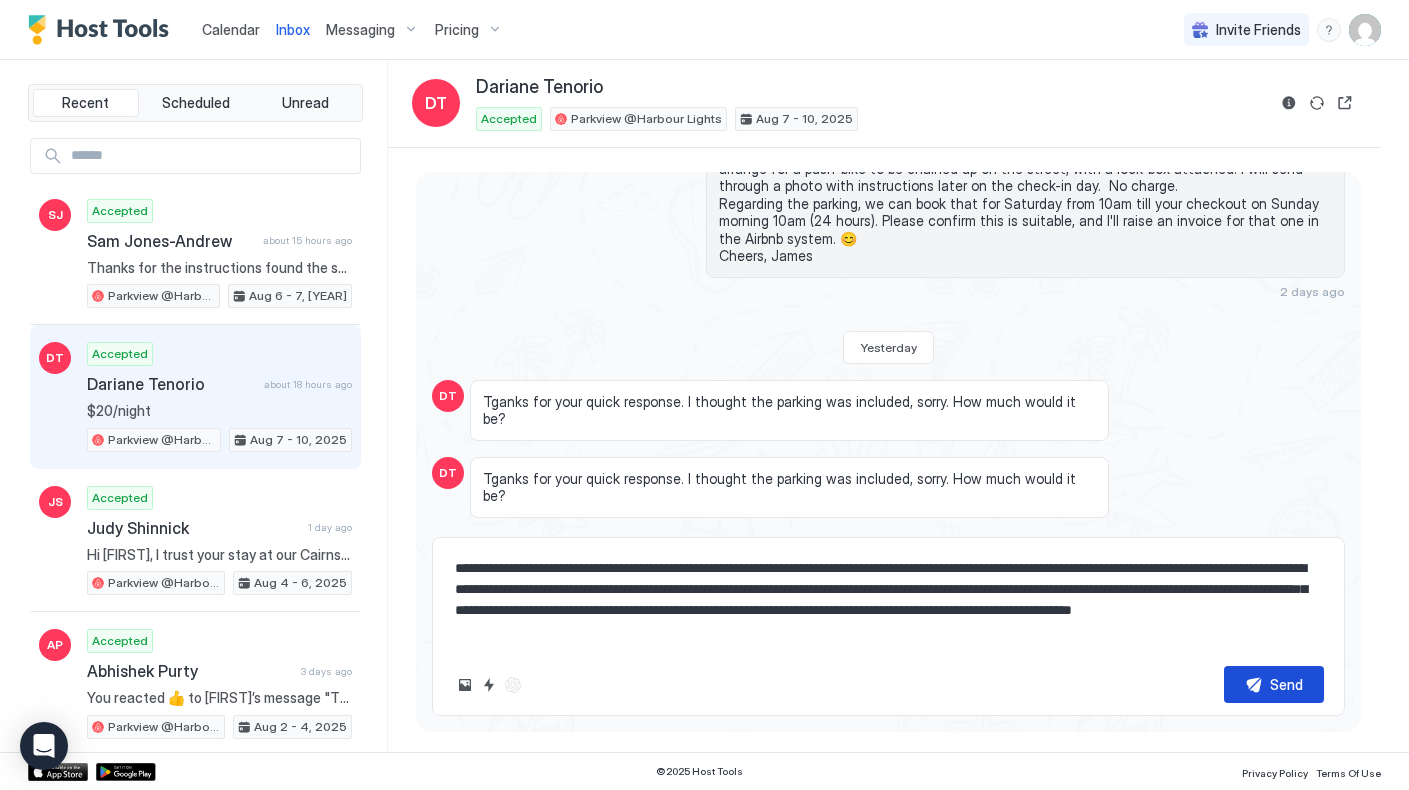 click on "Send" at bounding box center (1286, 684) 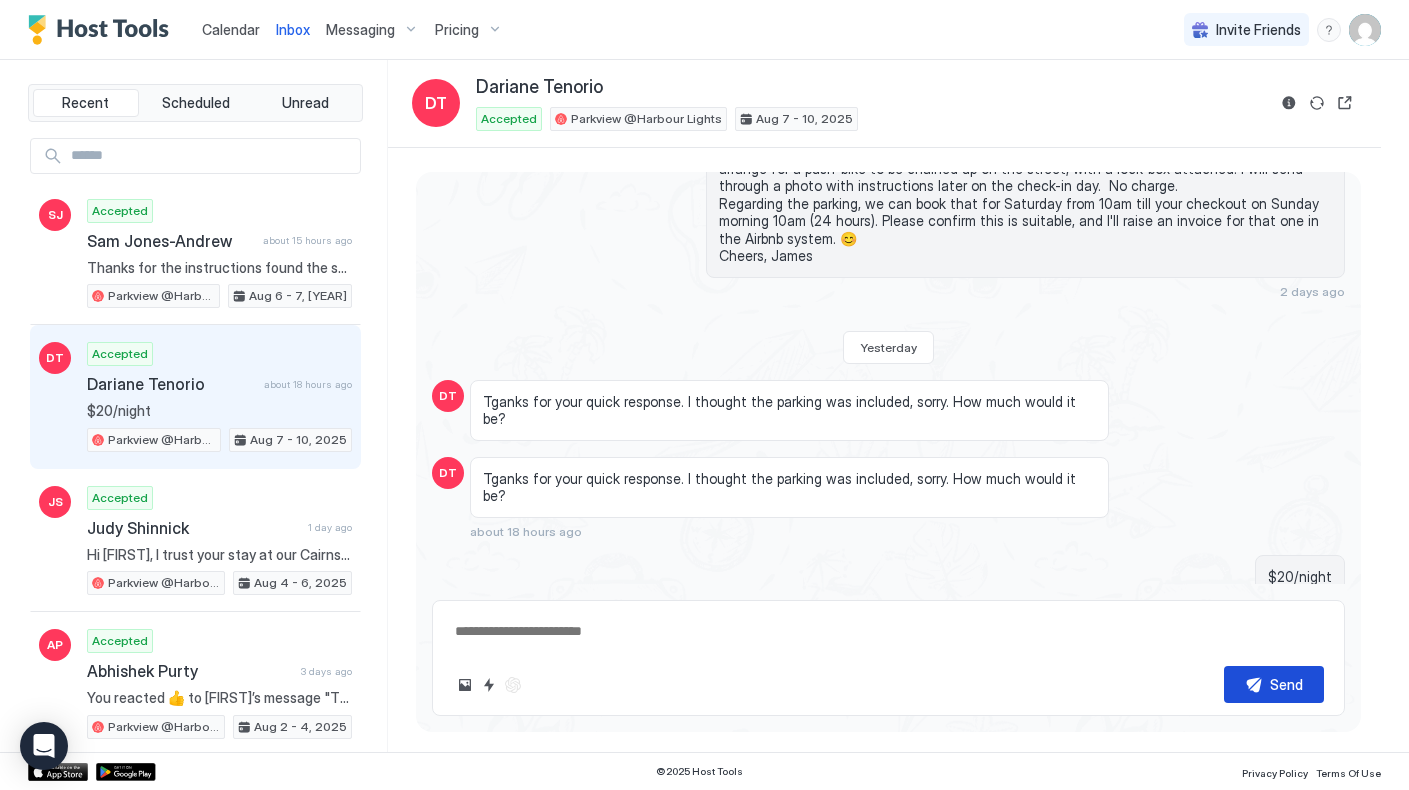 scroll, scrollTop: 994, scrollLeft: 0, axis: vertical 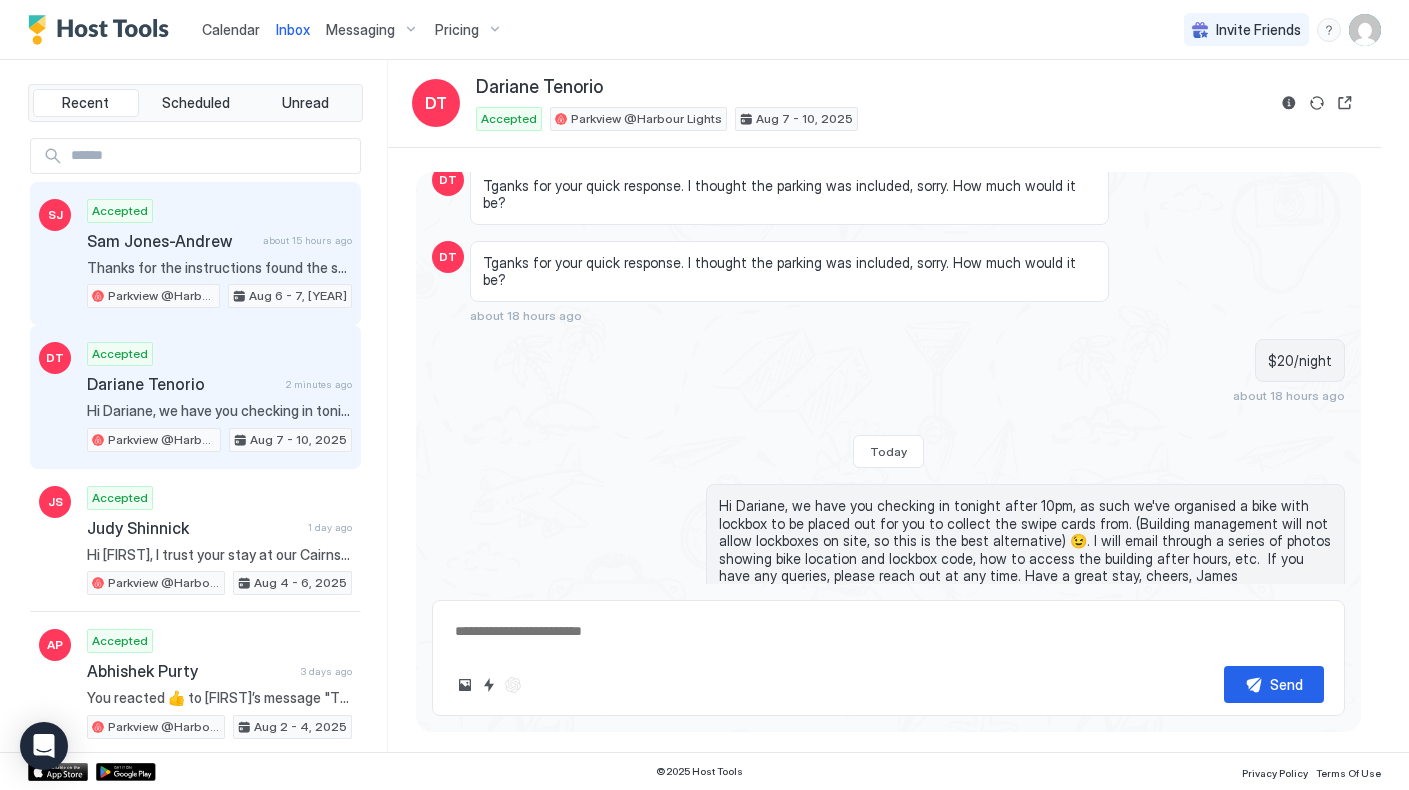 click on "Thanks for the instructions found the swipe keys easily." at bounding box center (219, 268) 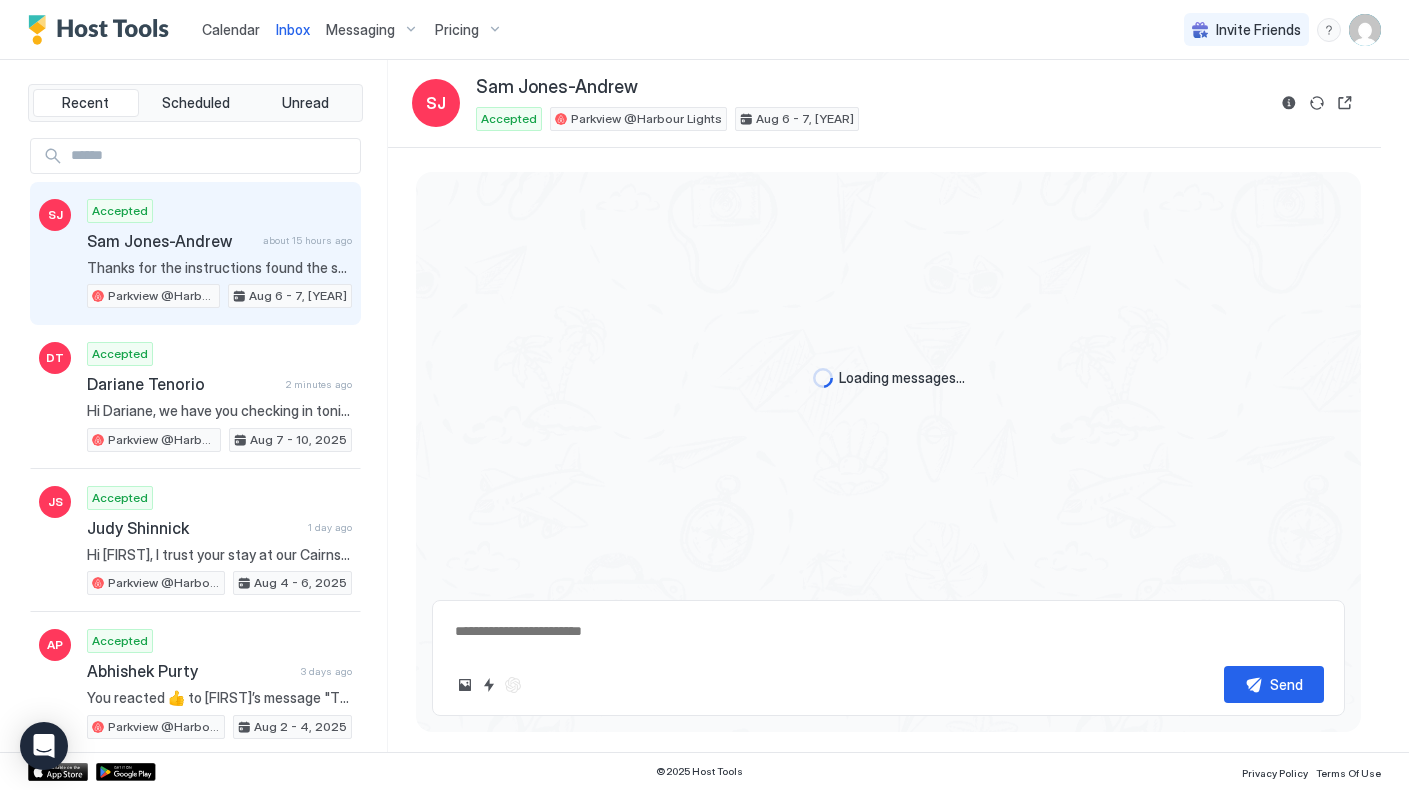 scroll, scrollTop: 876, scrollLeft: 0, axis: vertical 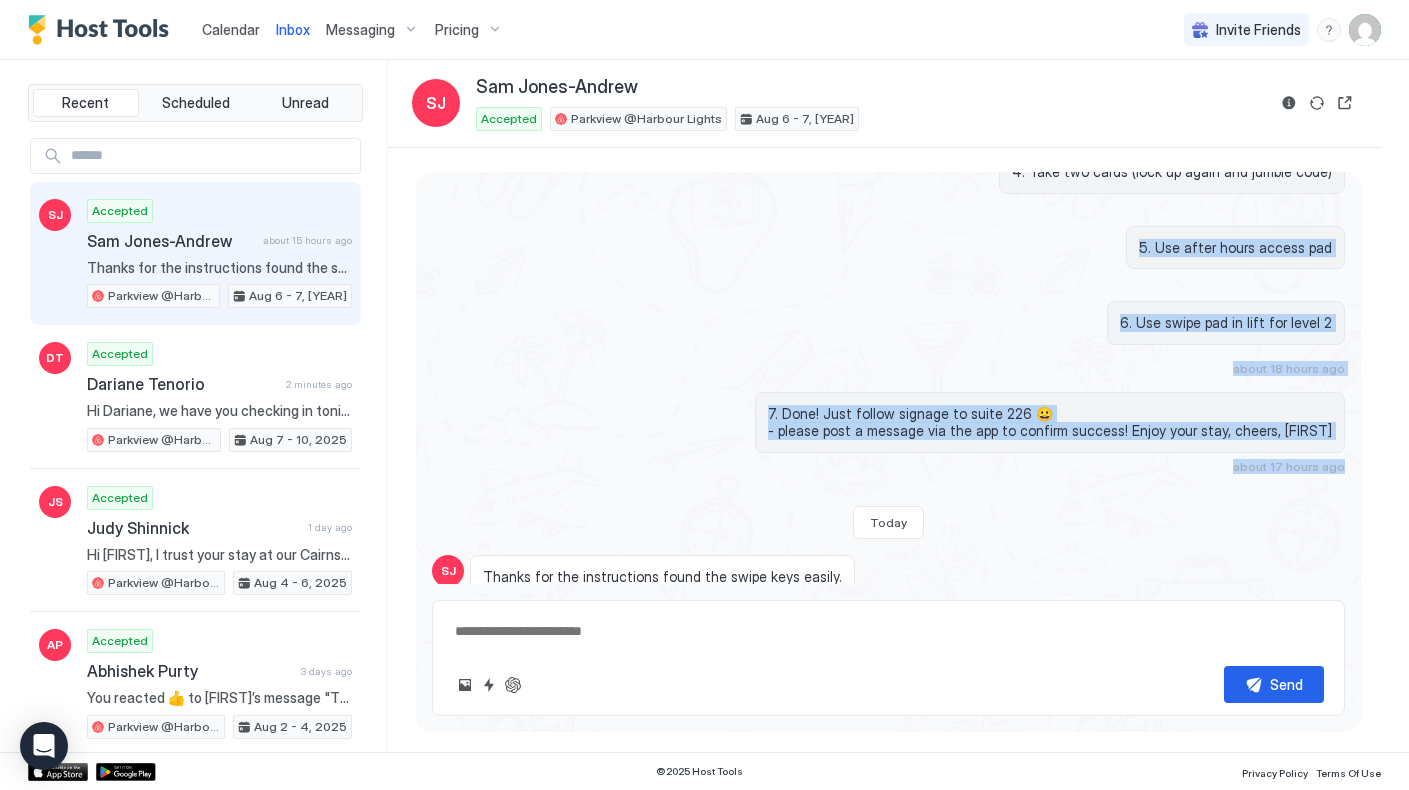 drag, startPoint x: 1105, startPoint y: 445, endPoint x: 904, endPoint y: 187, distance: 327.05505 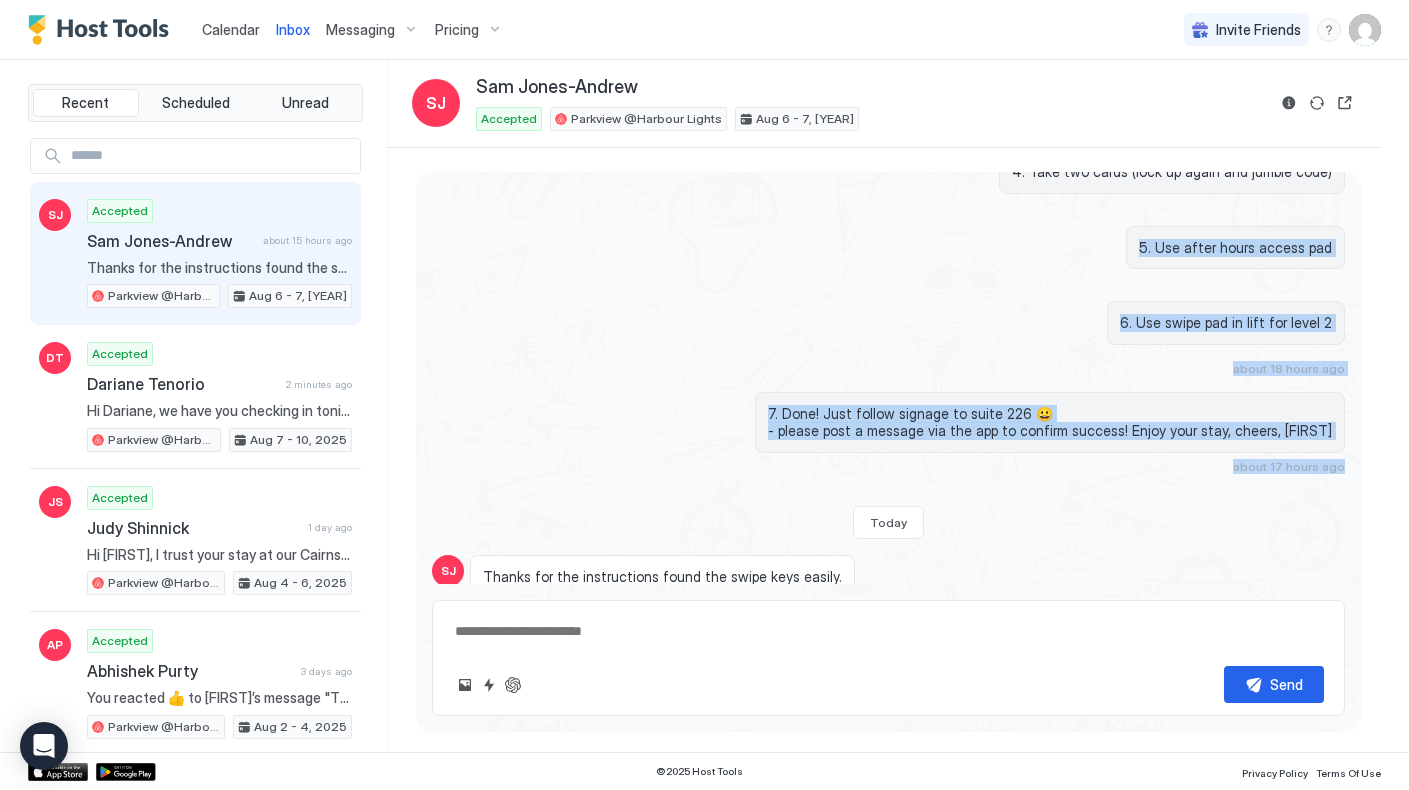 click on "Yesterday SJ 12pm would be great. Thank you. 1 day ago SJ Hello, I was just checking on the  lock box code.   about 21 hours ago Hi [FIRST], I’ll send it through after 9pm.,it will be pretty easy. Cheers about 20 hours ago SJ Great. Thank you. about 20 hours ago Hi [FIRST], we have organised for the bike with lockbox to be placed out for you to collect the swipe cards from. Photos attached. Please message us to confirm you gained access. Thanks, [FIRST] 😉 Hi [FIRST], we have organised for the bike with lockbox to be placed out for you to collect the swipe cards from. Photos attached. Please message us to confirm you gained access. Thanks, [FIRST] 😉 1. Walk 30mtr 2. Lockbox under helmet on yellow kids bike 3. Code: 1560 4. Take two cards (lock up again and jumble code) 5. Use after hours access pad 6. Use swipe pad in lift for level 2 about 18 hours ago 7. Done! Just follow signage to suite 226 😀
- please post a message via the app to confirm success! Enjoy your stay, cheers, [FIRST] about 17 hours ago Today SJ" at bounding box center (888, -16) 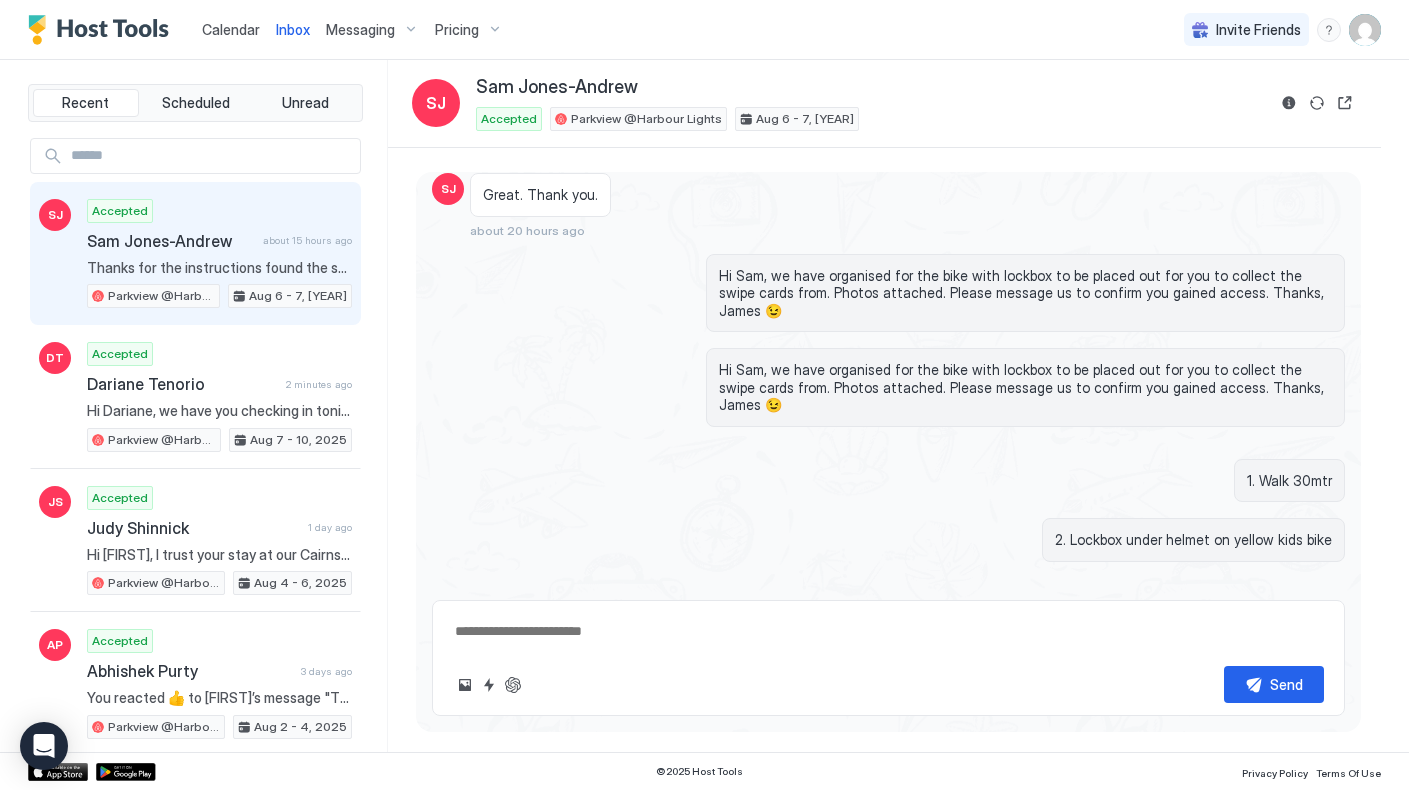 scroll, scrollTop: 324, scrollLeft: 0, axis: vertical 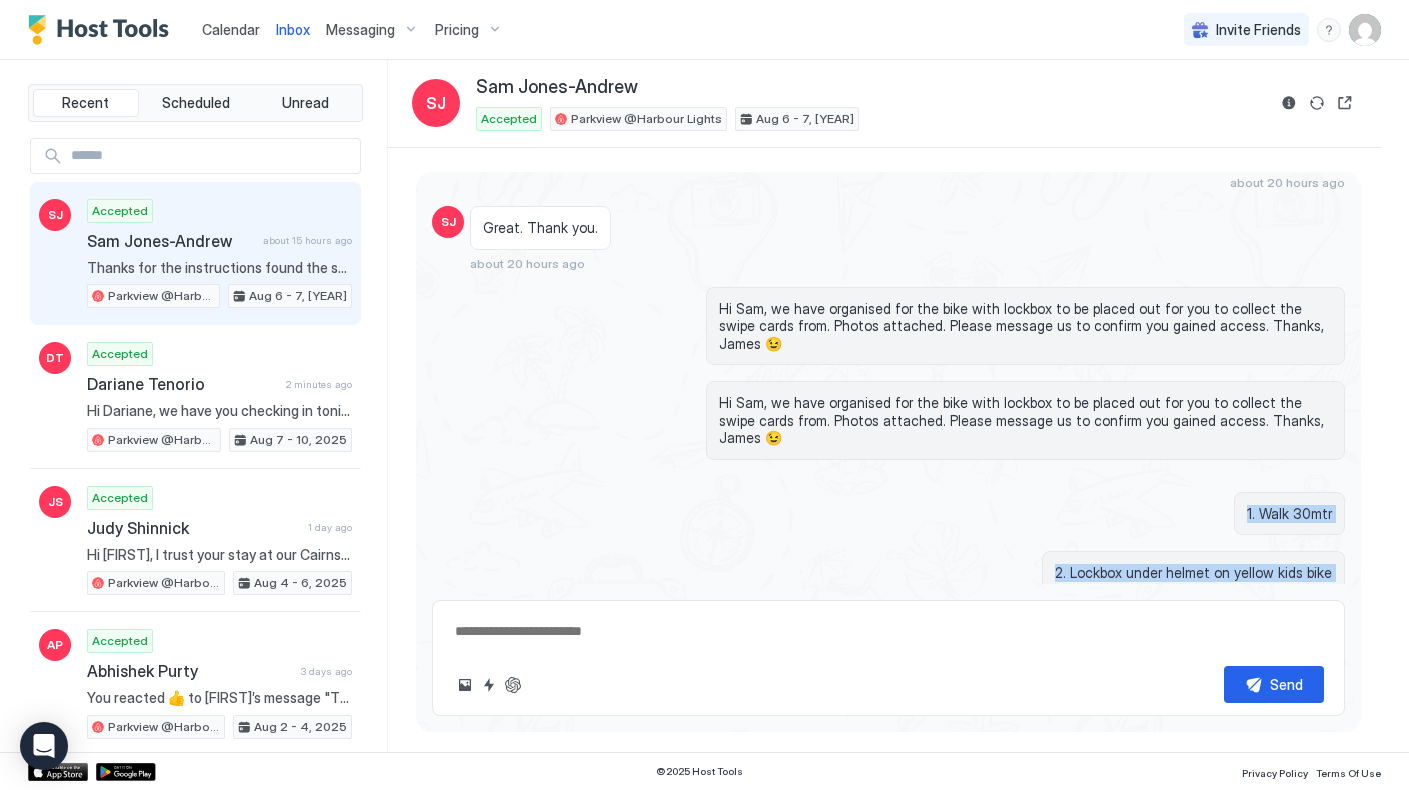 click on "1. Walk 30mtr" at bounding box center (1025, 514) 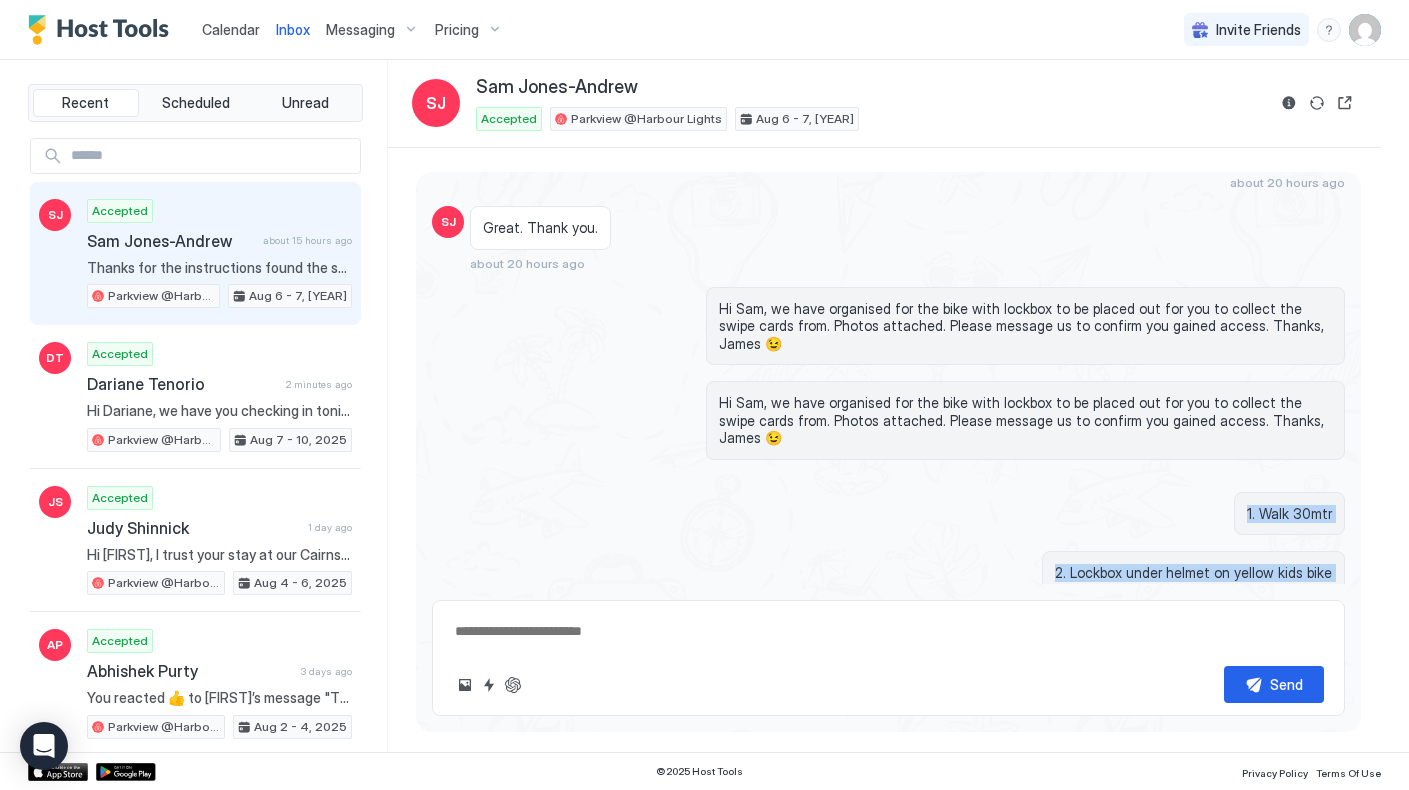 copy on "1. Walk 30mtr 2. Lockbox under helmet on yellow kids bike 3. Code: 1560 4. Take two cards (lock up again and jumble code) 5. Use after hours access pad 6. Use swipe pad in lift for level 2 about 18 hours ago 7. Done! Just follow signage to suite 226 😀
- please post a message via the app to confirm success! Enjoy your stay, cheers, James about 17 hours ago" 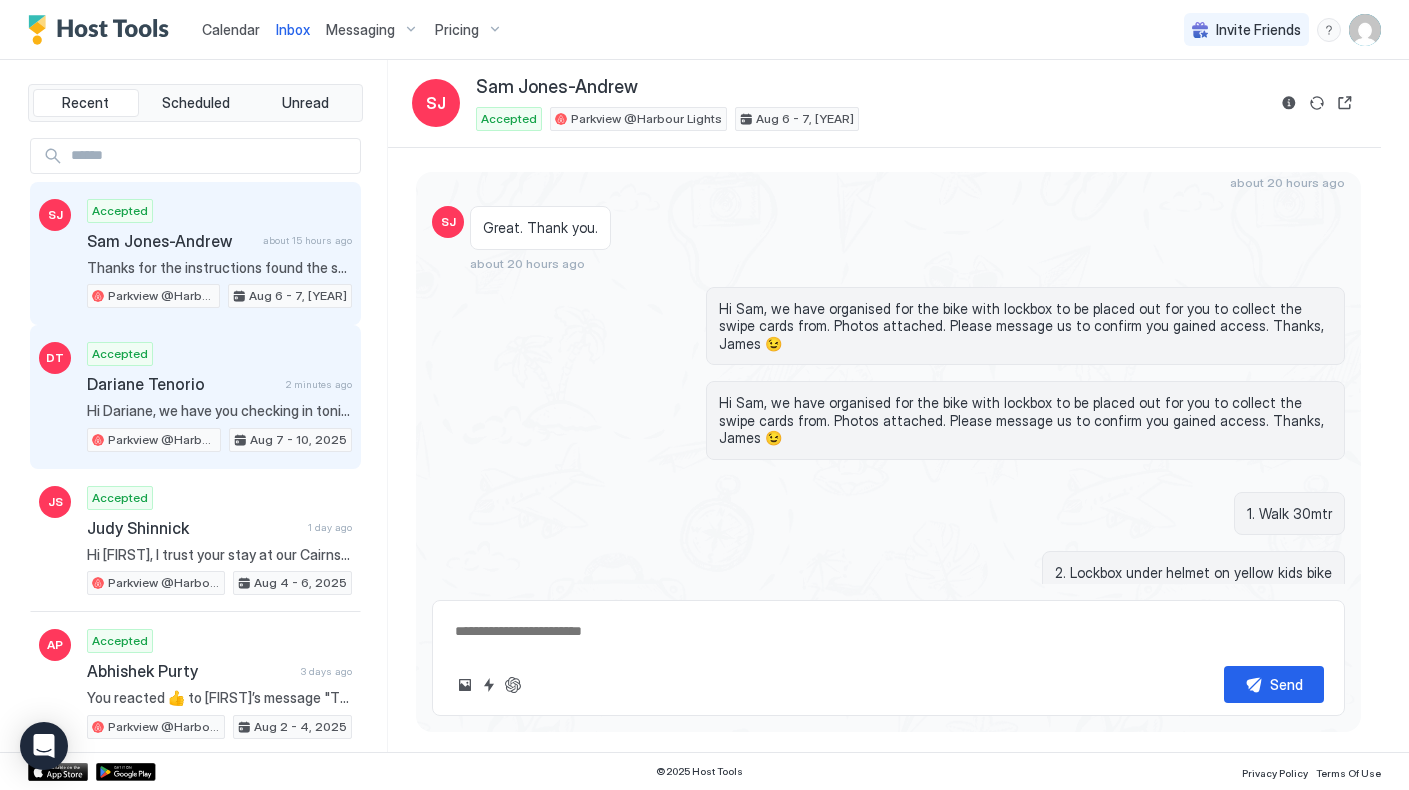 click on "Accepted [FIRST] [LAST] 2 minutes ago Hi [FIRST], we have you checking in tonight after 10pm, as such we've organised a bike with lockbox to be placed out for you to collect the swipe cards from. (Building management will not allow lockboxes on site, so this is the best alternative) 😉. I will email through a series of photos showing bike location and lockbox code, how to access the building after hours, etc.  If you have any queries, please reach out at any time. Have a great stay, cheers, [FIRST] Parkview @Harbour Lights Aug 7 - 10, 2025" at bounding box center [219, 397] 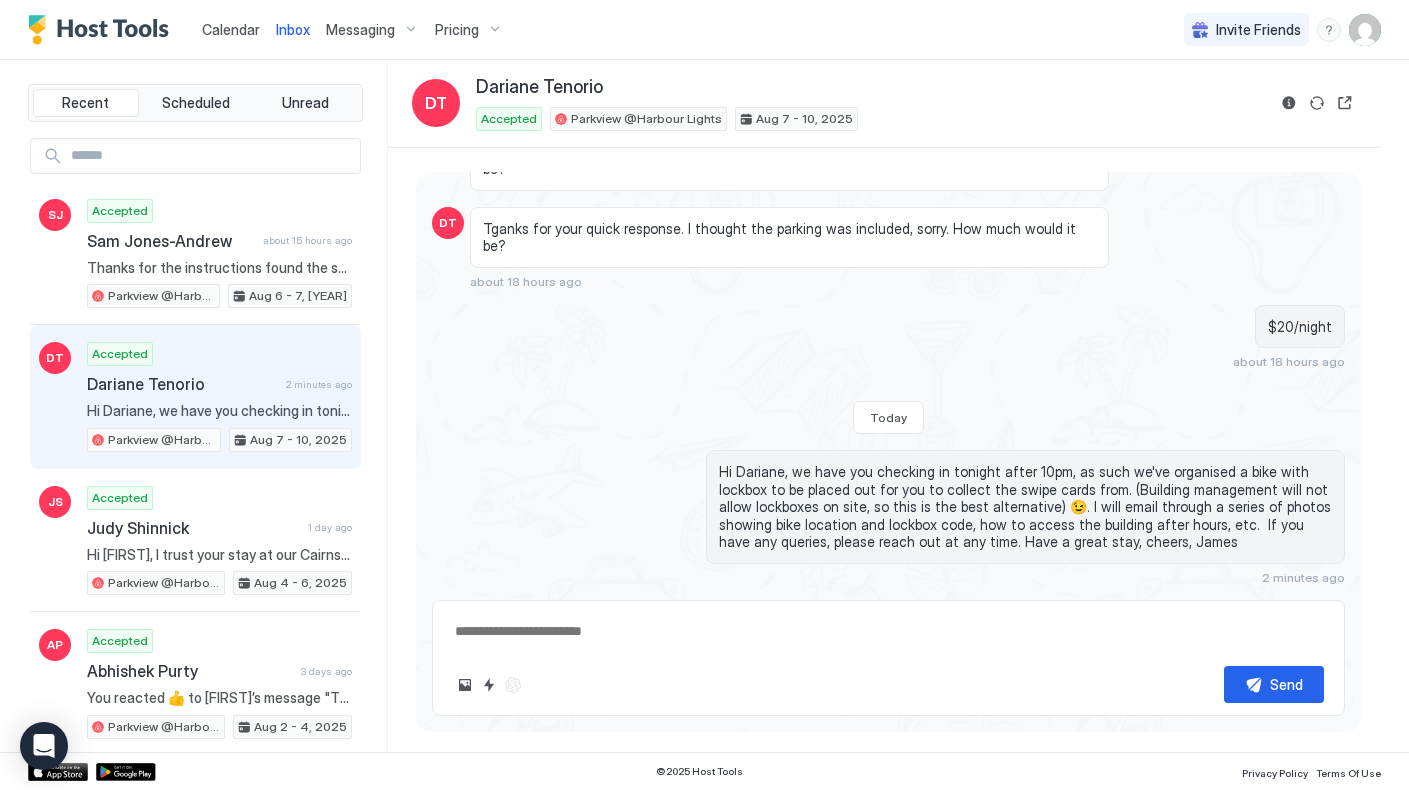 scroll, scrollTop: 994, scrollLeft: 0, axis: vertical 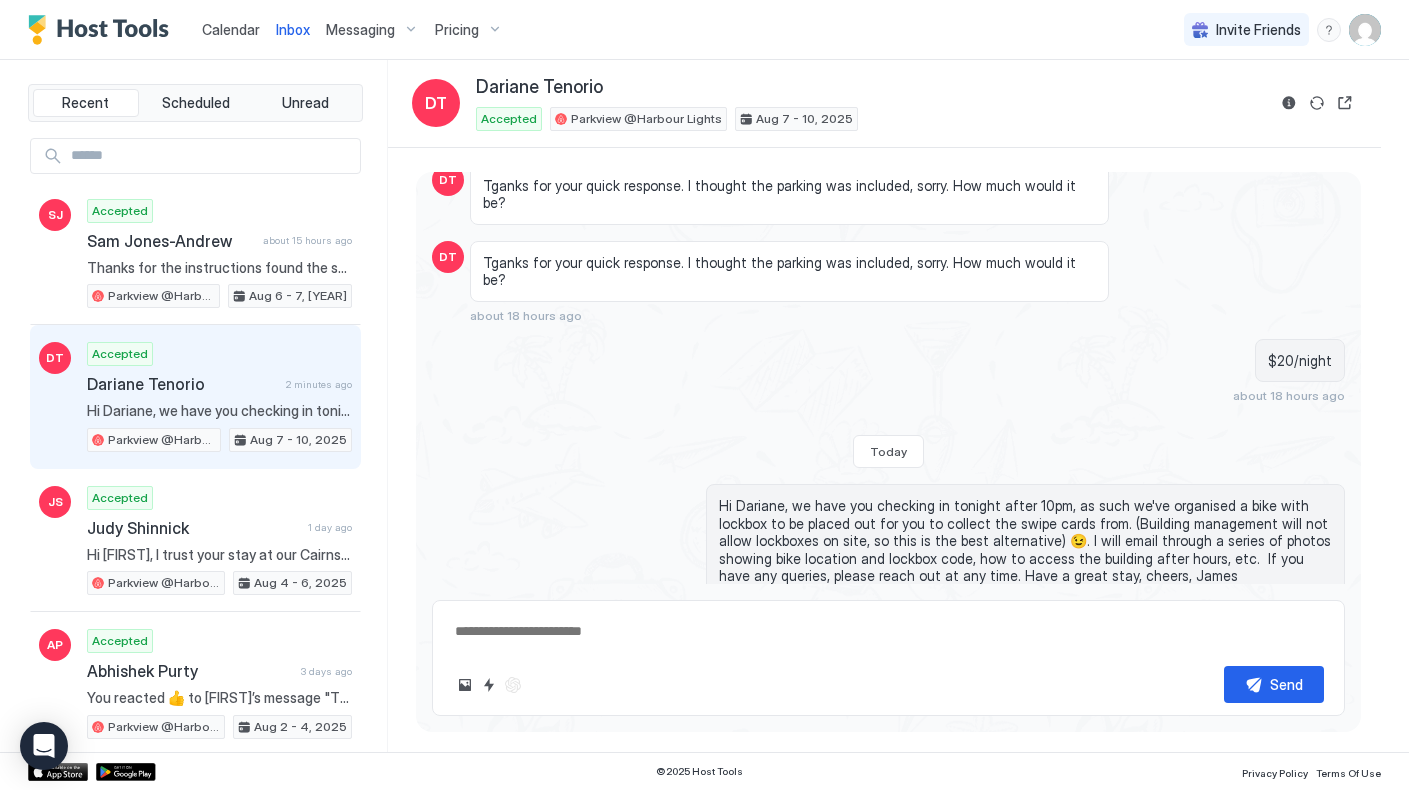 click at bounding box center (888, 631) 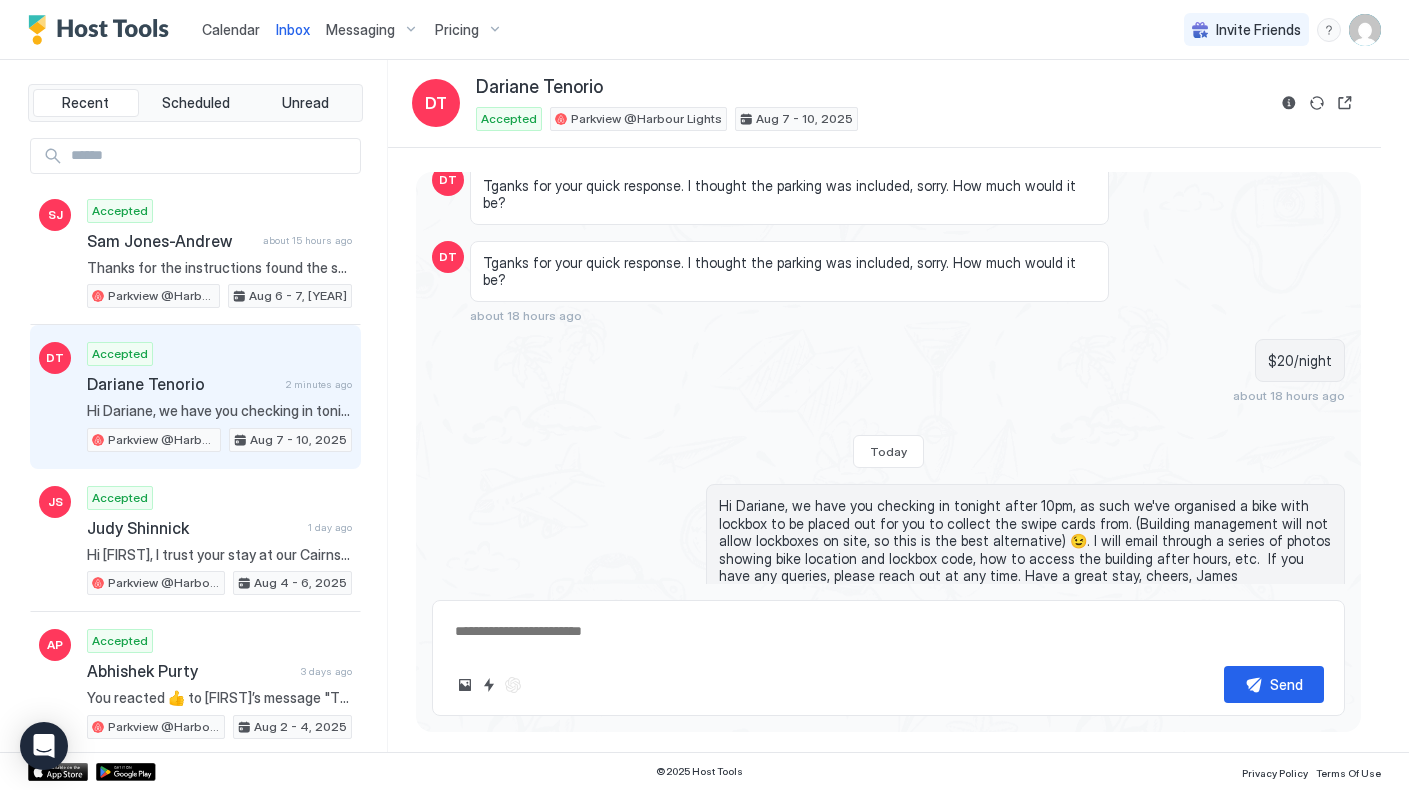 paste on "**********" 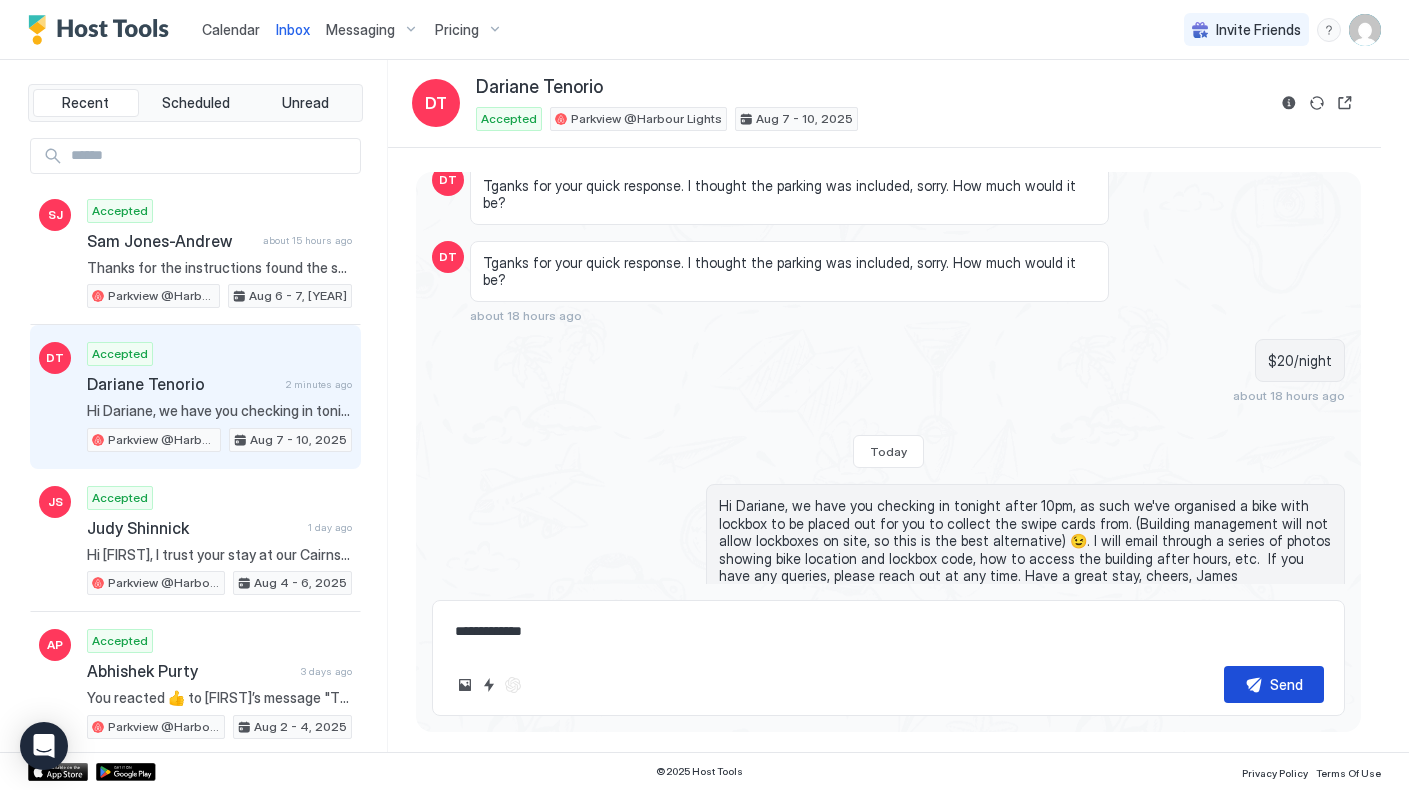 click on "Send" at bounding box center [1286, 684] 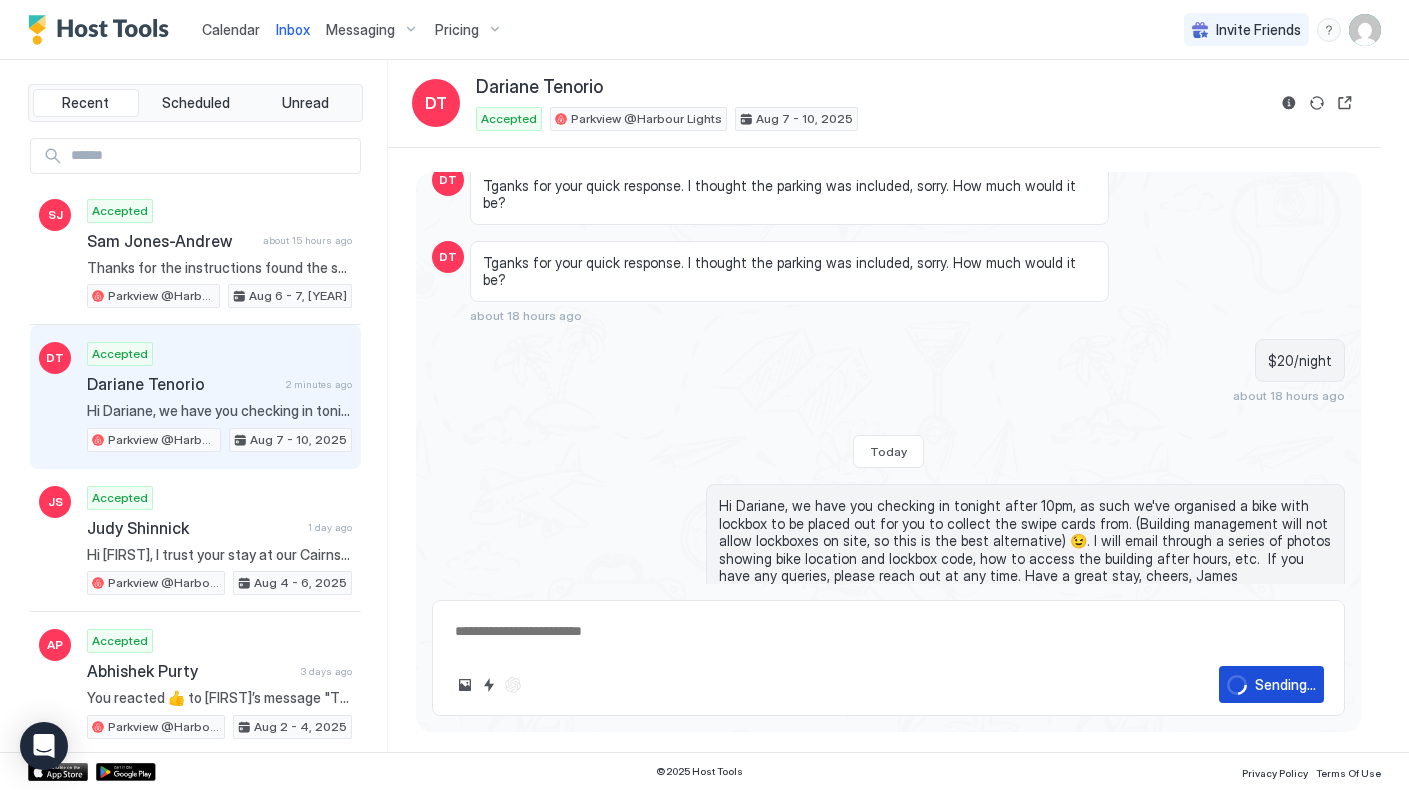 scroll, scrollTop: 1074, scrollLeft: 0, axis: vertical 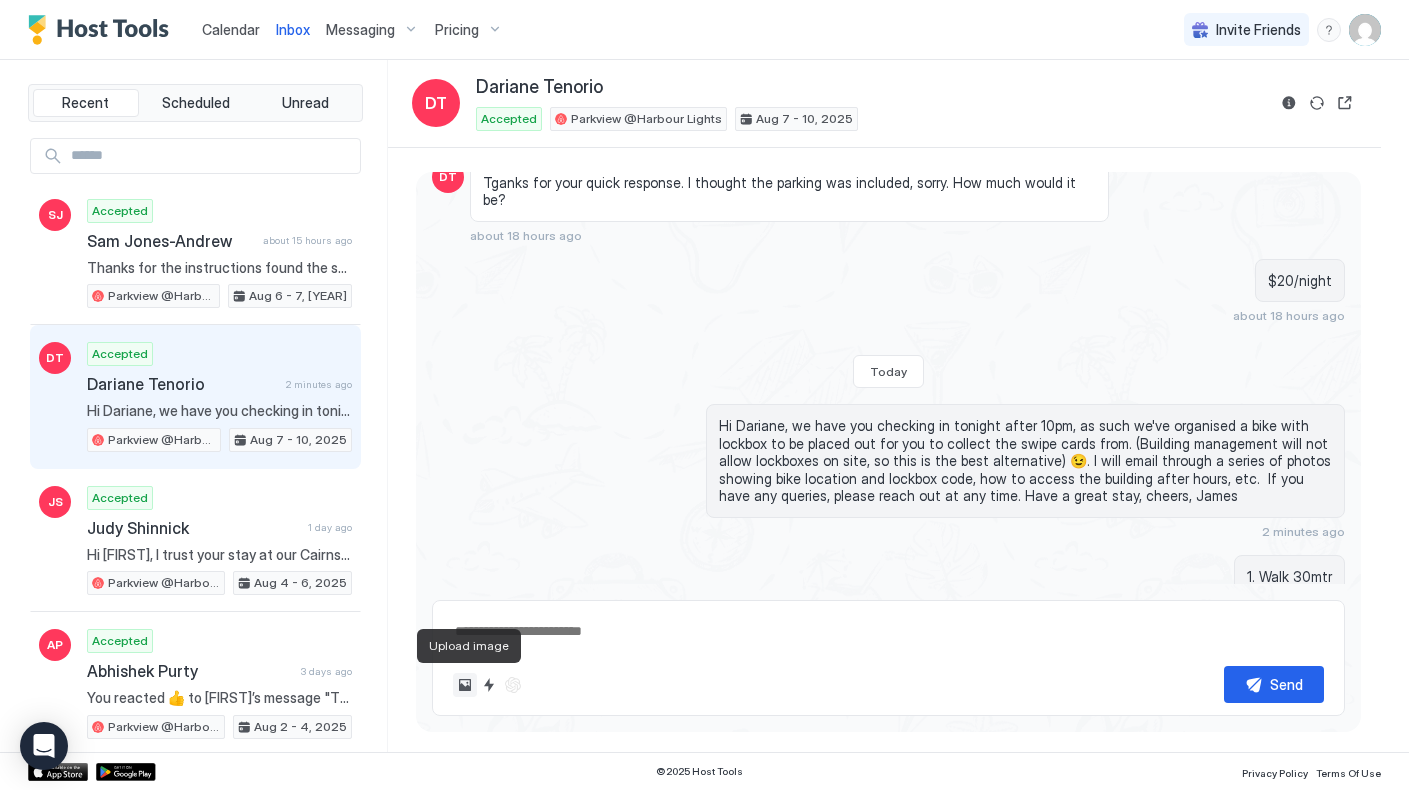click at bounding box center [465, 685] 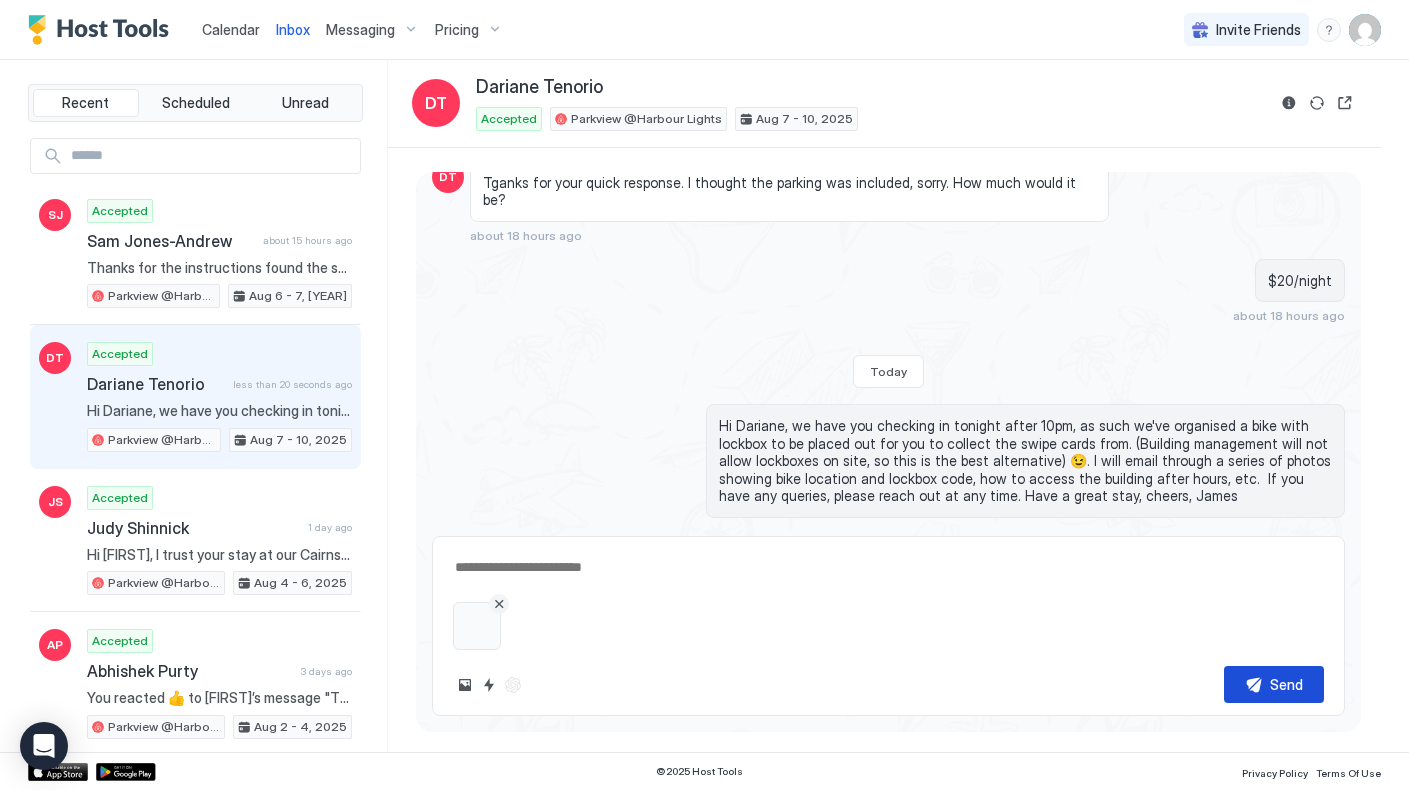 click on "Send" at bounding box center (1286, 684) 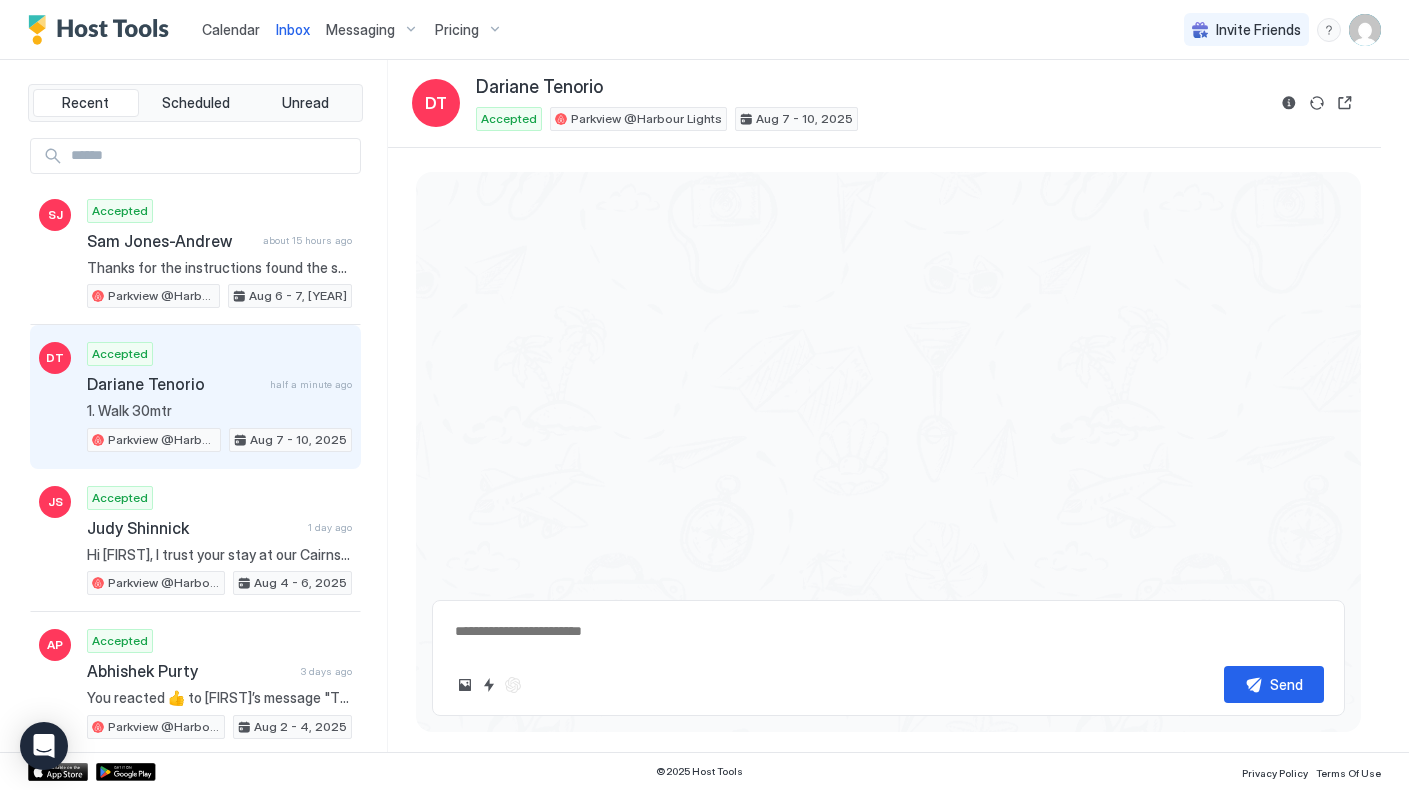 scroll, scrollTop: 1623, scrollLeft: 0, axis: vertical 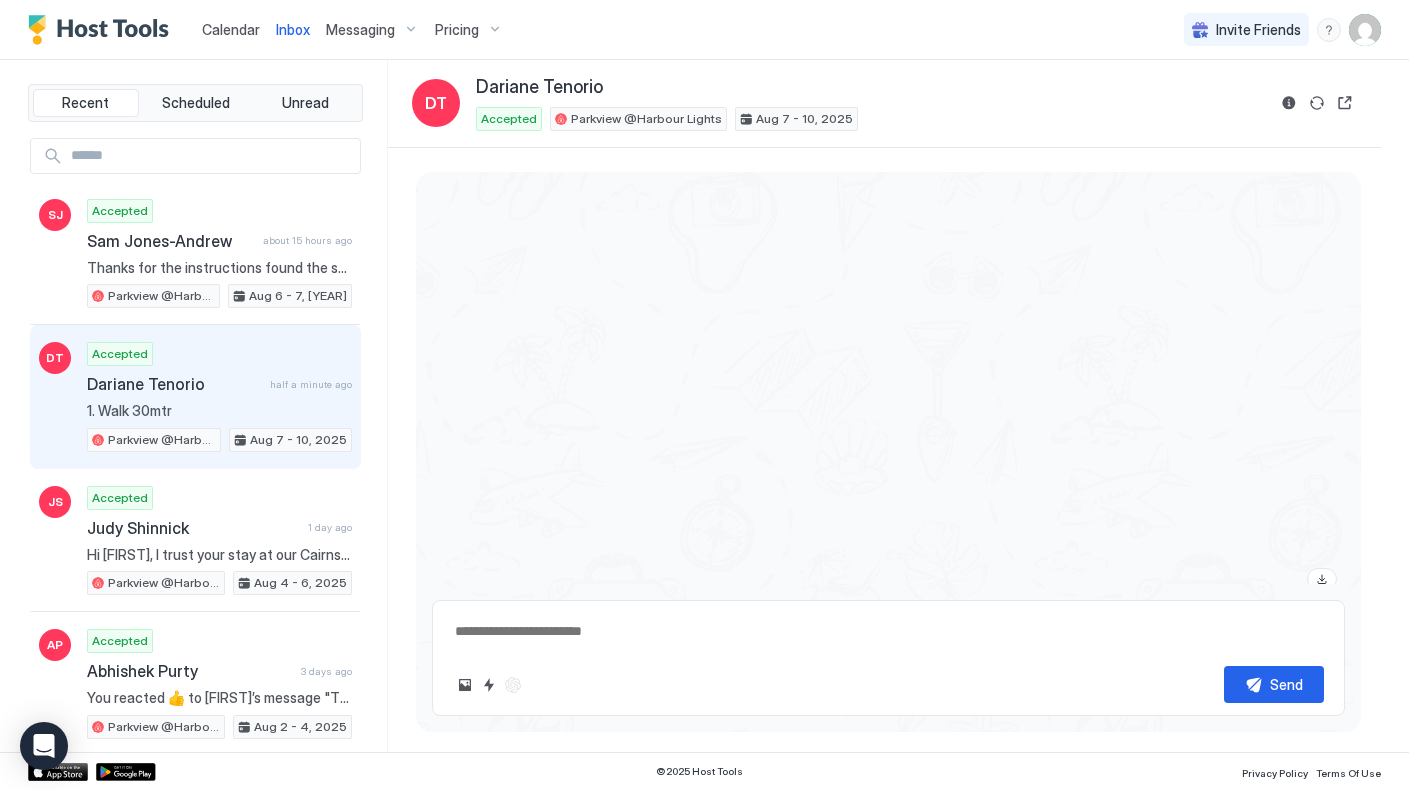 click at bounding box center (888, 631) 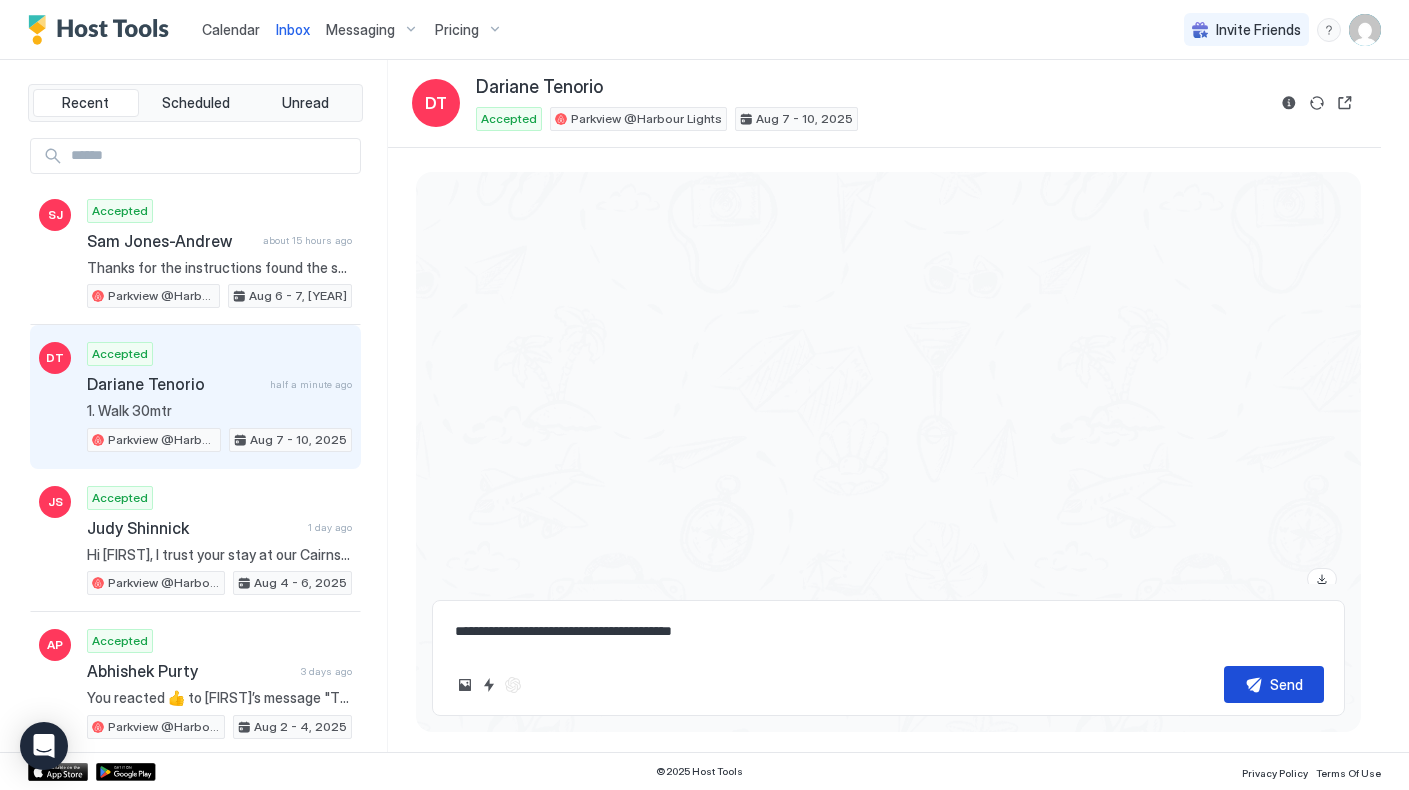 click on "Send" at bounding box center (1286, 684) 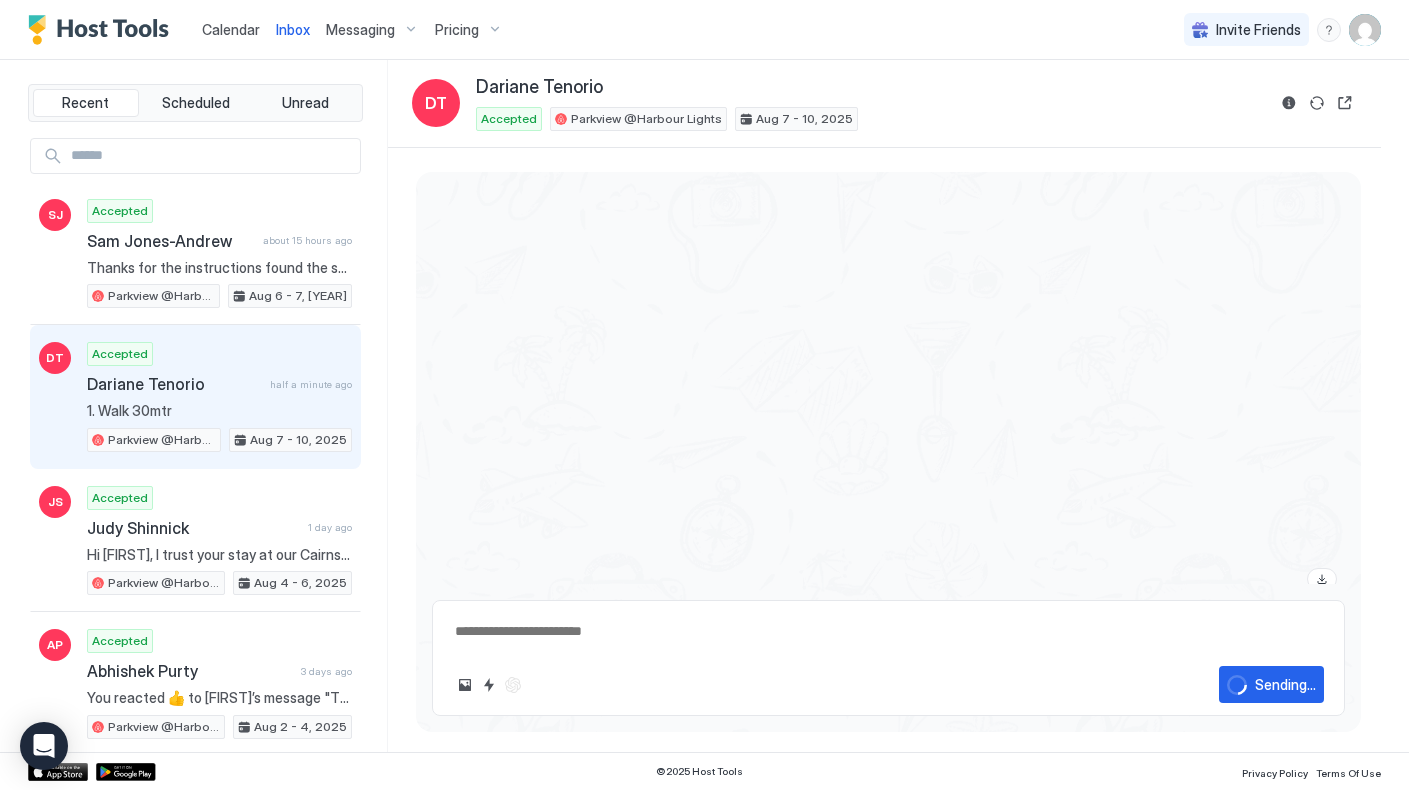 scroll, scrollTop: 1683, scrollLeft: 0, axis: vertical 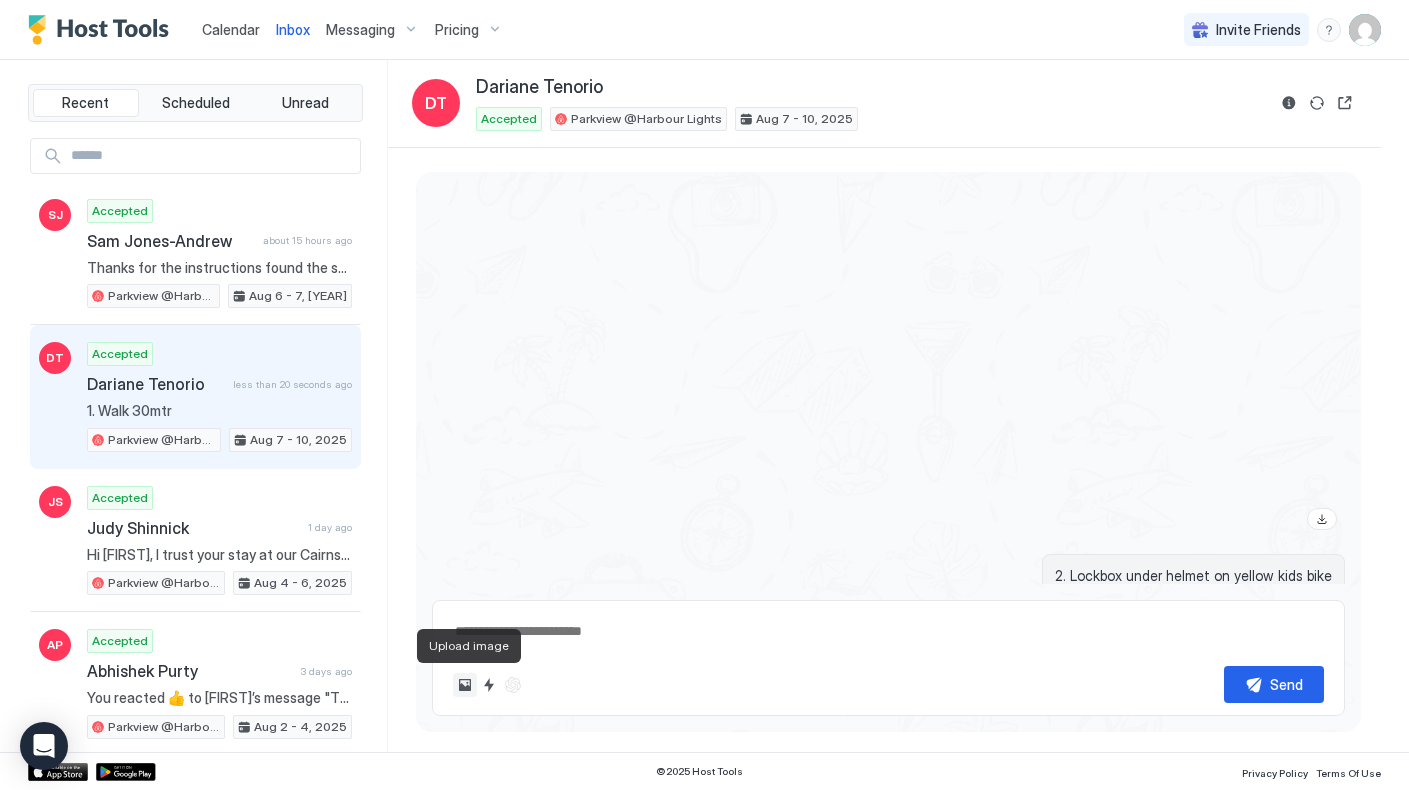 click at bounding box center (465, 685) 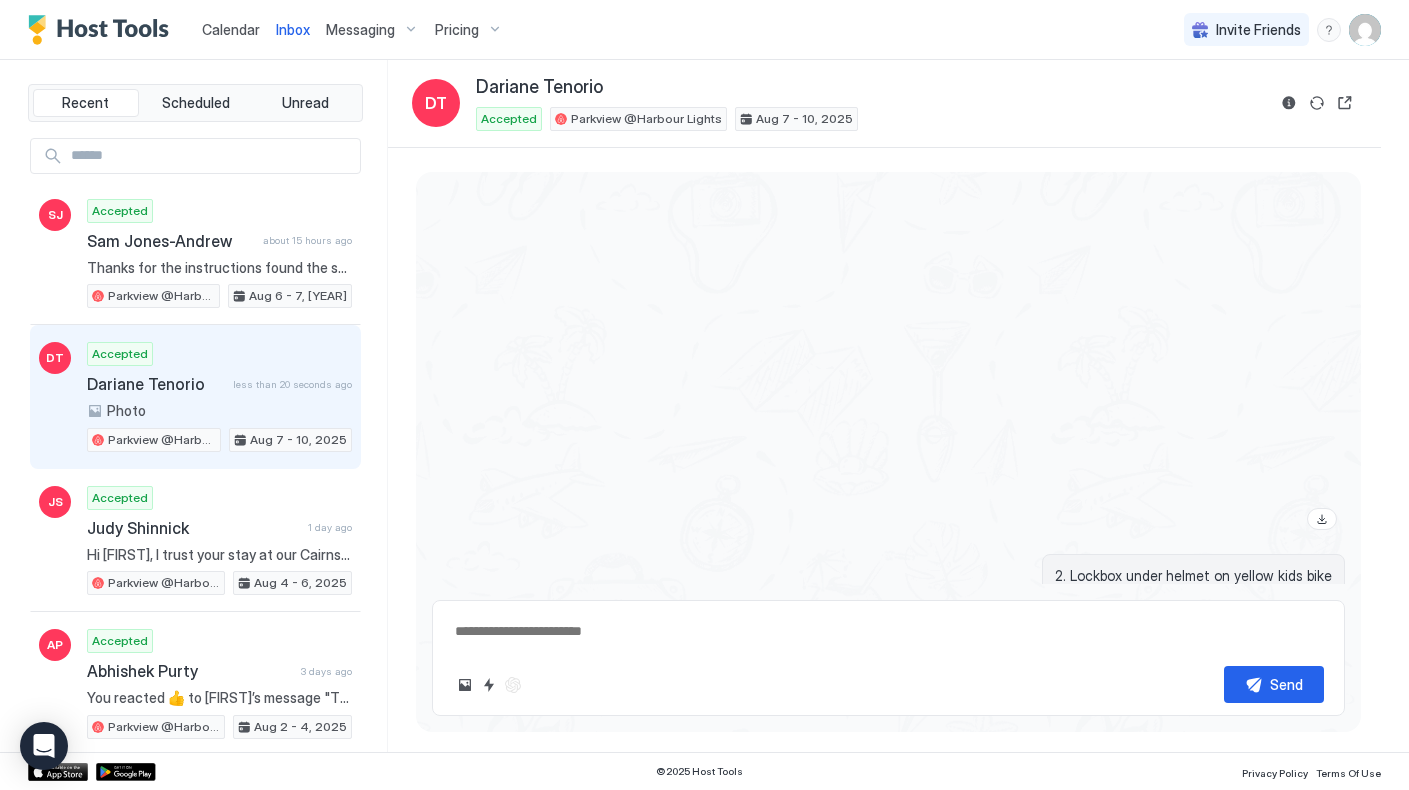 scroll, scrollTop: 1105, scrollLeft: 0, axis: vertical 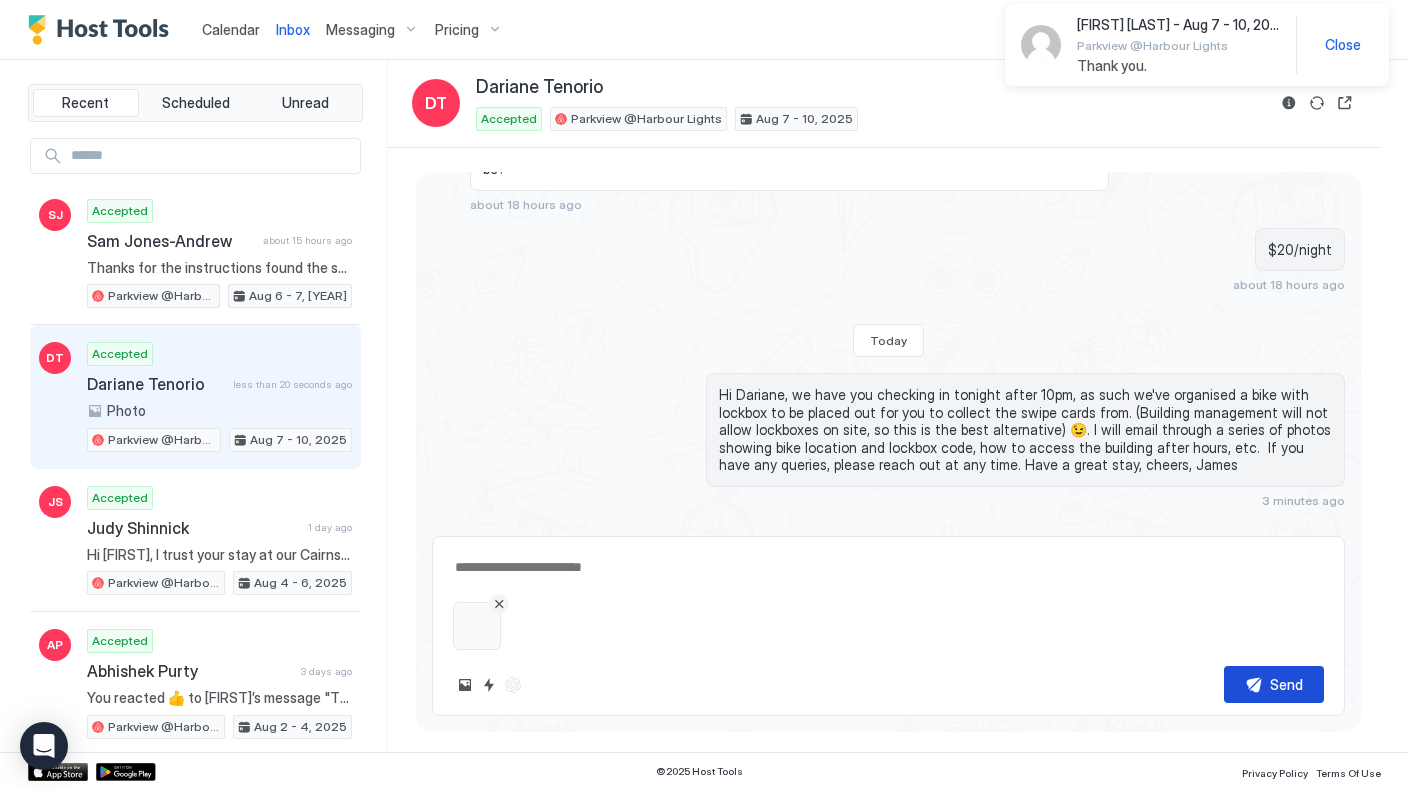 click on "Send" at bounding box center (1286, 684) 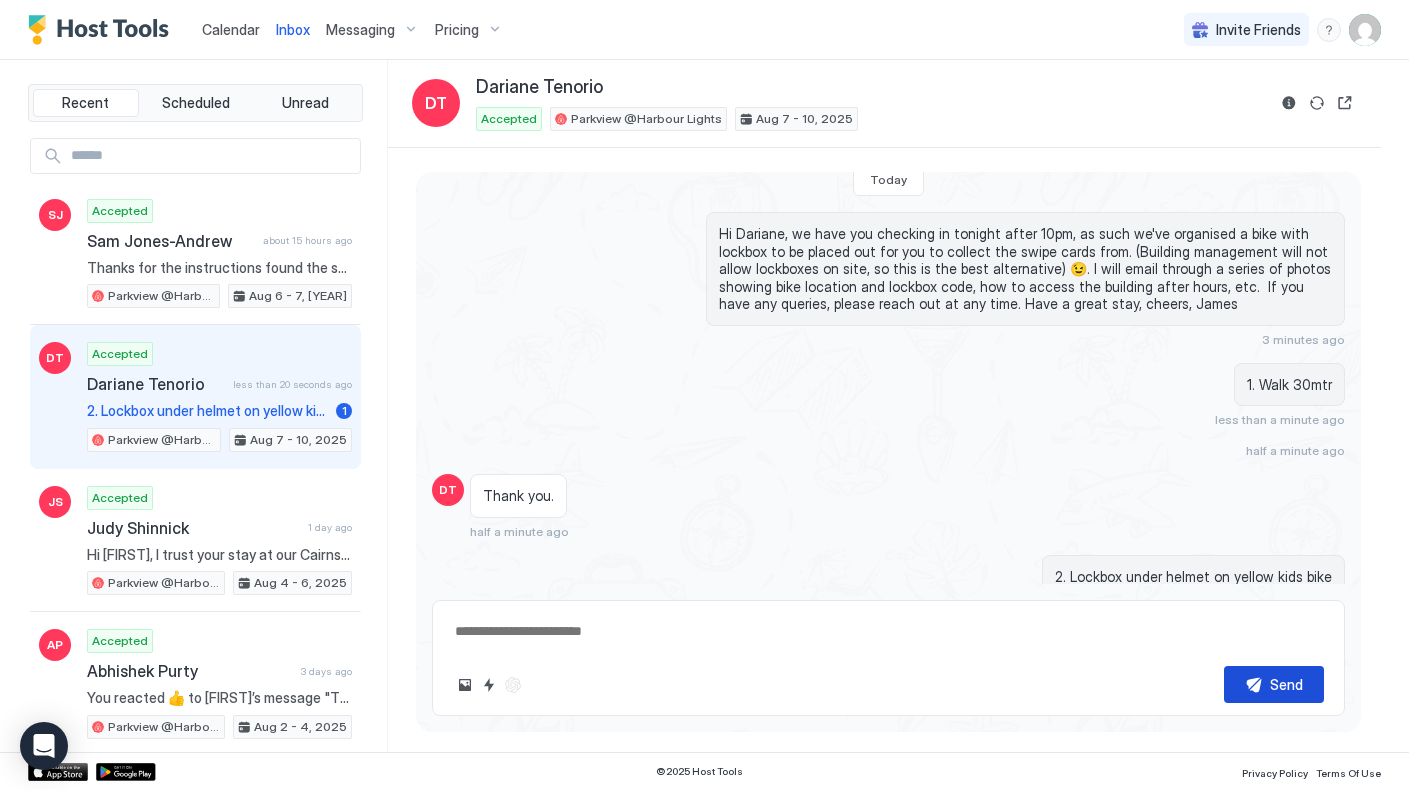 scroll, scrollTop: 1245, scrollLeft: 0, axis: vertical 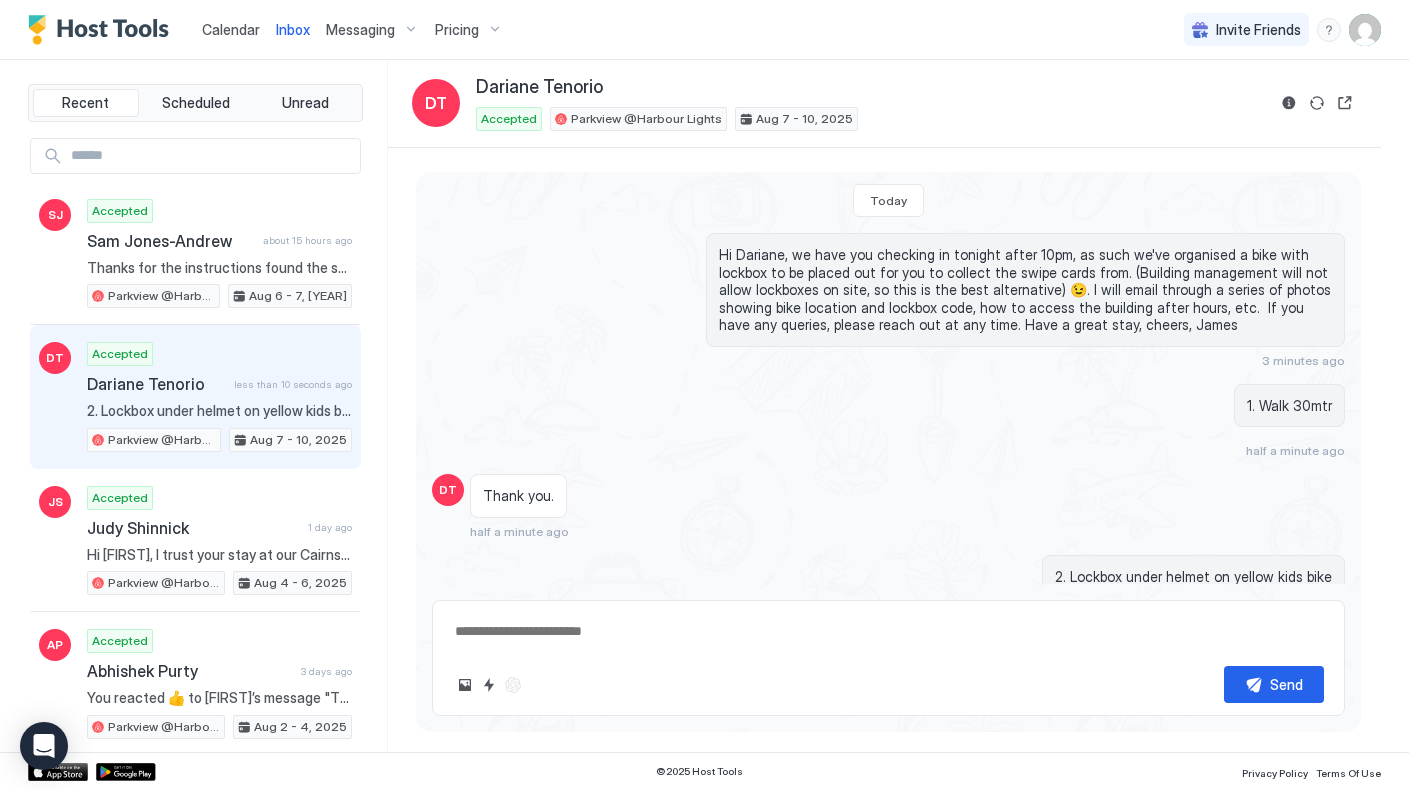 click at bounding box center (888, 631) 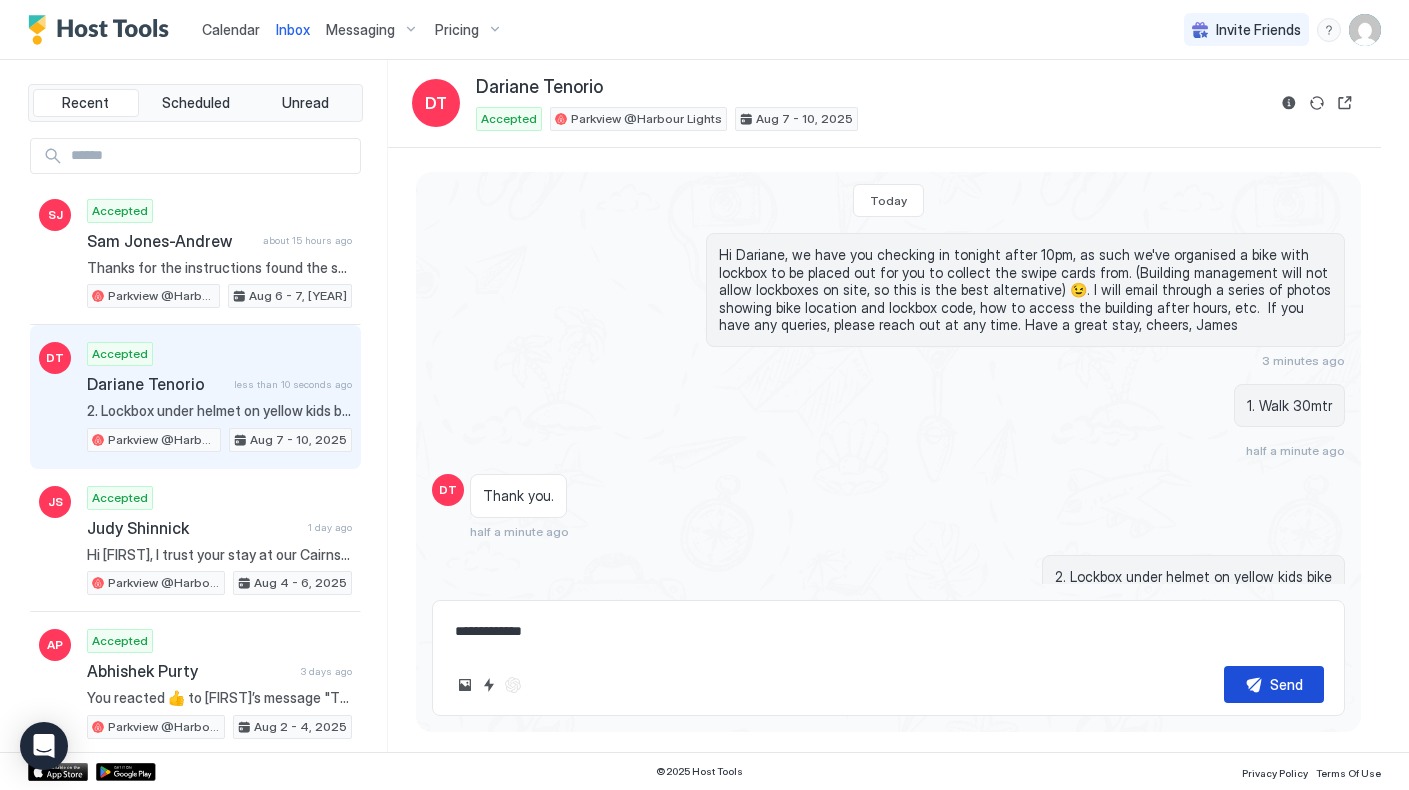 click on "Send" at bounding box center [1286, 684] 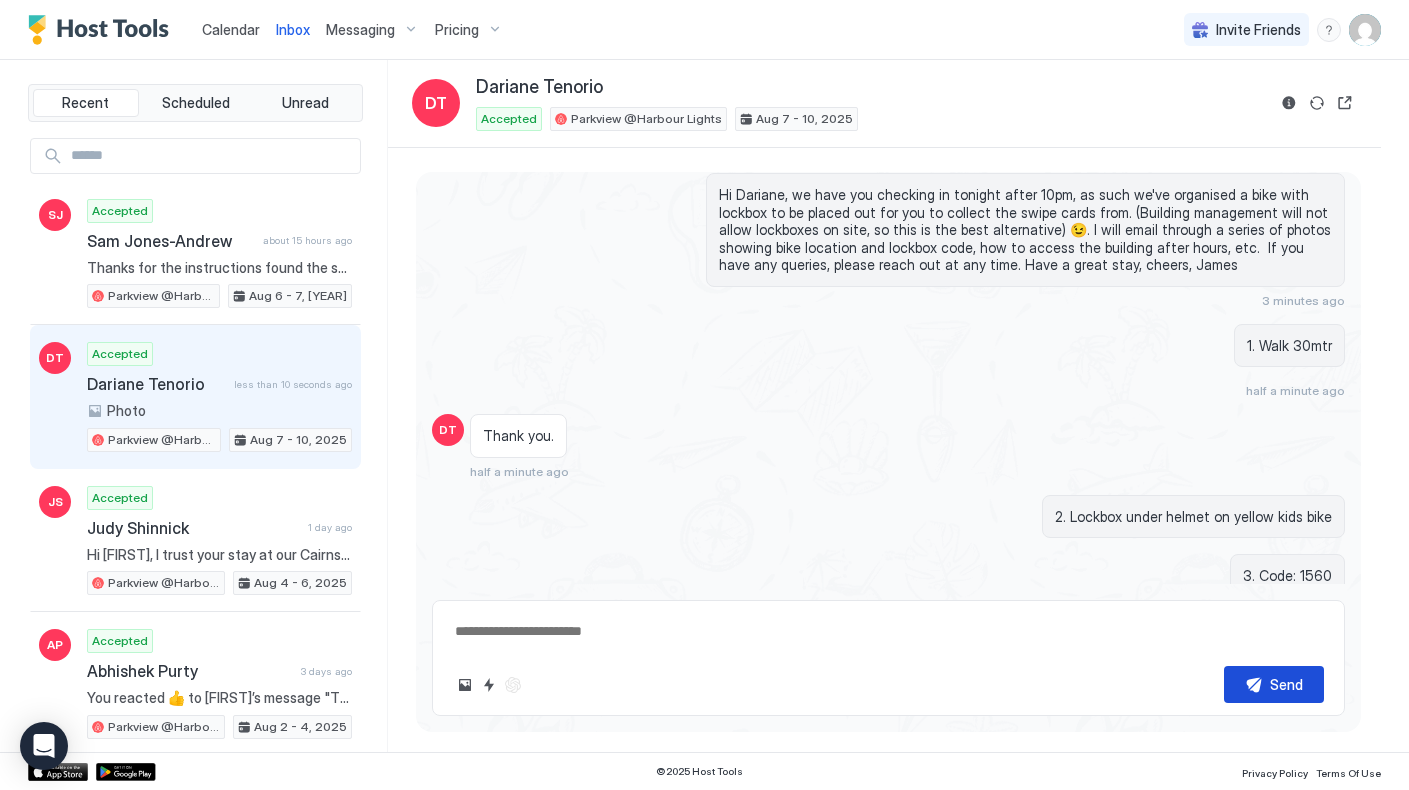 scroll, scrollTop: 1276, scrollLeft: 0, axis: vertical 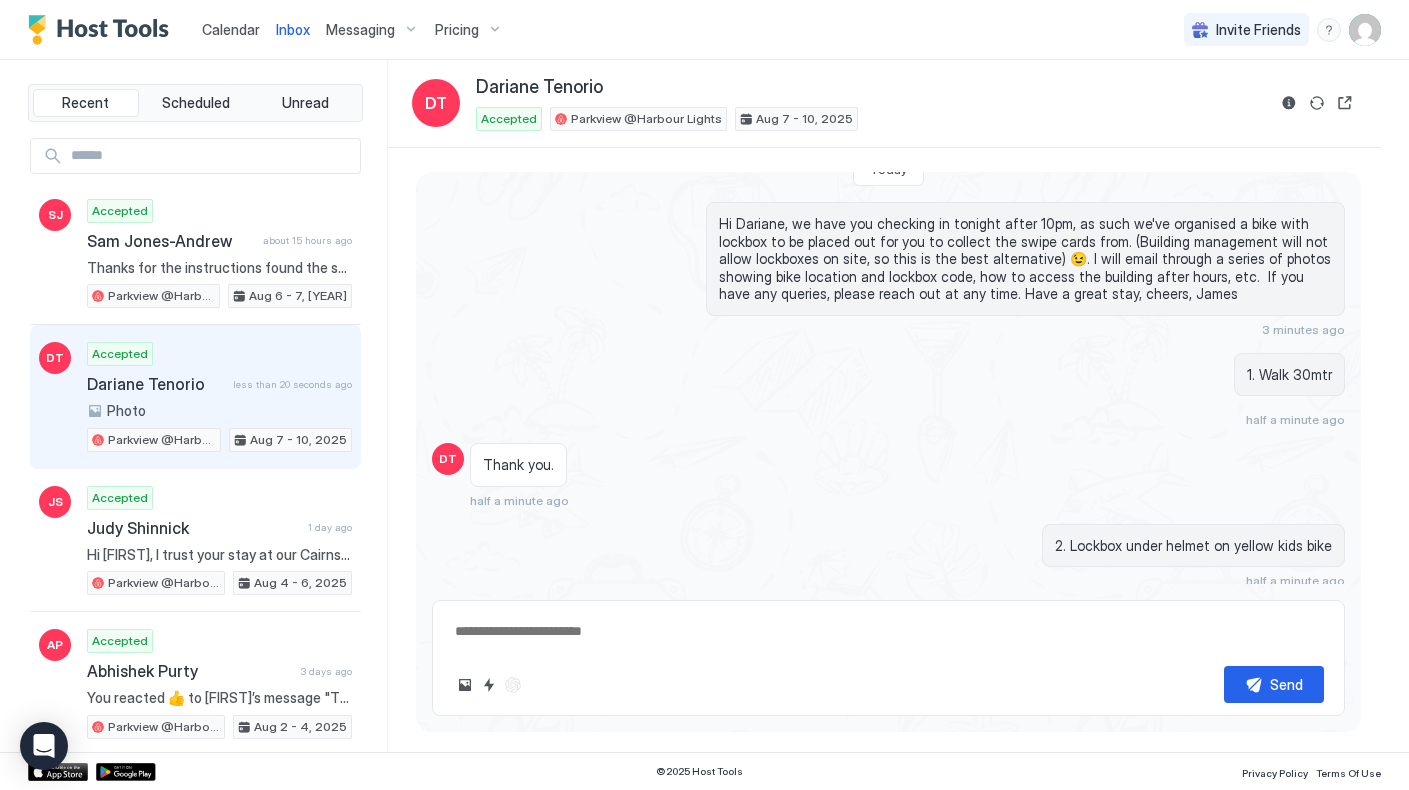 click on "Last Saturday Hello [FIRST] [LAST],
Thank you for booking our apartment in Cairns for Thu, August 7th till Sun, August 10th. This will be a great time to visit, and I’m sure you will have an enjoyable stay.
I'll send you more details including check-in instructions closer to the date/time, however if you have any questions in the meantime, please feel free to ask at any time.
Till then, safe travels and we look forward to welcoming you then.
Kind regards,
James 5 days ago Last Tuesday DT Hi James,
Hope you are well.
We will be arriving on this Thursday at 10:50pm. Is that a problem?
Regards,
Dariane DT Could we please have access to a car parking space from Saturday morning til Sunday?
Thank you. 2 days ago 2 days ago Yesterday DT Tganks for your quick response. I thought the parking was included, sorry. How much would it be? DT Tganks for your quick response. I thought the parking was included, sorry. How much would it be? about 18 hours ago $20/night about 18 hours ago Today 3 minutes ago DT" at bounding box center [888, -242] 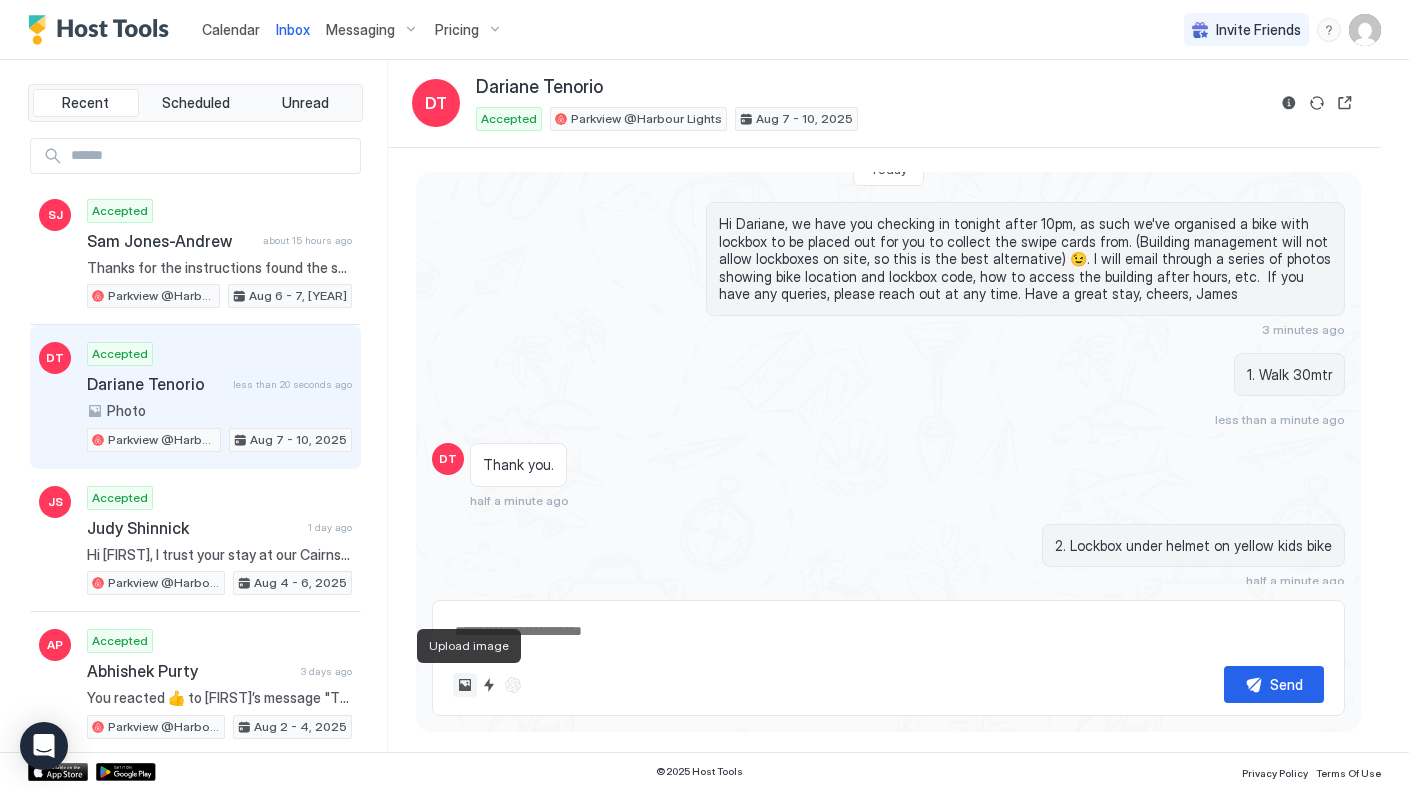 click at bounding box center [465, 685] 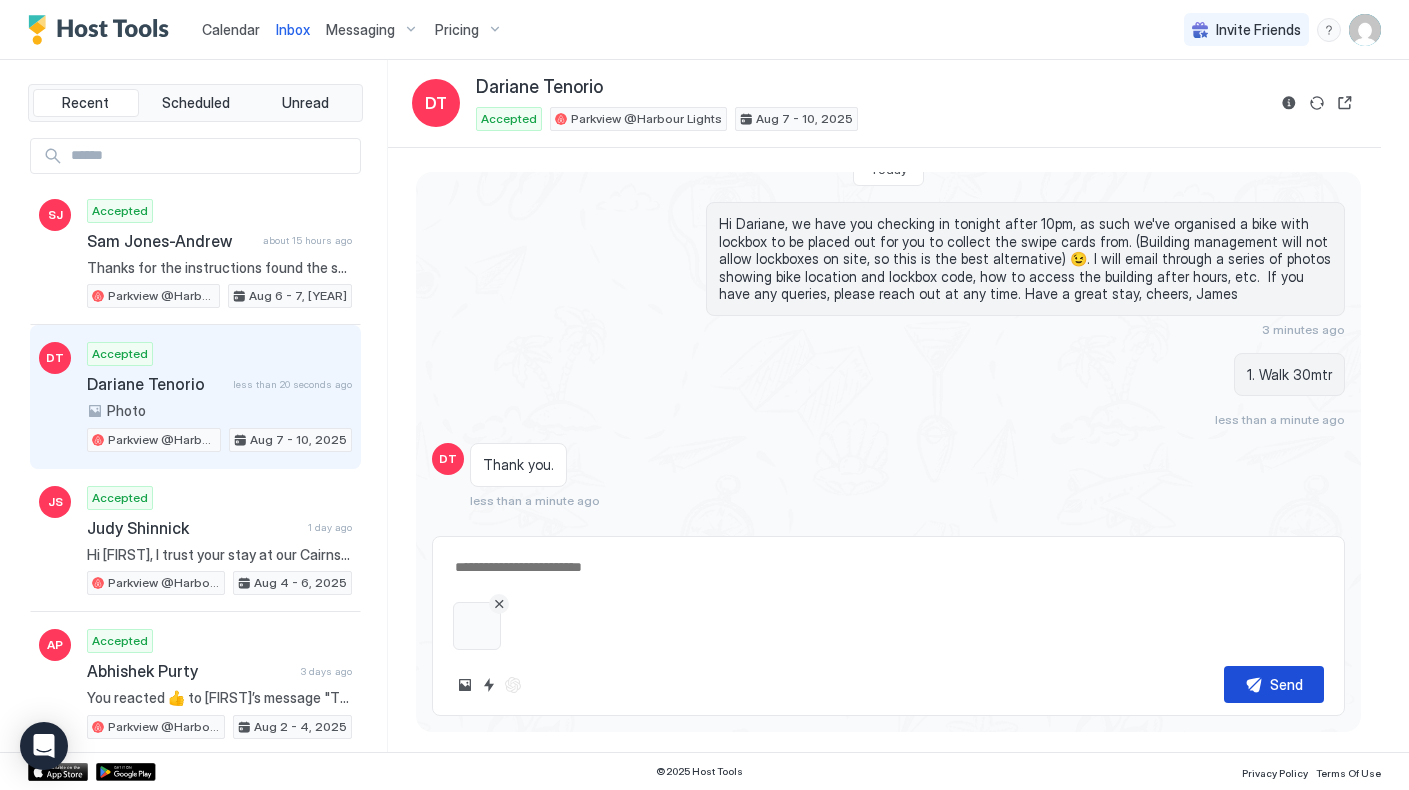 scroll, scrollTop: 1336, scrollLeft: 0, axis: vertical 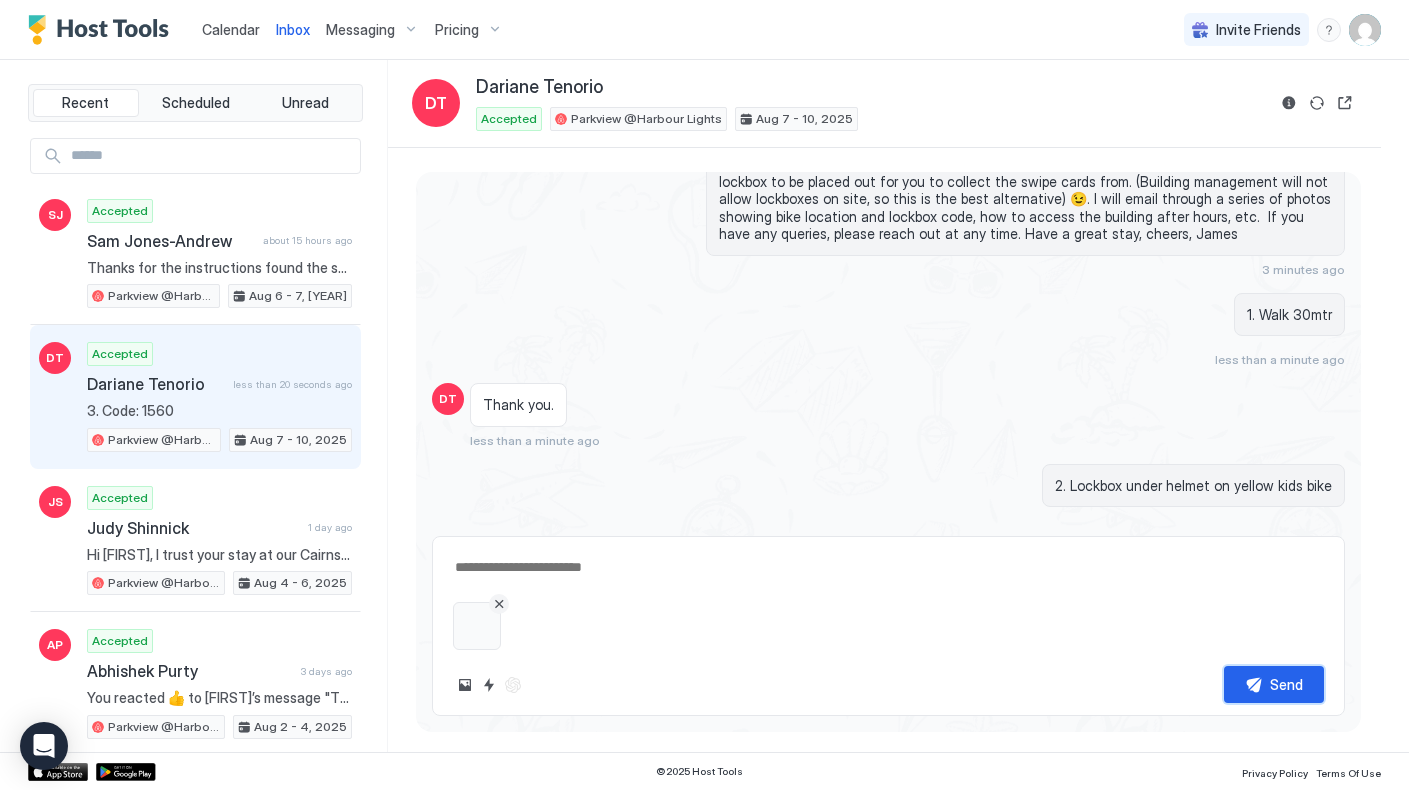 click on "Send" at bounding box center [1286, 684] 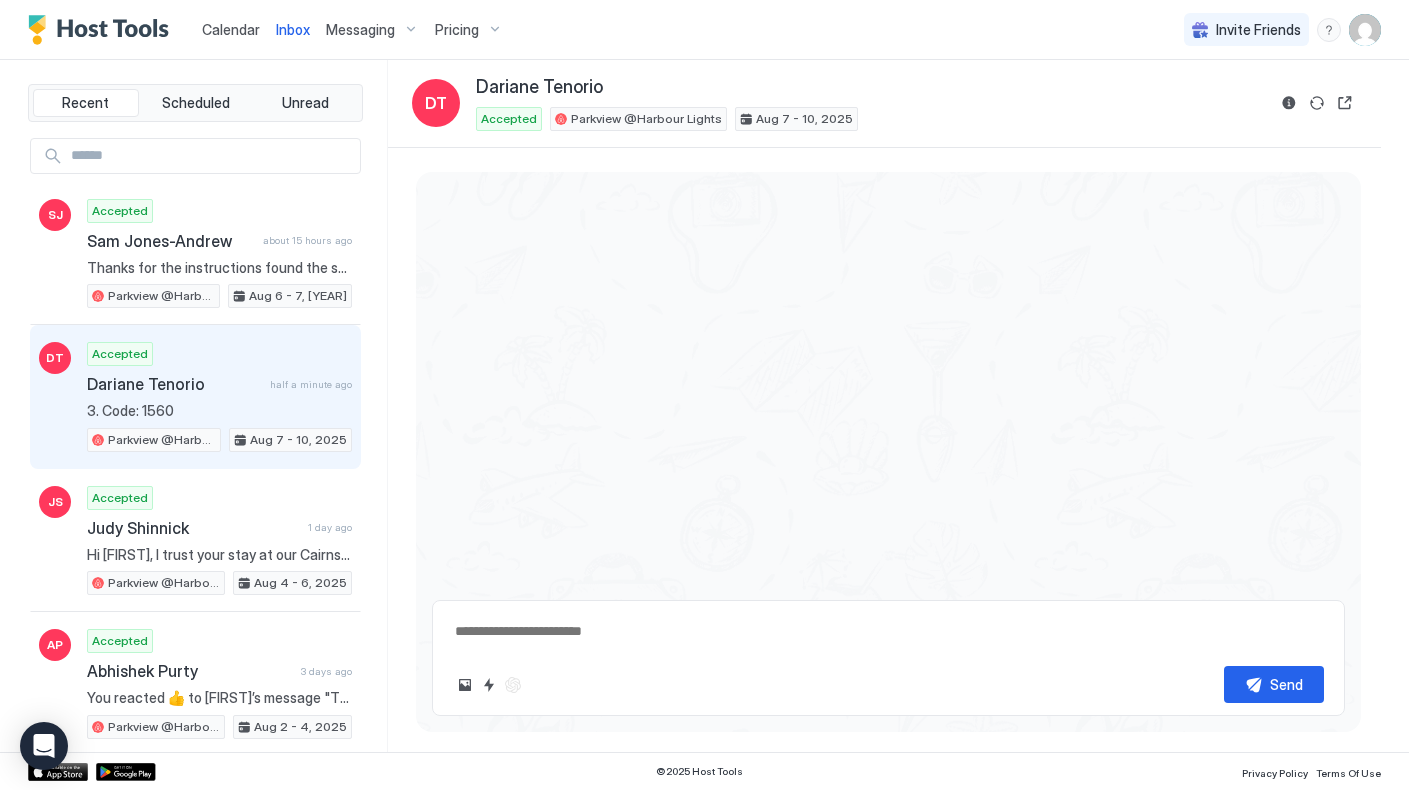 scroll, scrollTop: 1885, scrollLeft: 0, axis: vertical 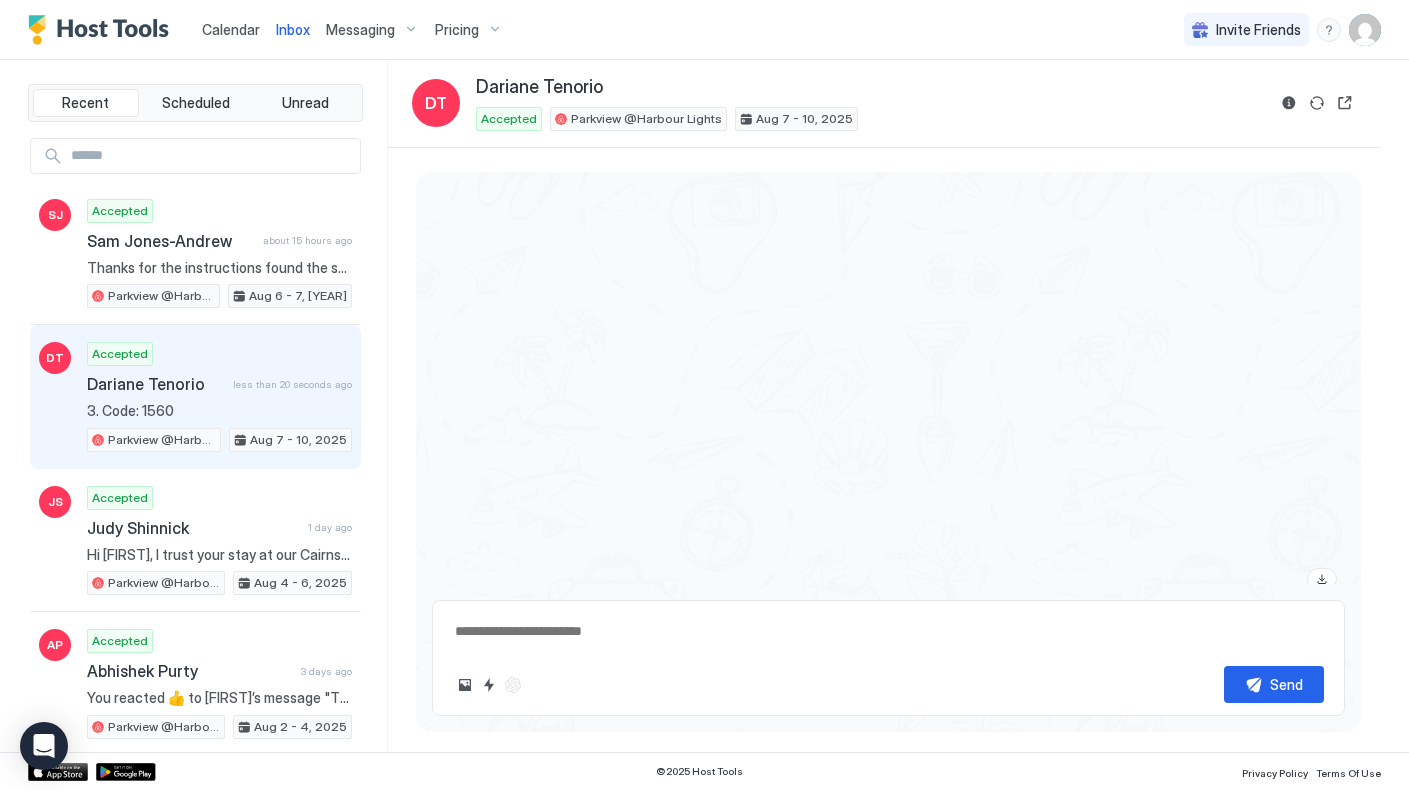 click at bounding box center [888, 631] 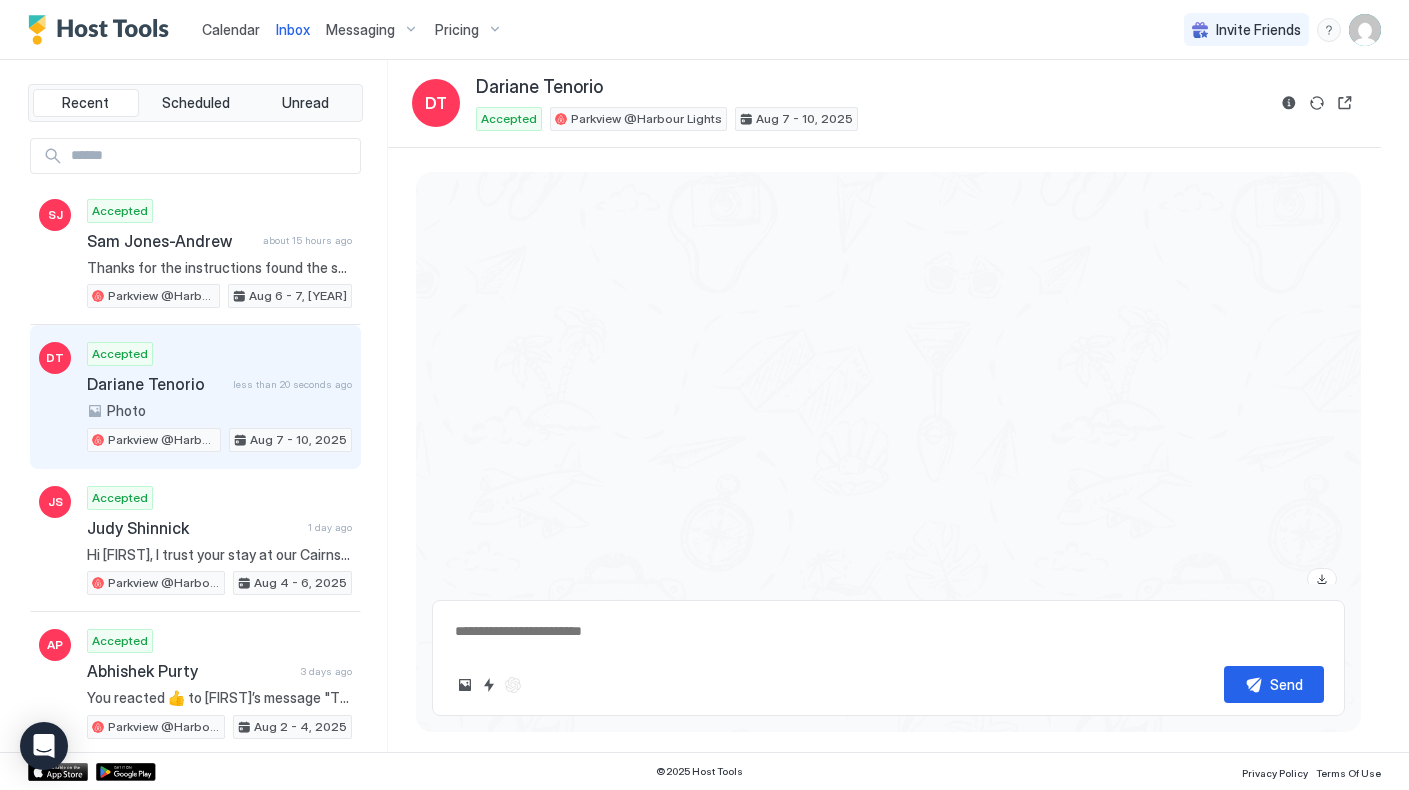 paste on "**********" 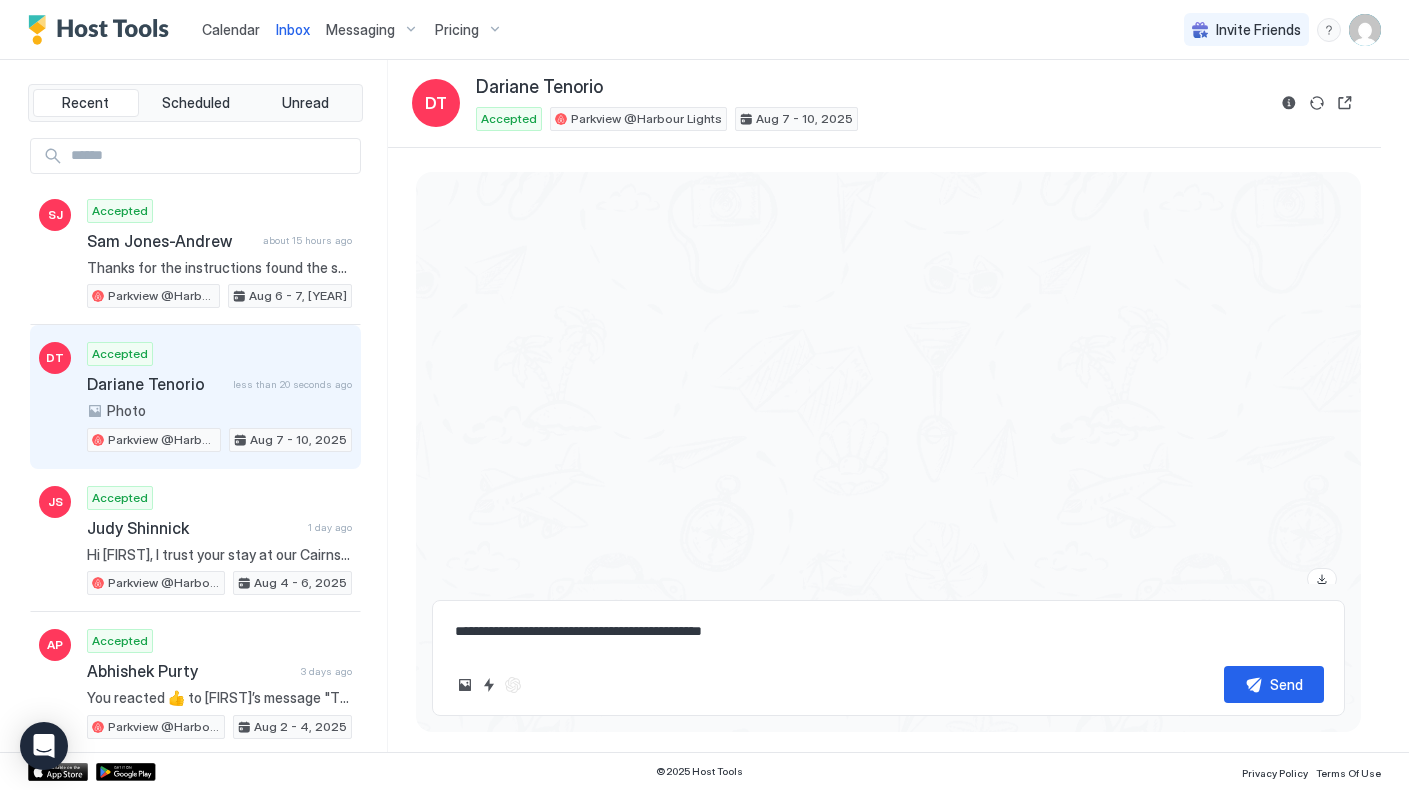 scroll, scrollTop: 1373, scrollLeft: 0, axis: vertical 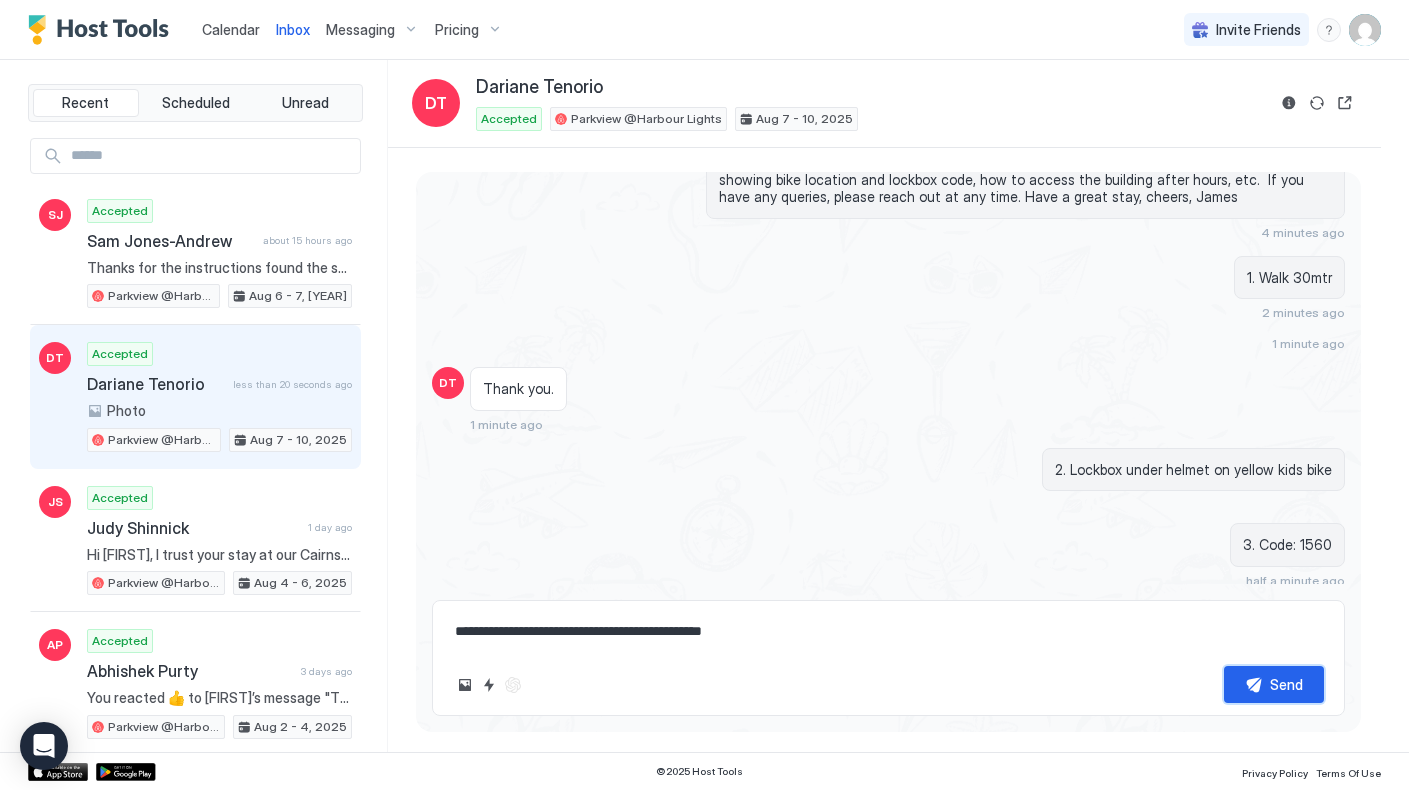 click on "Send" at bounding box center [1286, 684] 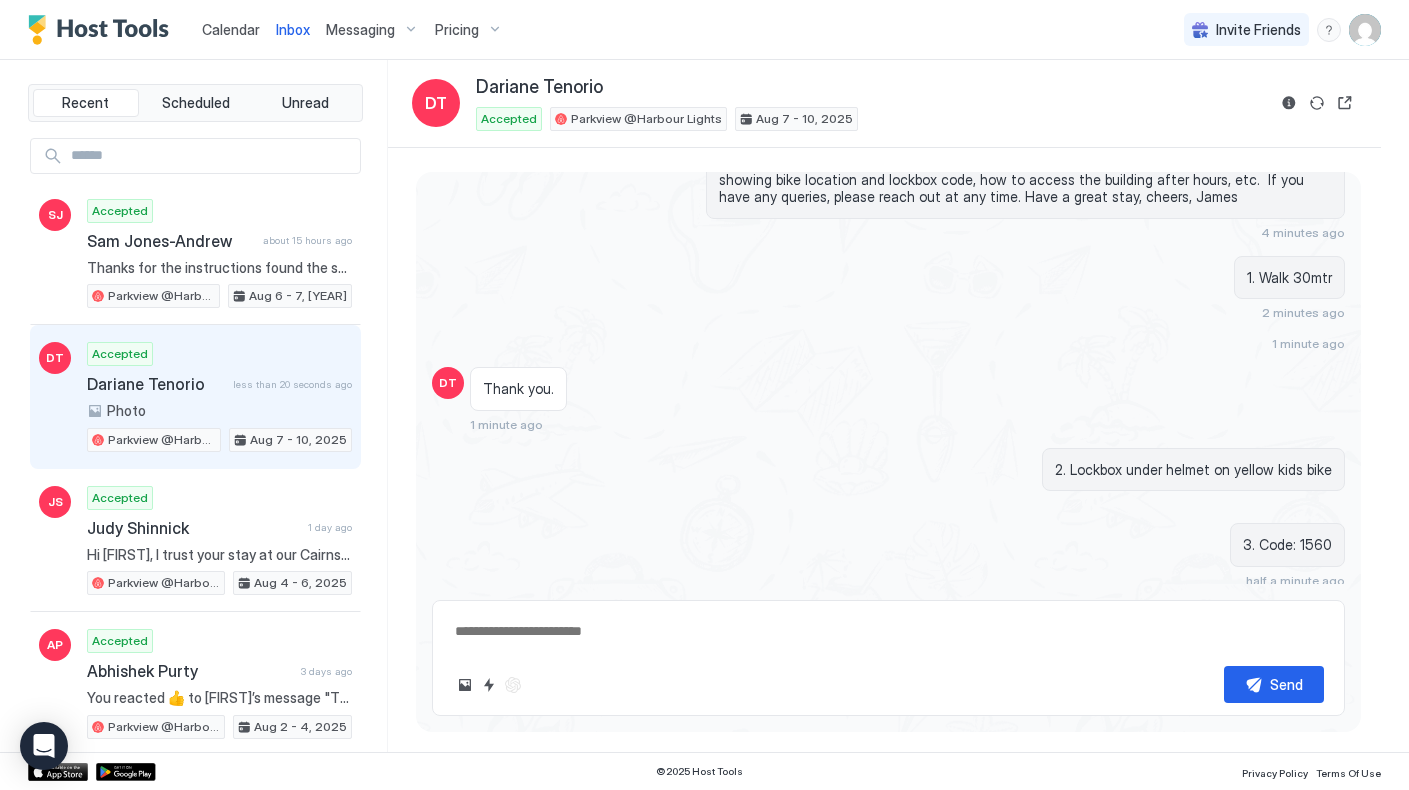 scroll, scrollTop: 1438, scrollLeft: 0, axis: vertical 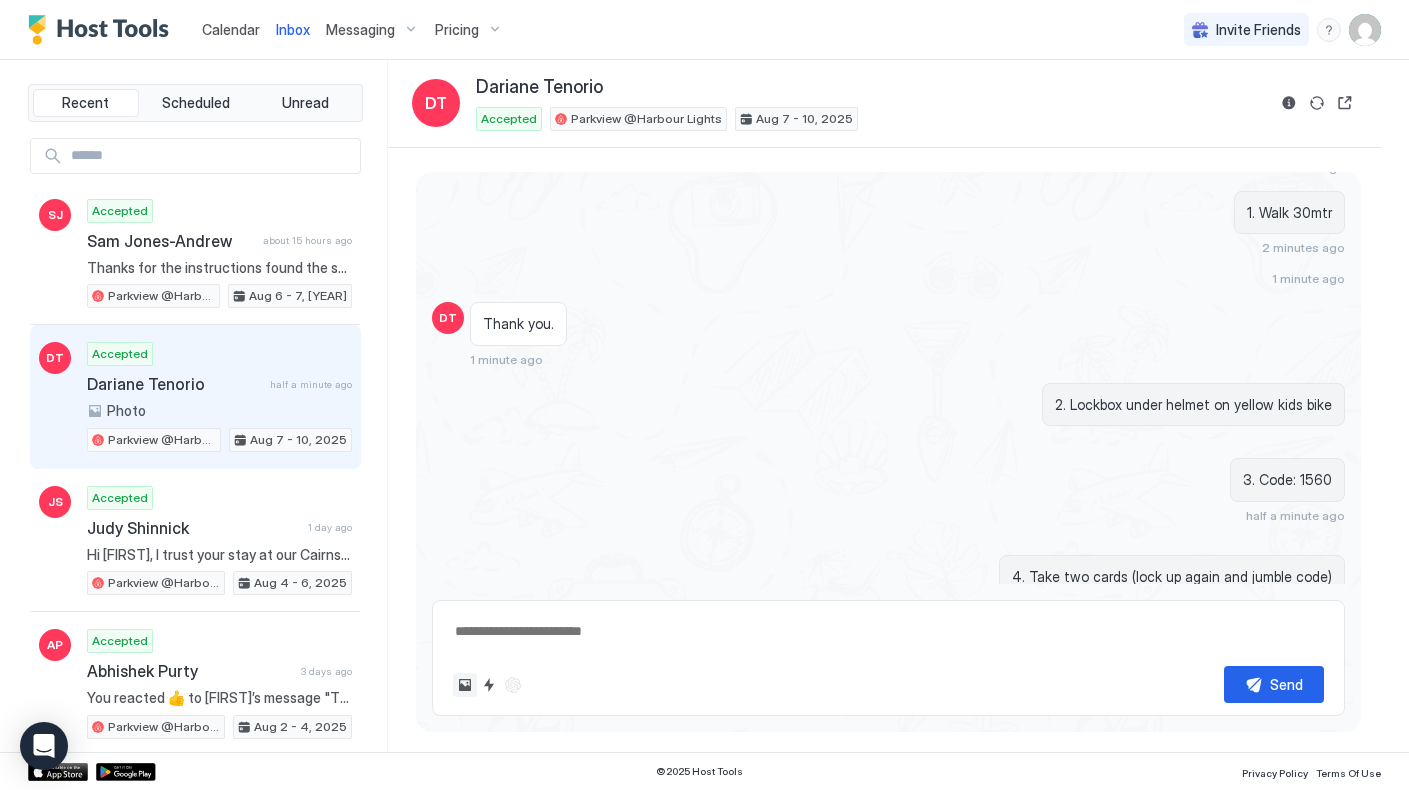 click at bounding box center (465, 685) 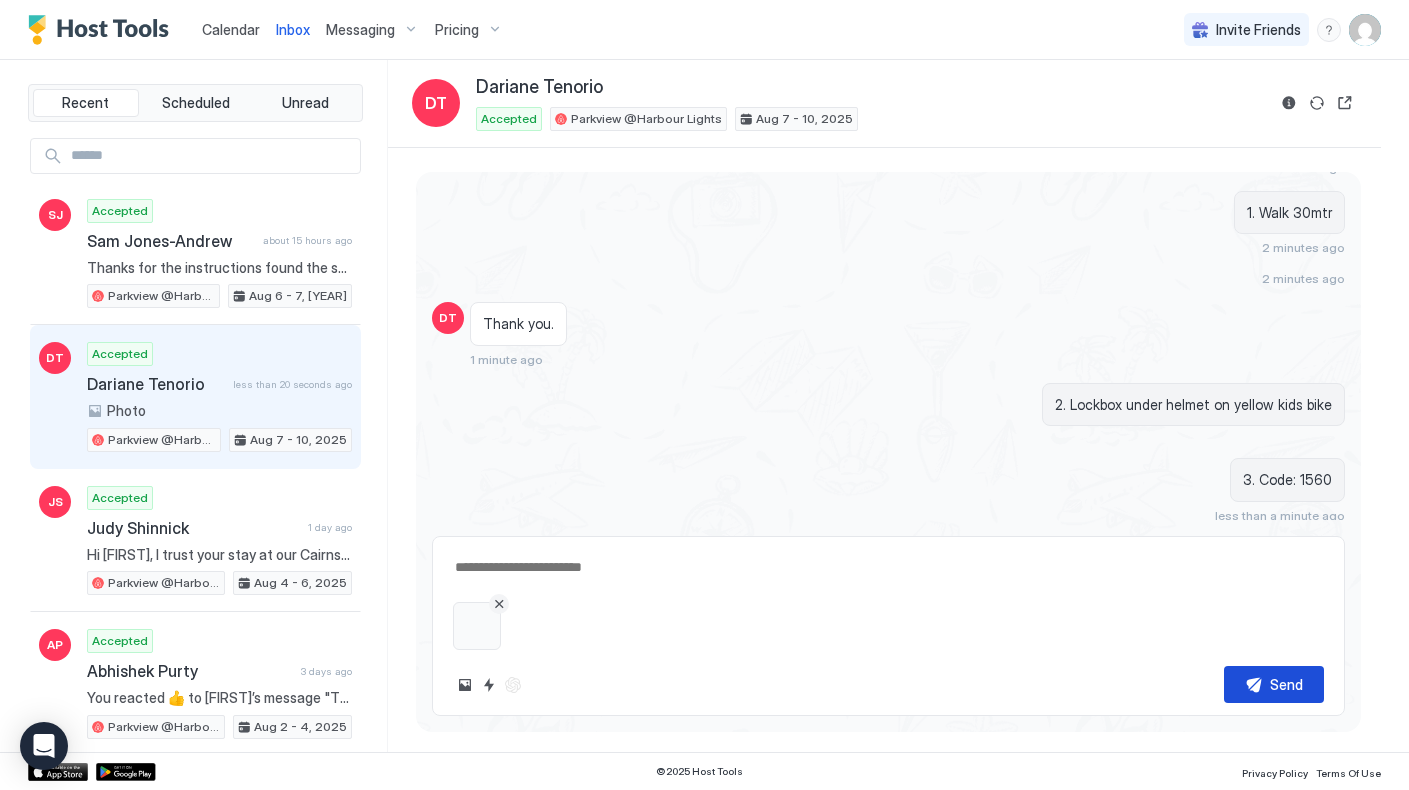 click on "Send" at bounding box center [1286, 684] 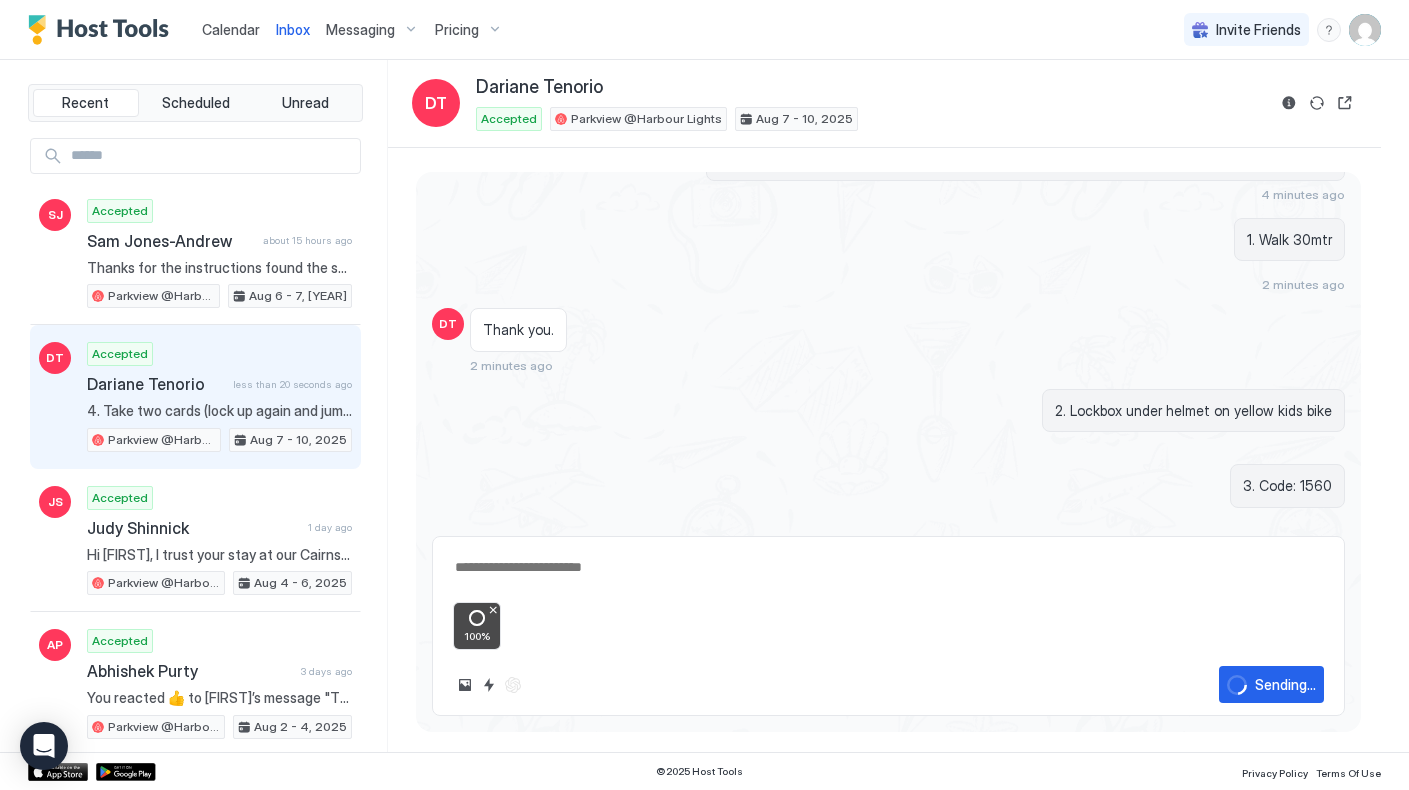 scroll, scrollTop: 1960, scrollLeft: 0, axis: vertical 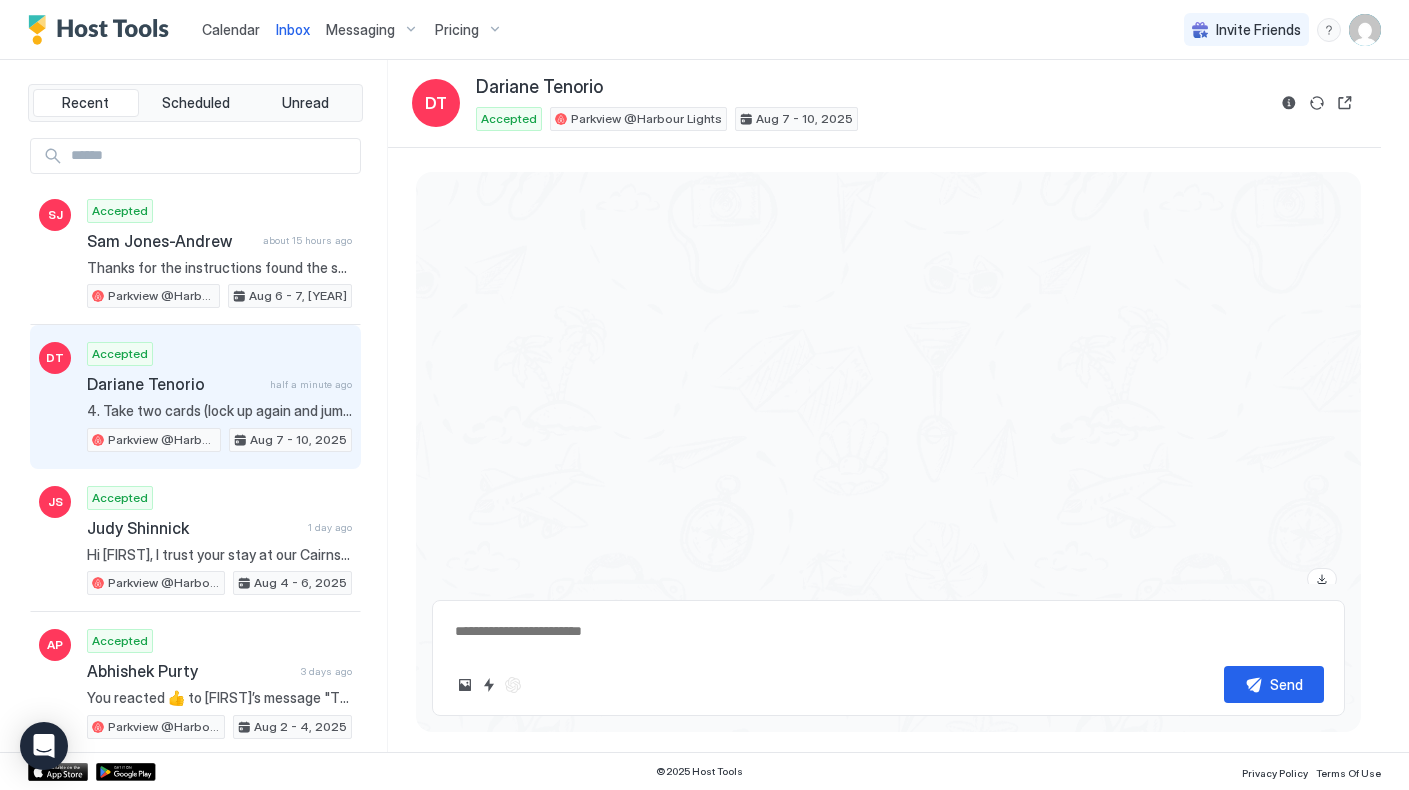 click at bounding box center (888, 631) 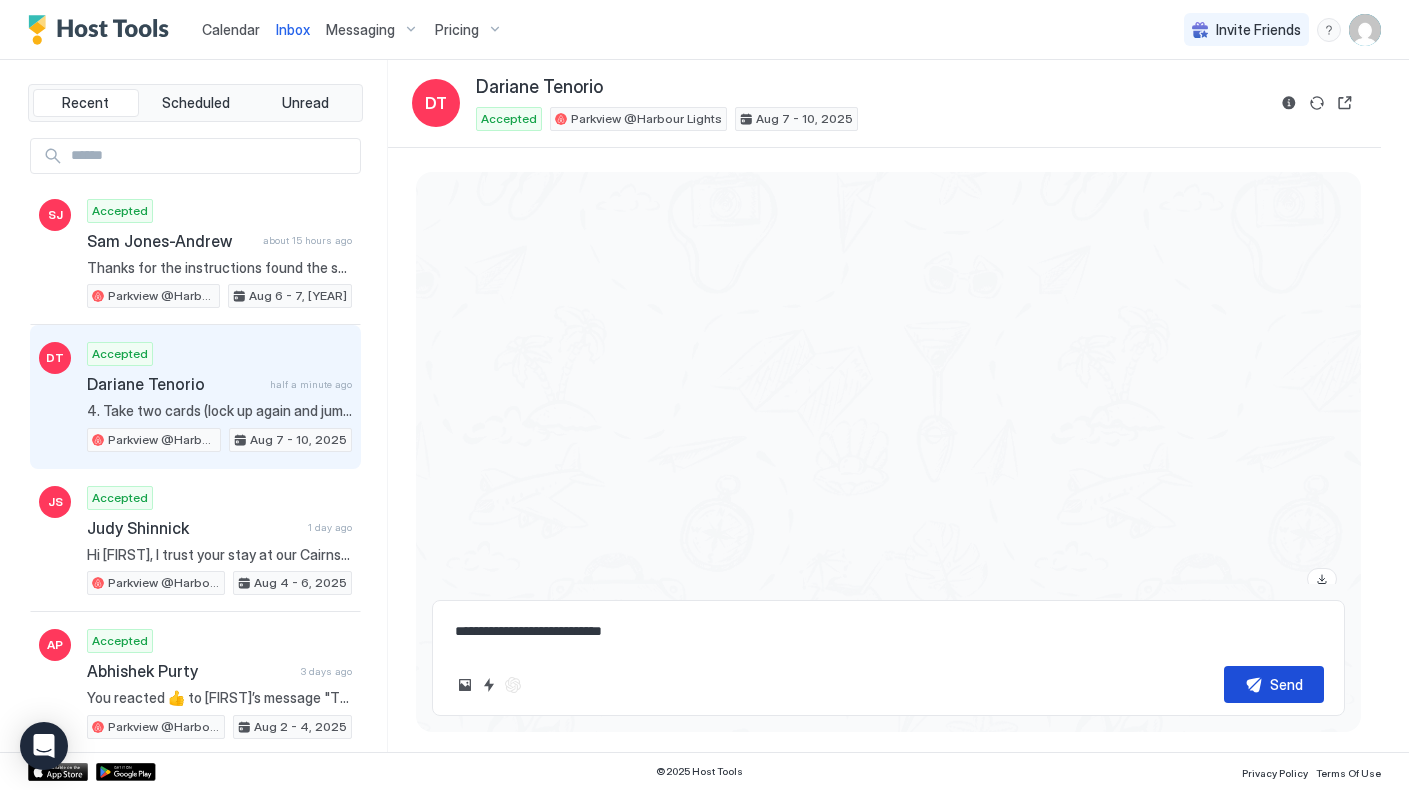 scroll, scrollTop: 1981, scrollLeft: 0, axis: vertical 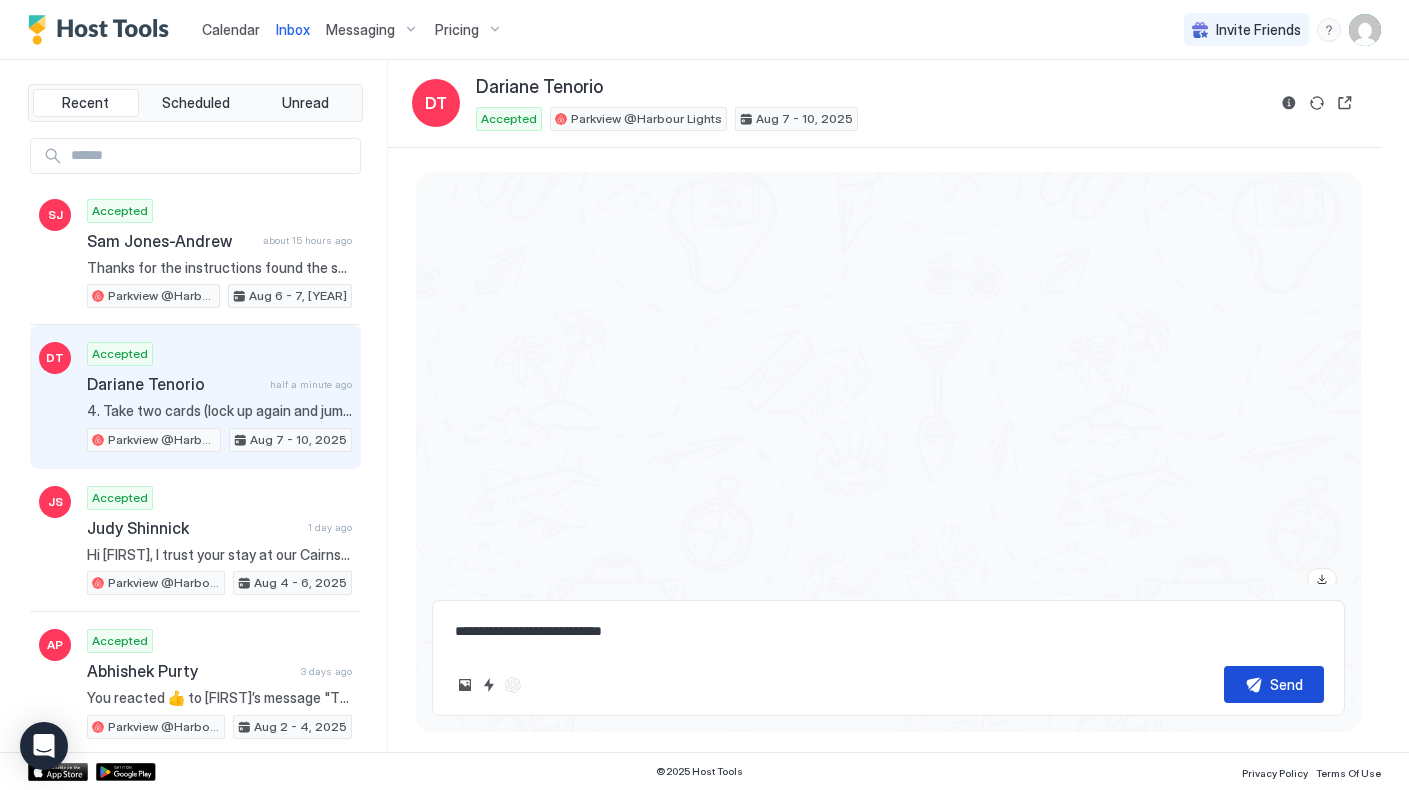 click on "Send" at bounding box center [1286, 684] 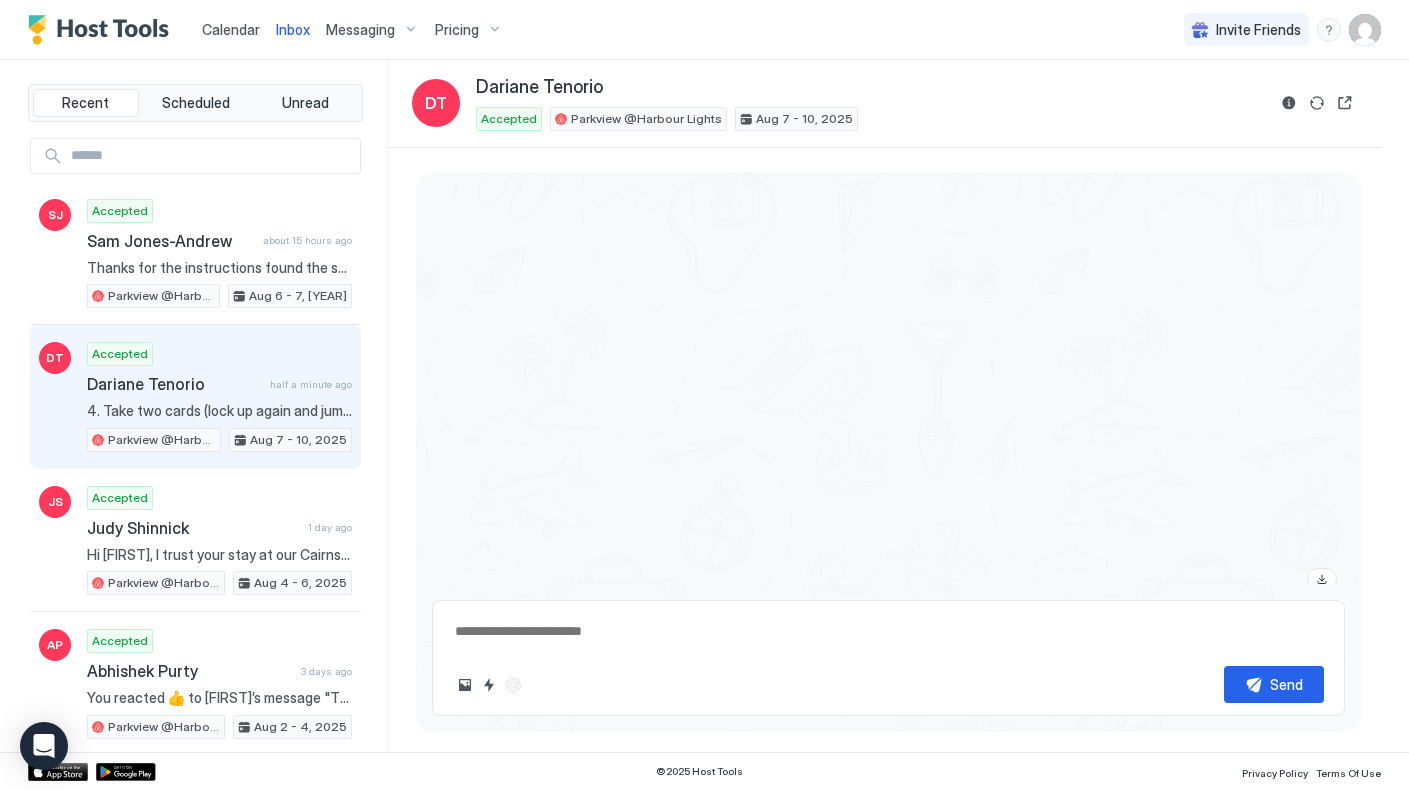 scroll, scrollTop: 2041, scrollLeft: 0, axis: vertical 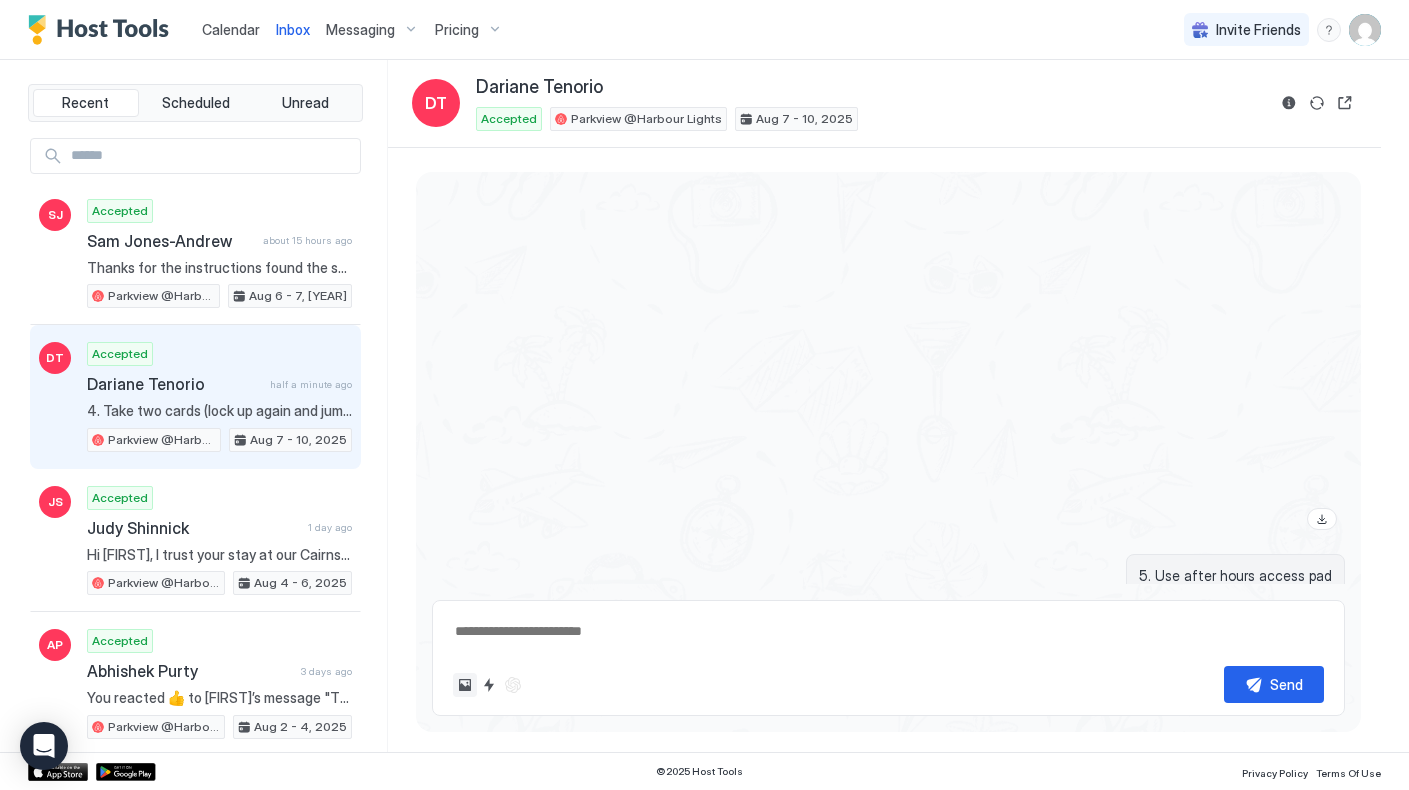 click at bounding box center (465, 685) 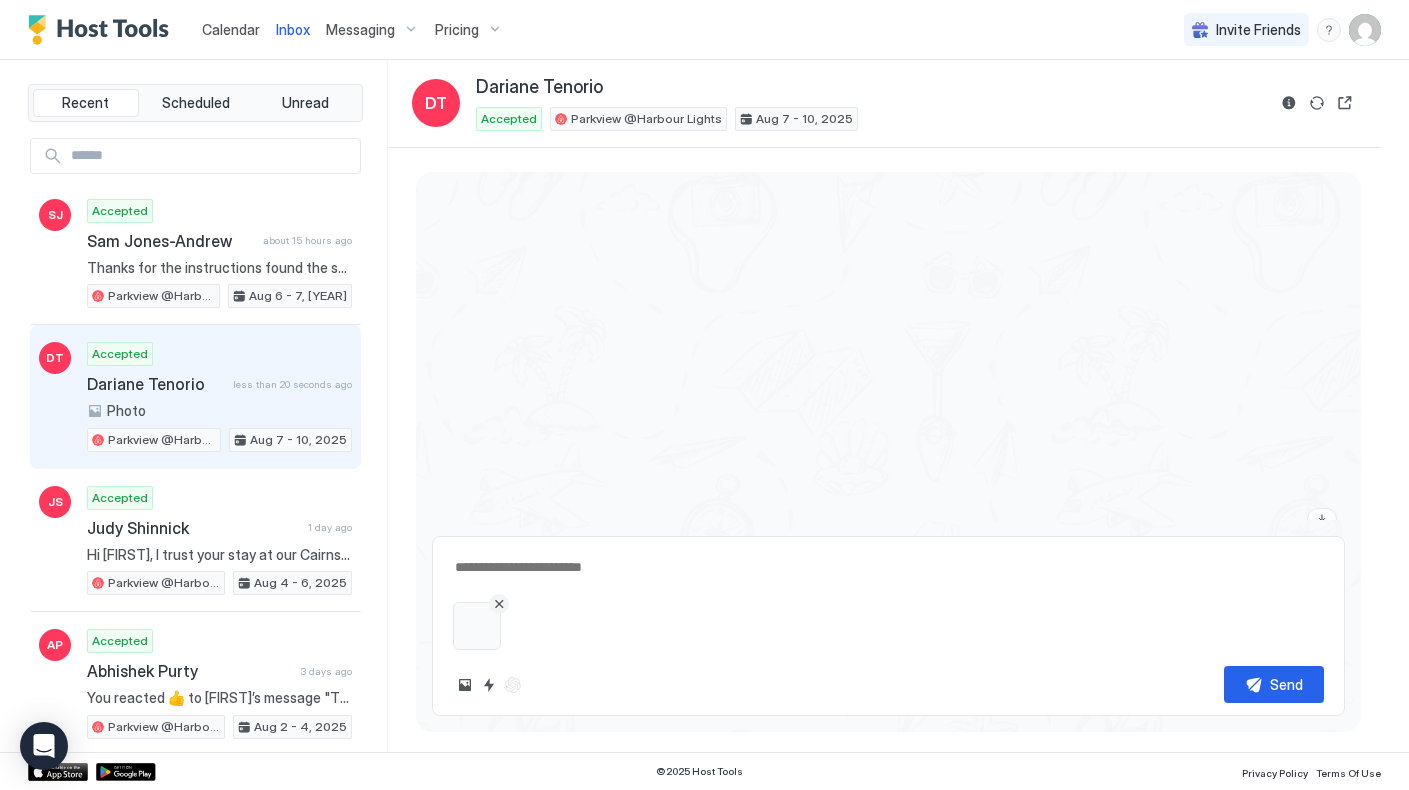 scroll, scrollTop: 1442, scrollLeft: 0, axis: vertical 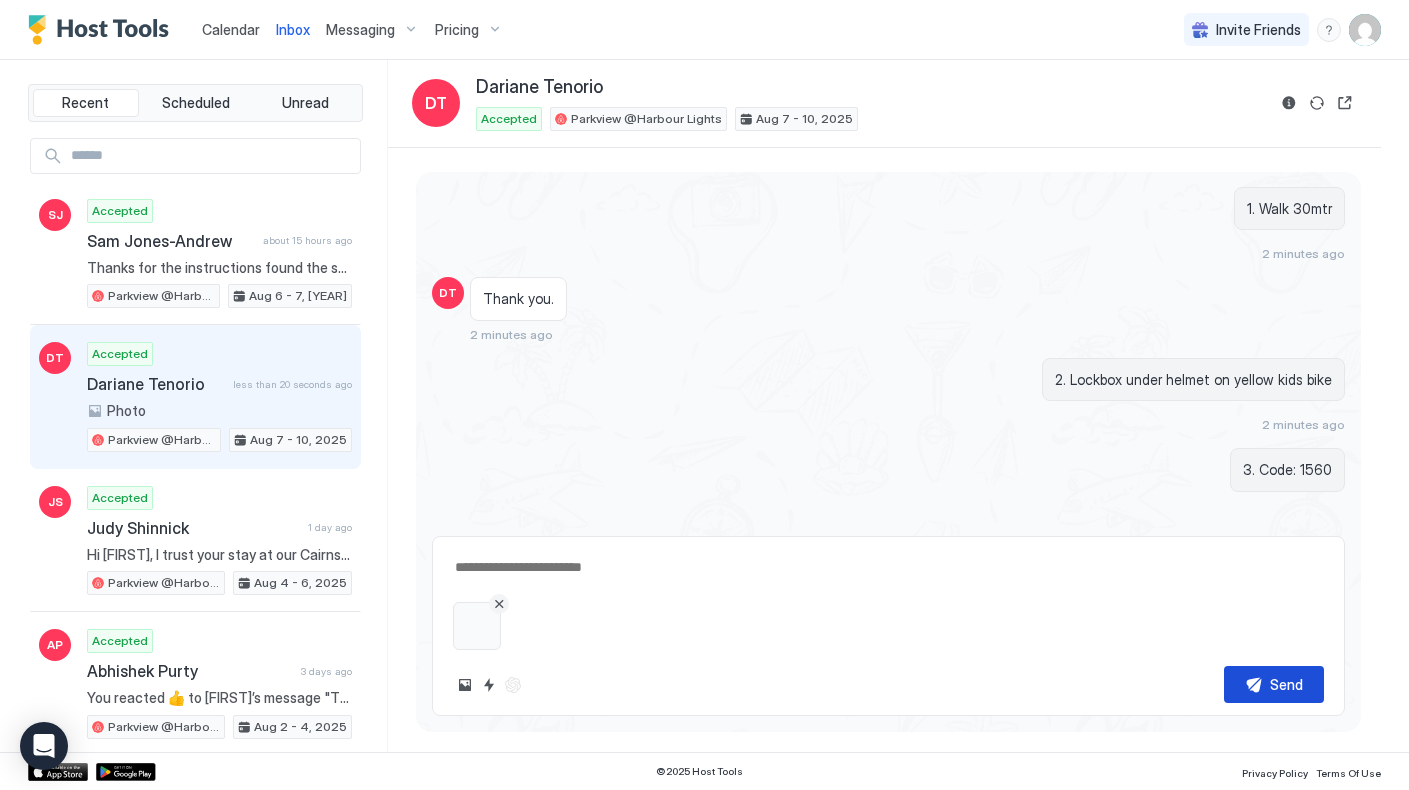 click on "Send" at bounding box center (1286, 684) 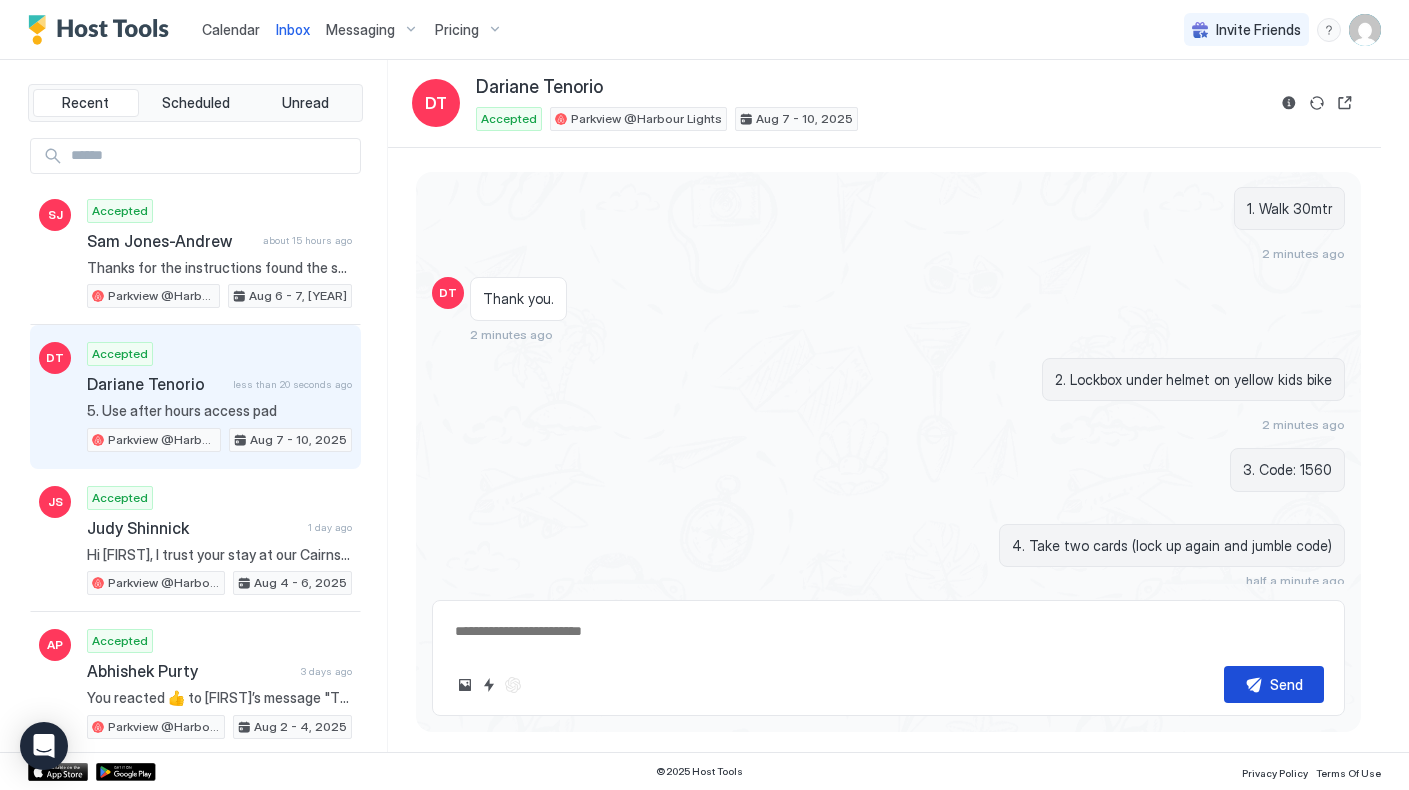 scroll, scrollTop: 1508, scrollLeft: 0, axis: vertical 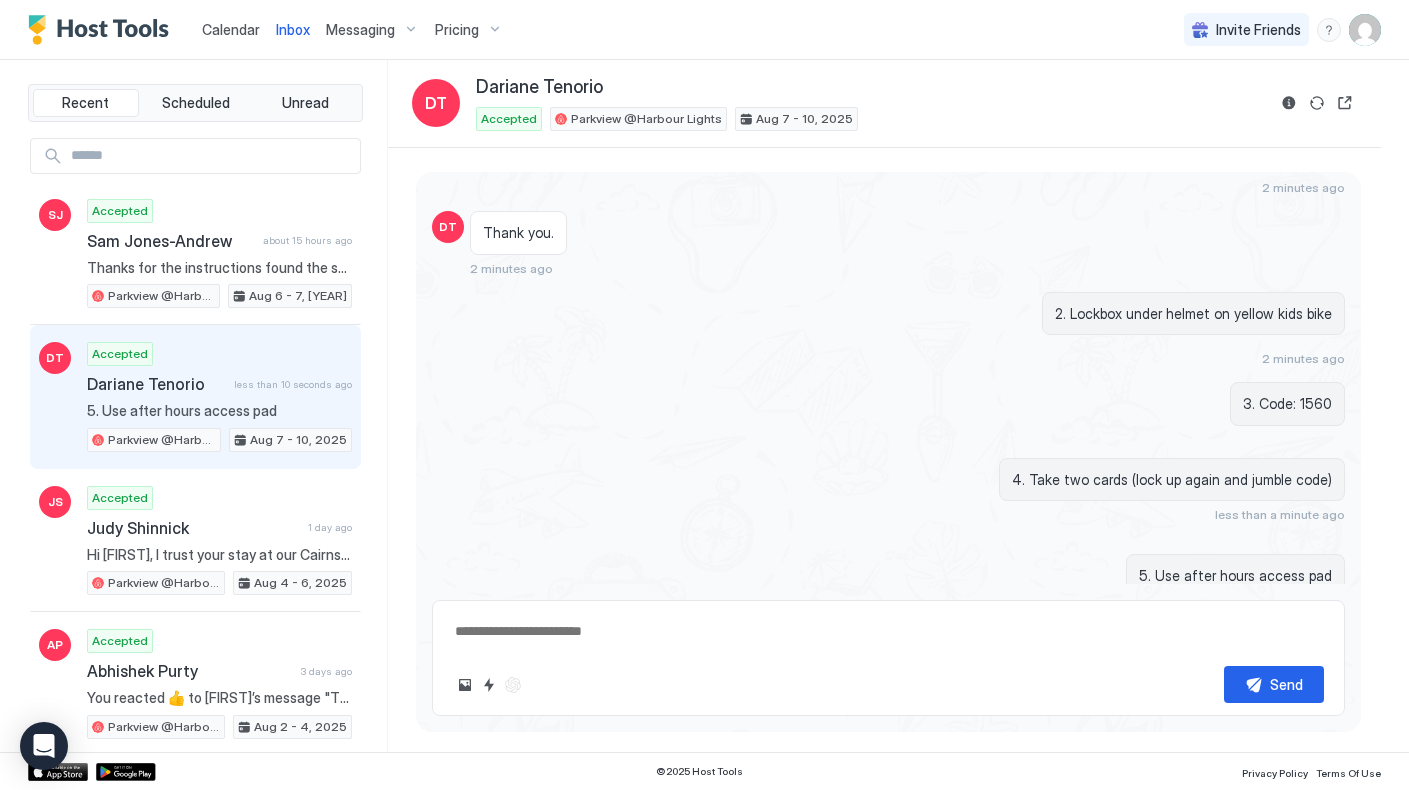 click at bounding box center [888, 631] 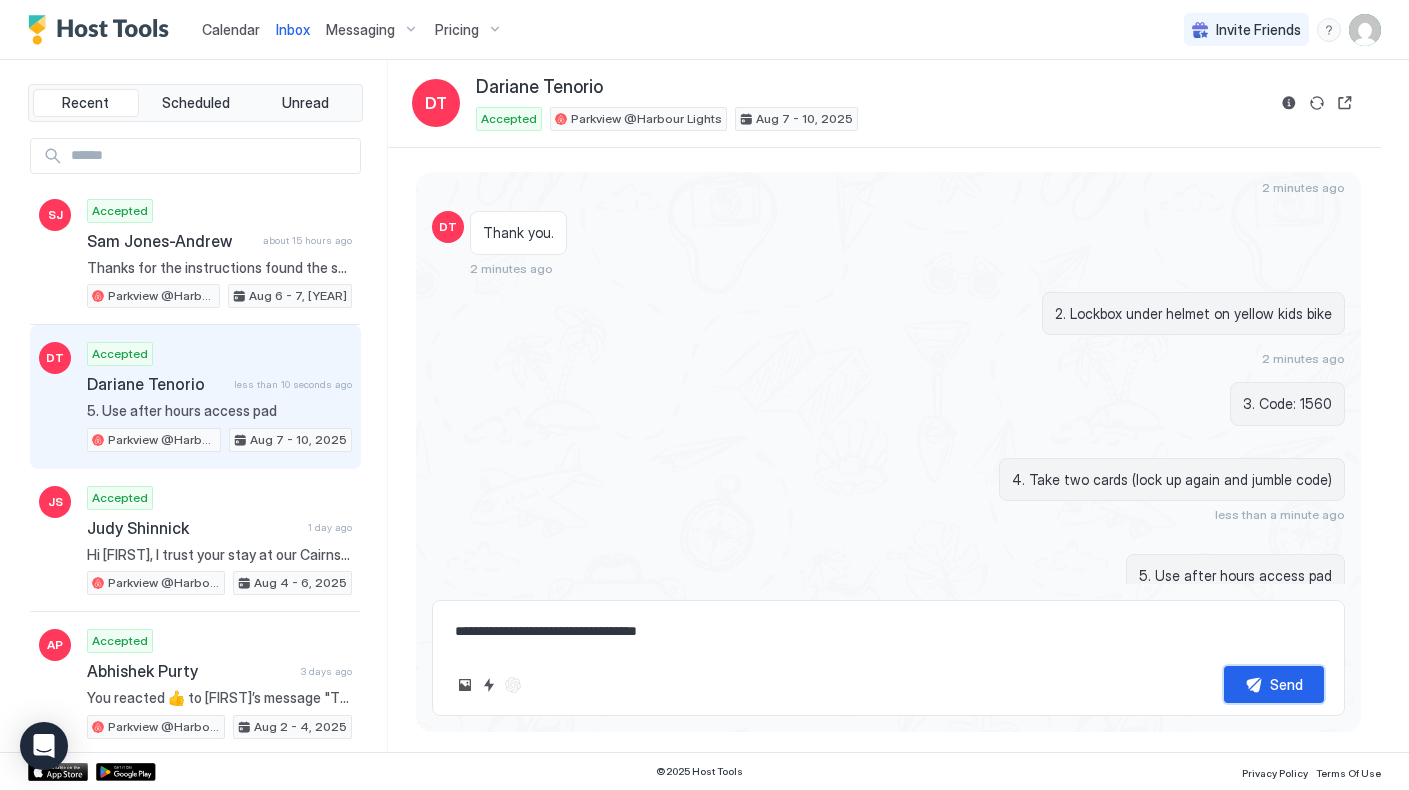click on "Send" at bounding box center (1286, 684) 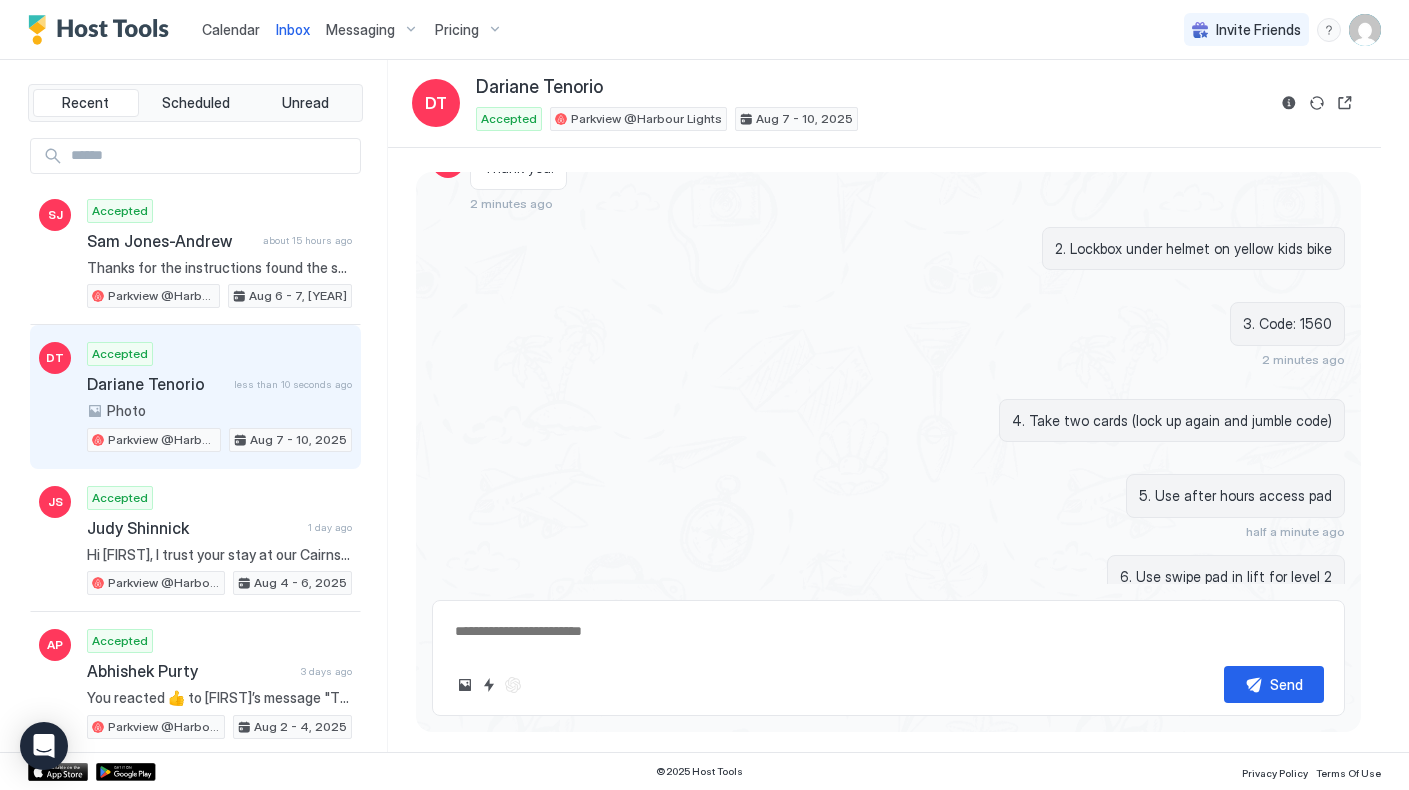 scroll, scrollTop: 1545, scrollLeft: 0, axis: vertical 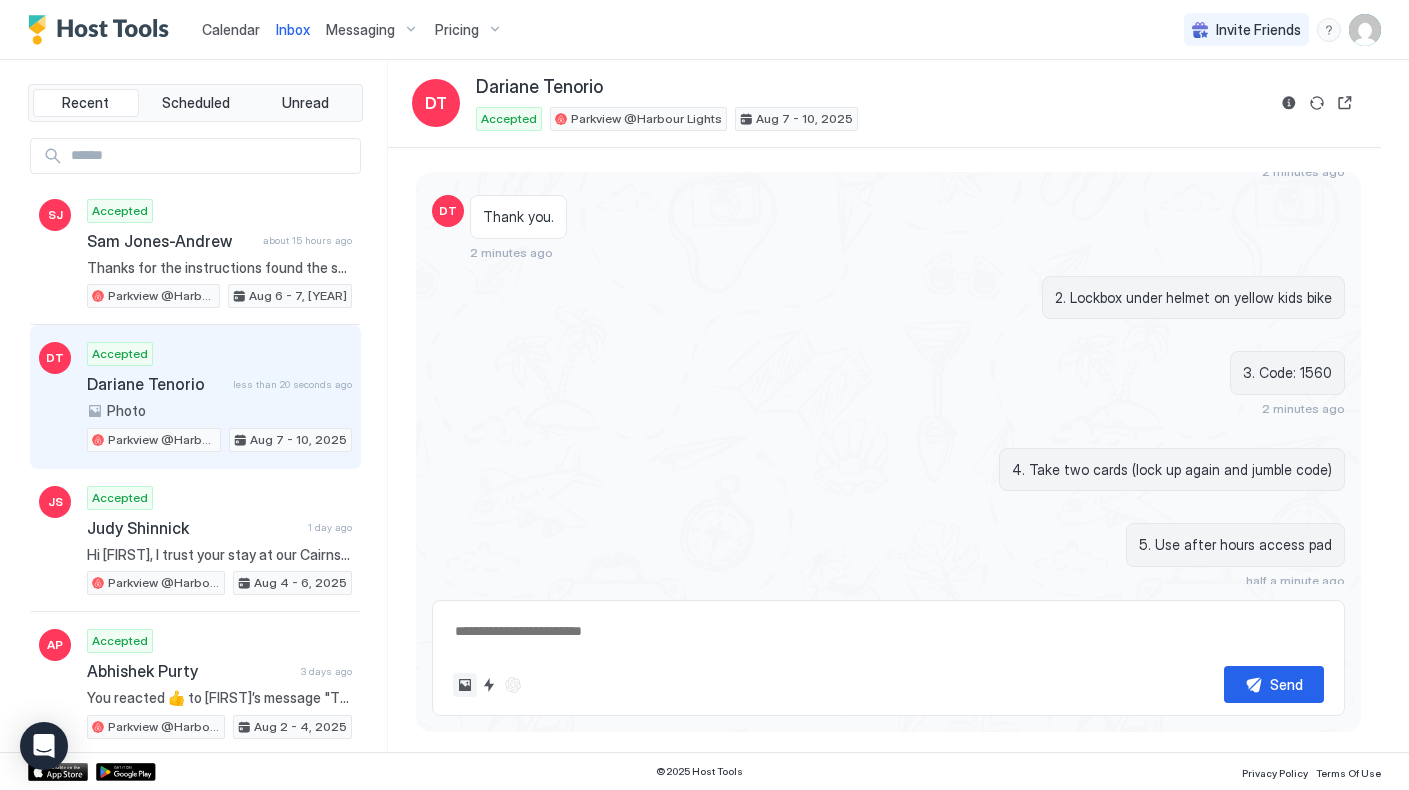 click at bounding box center [465, 685] 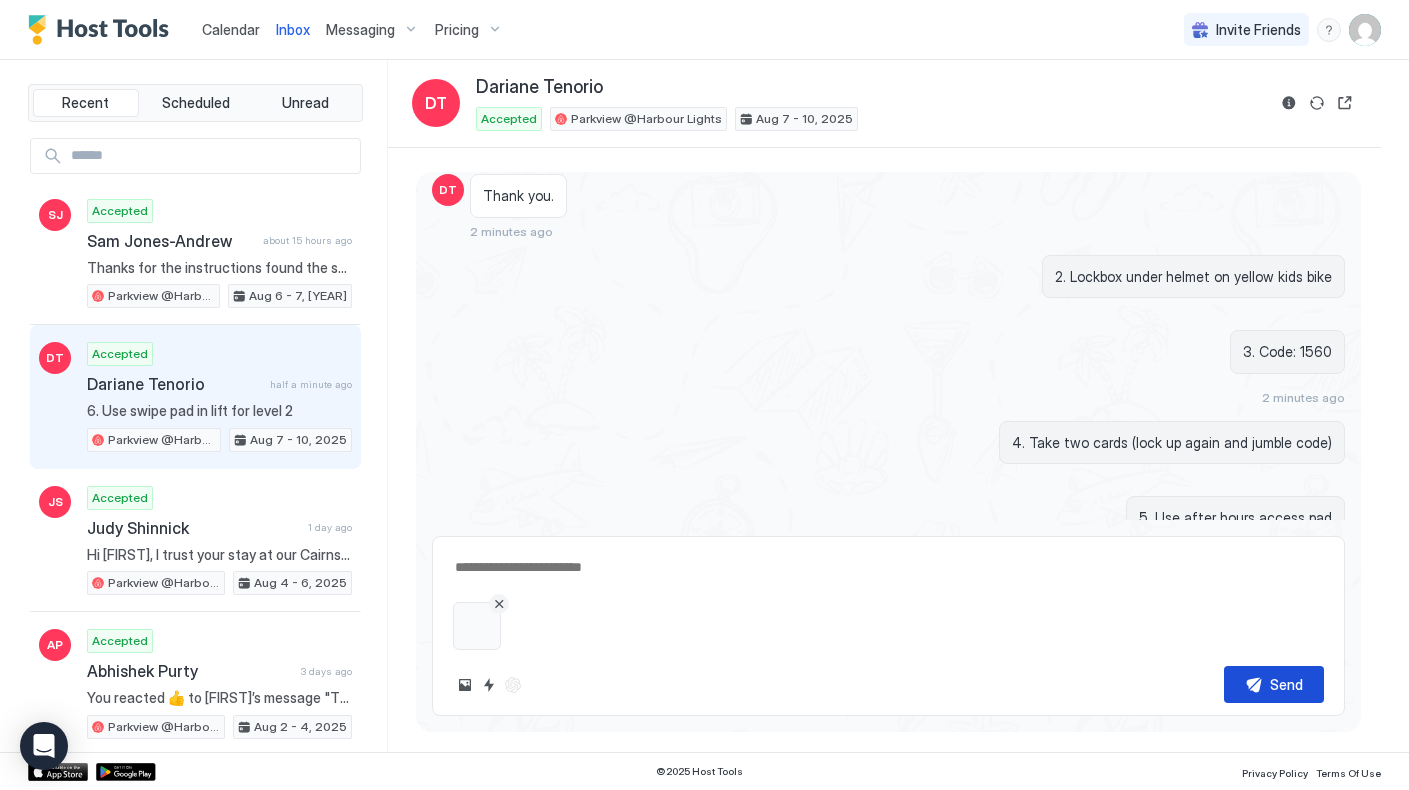 scroll, scrollTop: 1583, scrollLeft: 0, axis: vertical 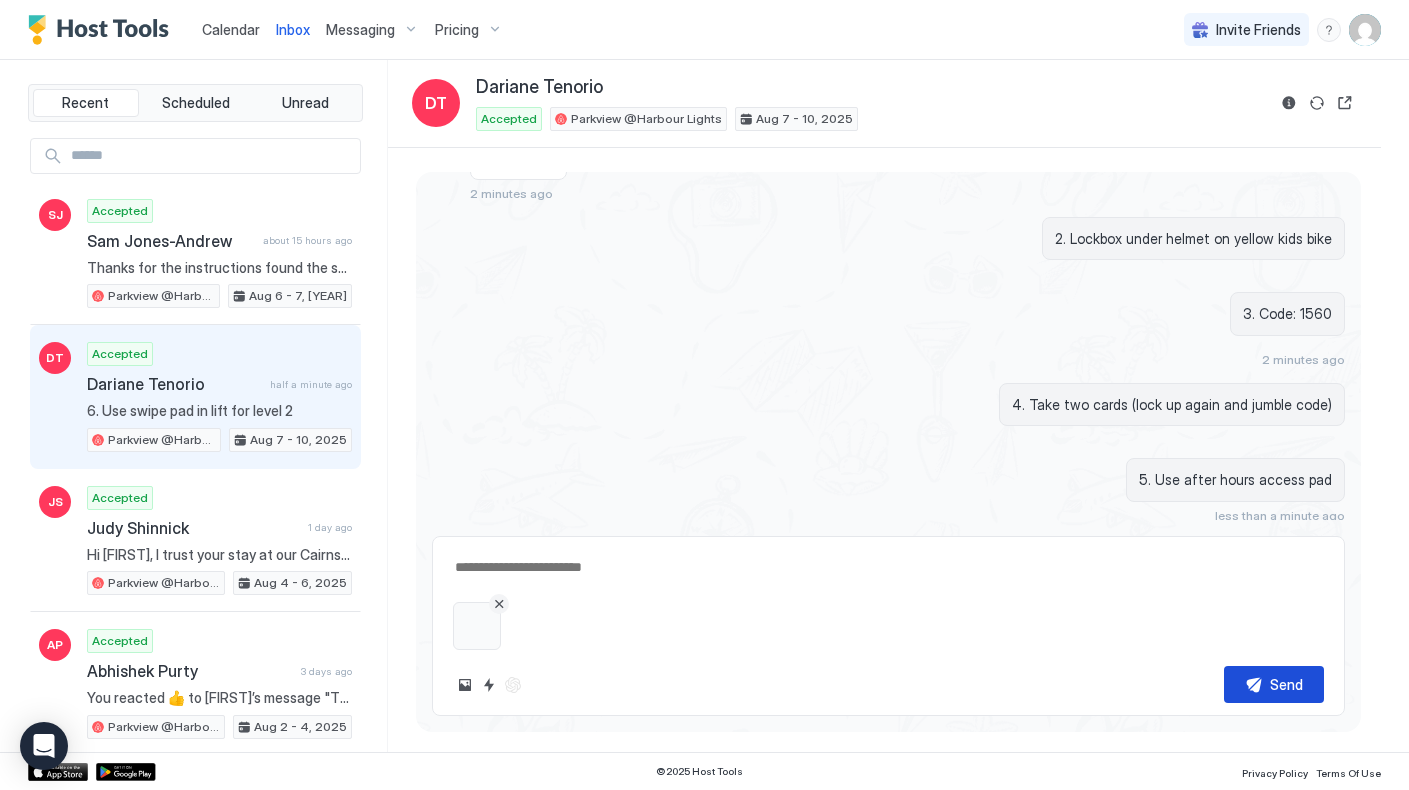 click on "Send" at bounding box center (1286, 684) 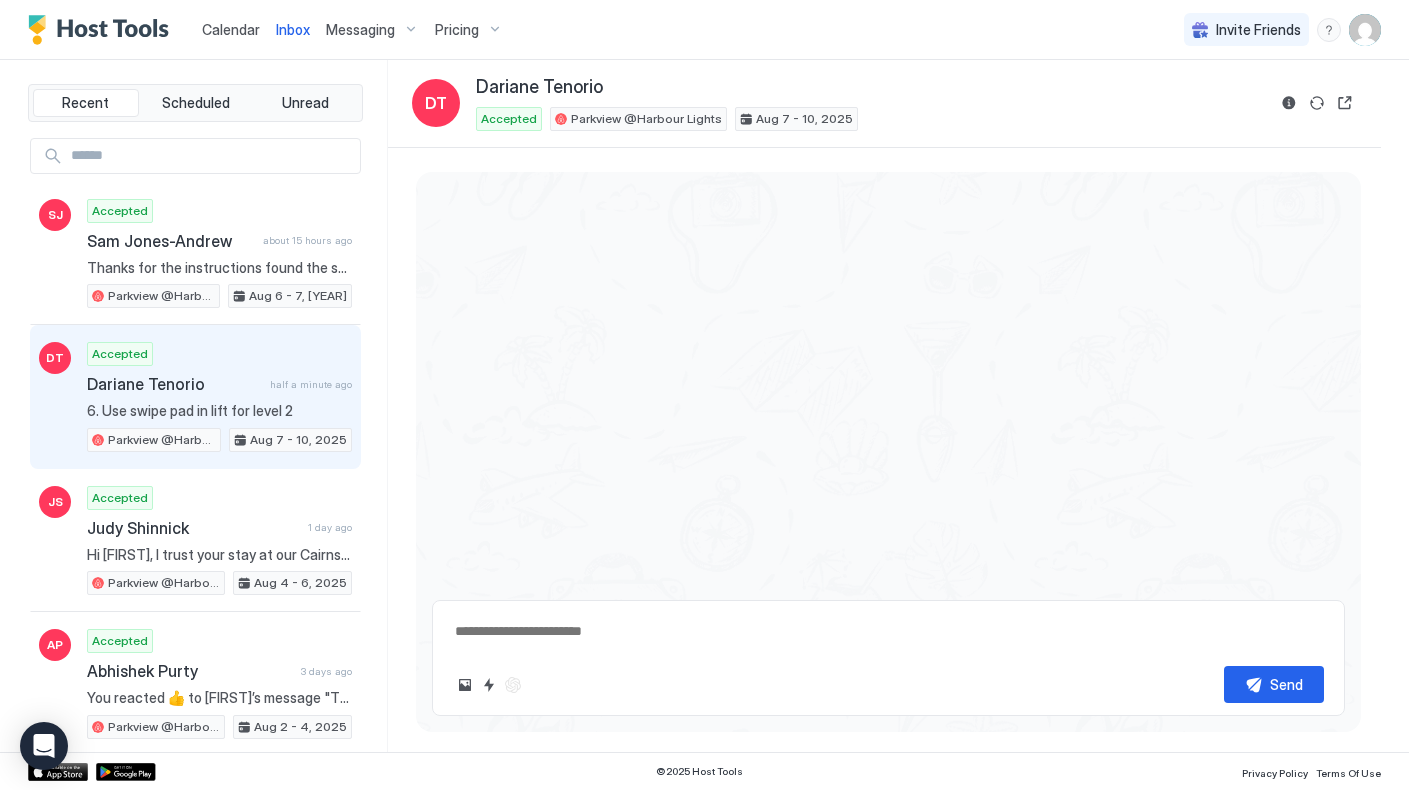 scroll, scrollTop: 2147, scrollLeft: 0, axis: vertical 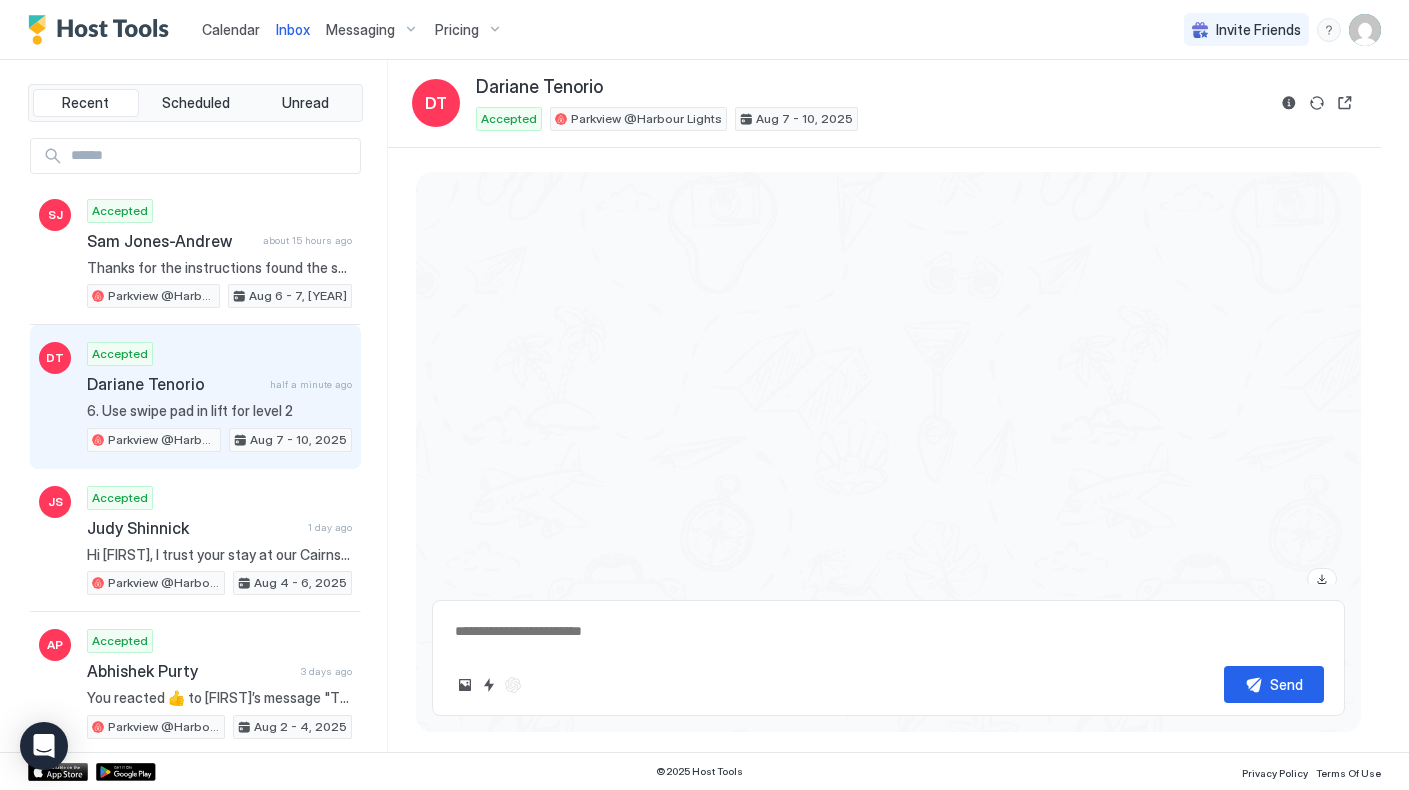 click at bounding box center [888, 631] 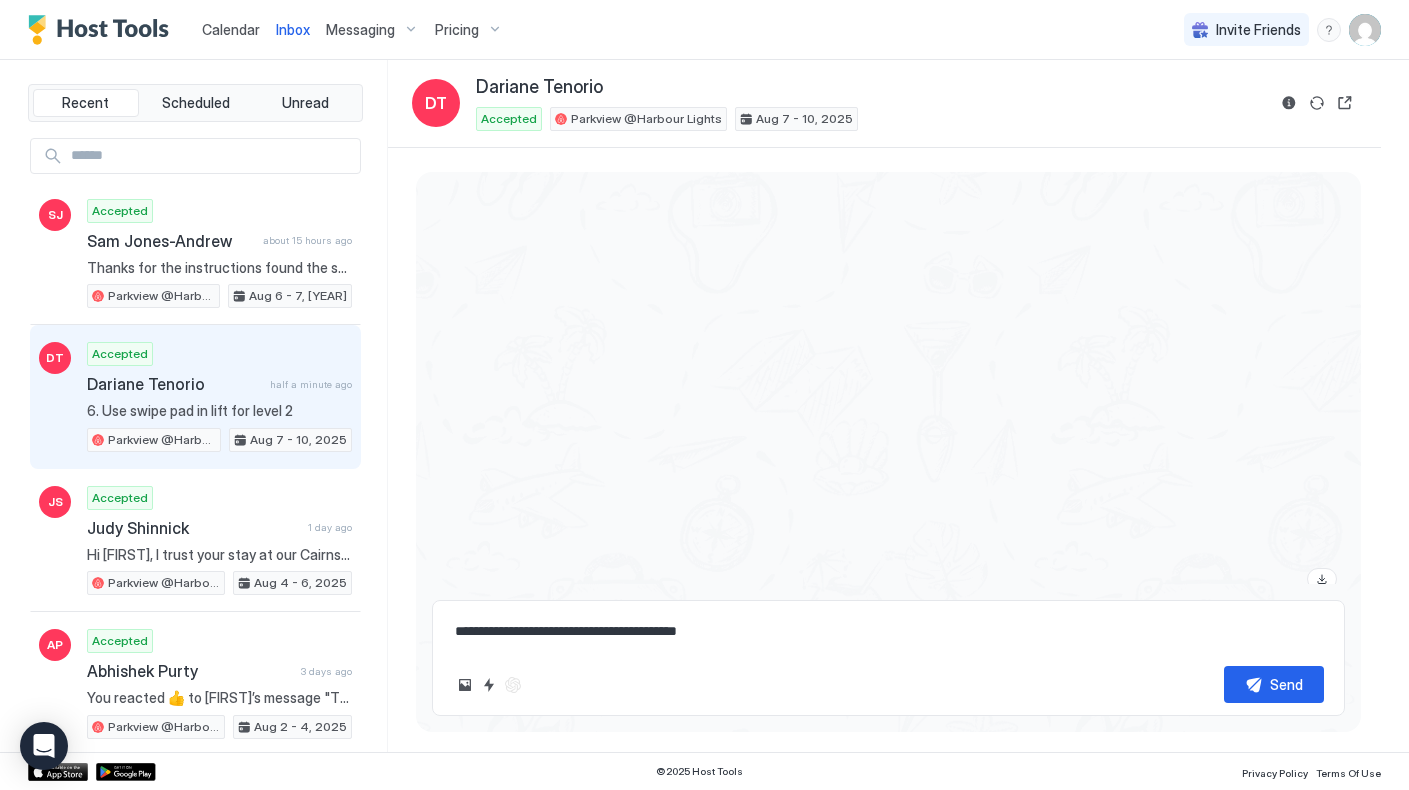 click on "**********" at bounding box center (888, 631) 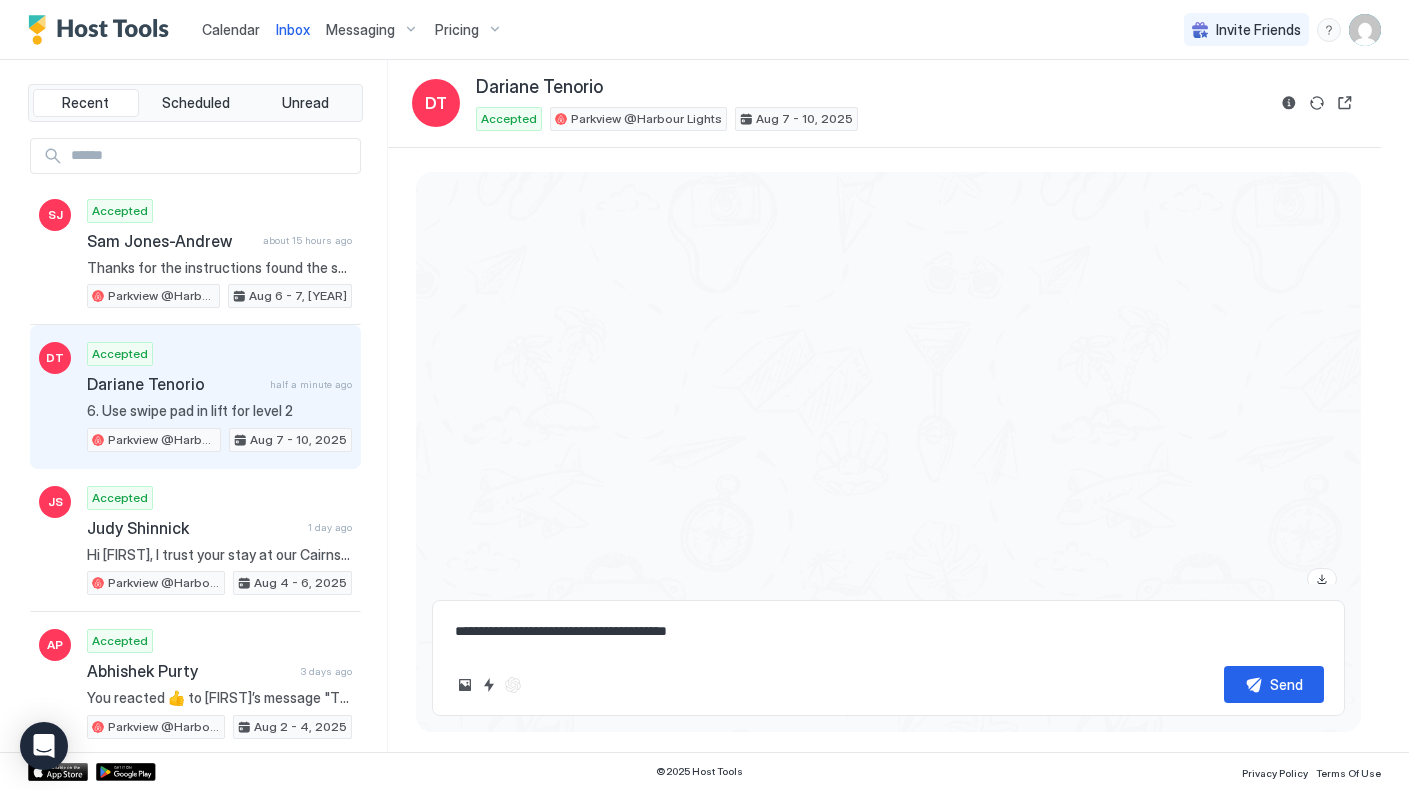 click on "**********" at bounding box center (888, 631) 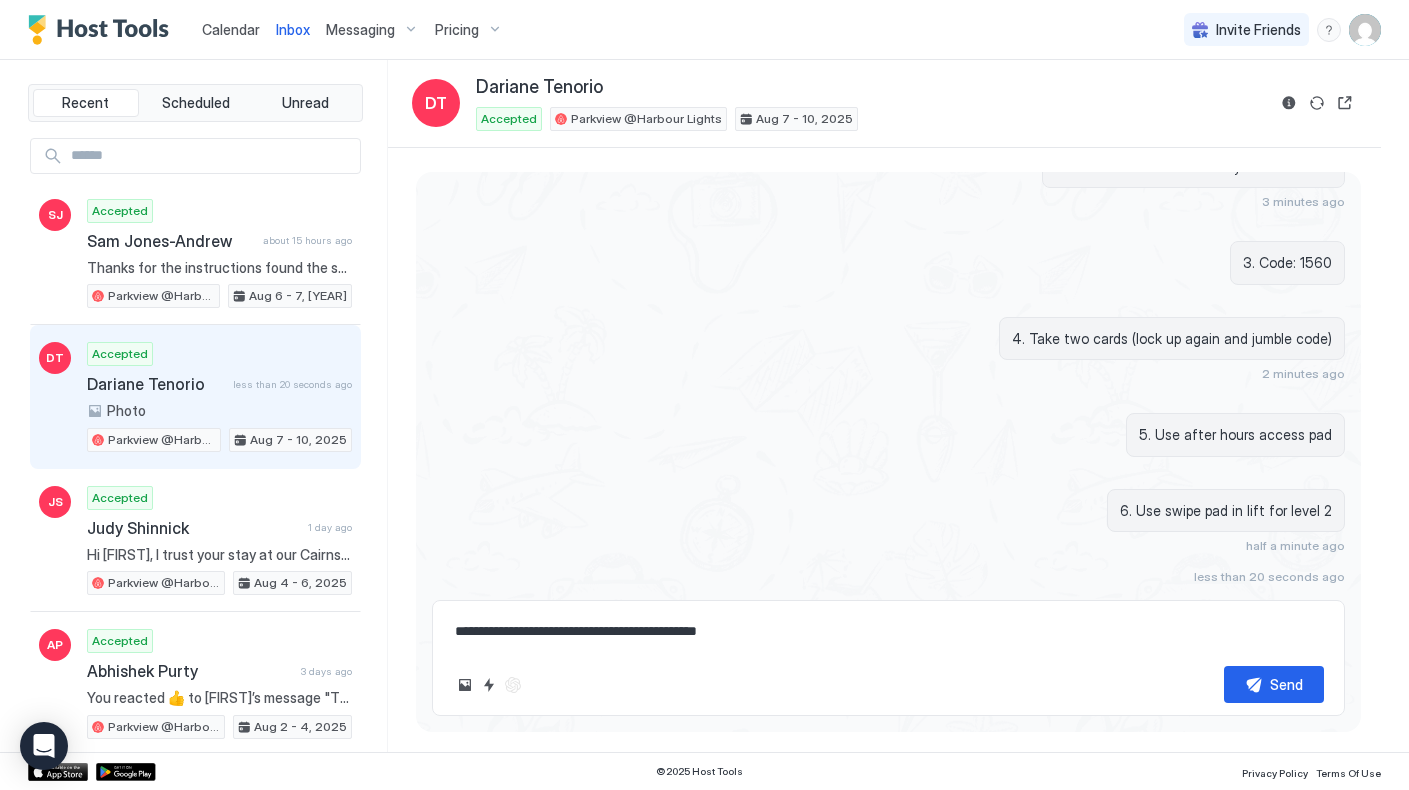 scroll, scrollTop: 1620, scrollLeft: 0, axis: vertical 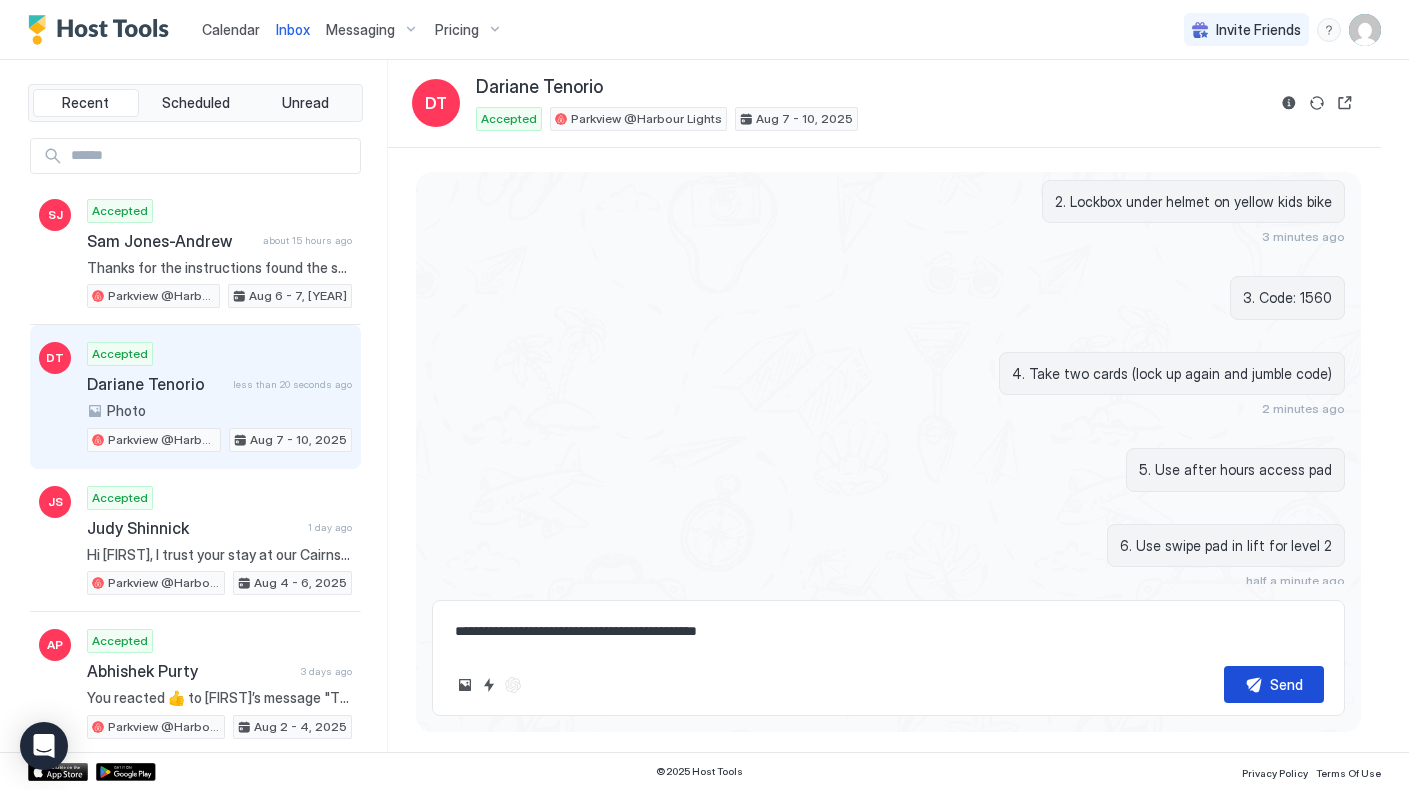 click on "Send" at bounding box center [1274, 684] 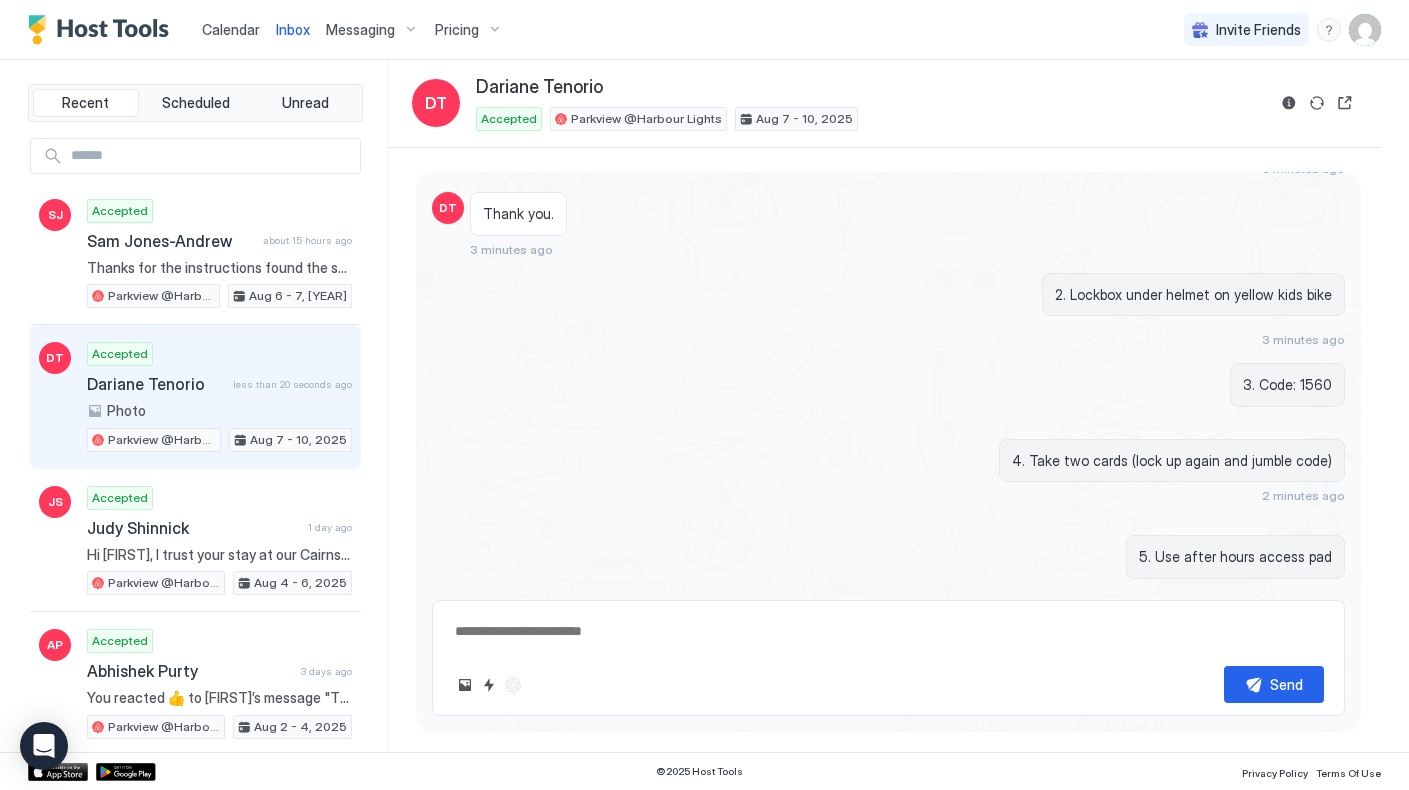 scroll, scrollTop: 1680, scrollLeft: 0, axis: vertical 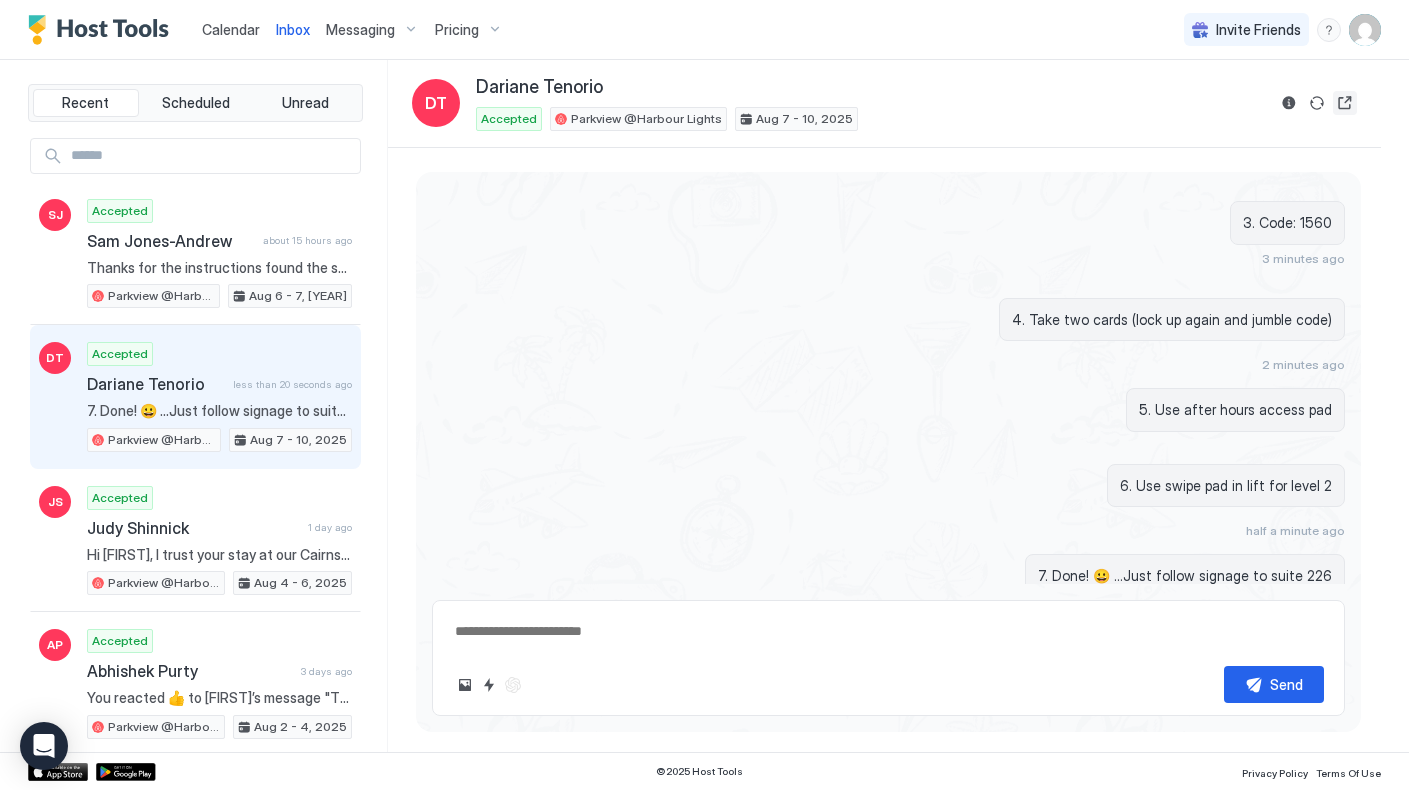 click at bounding box center [1345, 103] 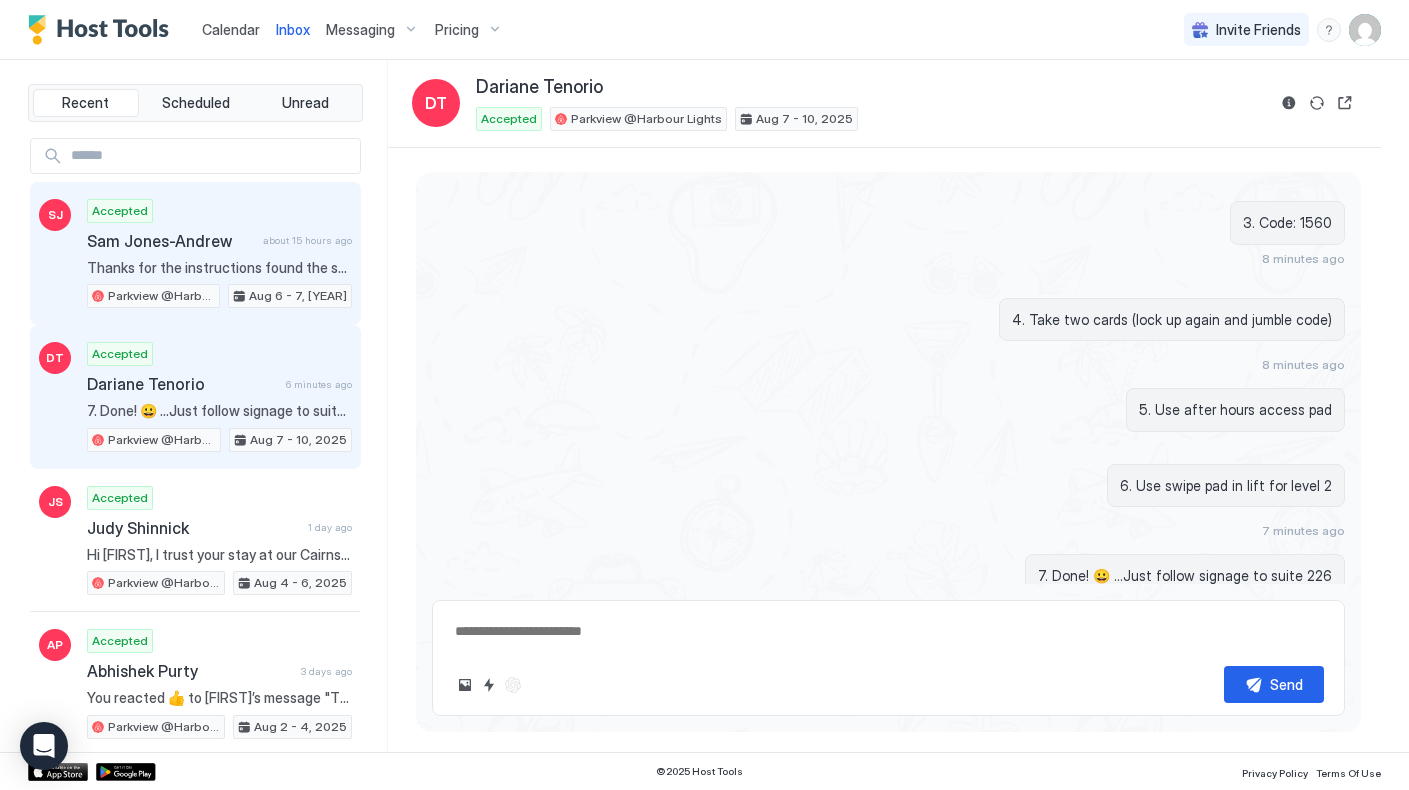 click on "Accepted [FIRST] [LAST] about 15 hours ago Thanks for the instructions found the swipe keys easily. Parkview @Harbour Lights [DATE] - [DATE]" at bounding box center [219, 254] 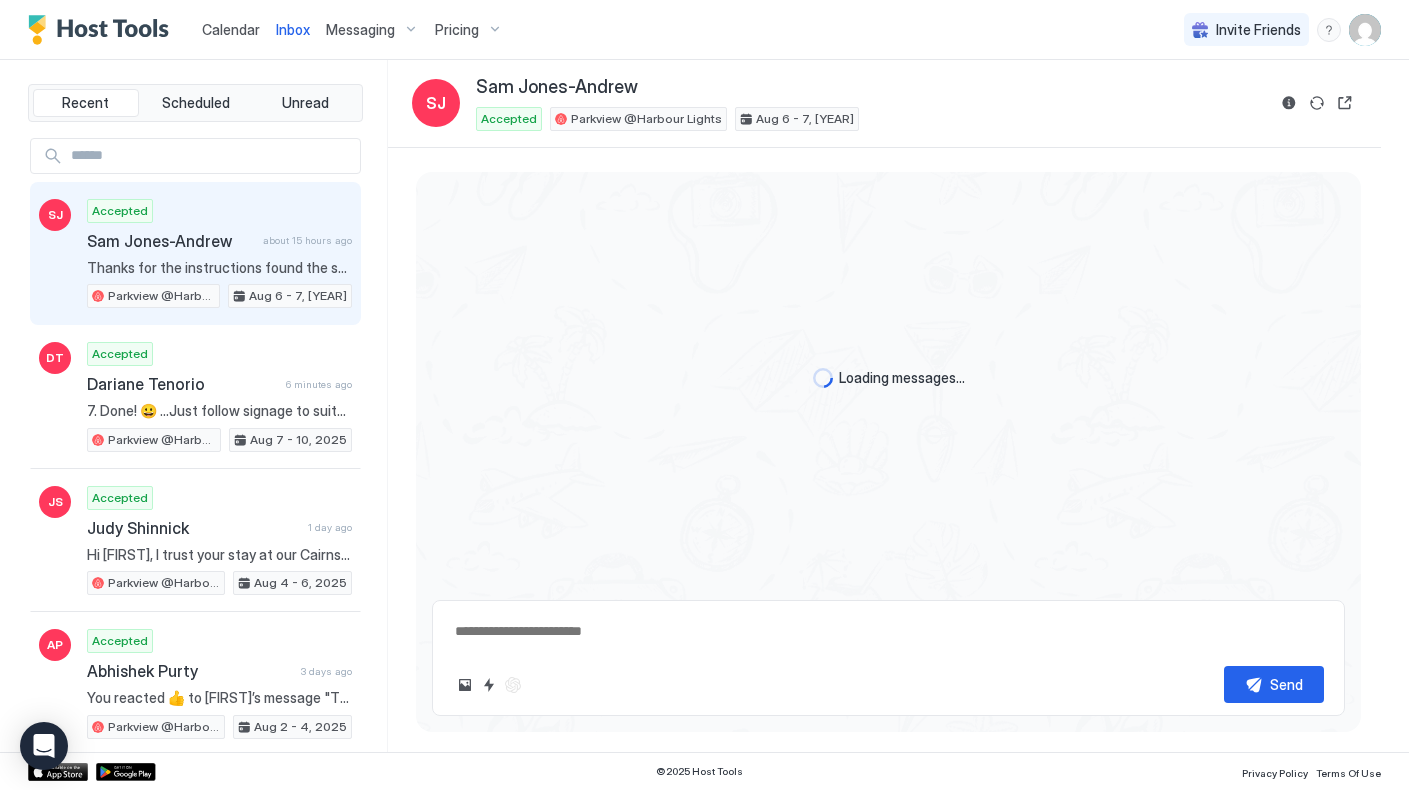 scroll, scrollTop: 861, scrollLeft: 0, axis: vertical 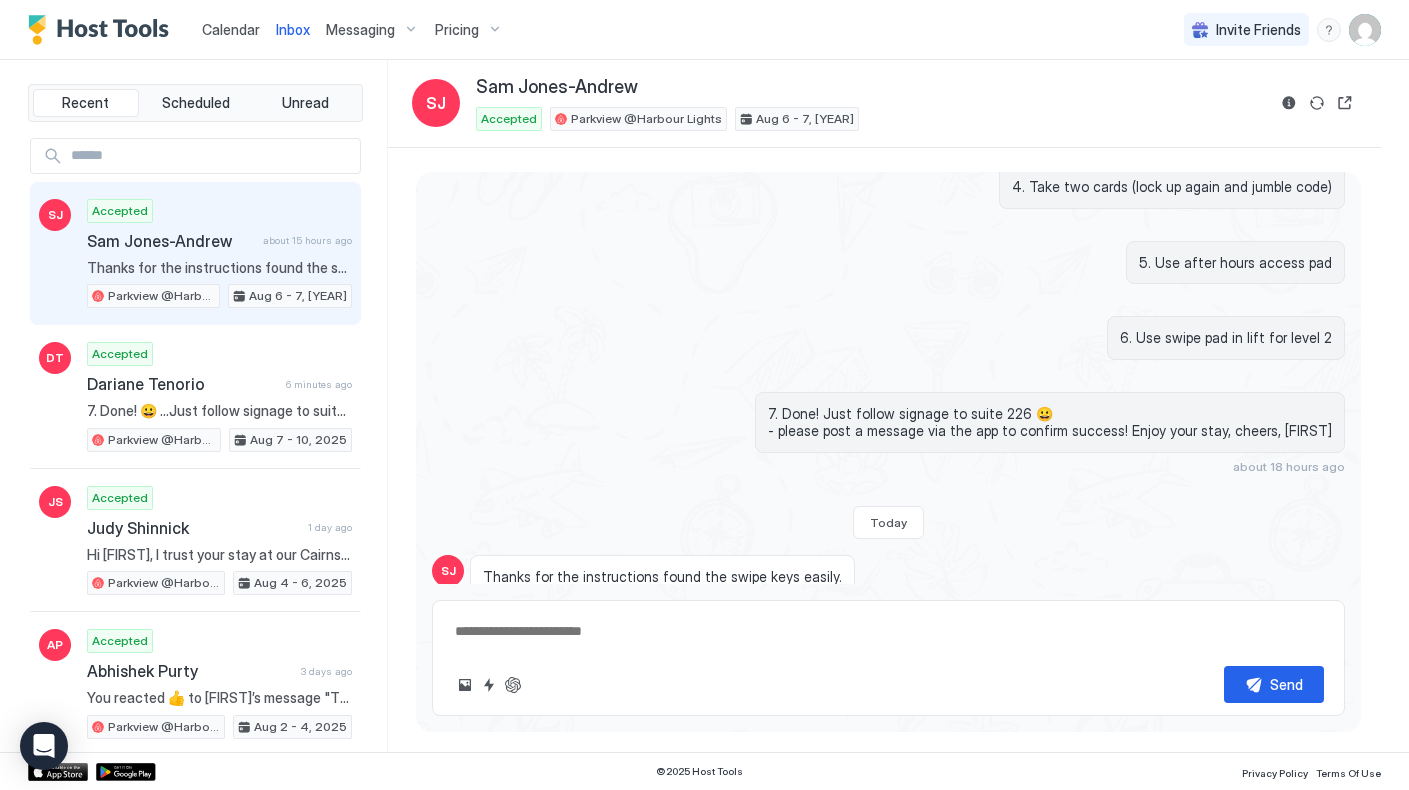 click at bounding box center (888, 631) 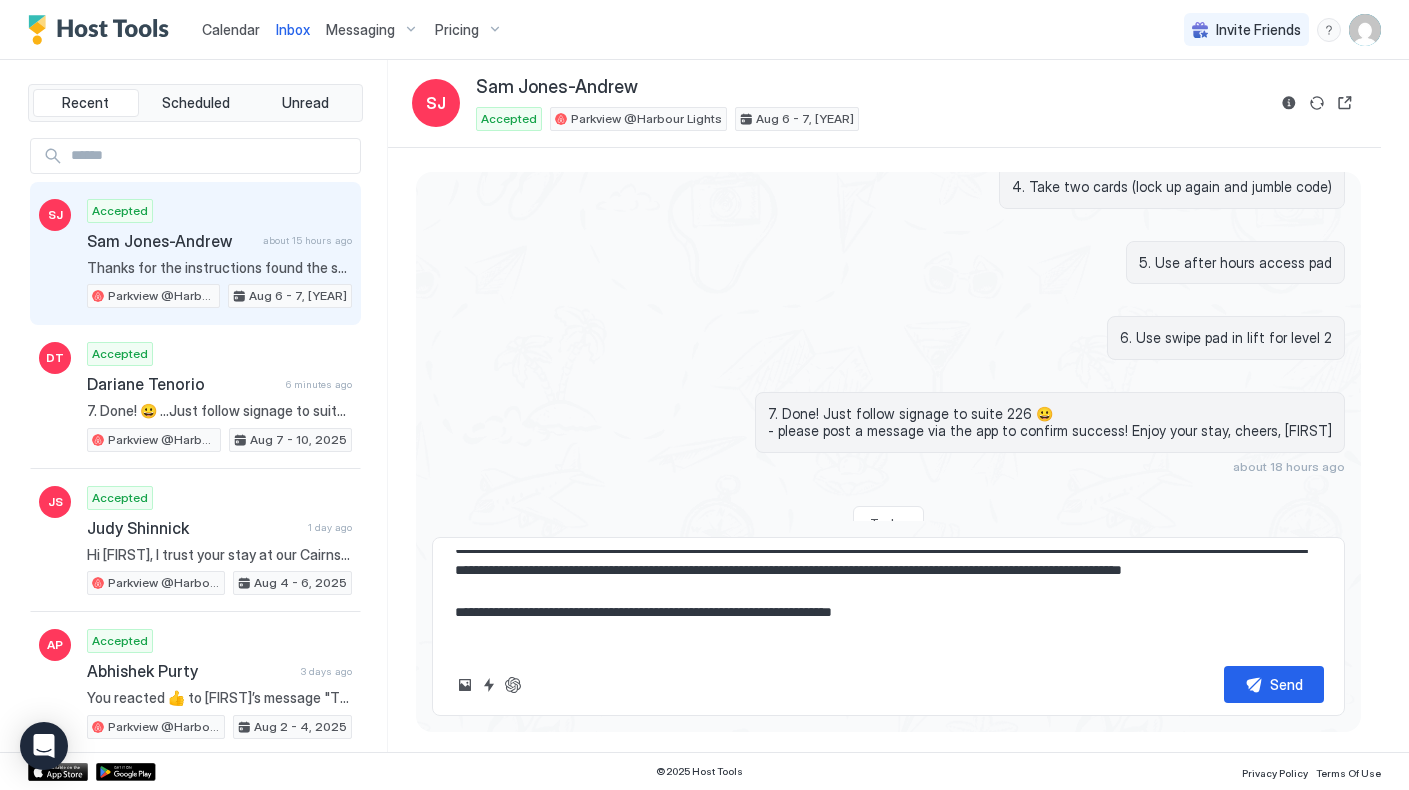 scroll, scrollTop: 102, scrollLeft: 0, axis: vertical 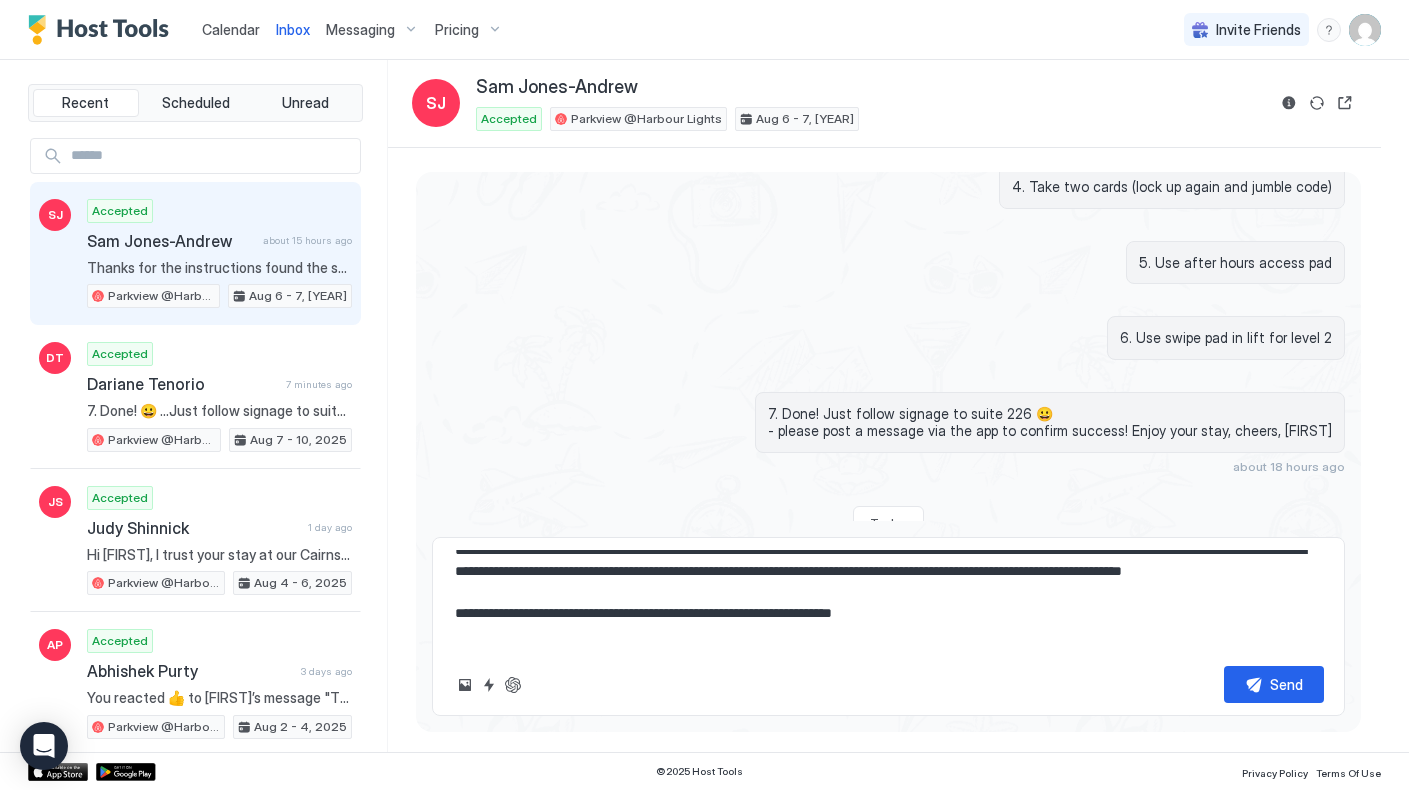 drag, startPoint x: 671, startPoint y: 606, endPoint x: 447, endPoint y: 552, distance: 230.417 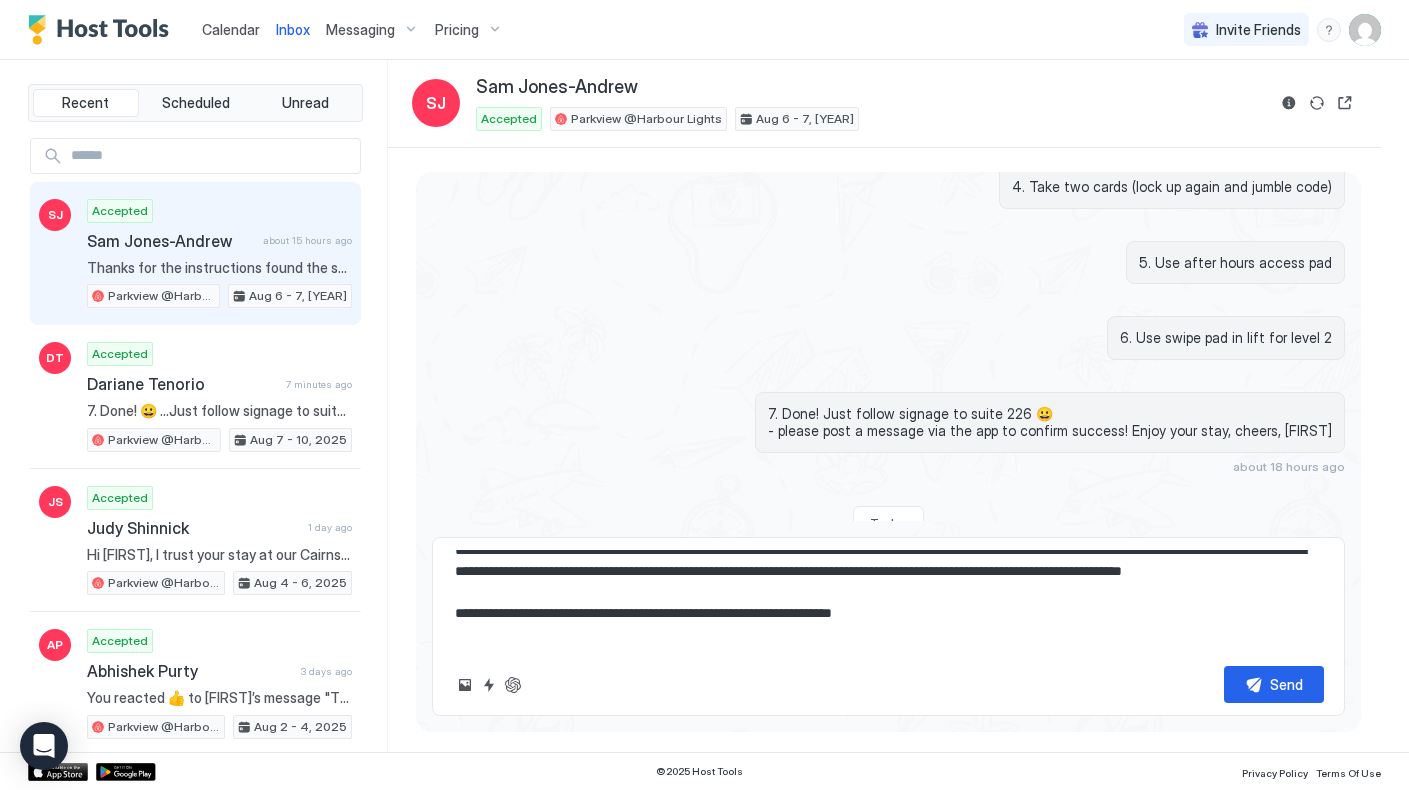 click on "**********" at bounding box center (888, 600) 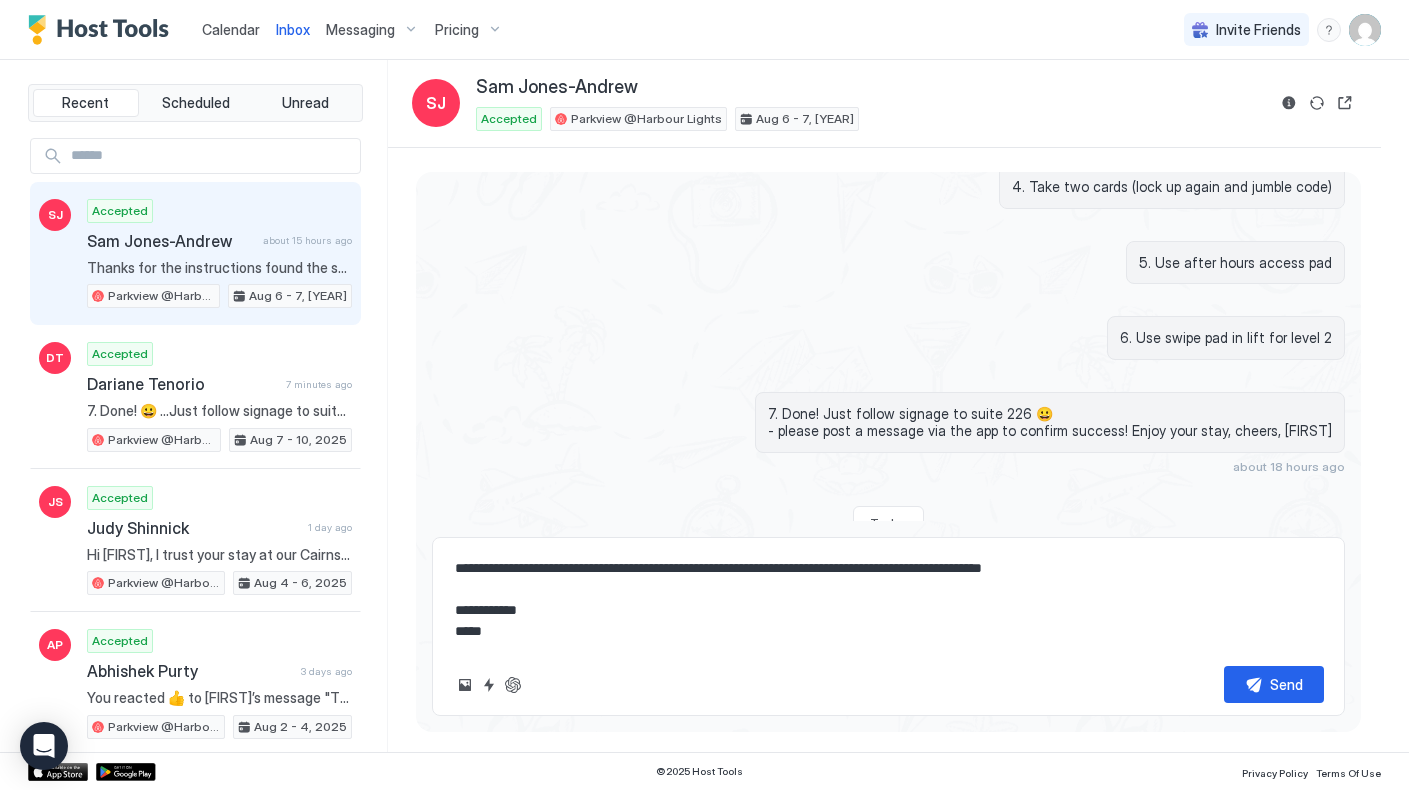 scroll, scrollTop: 204, scrollLeft: 0, axis: vertical 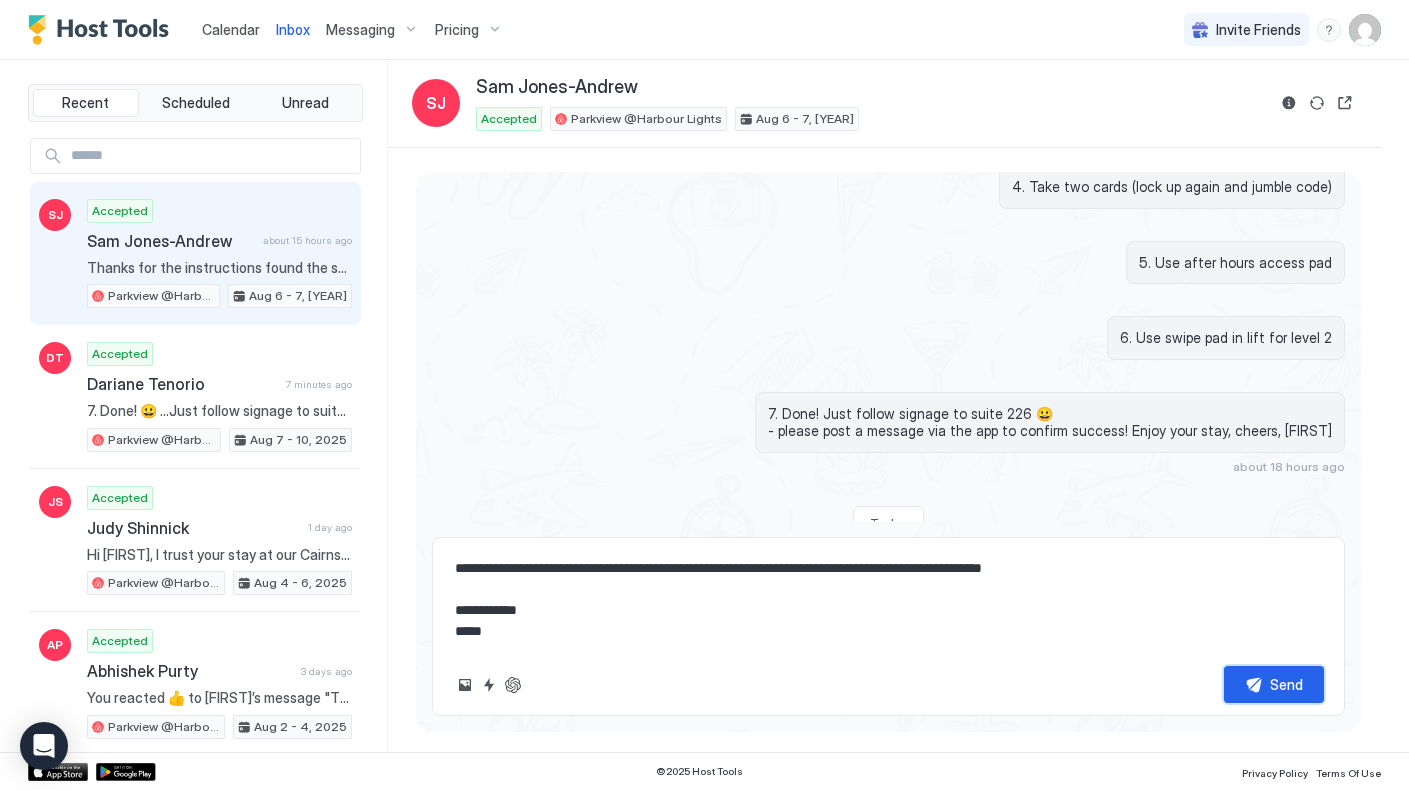 click on "Send" at bounding box center (1286, 684) 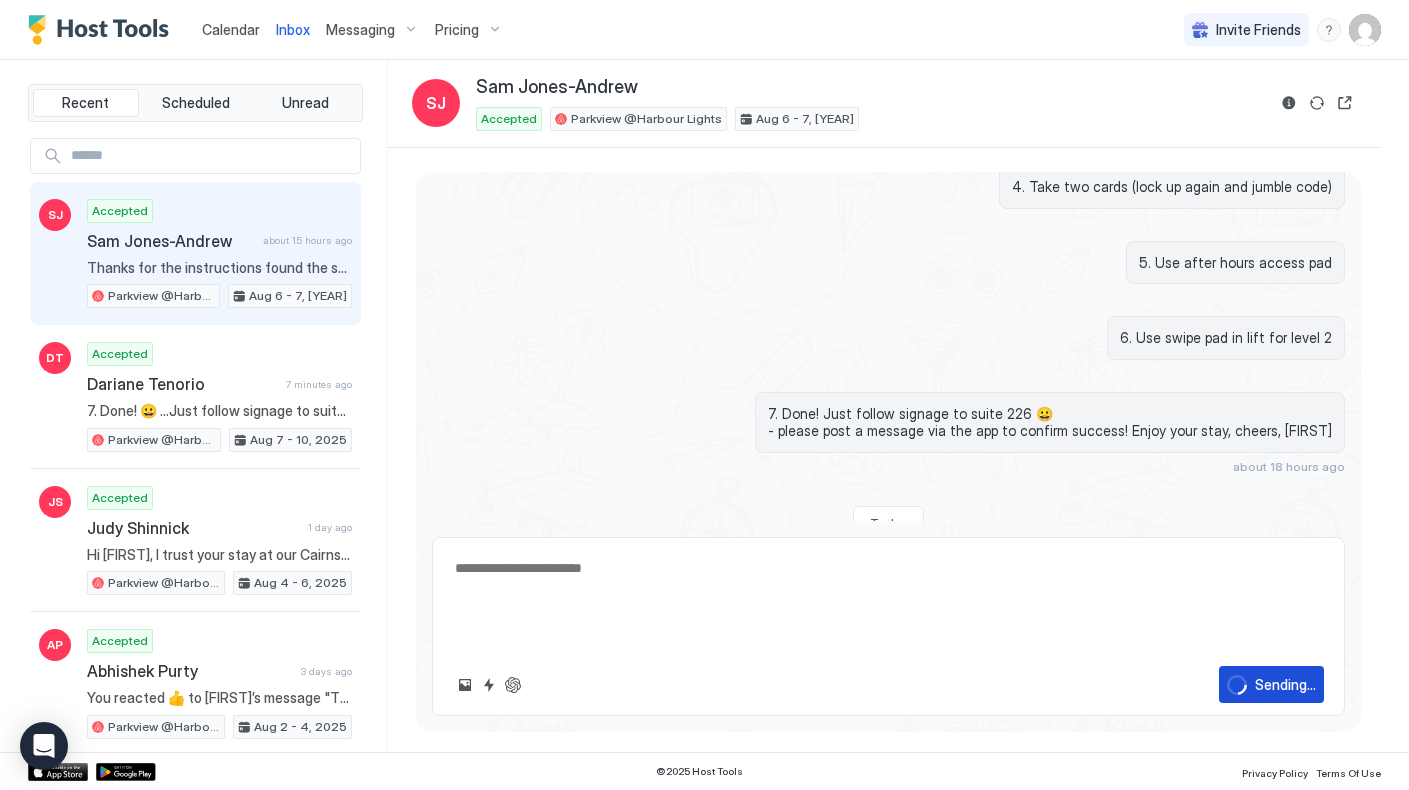 scroll, scrollTop: 0, scrollLeft: 0, axis: both 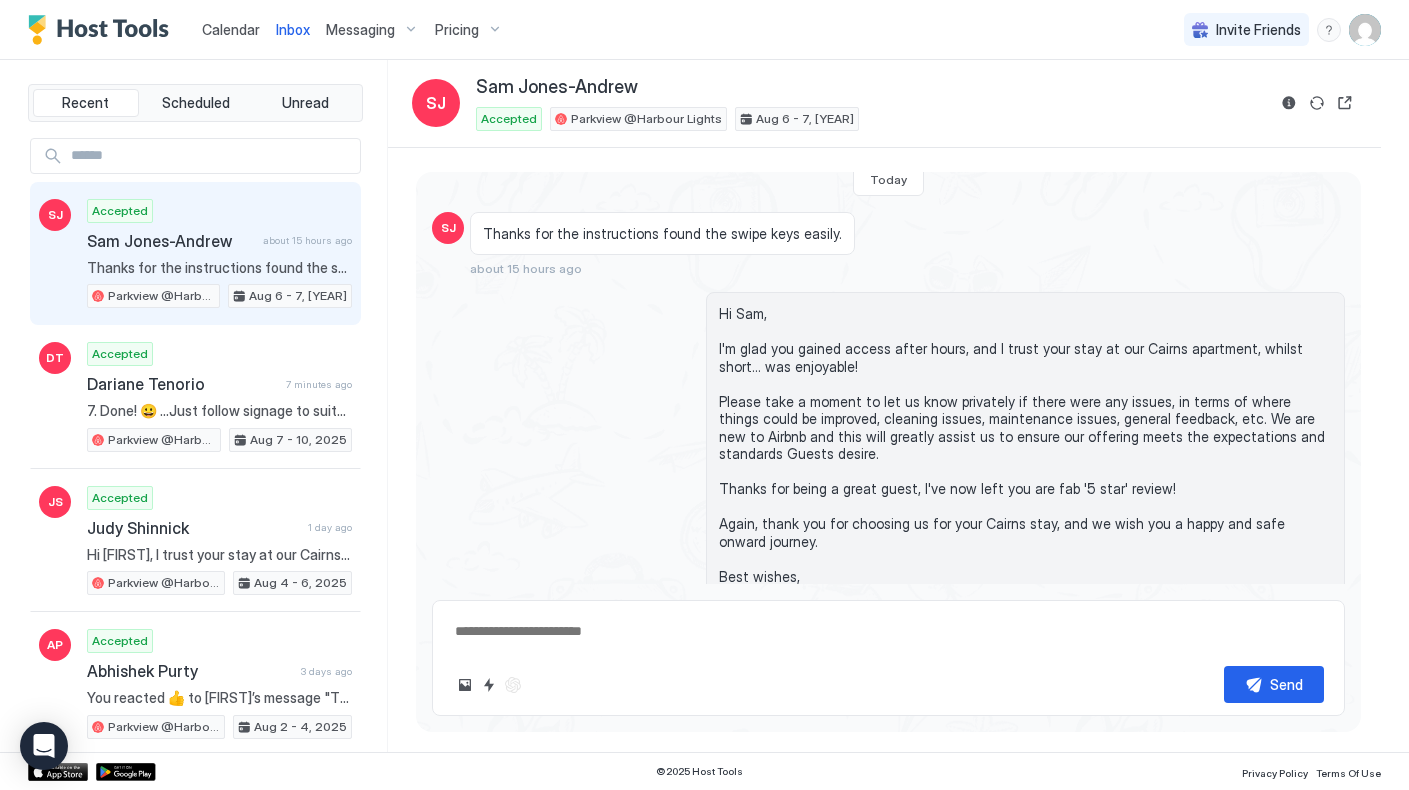 click on "Hi [FIRST],
I'm glad you gained access after hours, and I trust your stay at our [CITY] apartment, whilst short... was enjoyable!
Please take a moment to let us know privately if there were any issues, in terms of where things could be improved, cleaning issues, maintenance issues, general feedback, etc. We are new to Airbnb and this will greatly assist us to ensure our offering meets the expectations and standards Guests desire.
Thanks for being a great guest, I've now left you are fab '5 star' review!
Again, thank you for choosing us for your [CITY] stay, and we wish you a happy and safe onward journey.
Best wishes,
[FIRST] less than 5 seconds ago" at bounding box center [888, 464] 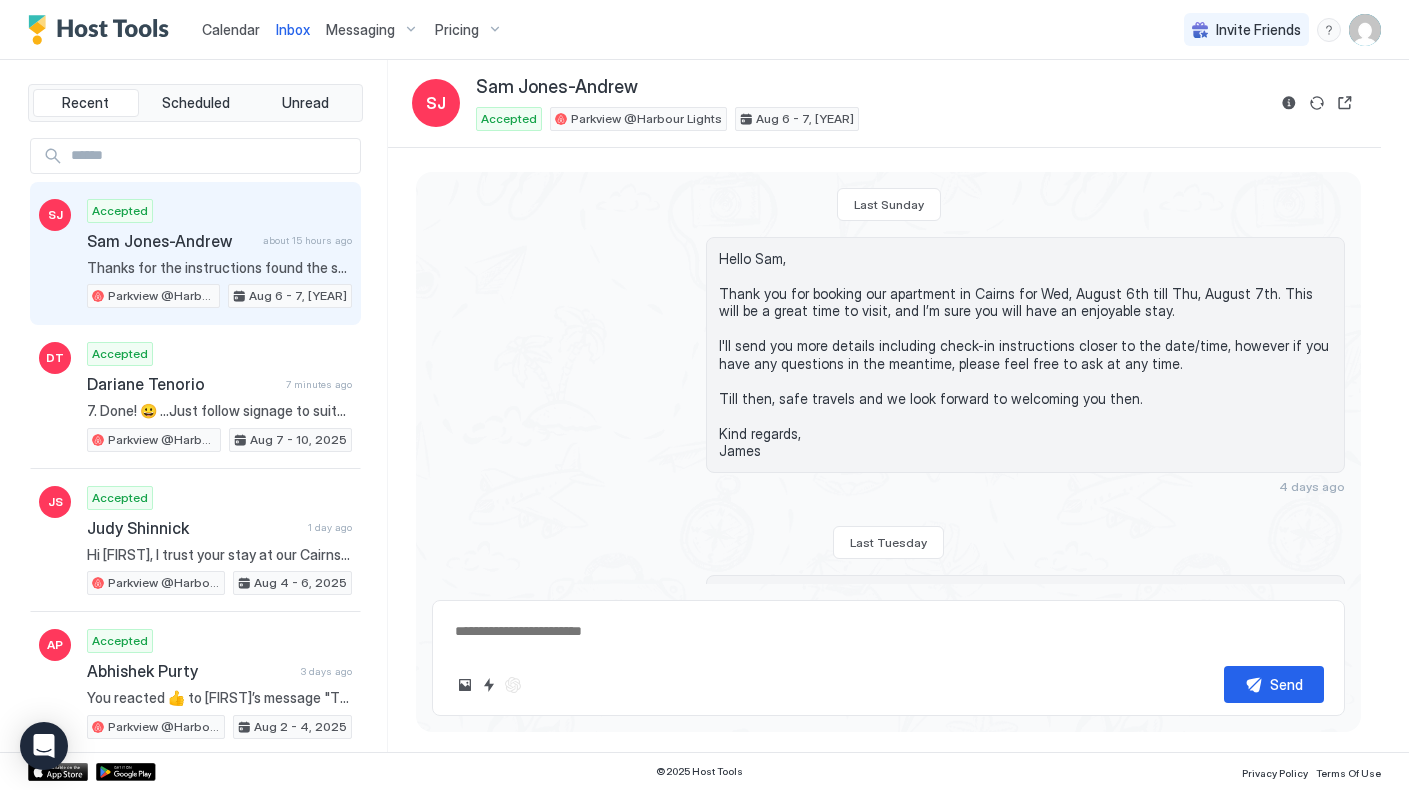 scroll, scrollTop: 1492, scrollLeft: 0, axis: vertical 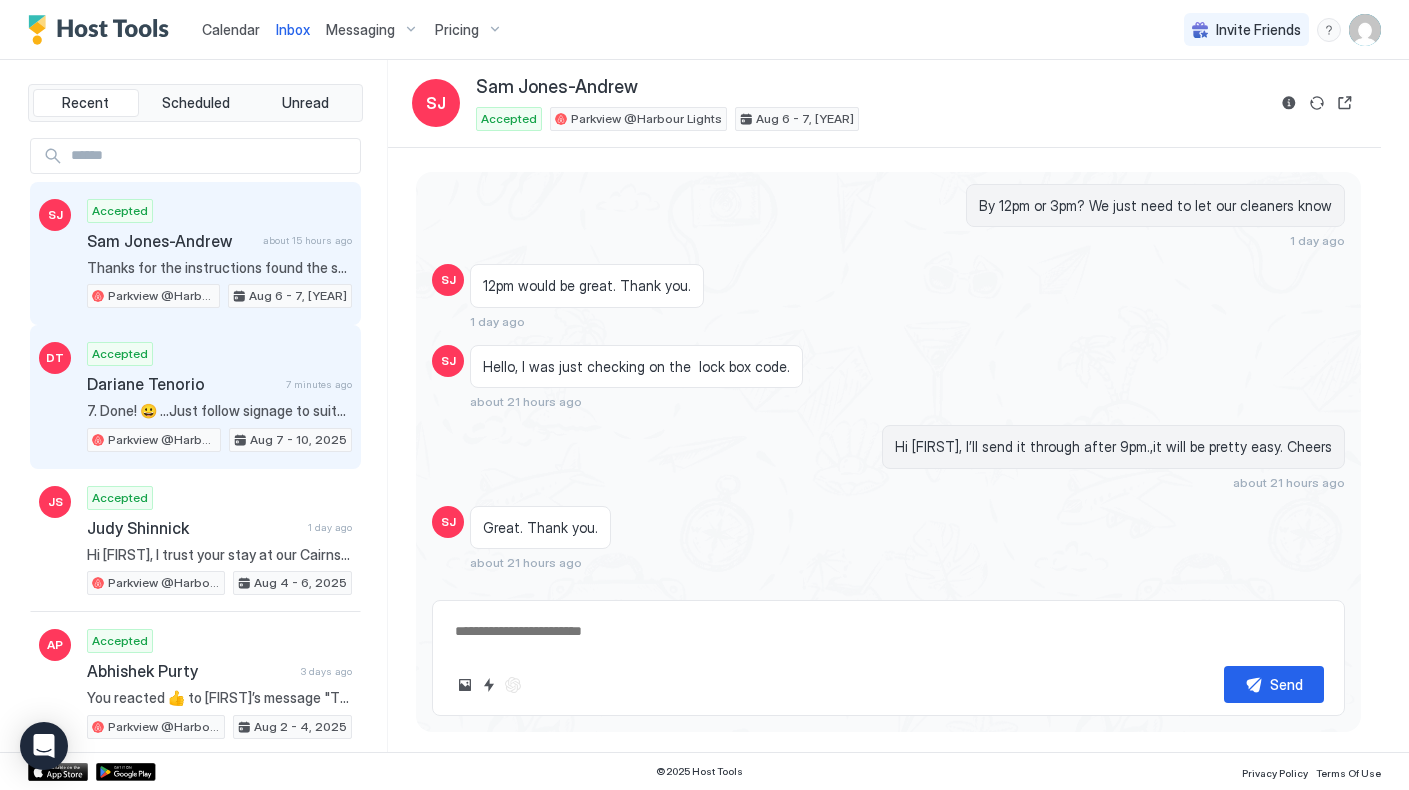 click on "Dariane Tenorio" at bounding box center (182, 384) 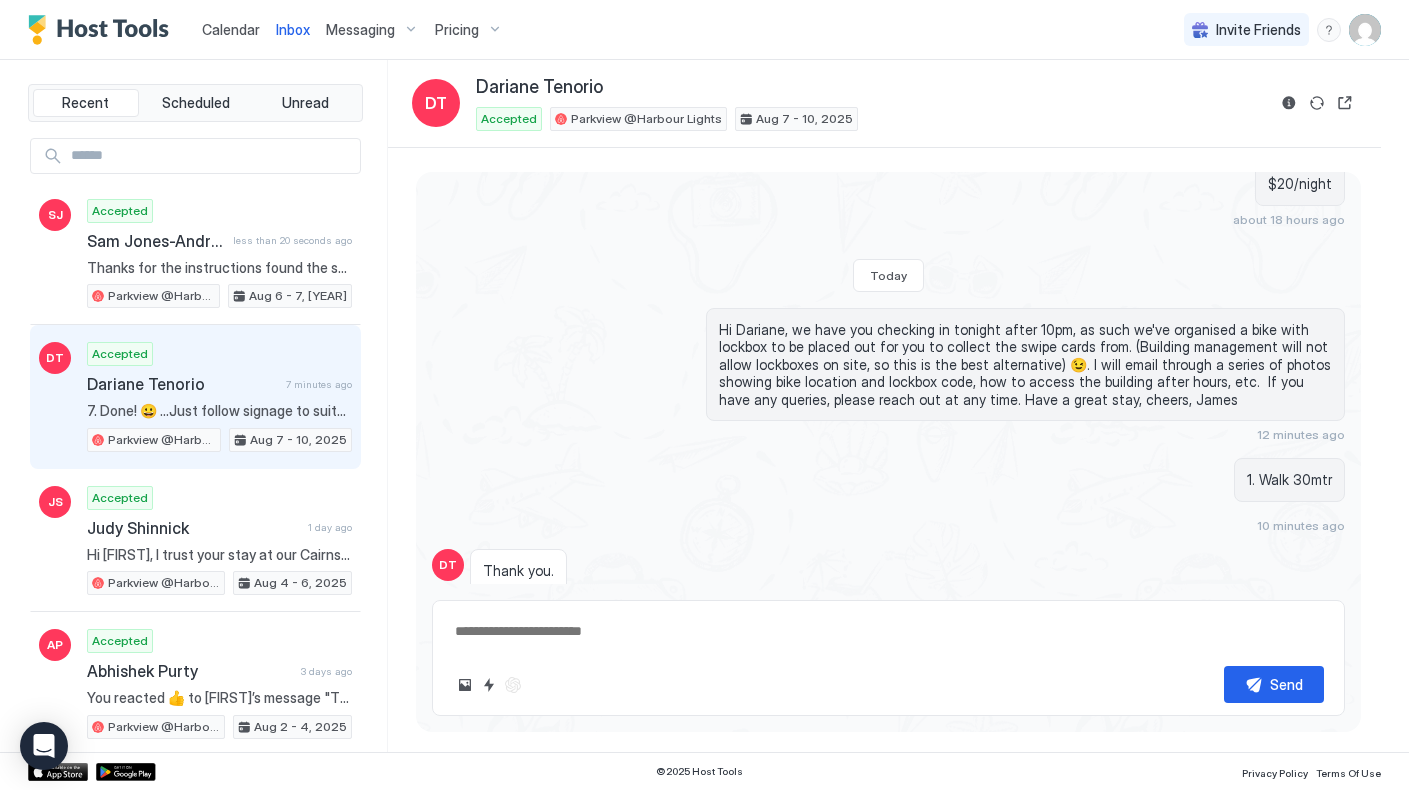 scroll, scrollTop: 1295, scrollLeft: 0, axis: vertical 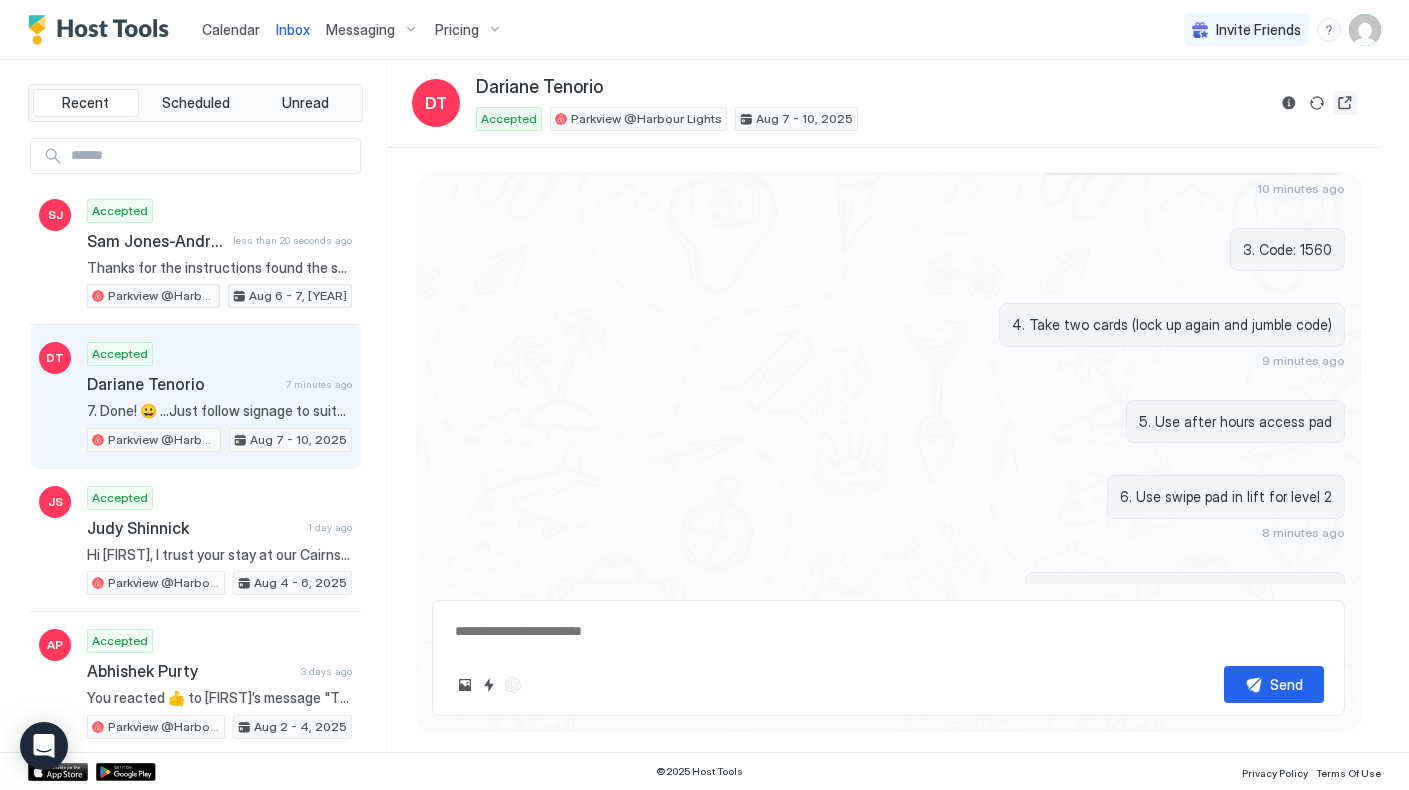 click at bounding box center [1345, 103] 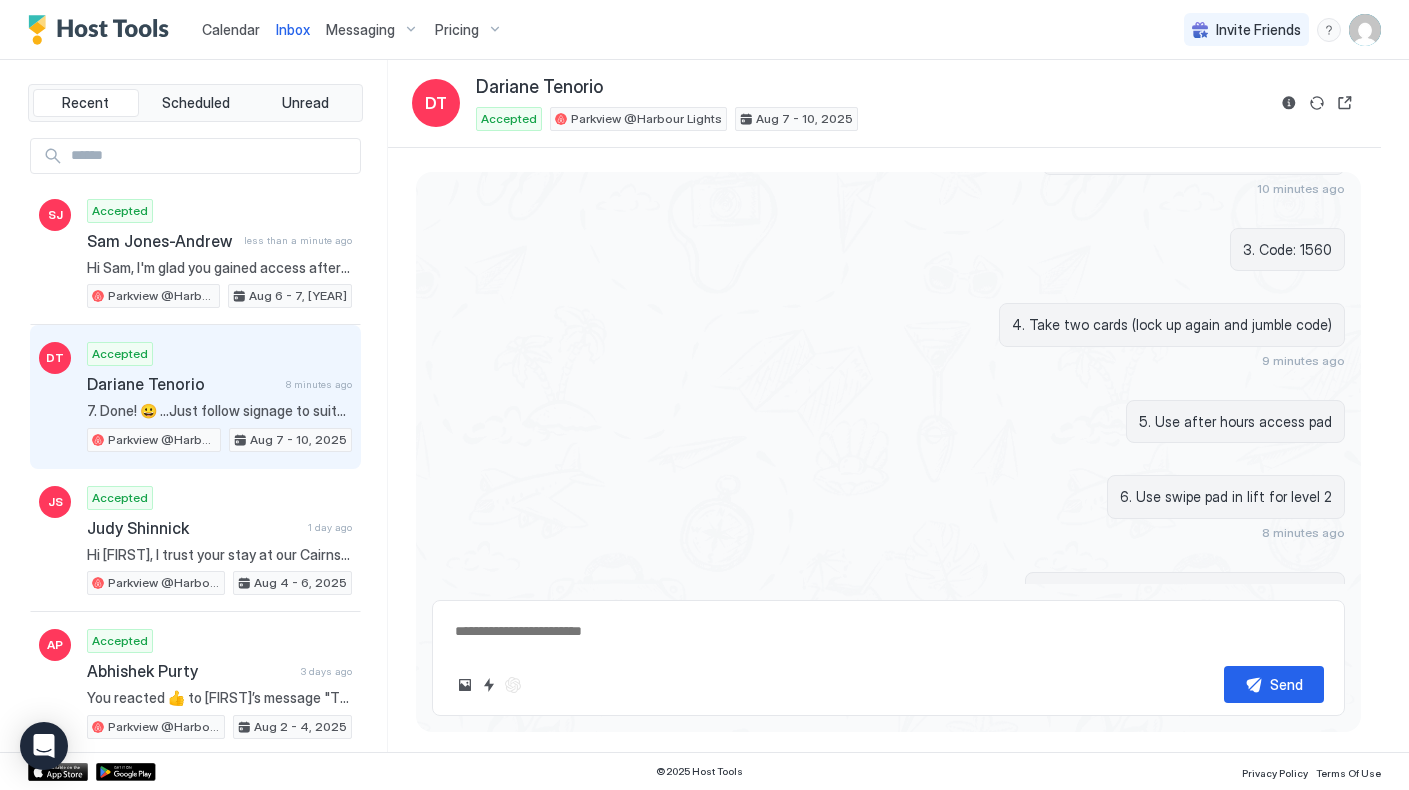 click on "Calendar" at bounding box center (231, 29) 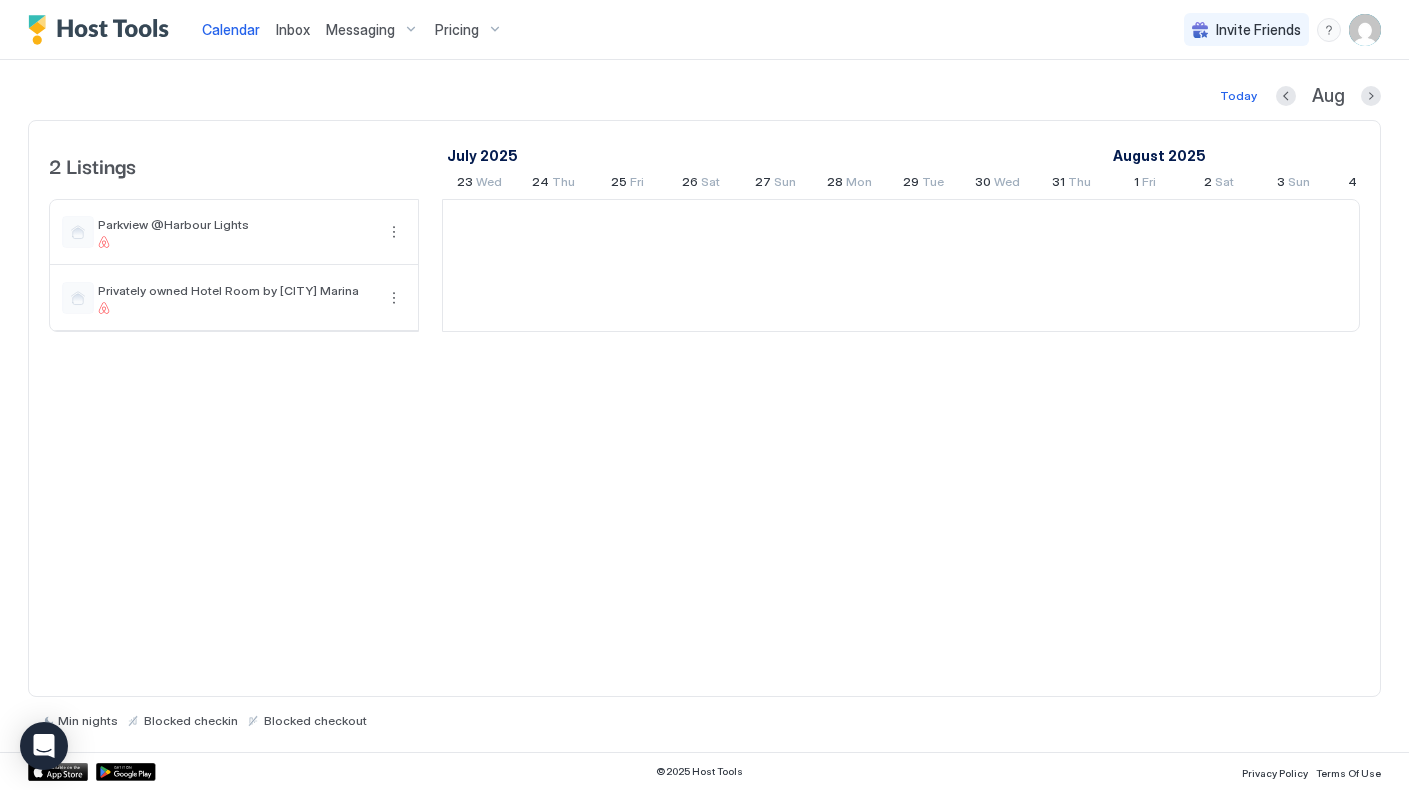 scroll, scrollTop: 0, scrollLeft: 1111, axis: horizontal 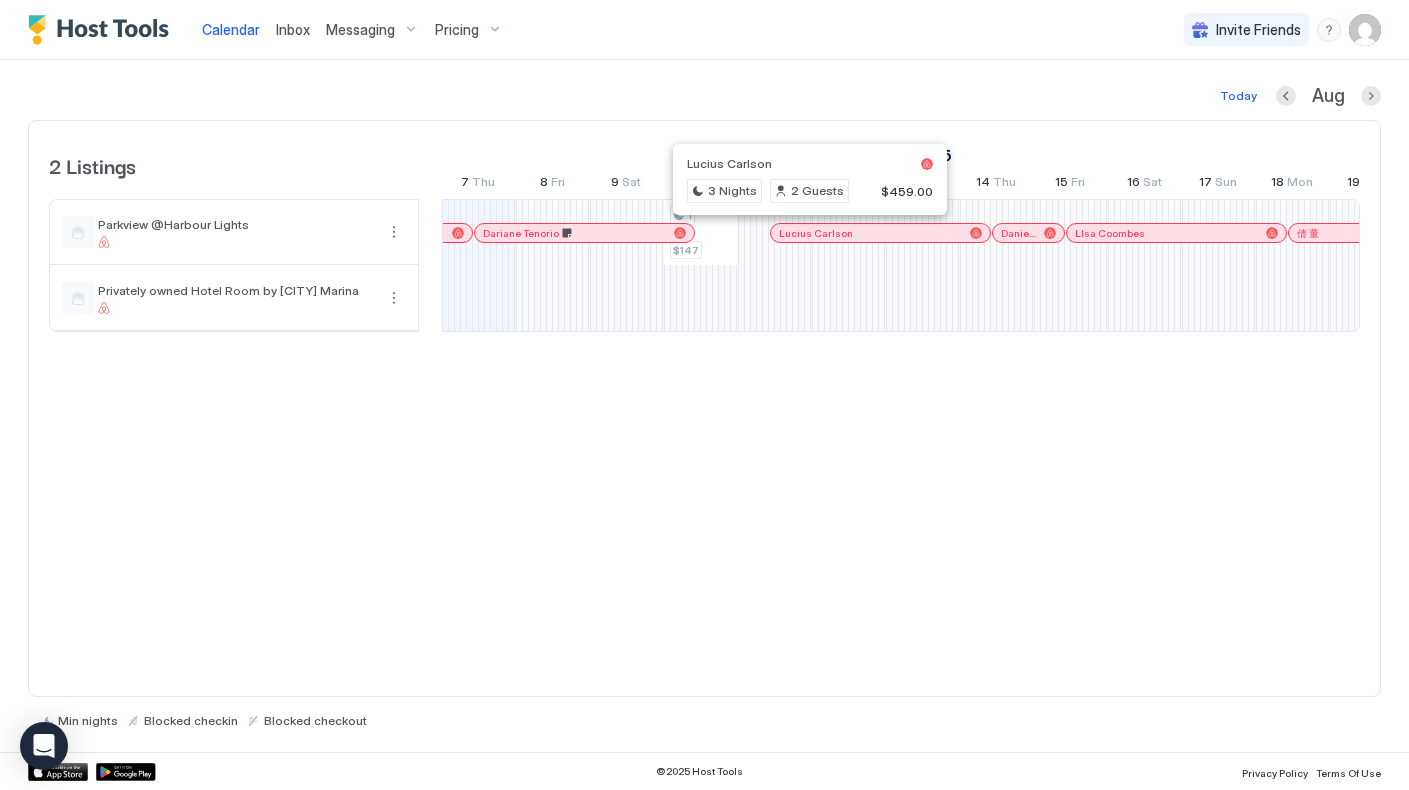 click at bounding box center (810, 233) 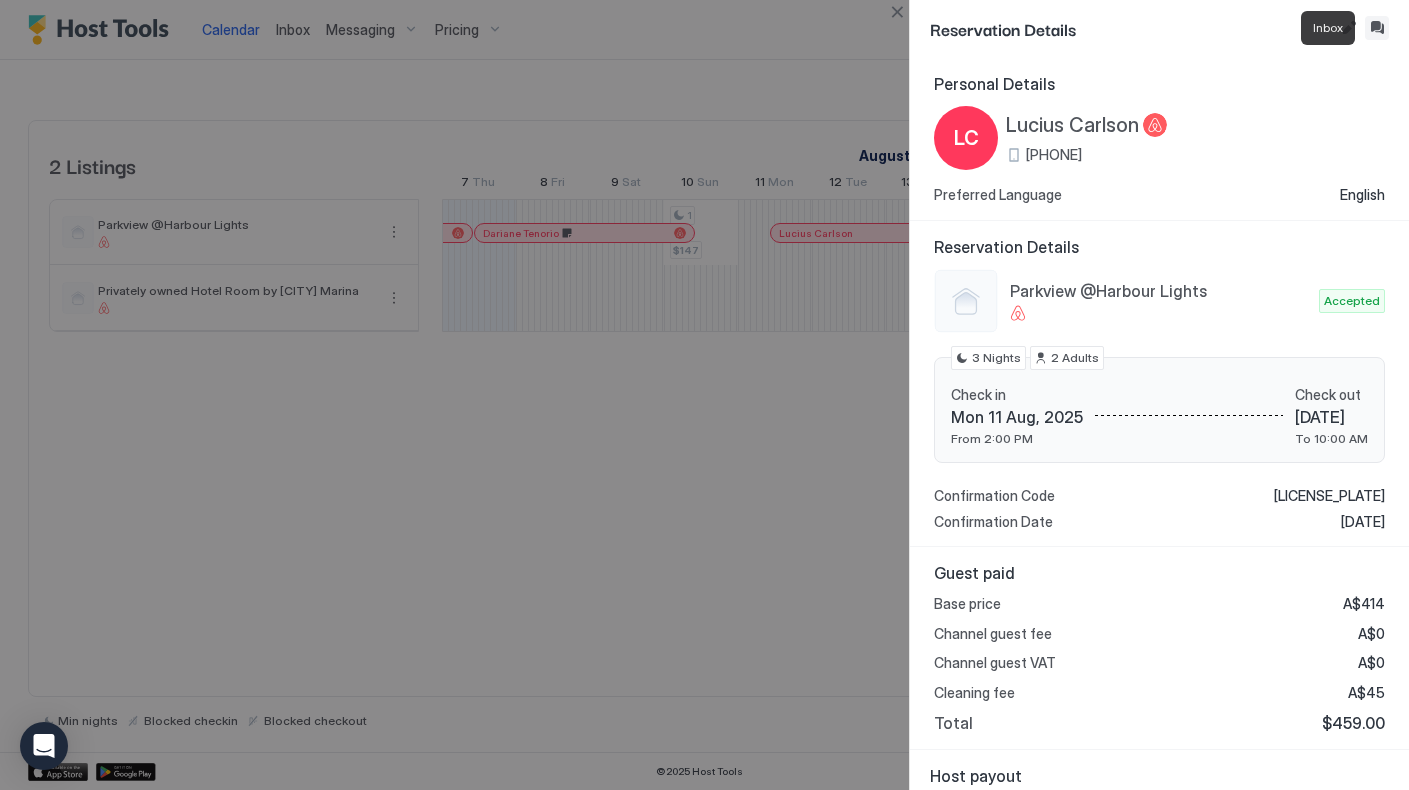 click at bounding box center (1377, 28) 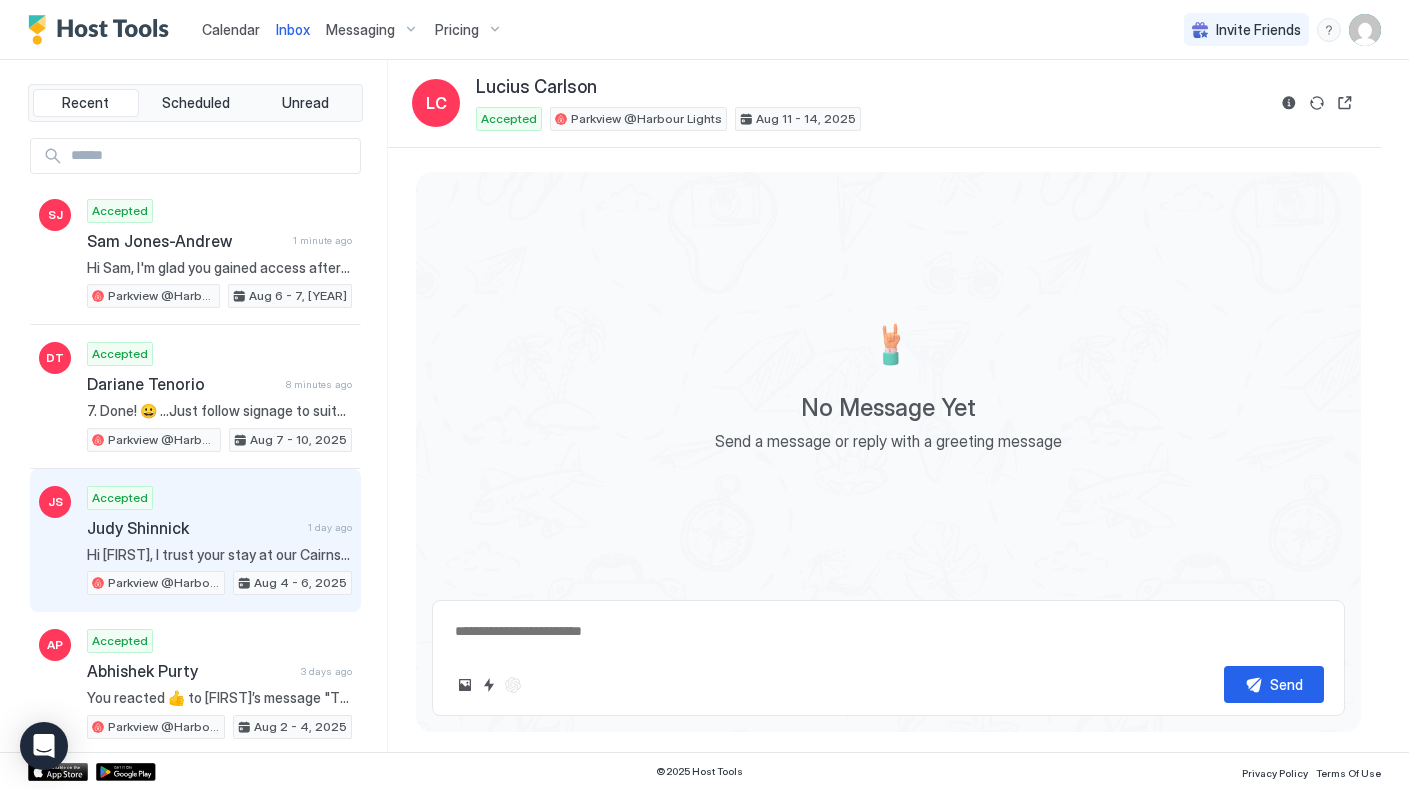 click on "Hi [FIRST],
I trust your stay at our Cairns apartment was enjoyable and met your need.
Please take a moment to let us know privately if there were any issues, in terms of where things could be improved, cleaning issues, maintenance issues, general feedback, etc. We are new to Airbnb and this will greatly assist us to ensure our offering meets the expectations and standards Guests desire.
Thanks for being great guests, I've now left you are fab '5 star' review!
Again, thank you for choosing us for your Cairns stay, and we wish you a happy and safe onward journey.
Best wishes,
[FIRST]" at bounding box center (219, 555) 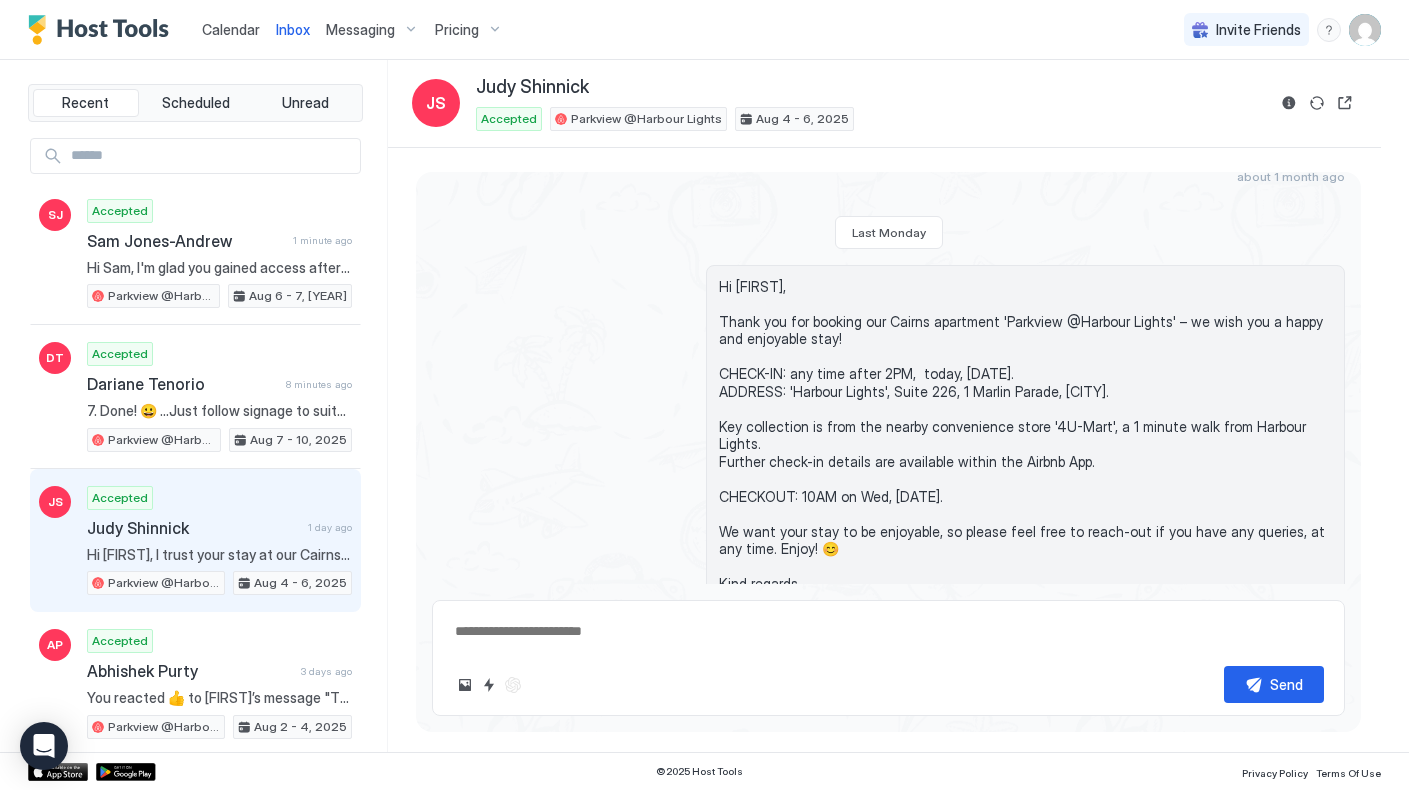 scroll, scrollTop: 973, scrollLeft: 0, axis: vertical 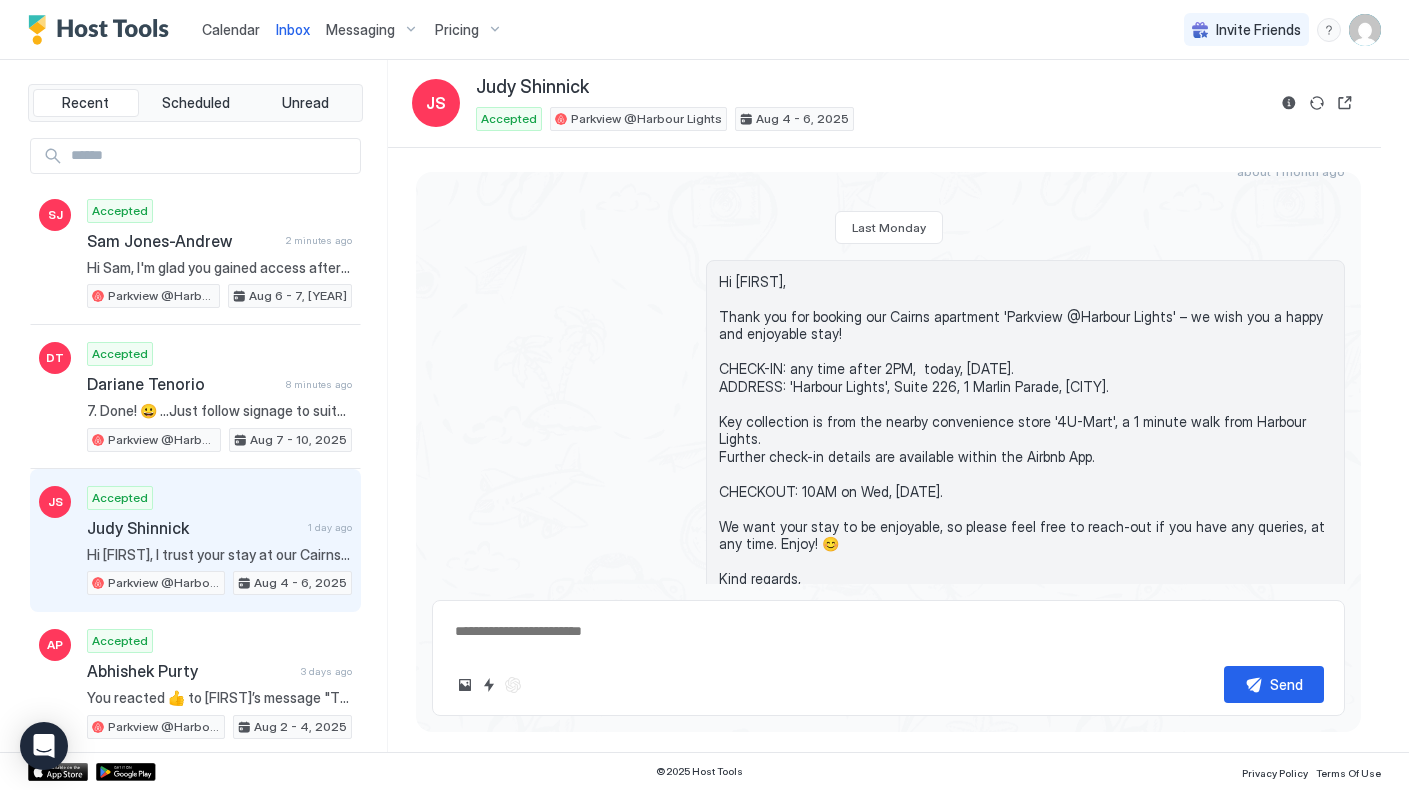 drag, startPoint x: 776, startPoint y: 565, endPoint x: 718, endPoint y: 261, distance: 309.48343 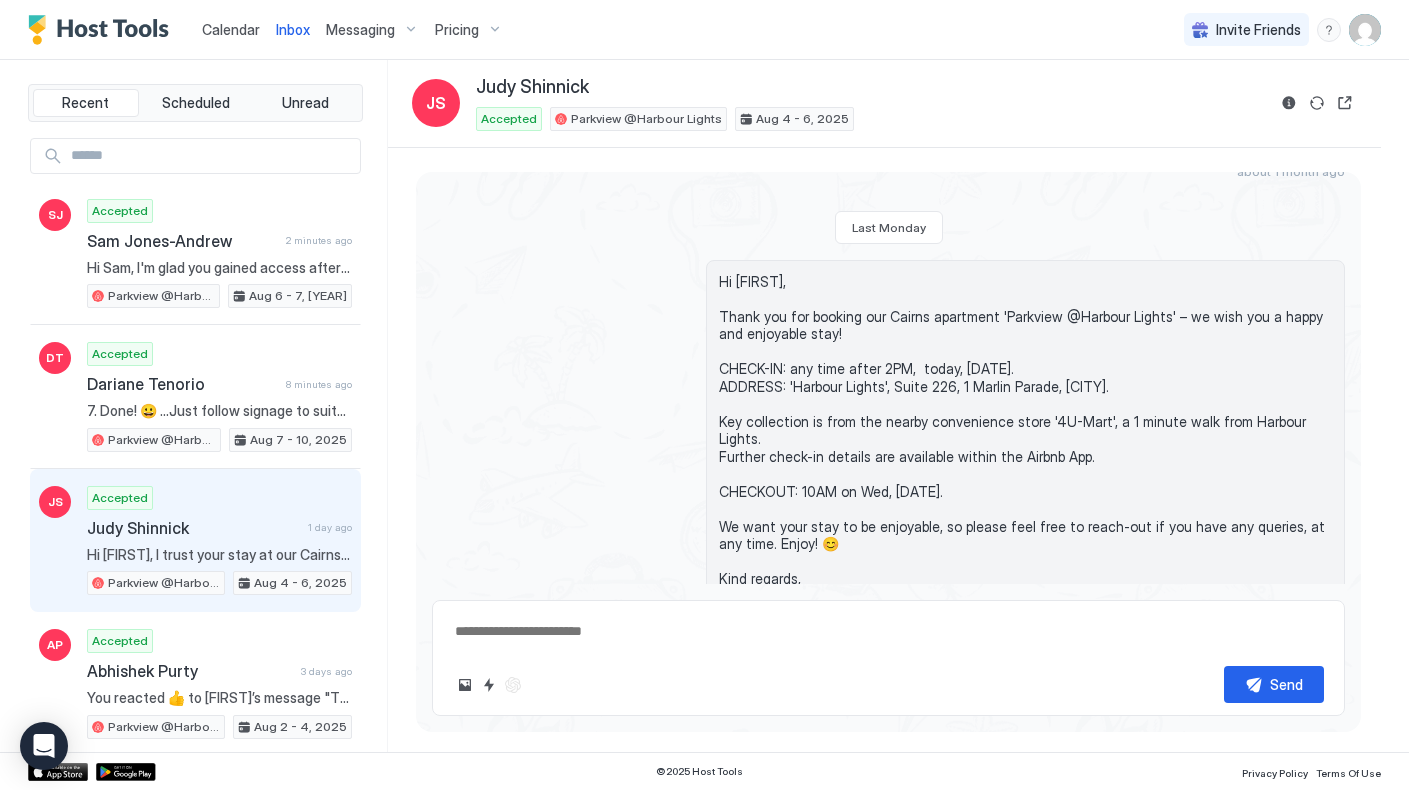 click on "Hi [FIRST],
Thank you for booking our Cairns apartment 'Parkview @Harbour Lights' – we wish you a happy and enjoyable stay!
CHECK-IN: any time after 2PM,  today, [DATE].
ADDRESS: 'Harbour Lights', Suite 226, 1 Marlin Parade, [CITY].
Key collection is from the nearby convenience store '4U-Mart', a 1 minute walk from Harbour Lights.
Further check-in details are available within the Airbnb App.
CHECKOUT: 10AM on Wed, [DATE].
We want your stay to be enjoyable, so please feel free to reach-out if you have any queries, at any time. Enjoy! 😊
Kind regards,
[FIRST]" at bounding box center (1025, 439) 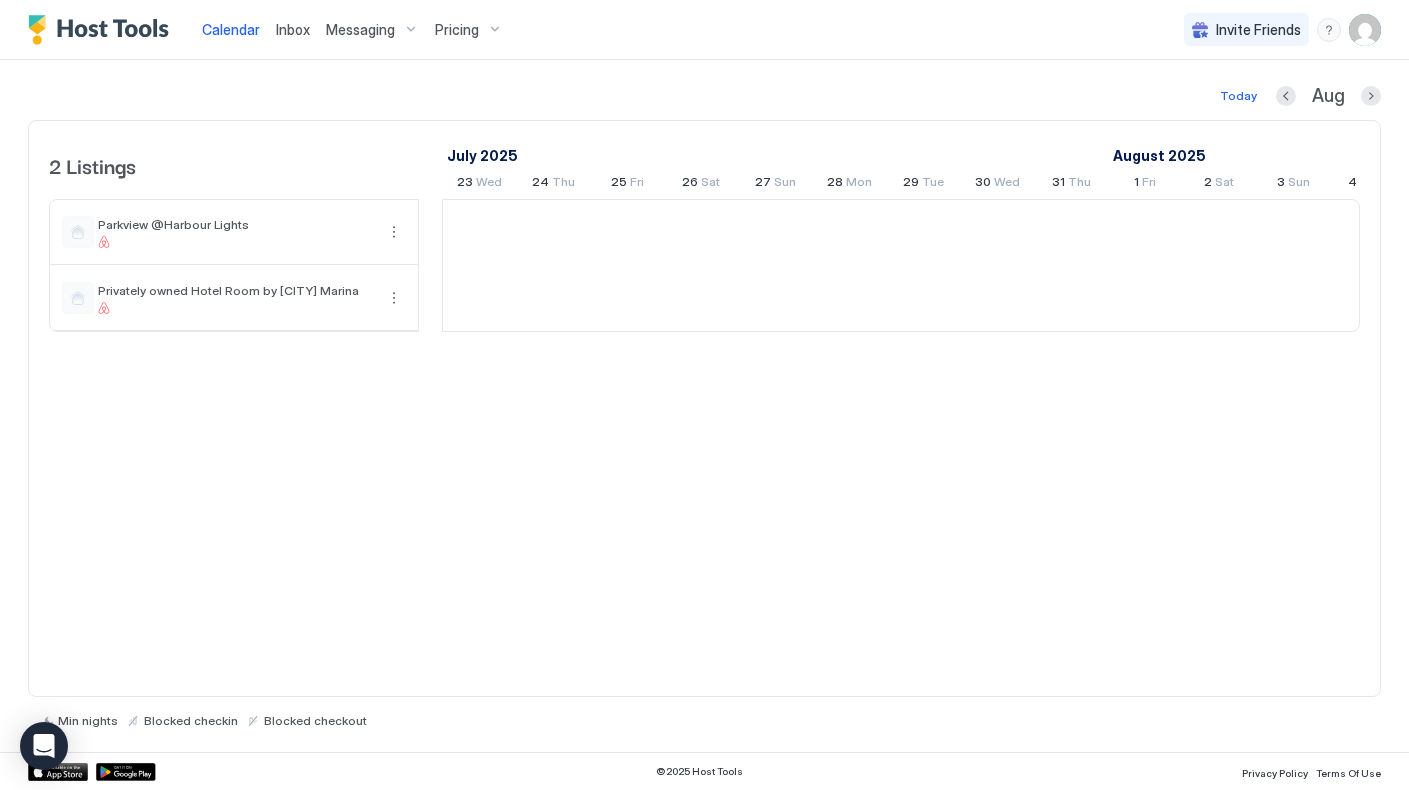 scroll, scrollTop: 0, scrollLeft: 1111, axis: horizontal 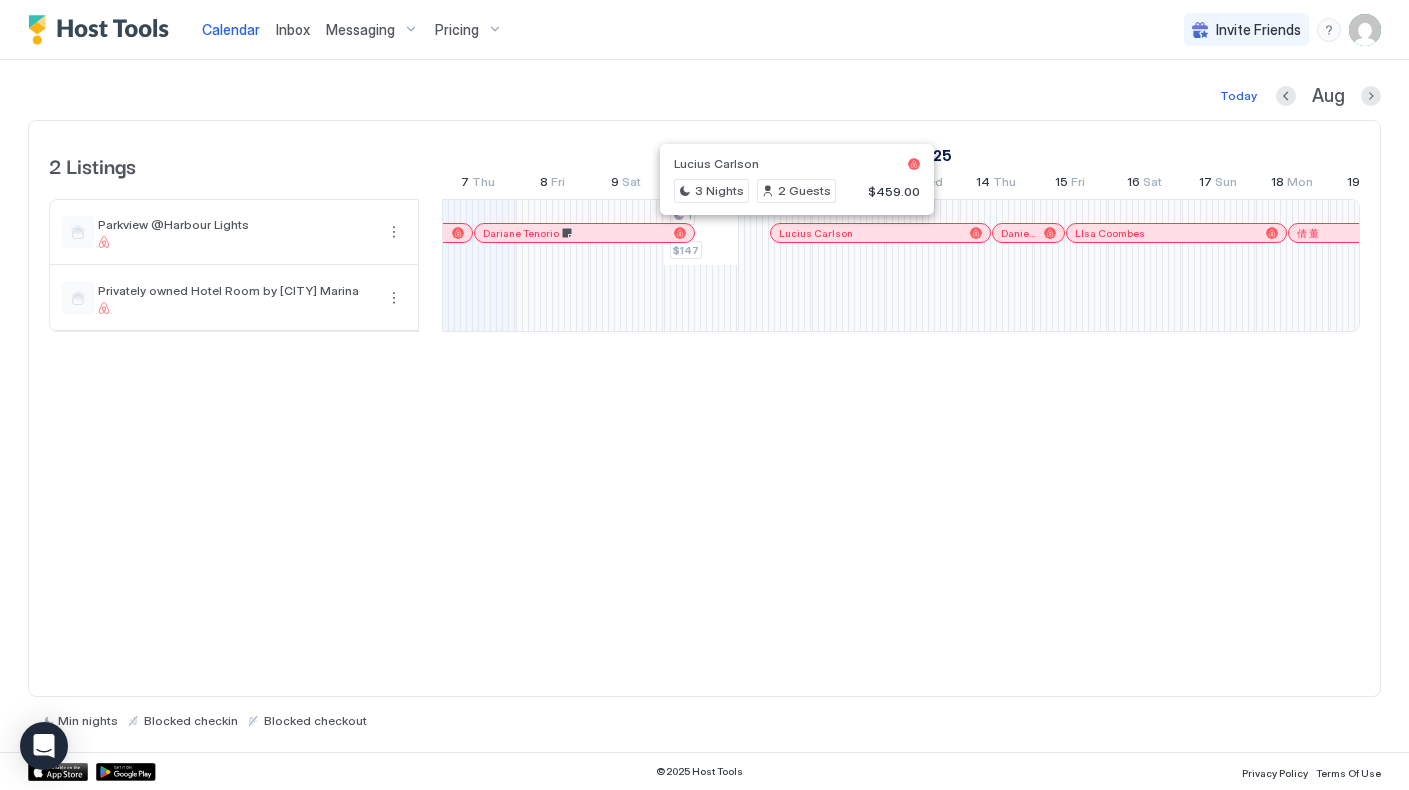 click at bounding box center [789, 233] 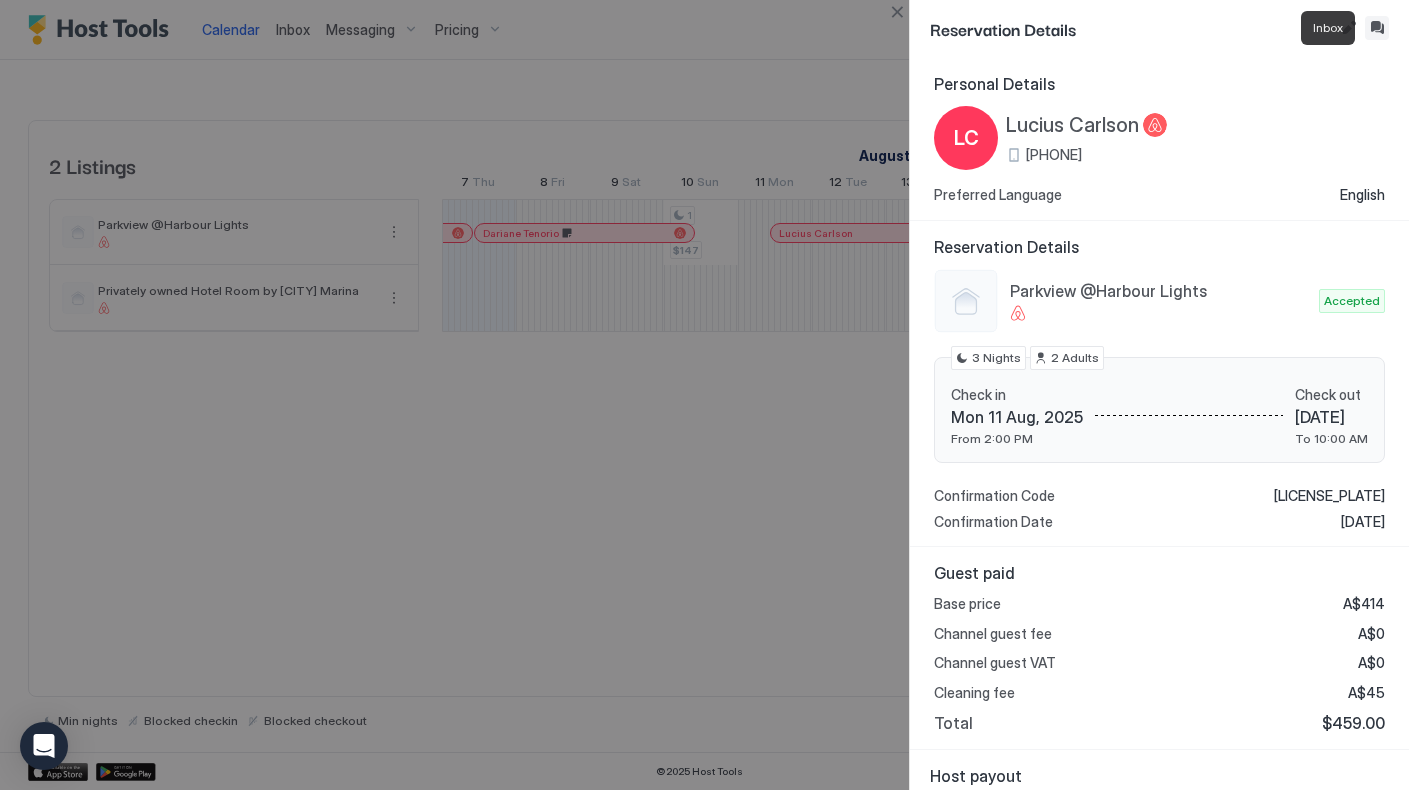 click at bounding box center (1377, 28) 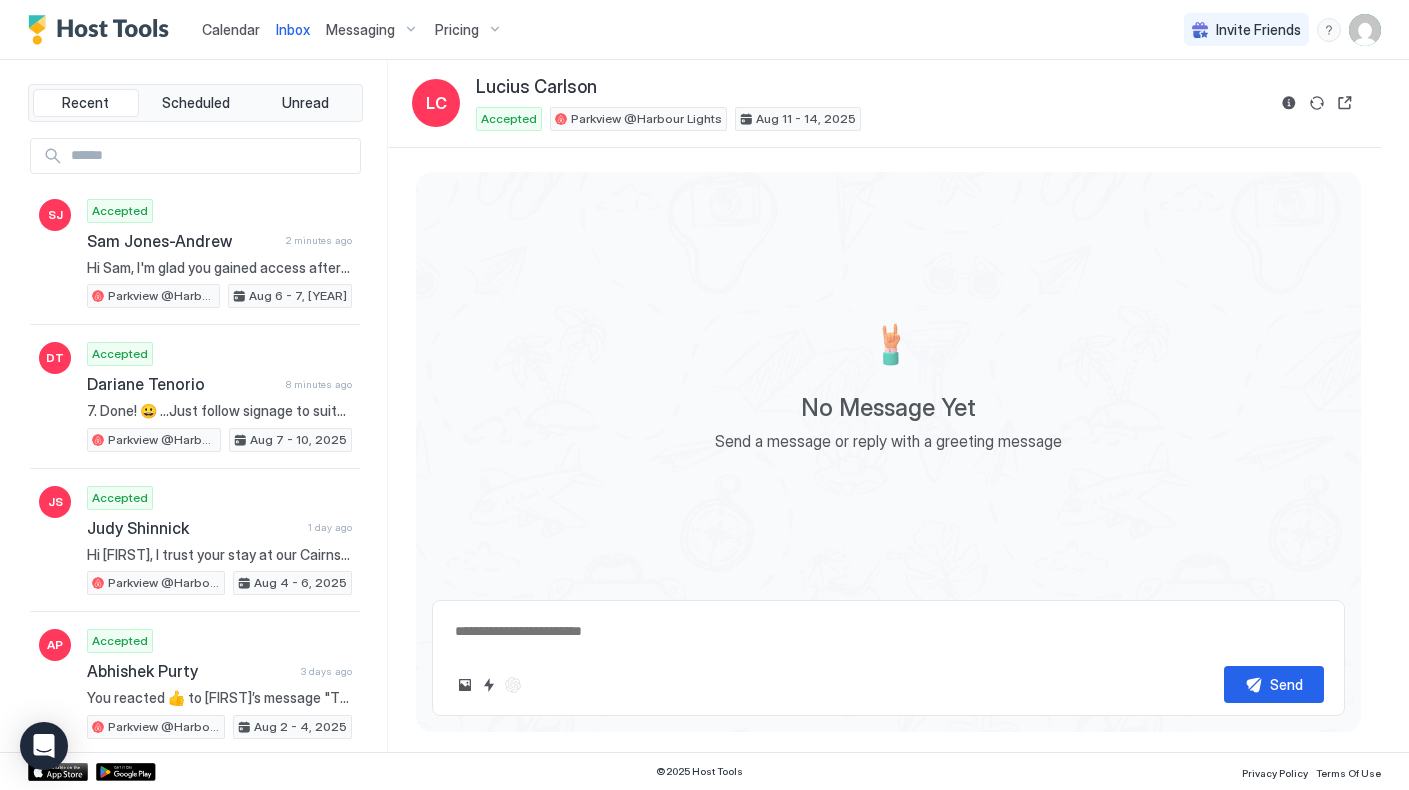 click at bounding box center [888, 631] 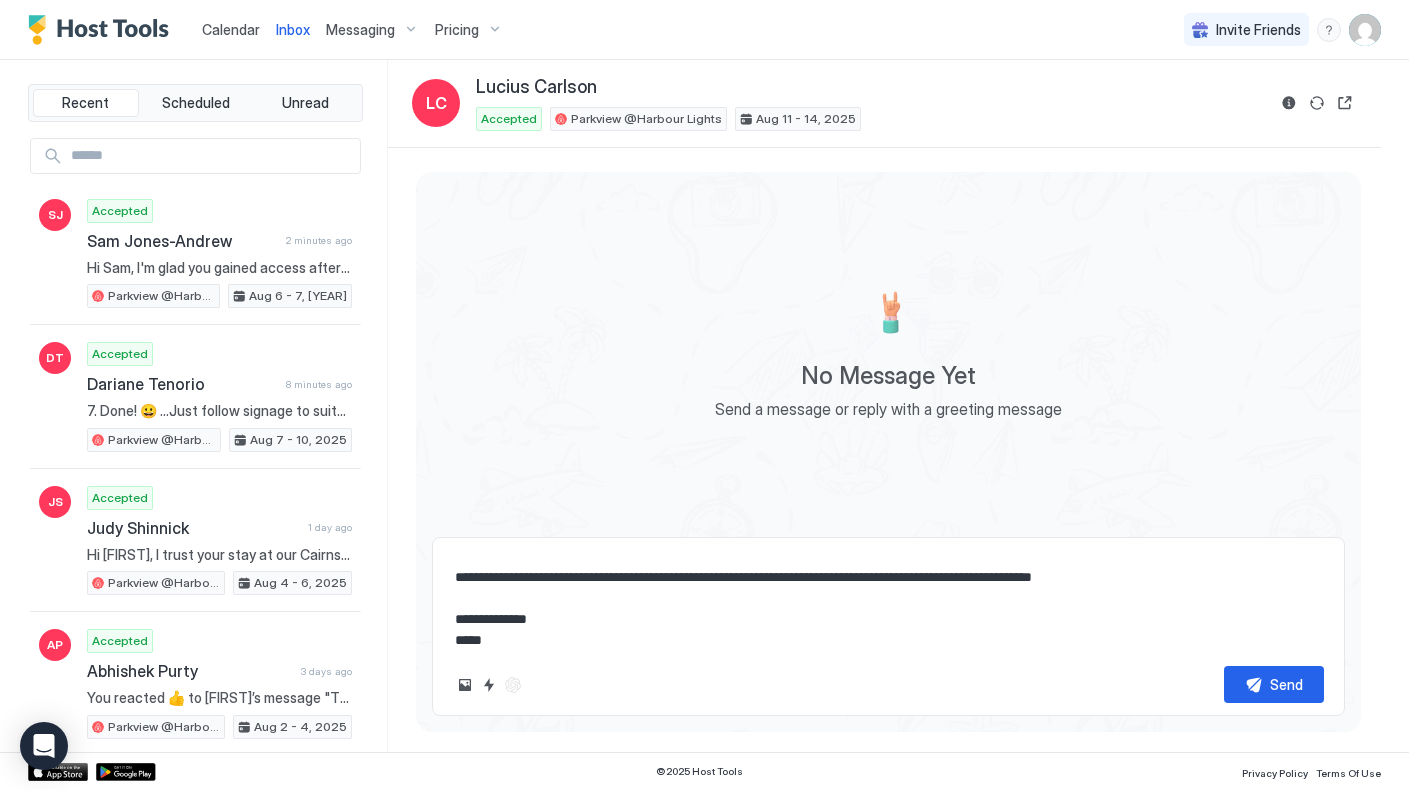 scroll, scrollTop: 0, scrollLeft: 0, axis: both 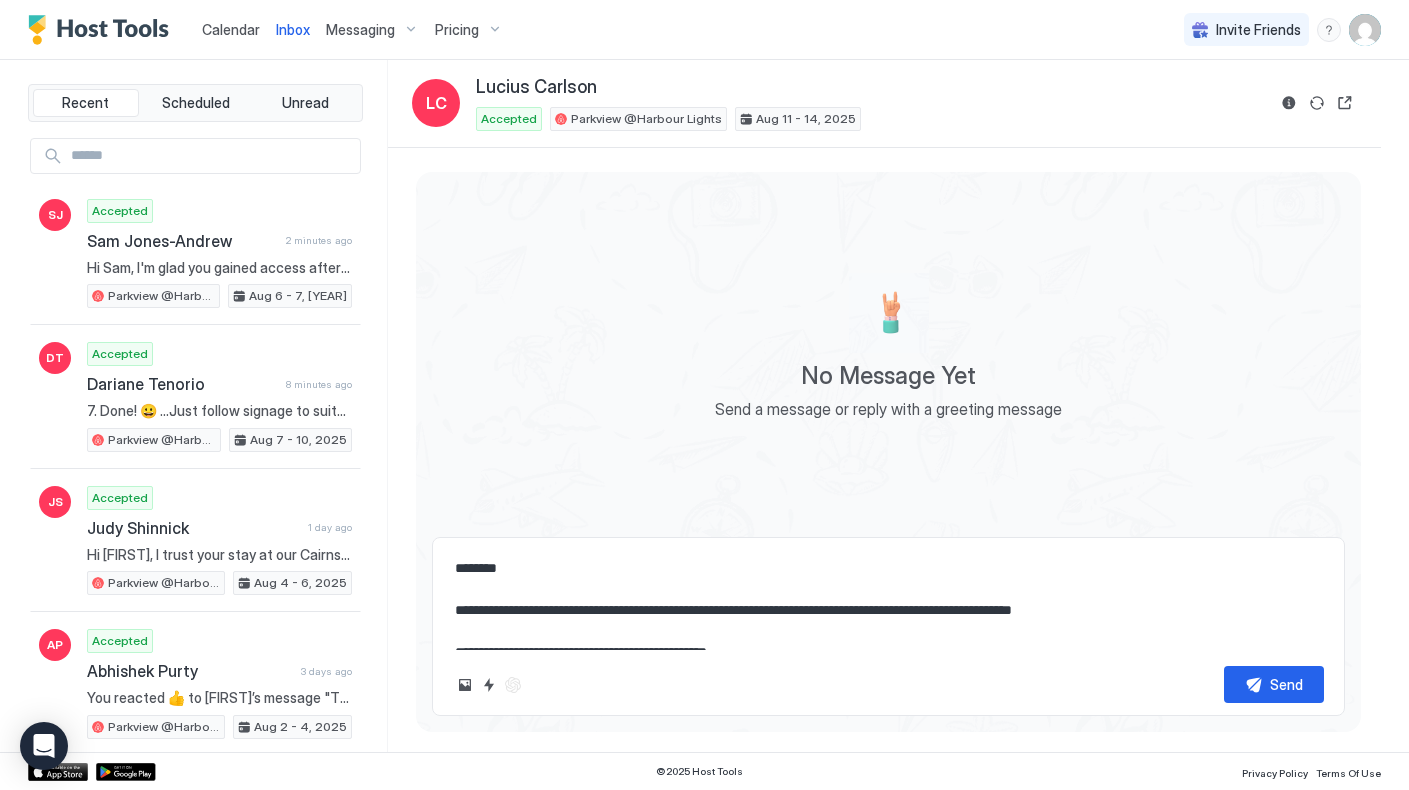 click on "Lucius Carlson" at bounding box center [536, 87] 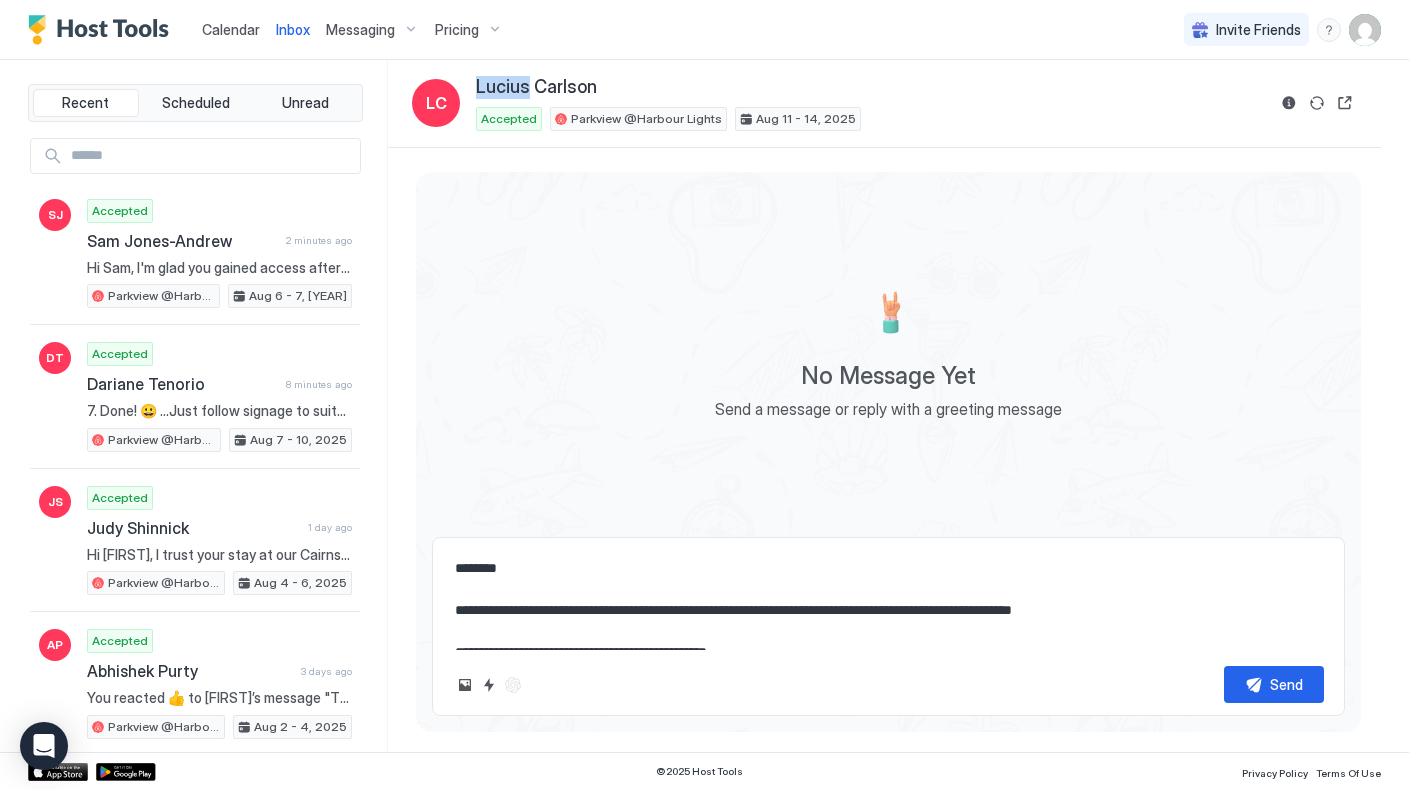 click on "Lucius Carlson" at bounding box center [536, 87] 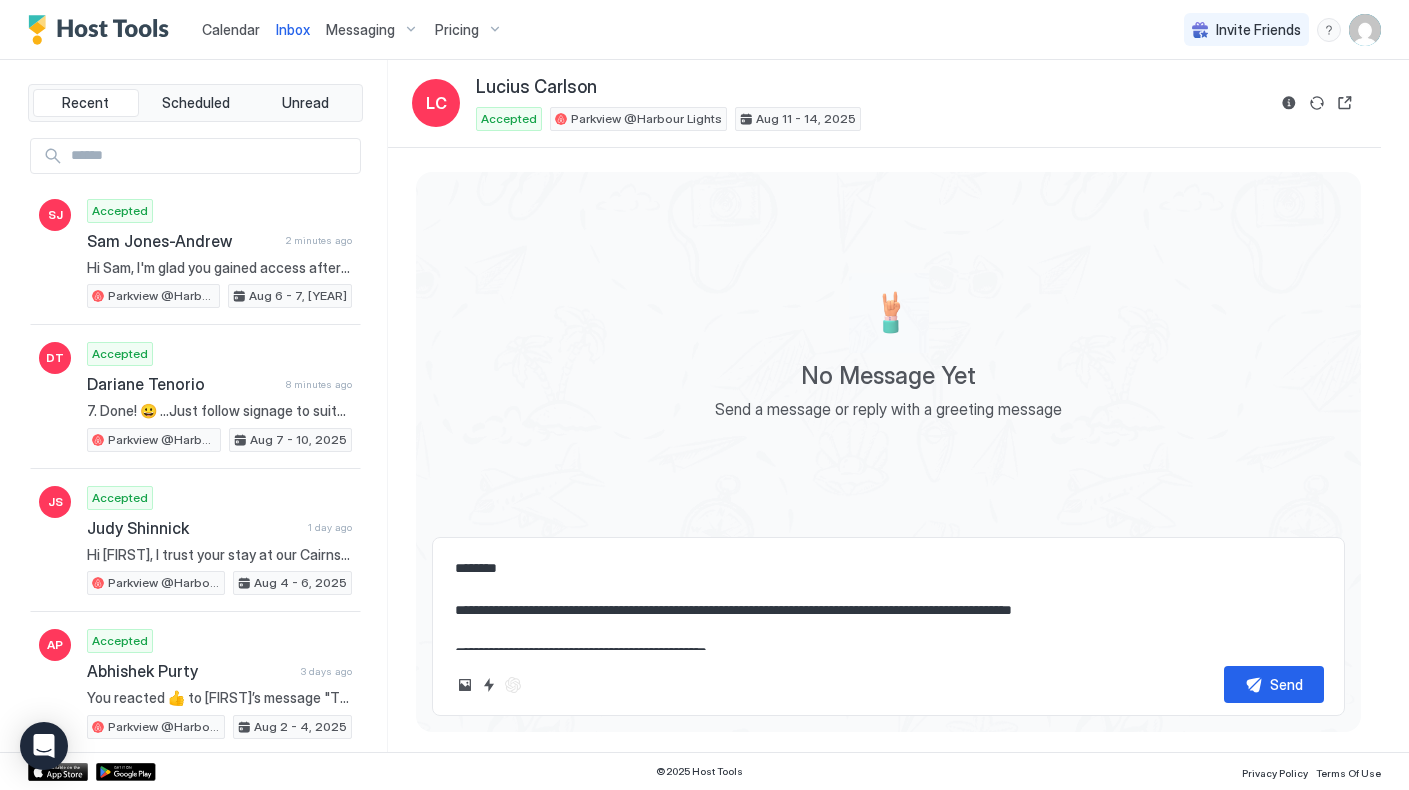 click on "**********" at bounding box center [888, 600] 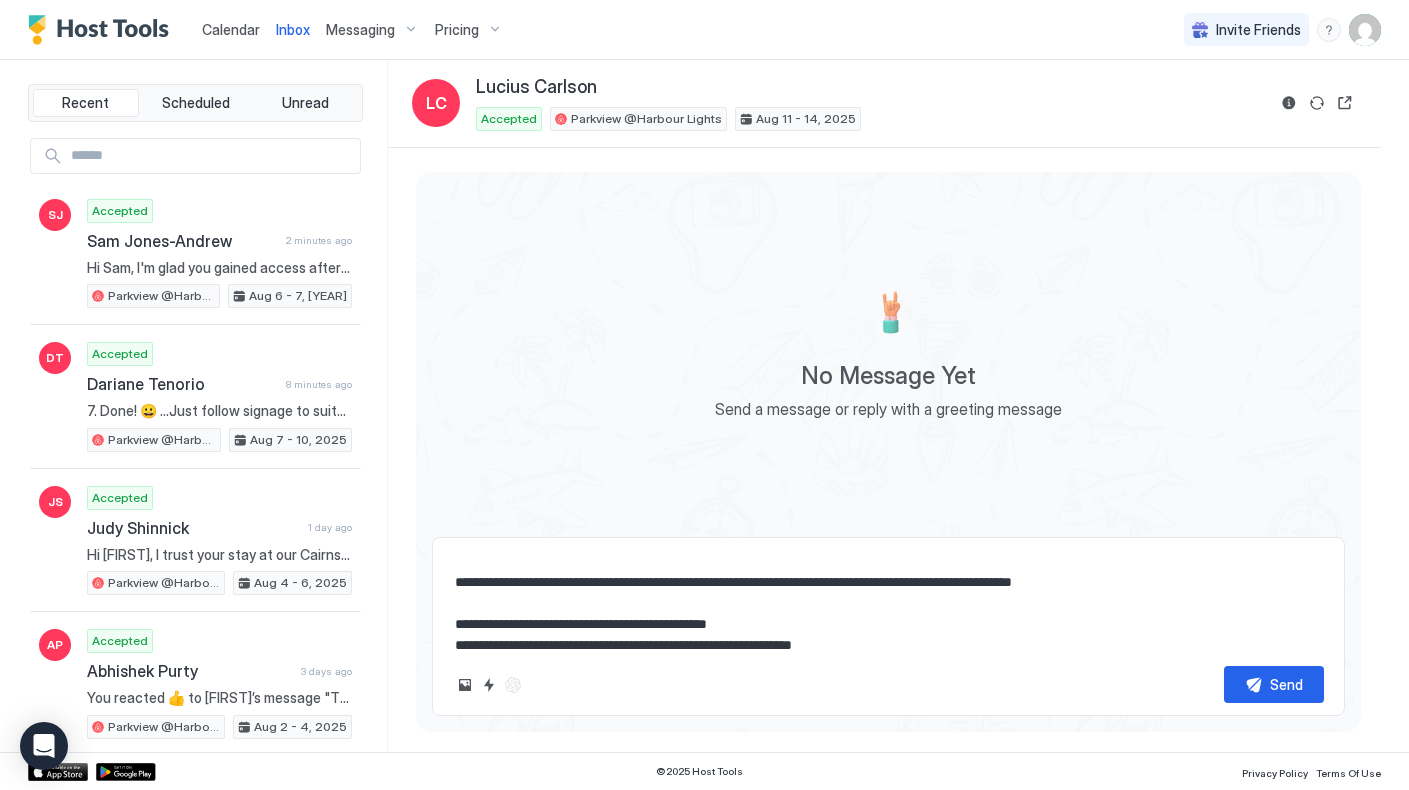 scroll, scrollTop: 38, scrollLeft: 0, axis: vertical 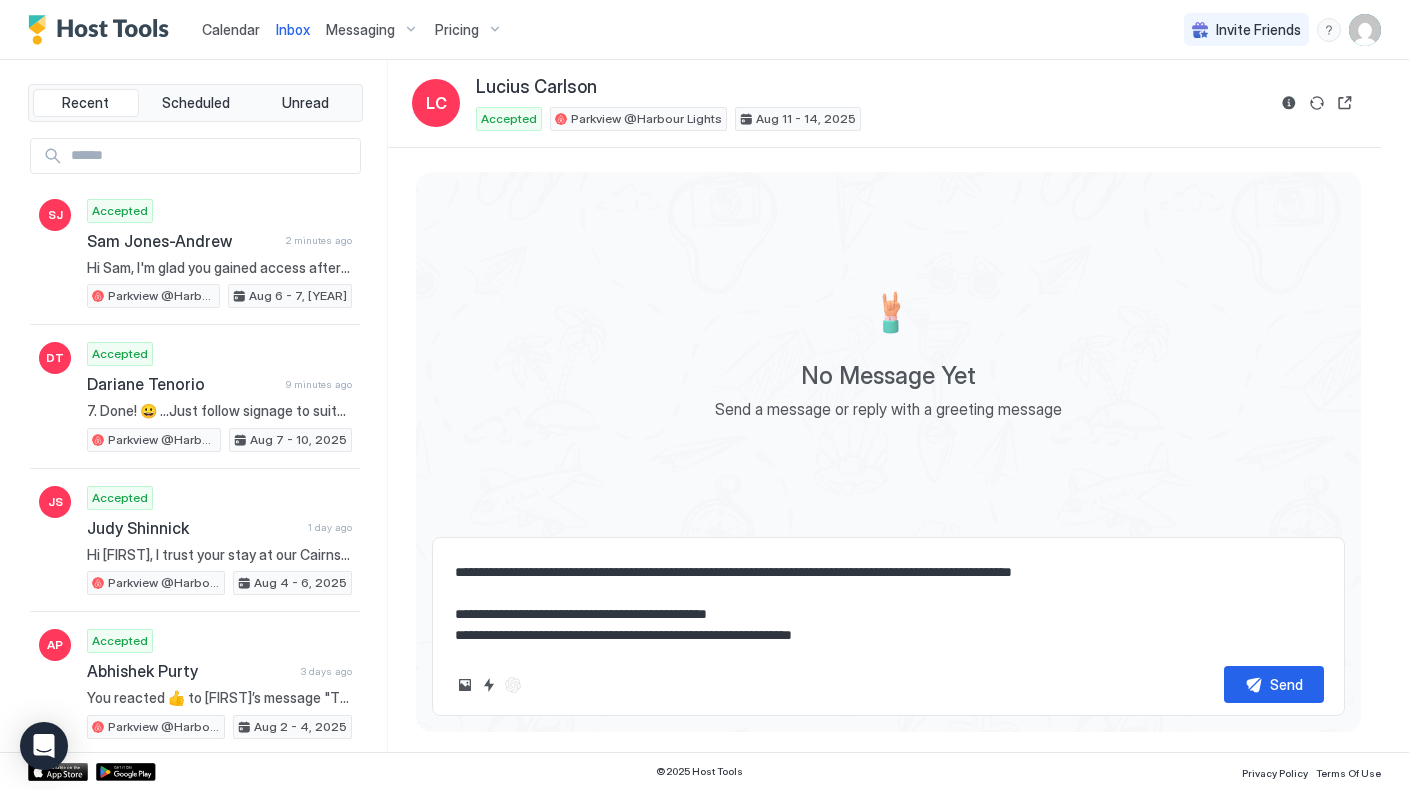 click on "**********" at bounding box center (888, 600) 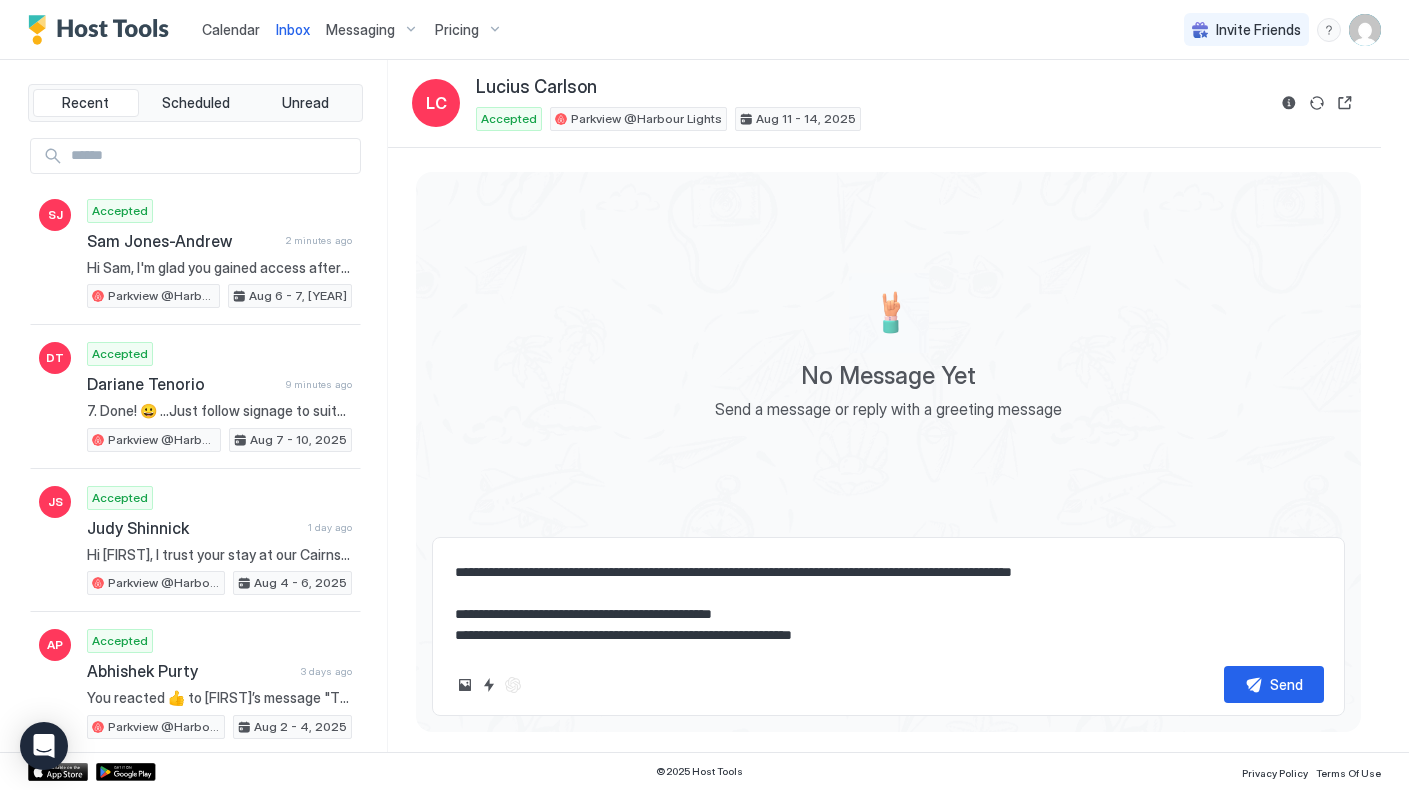 click on "**********" at bounding box center [888, 600] 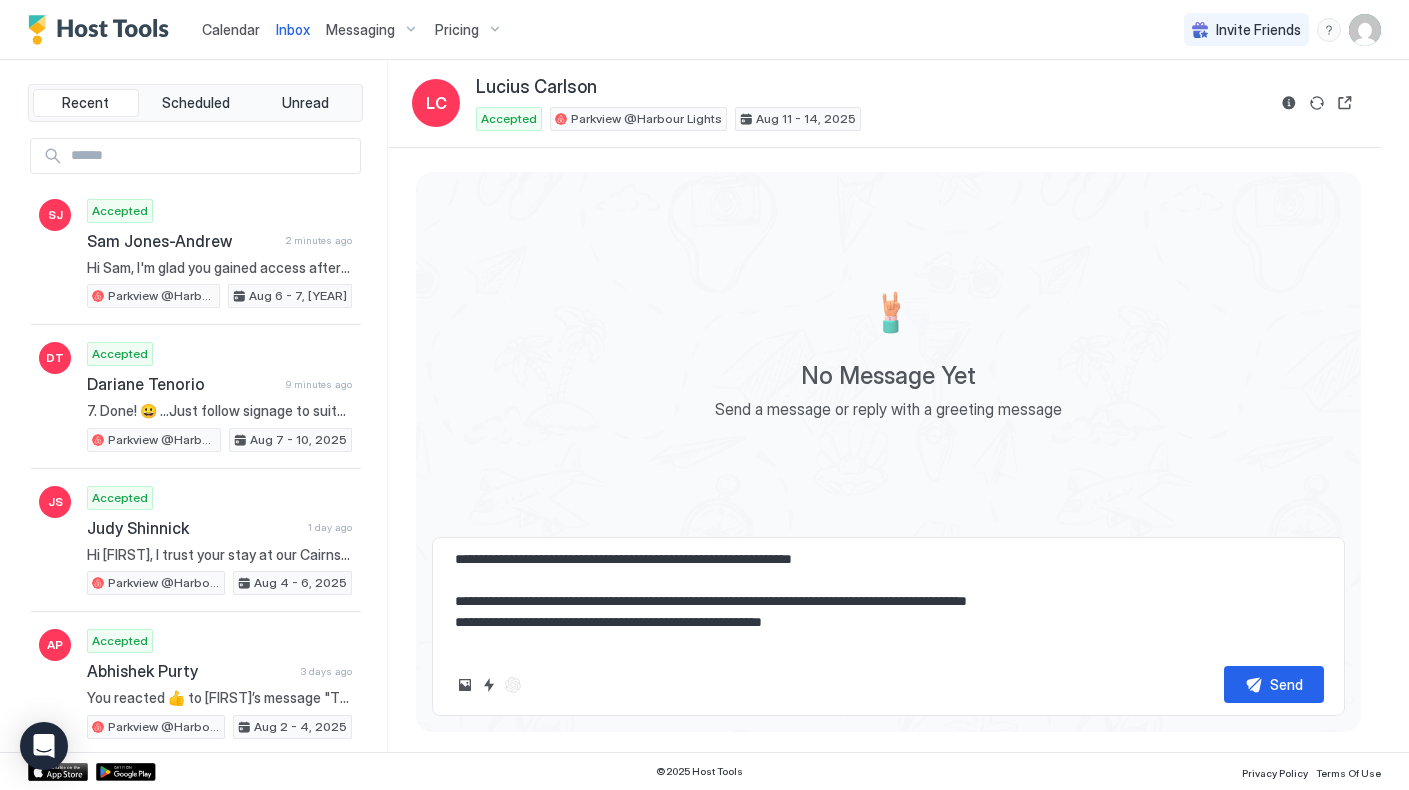 scroll, scrollTop: 115, scrollLeft: 0, axis: vertical 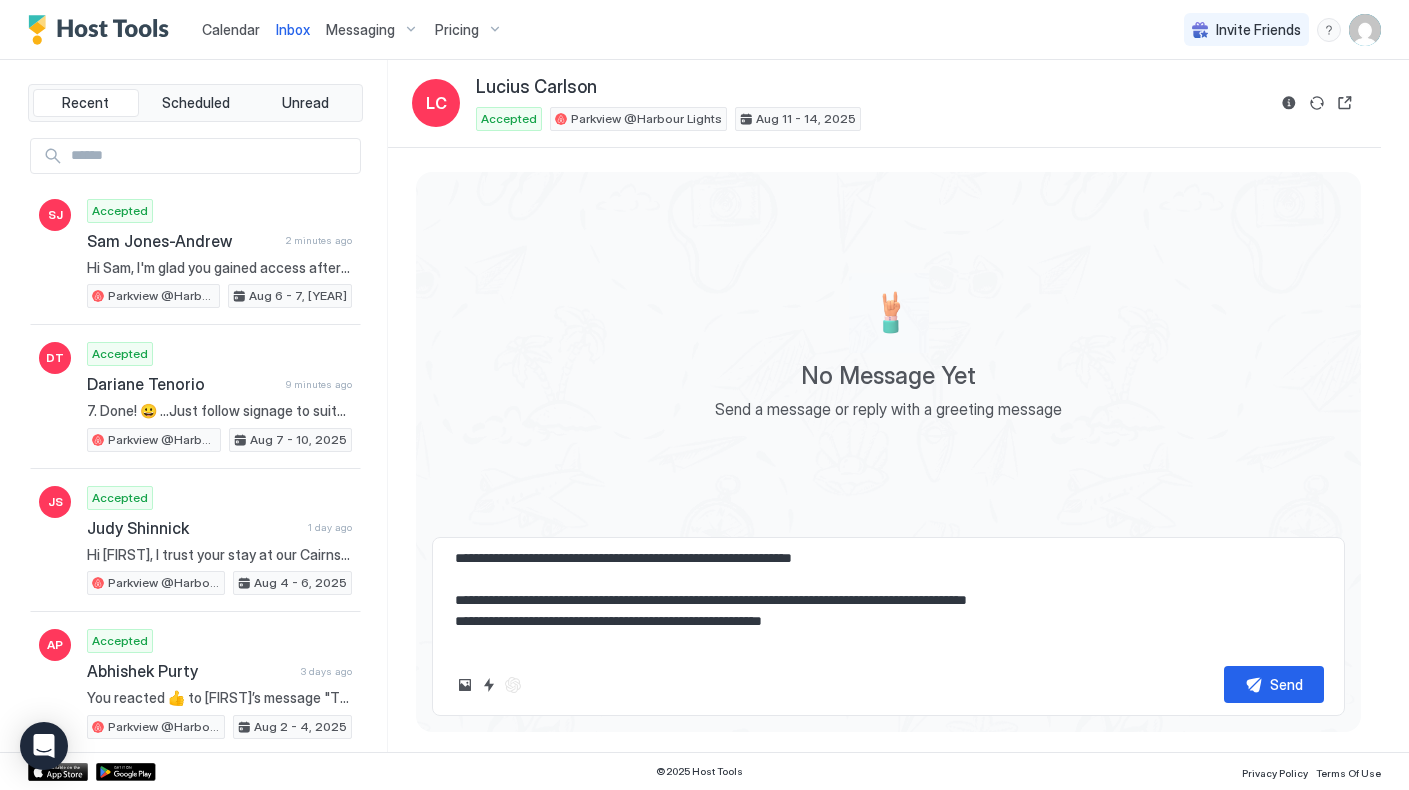 click on "**********" at bounding box center [888, 600] 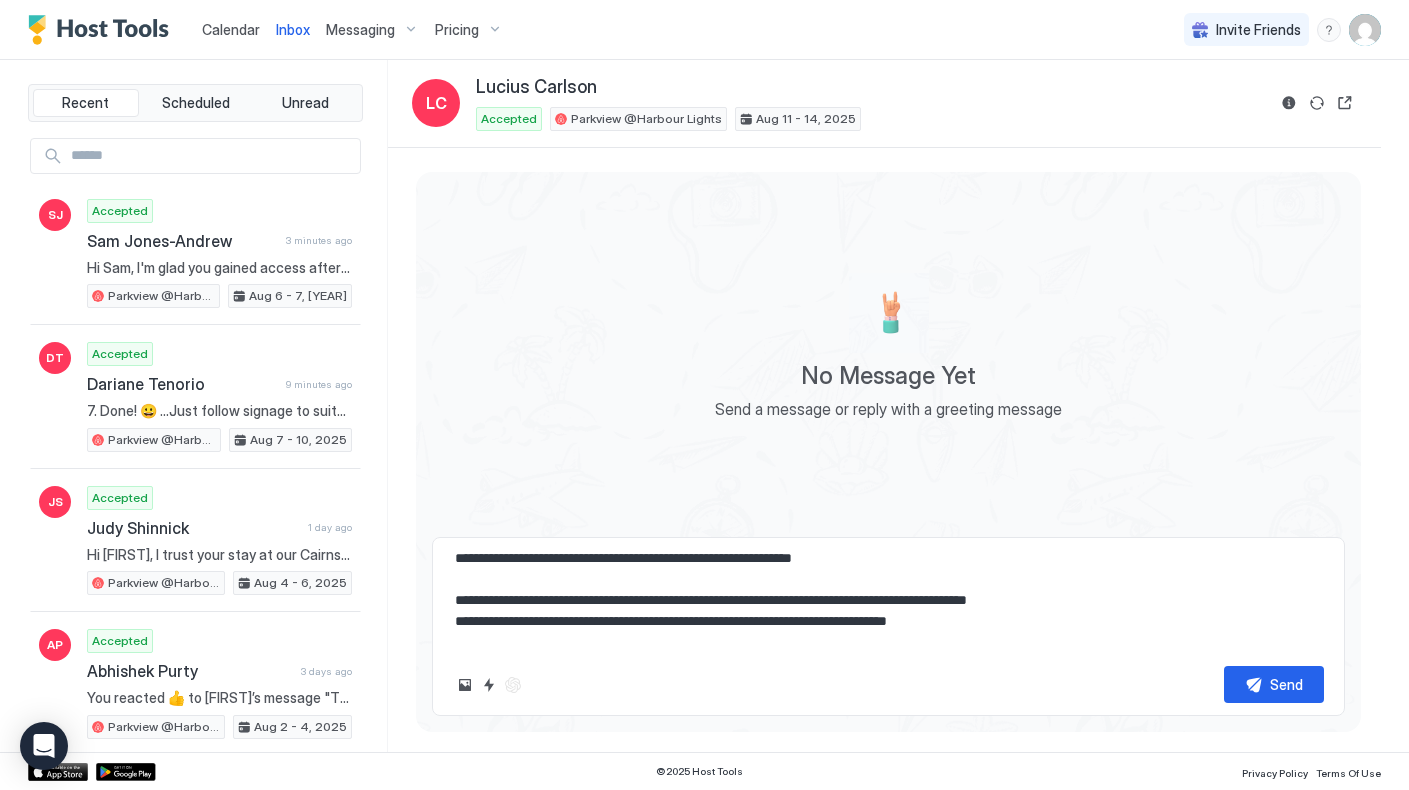 click on "**********" at bounding box center [888, 600] 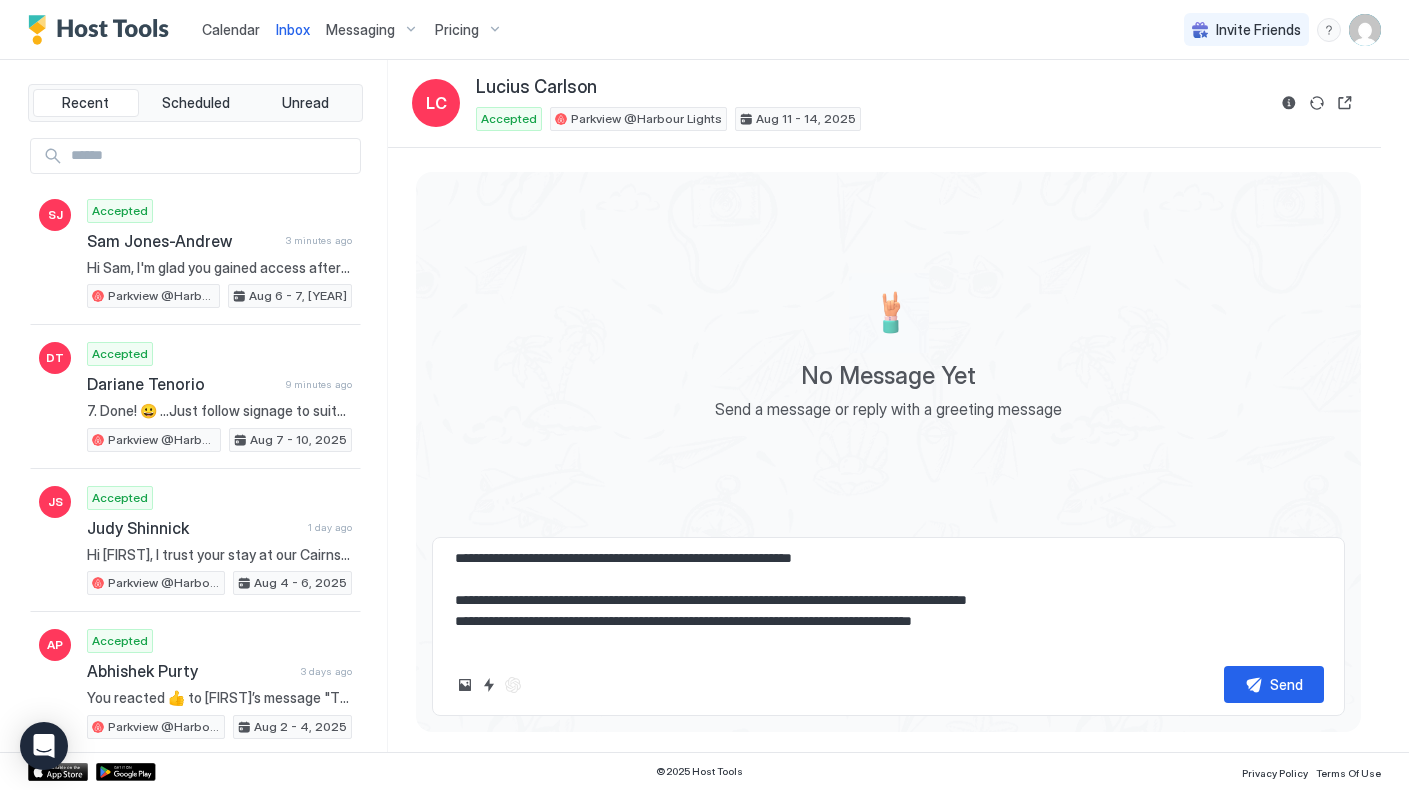 click on "**********" at bounding box center (888, 600) 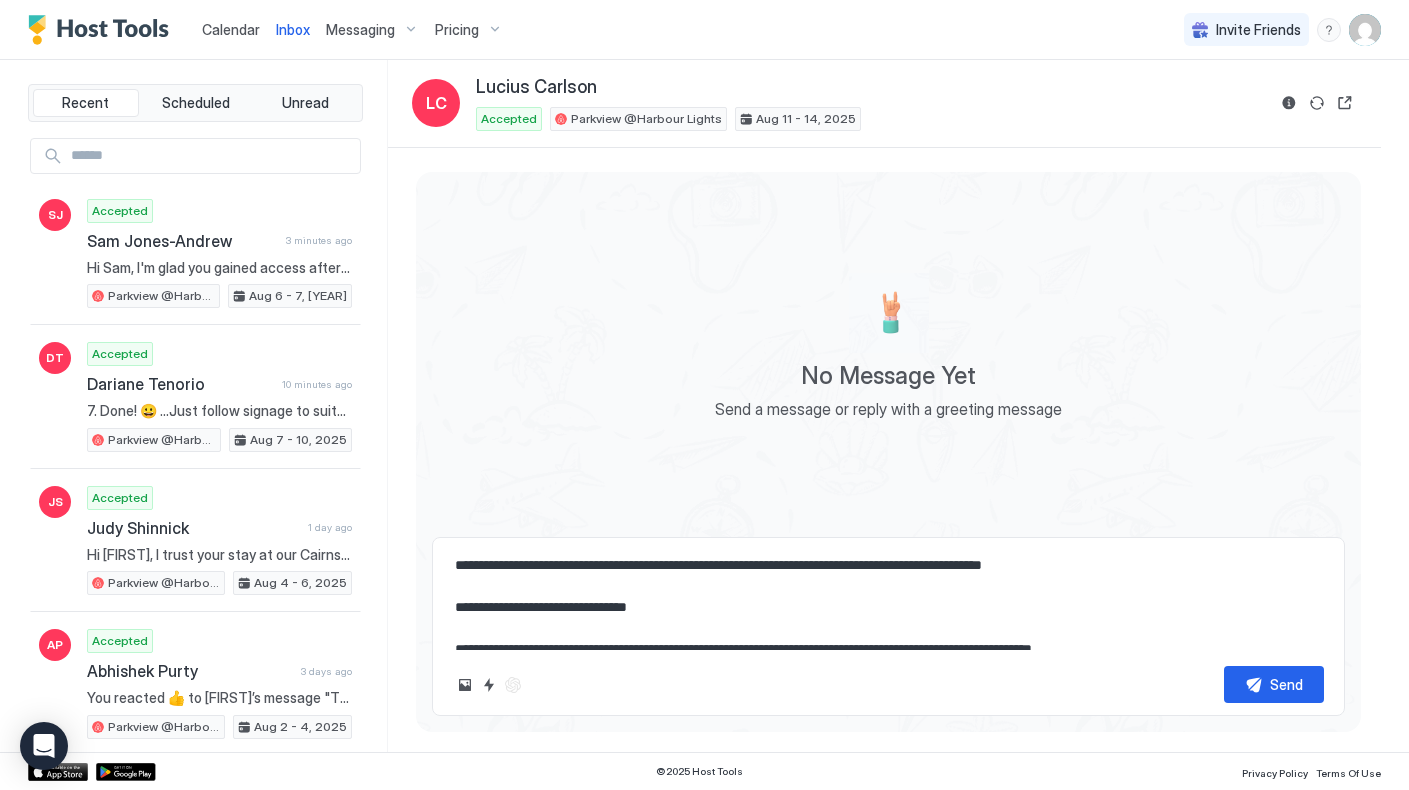scroll, scrollTop: 173, scrollLeft: 0, axis: vertical 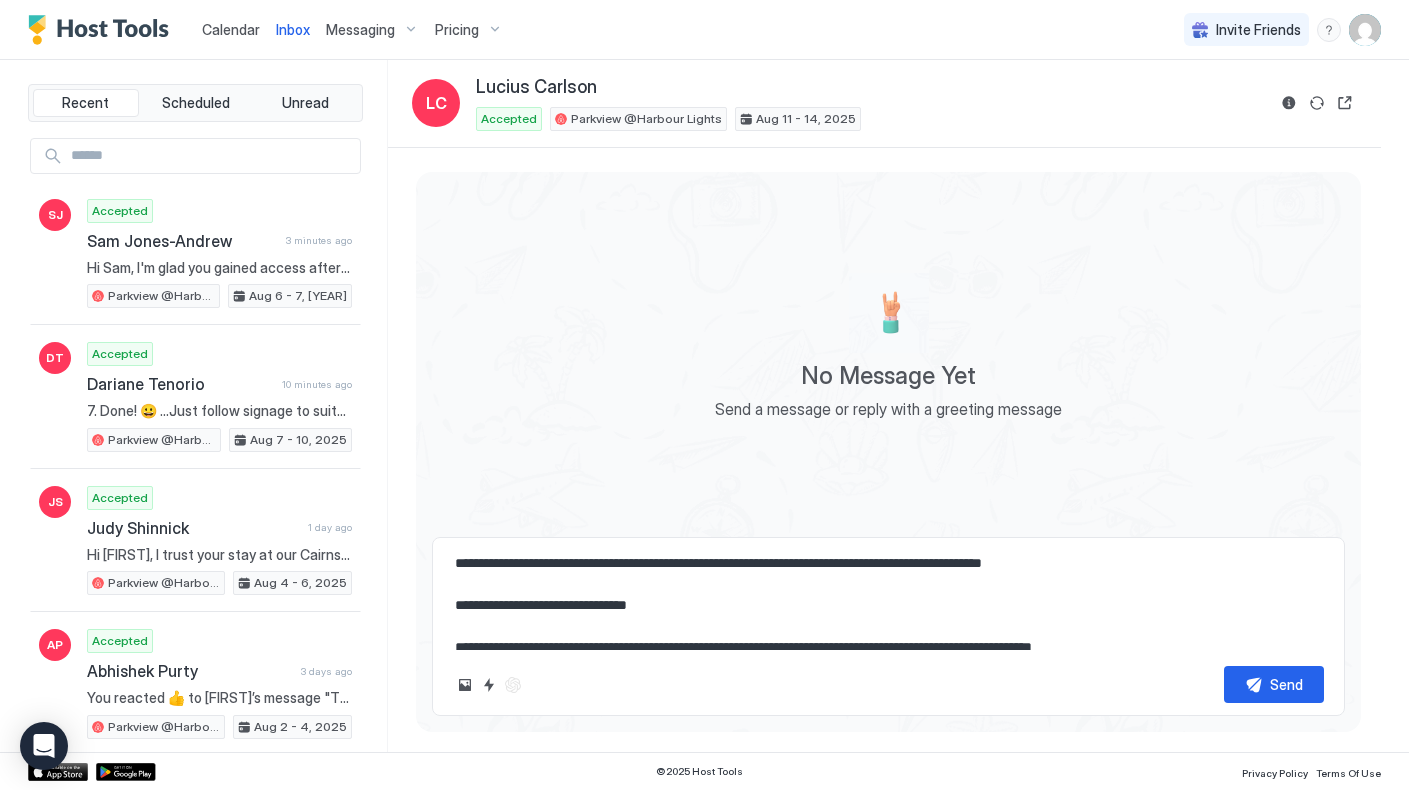 click on "**********" at bounding box center [888, 600] 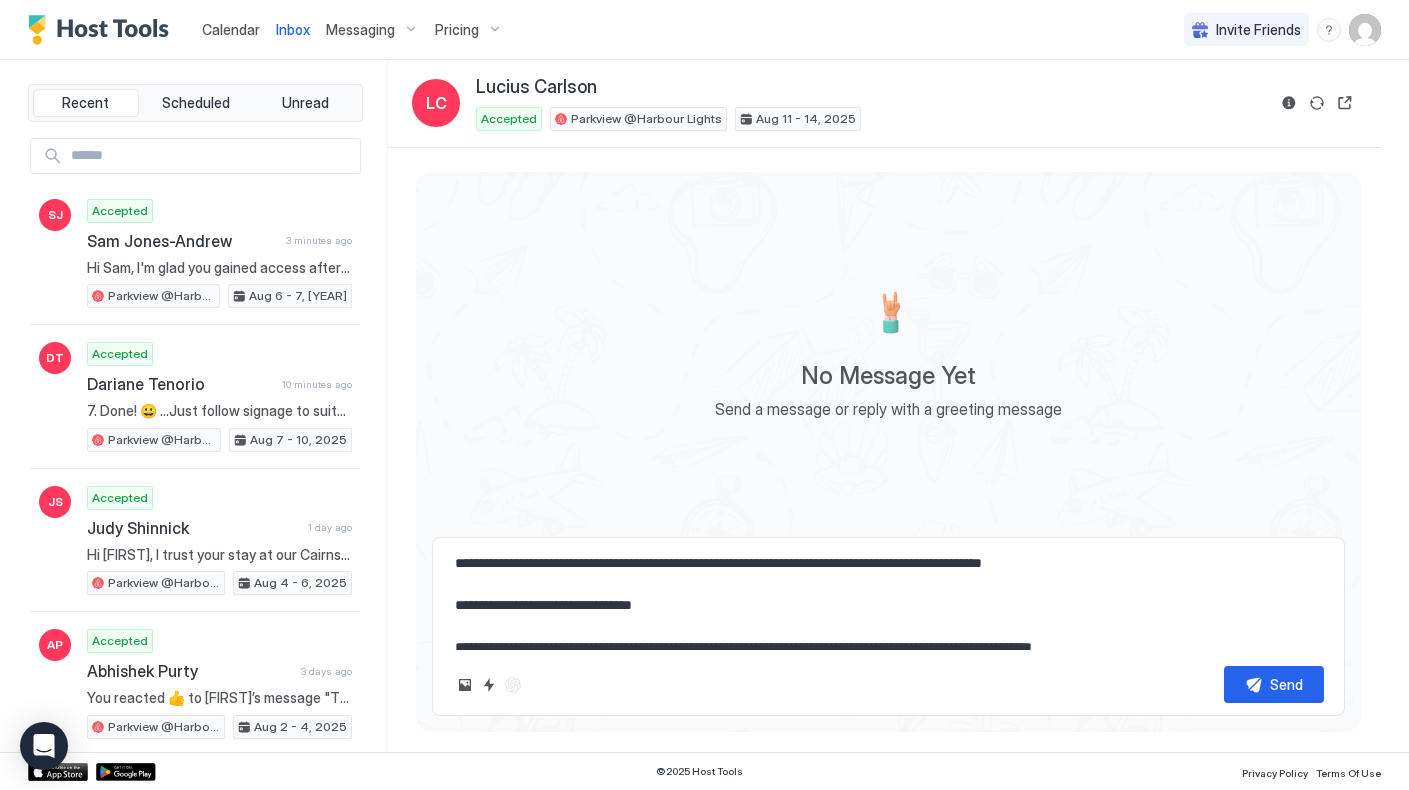 scroll, scrollTop: 181, scrollLeft: 0, axis: vertical 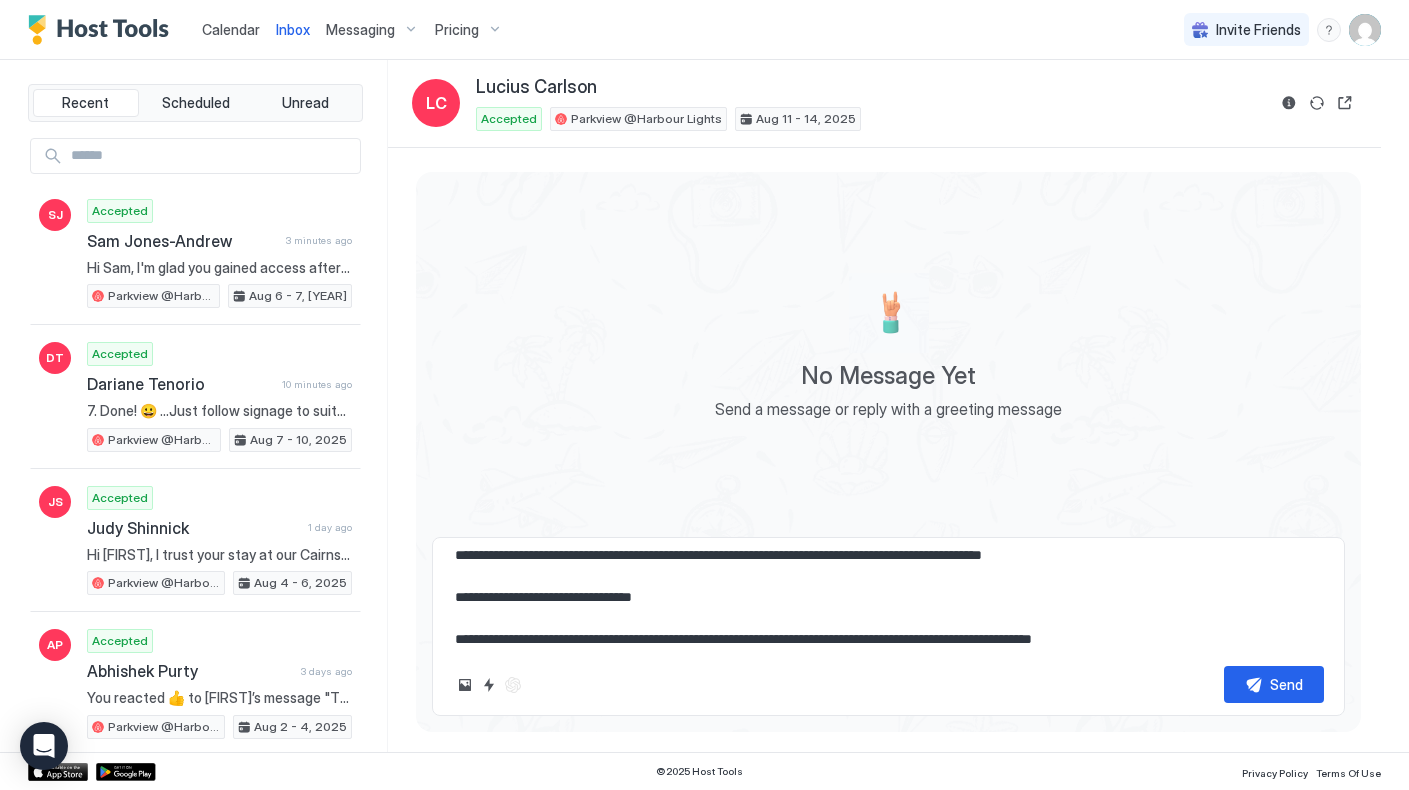 click on "**********" at bounding box center (888, 600) 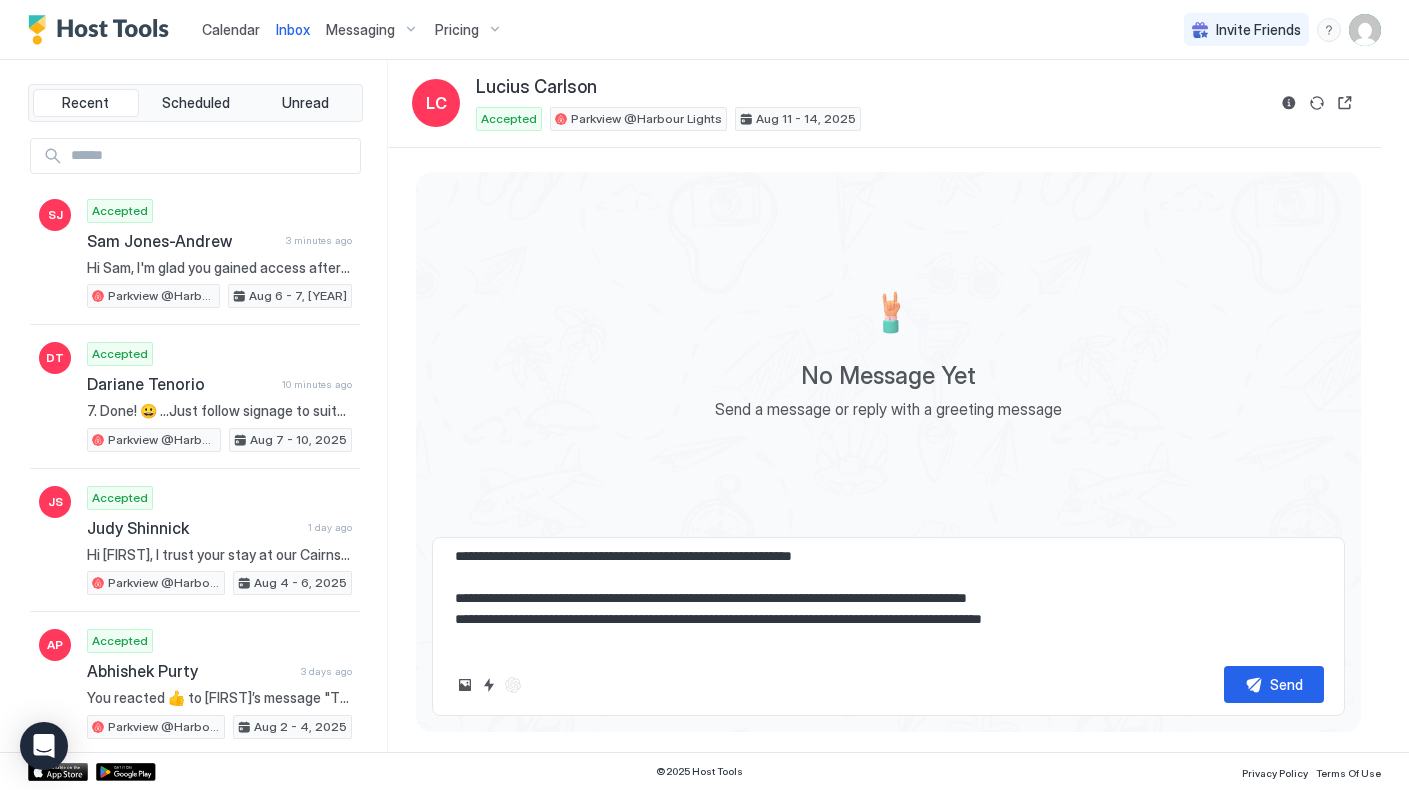 scroll, scrollTop: 87, scrollLeft: 0, axis: vertical 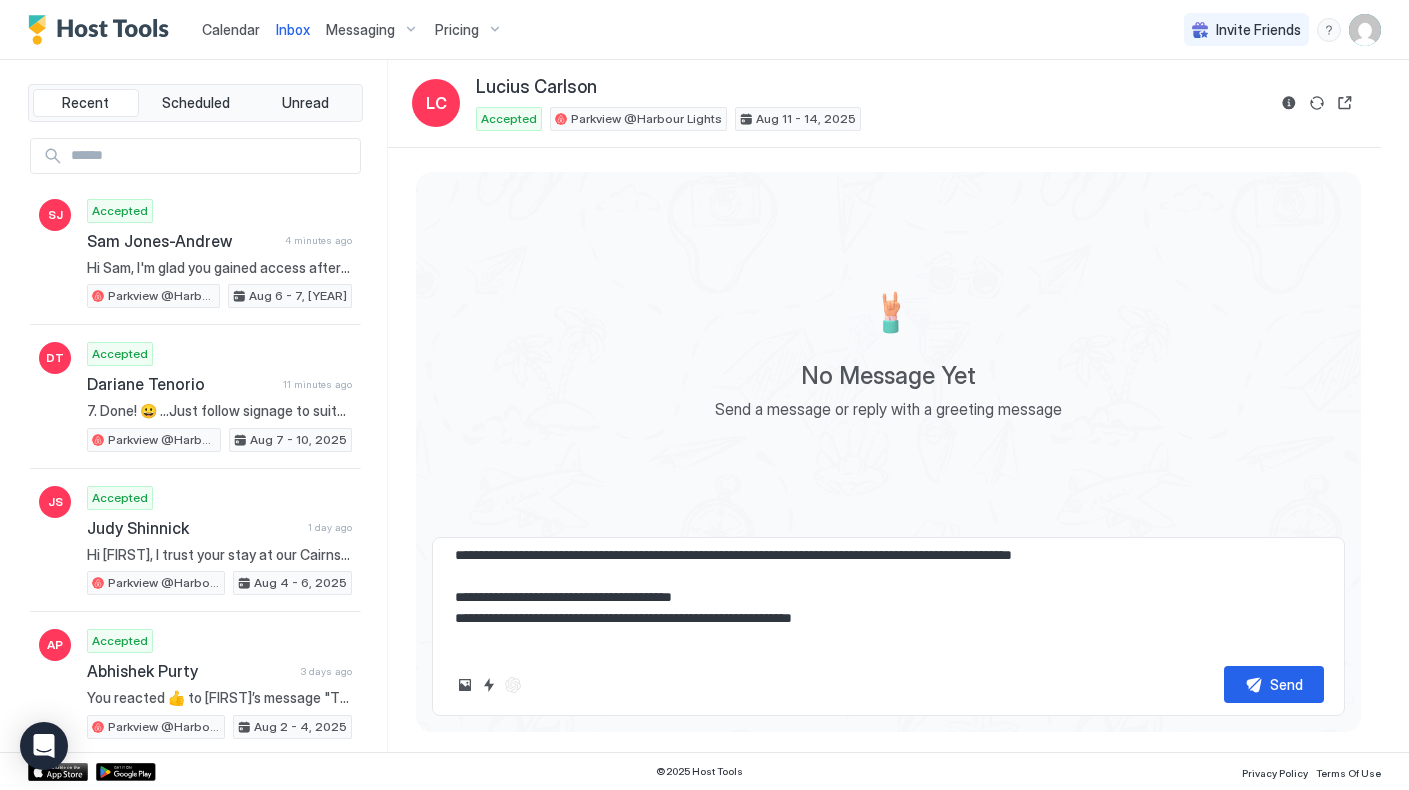 click on "**********" at bounding box center (888, 600) 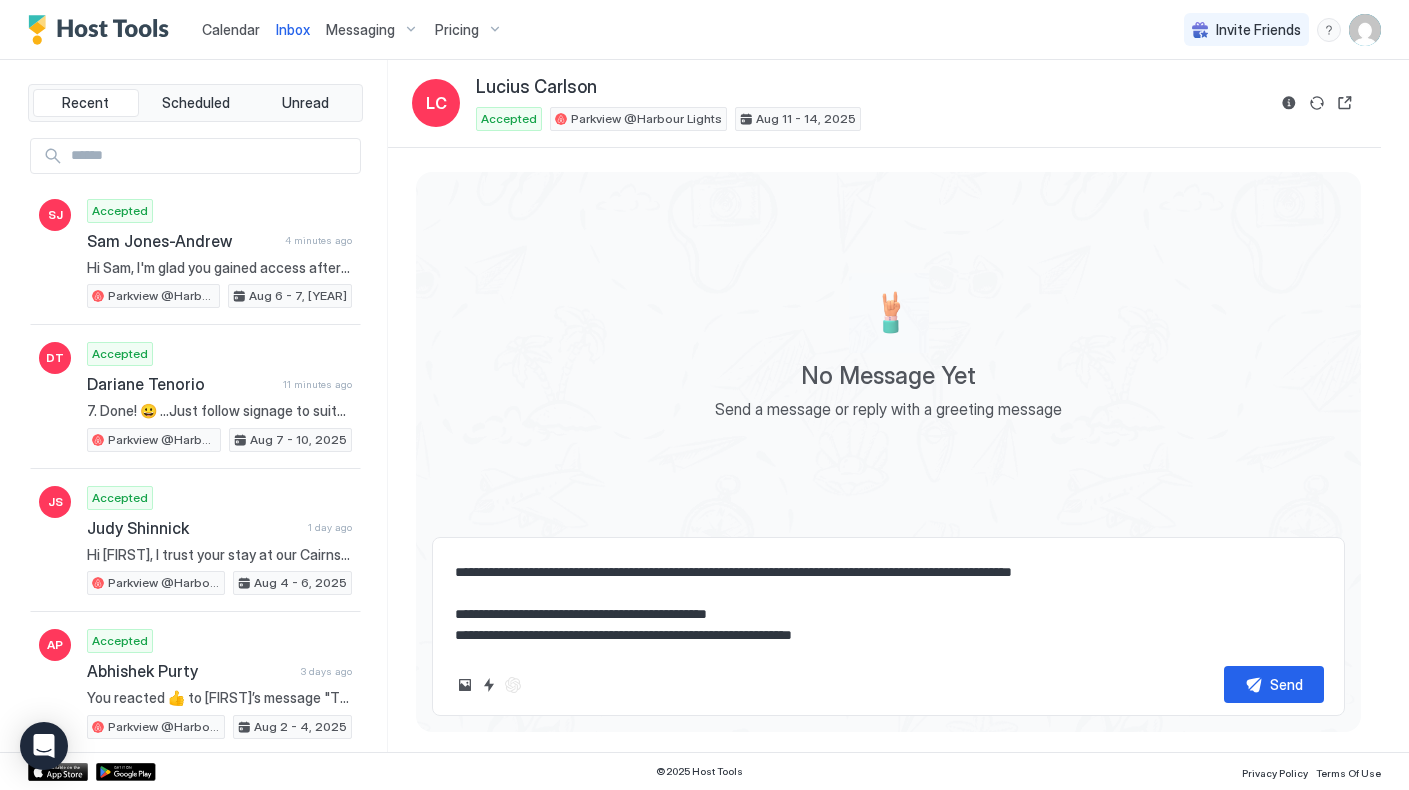 scroll, scrollTop: 35, scrollLeft: 0, axis: vertical 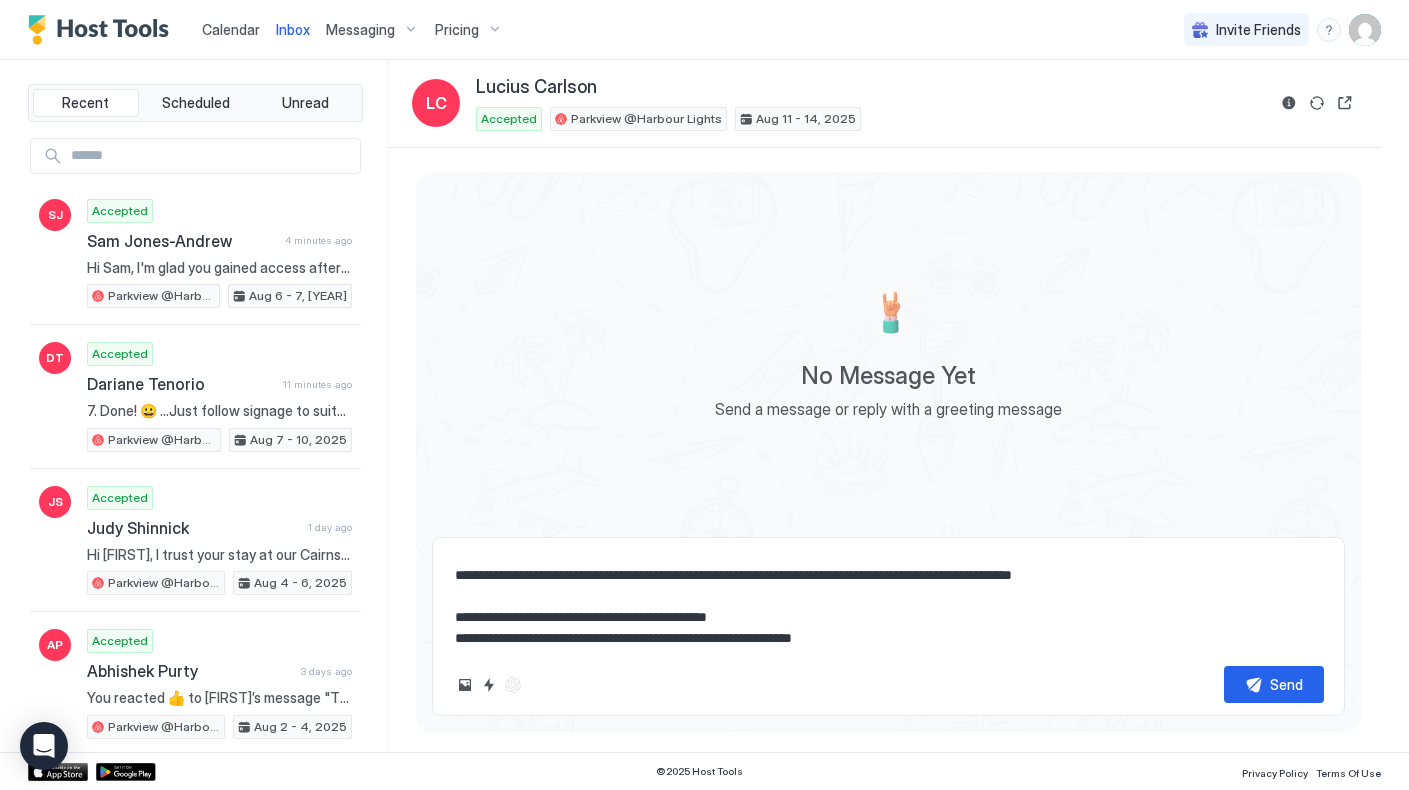 click on "**********" at bounding box center [888, 600] 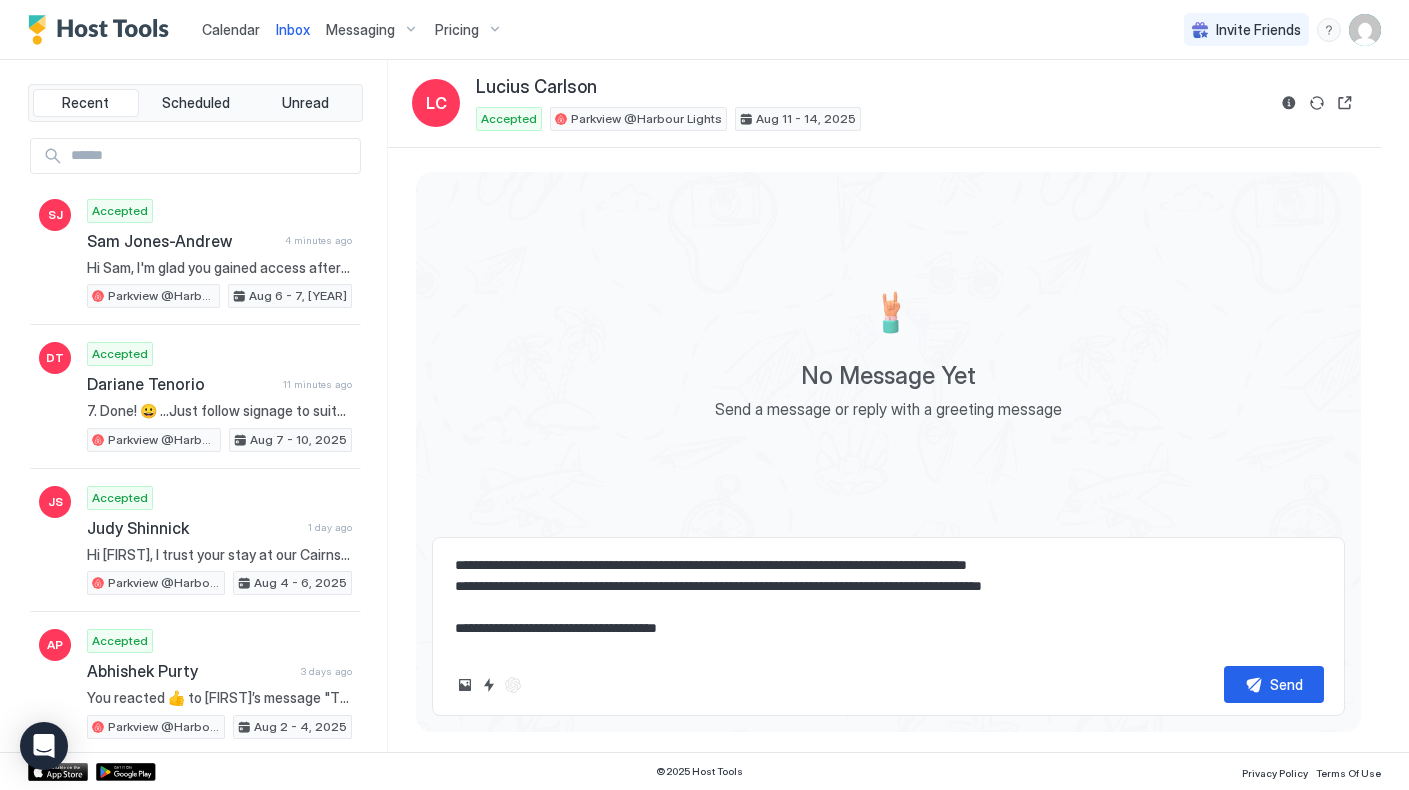 scroll, scrollTop: 160, scrollLeft: 0, axis: vertical 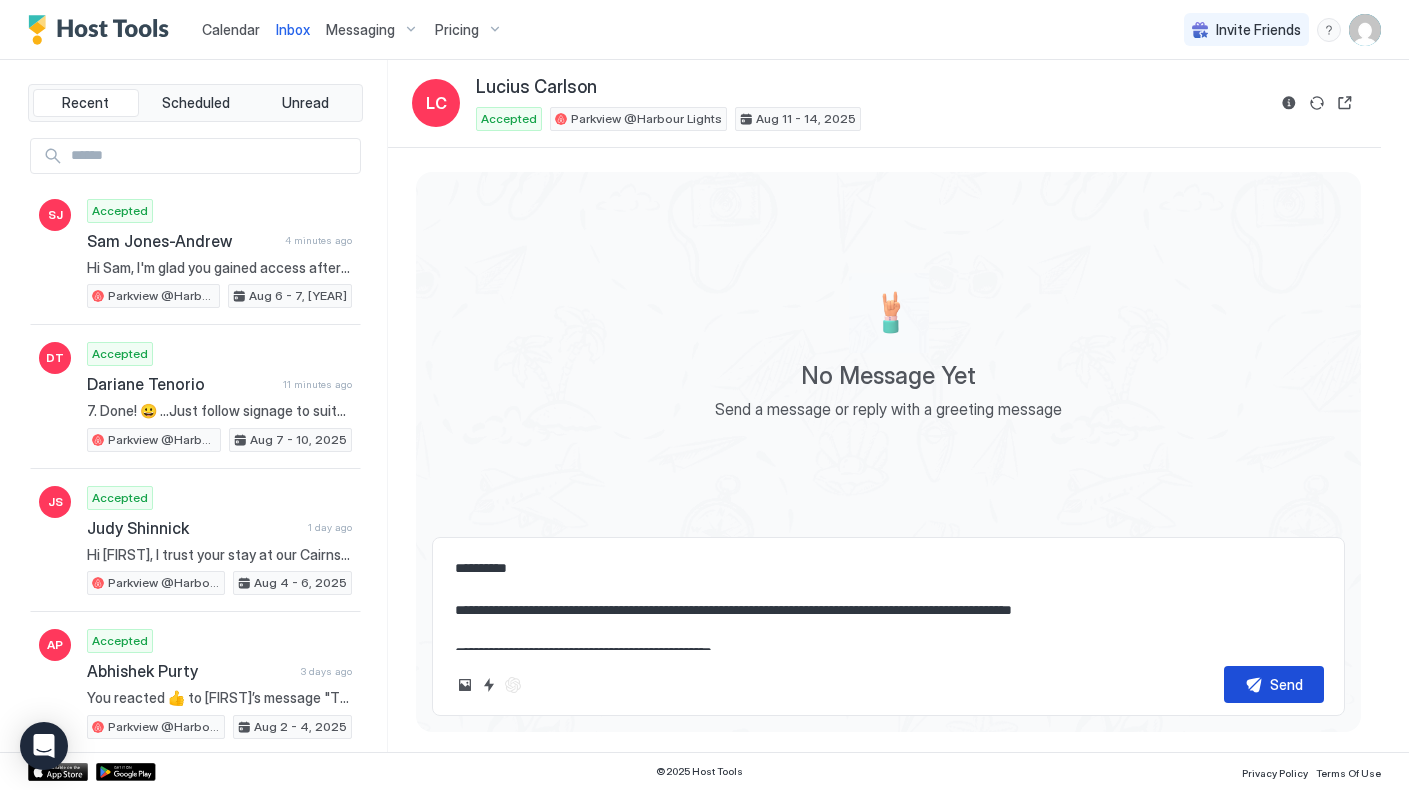 click on "Send" at bounding box center [1286, 684] 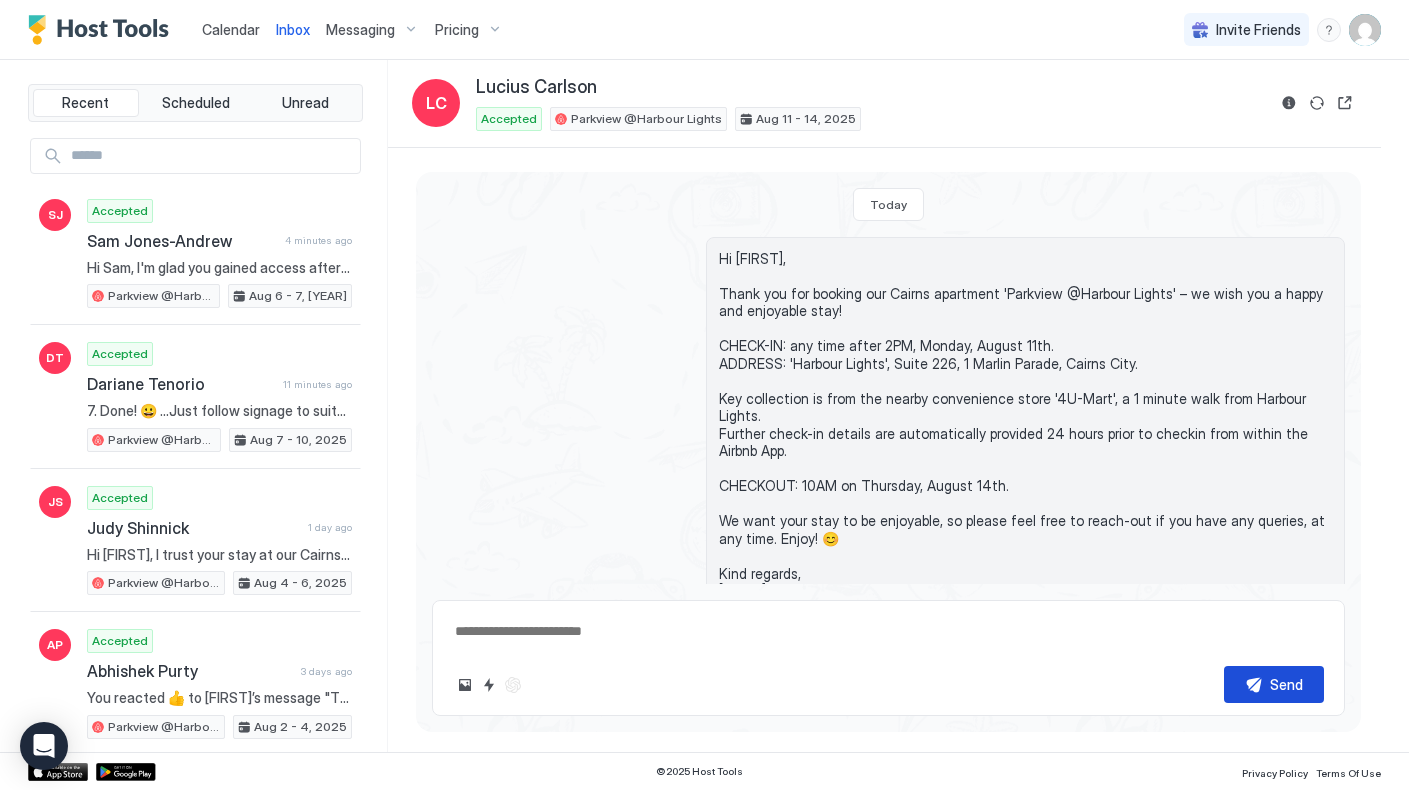 scroll, scrollTop: 32, scrollLeft: 0, axis: vertical 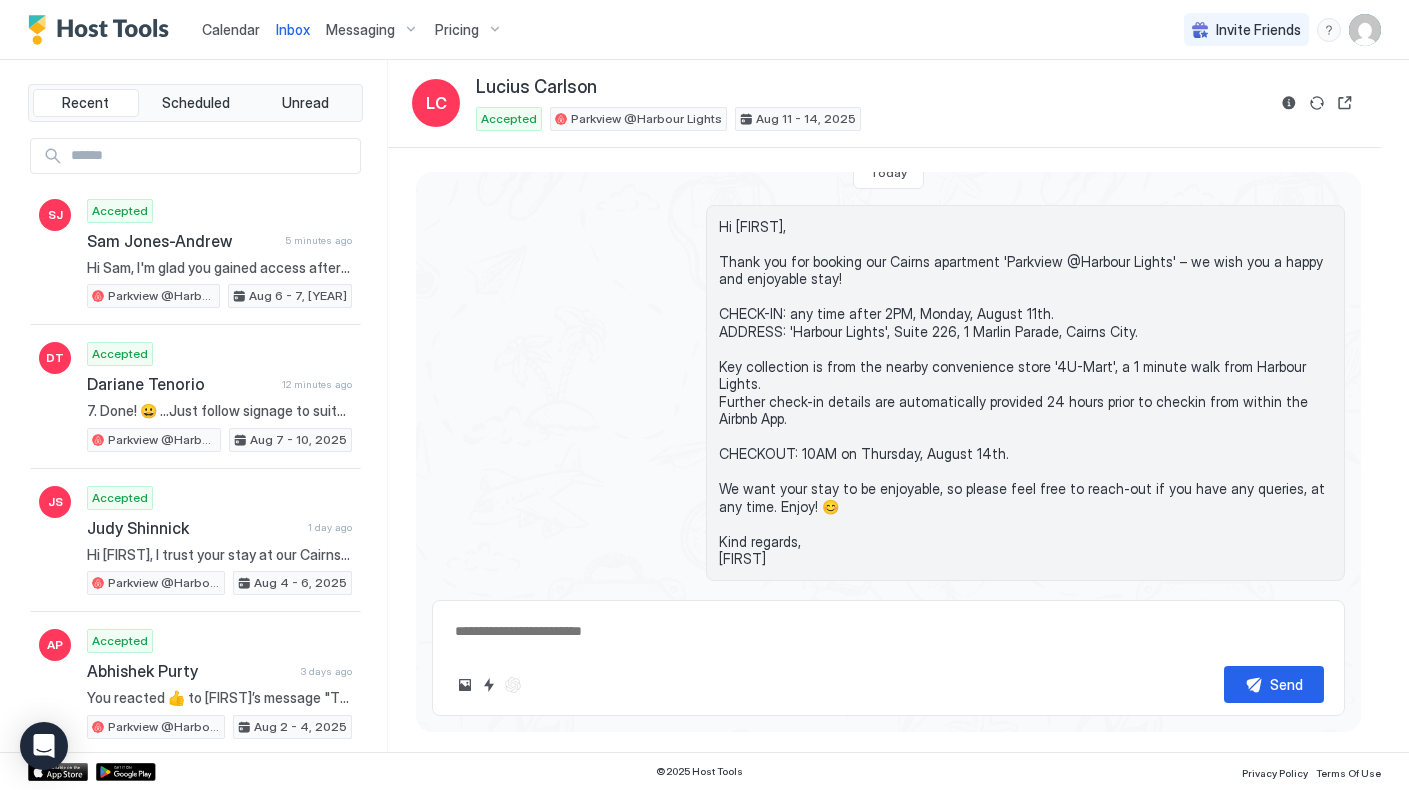 click at bounding box center [888, 631] 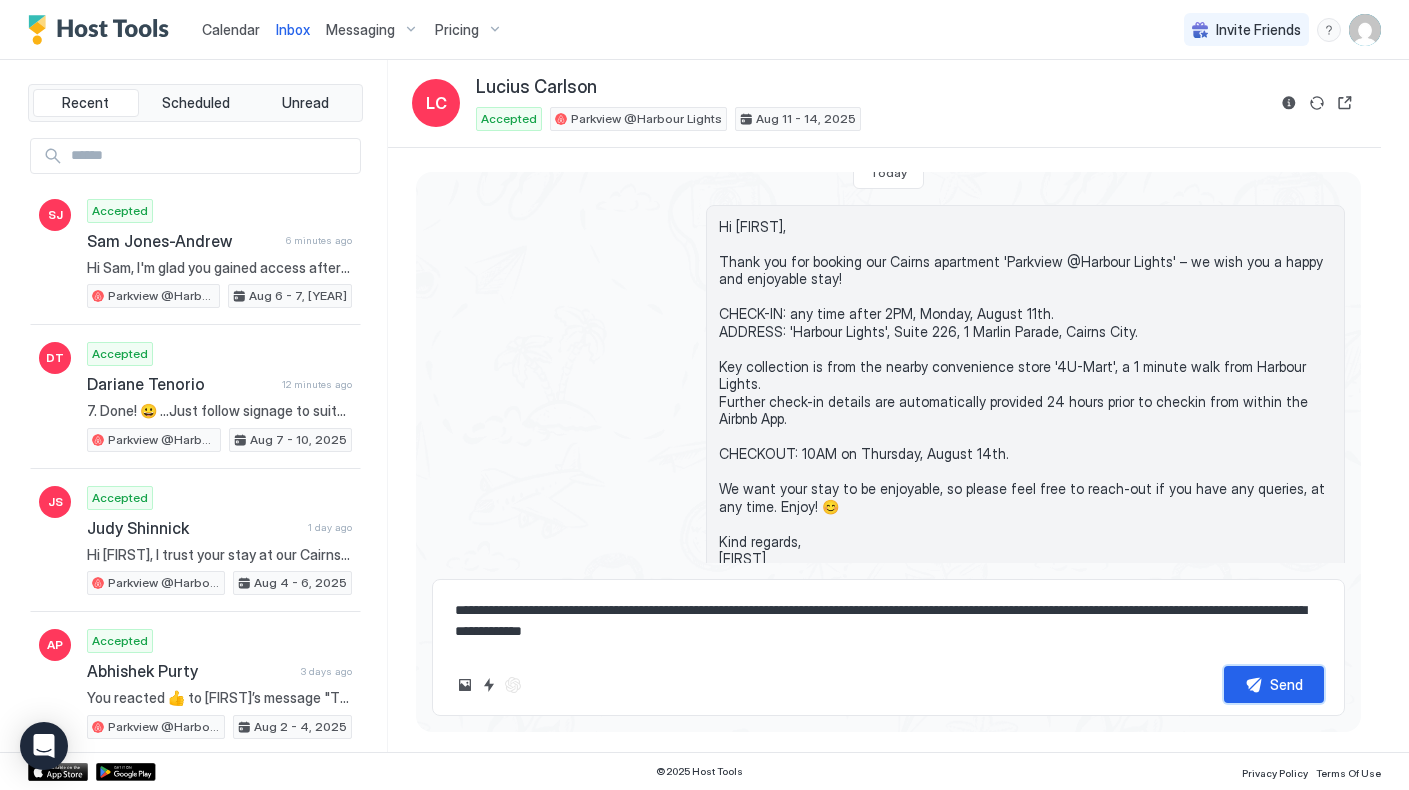 click on "Send" at bounding box center (1286, 684) 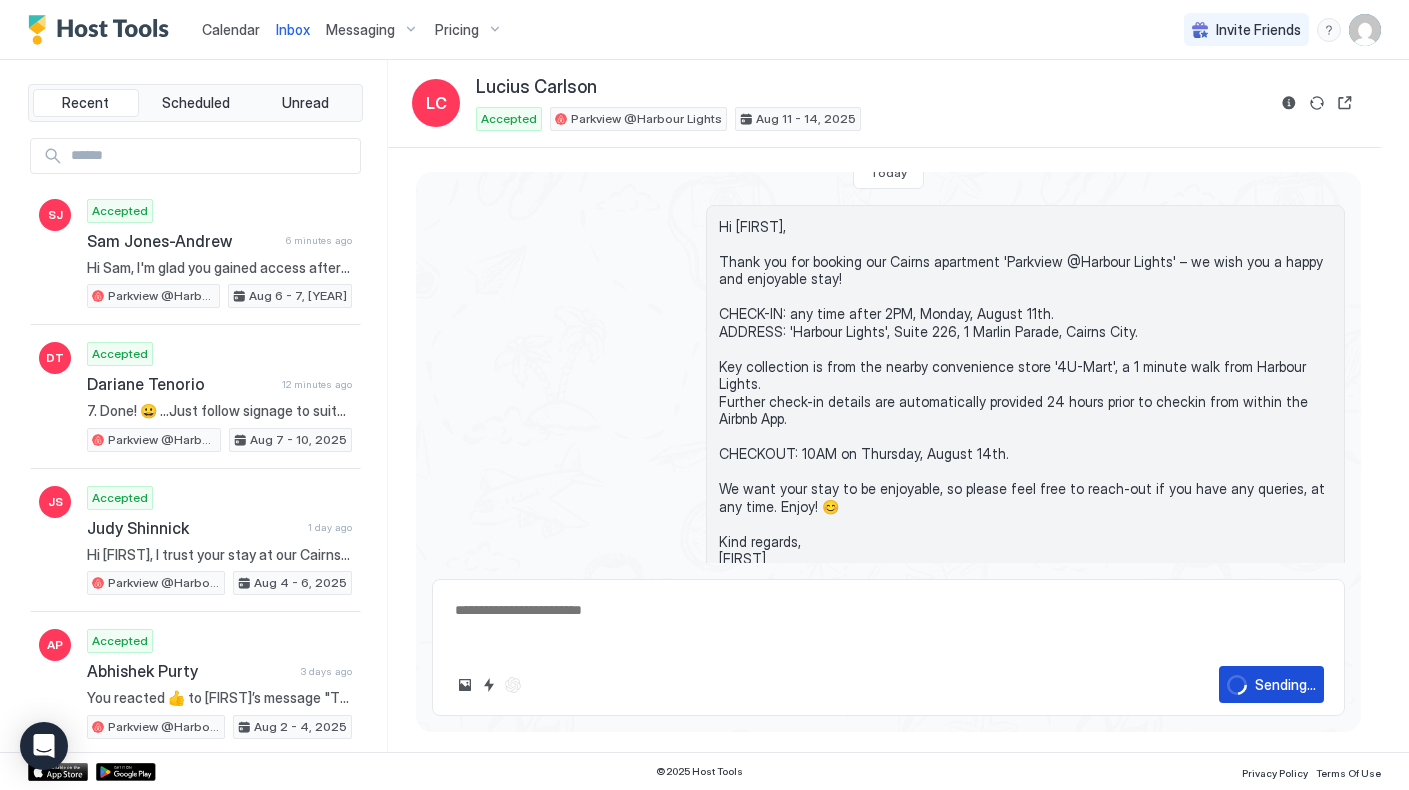 scroll, scrollTop: 130, scrollLeft: 0, axis: vertical 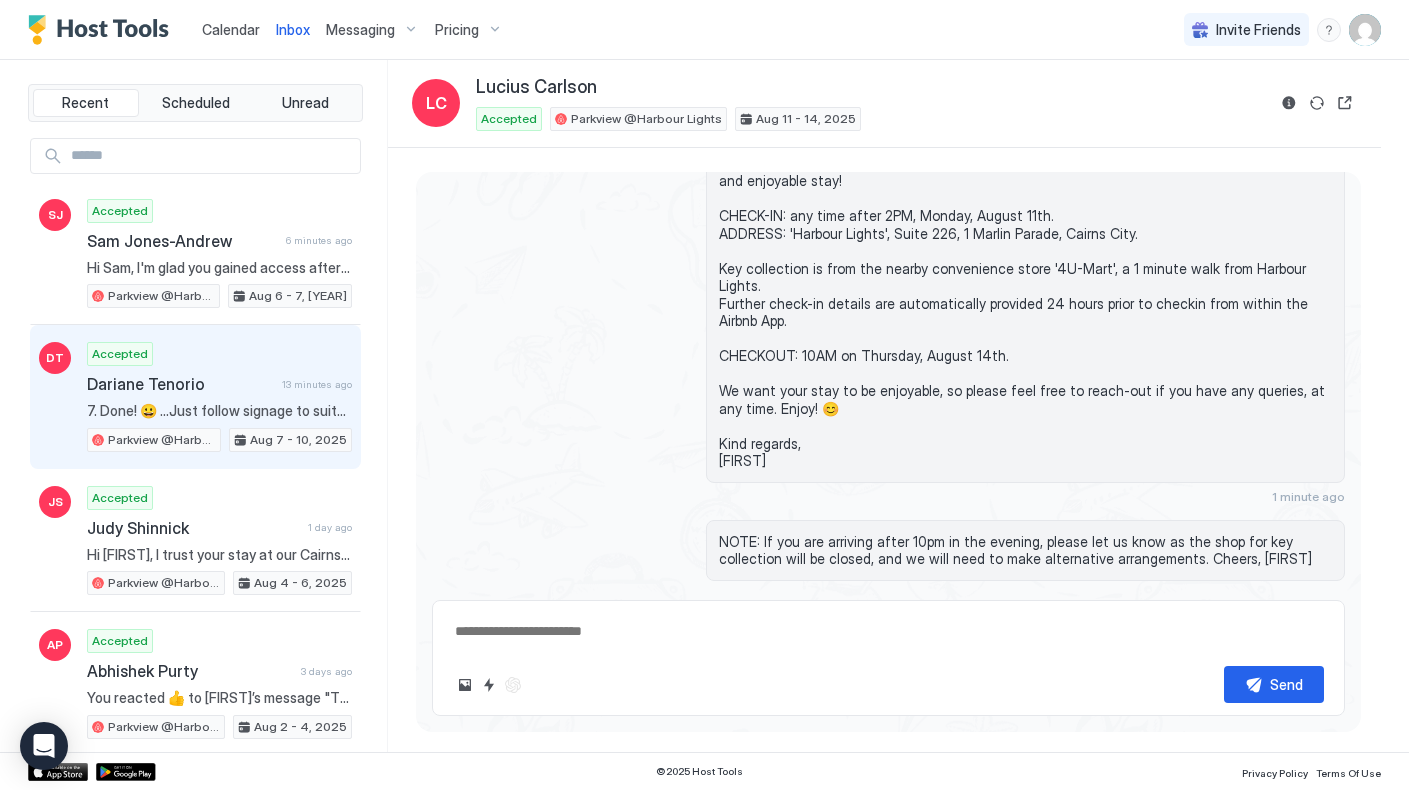click on "Dariane Tenorio" at bounding box center (180, 384) 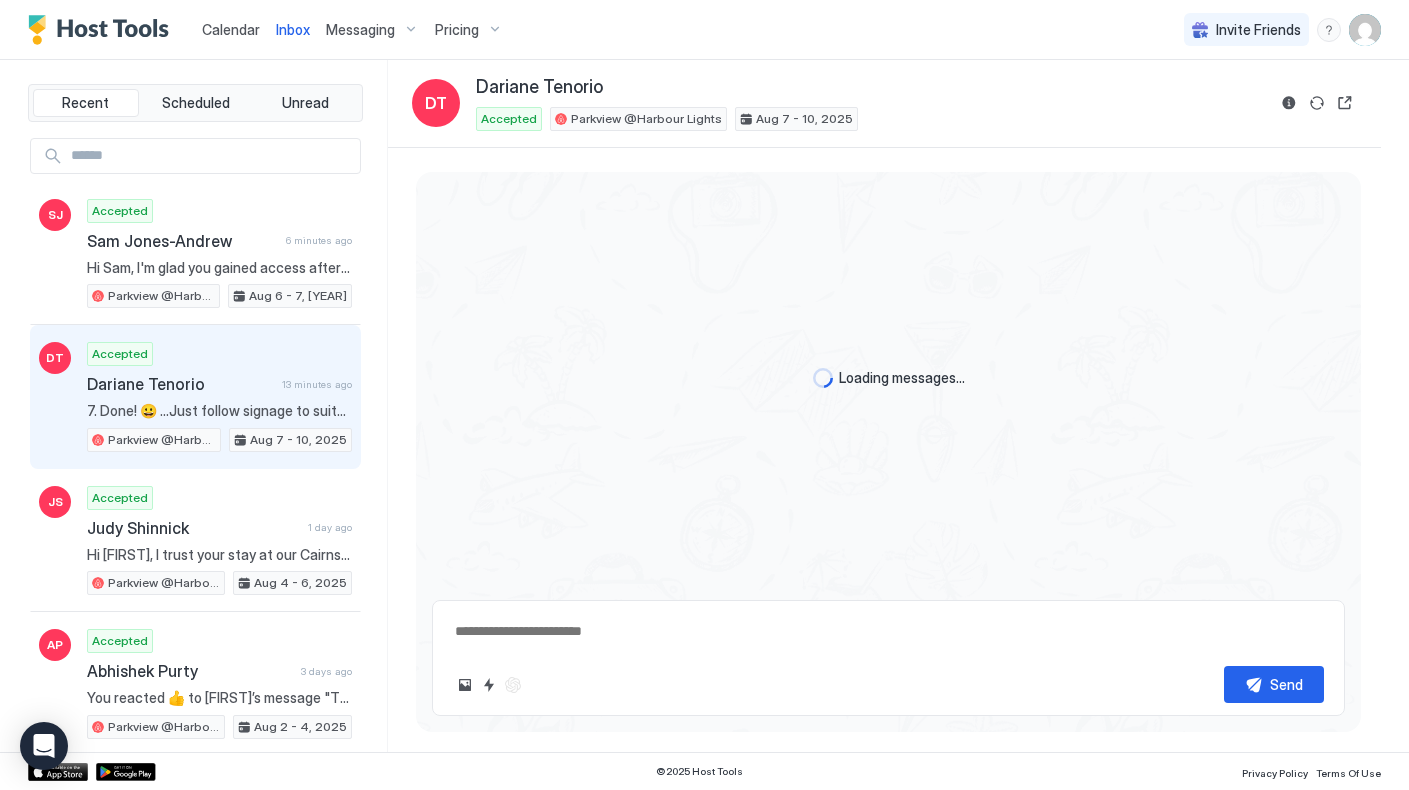 scroll, scrollTop: 1185, scrollLeft: 0, axis: vertical 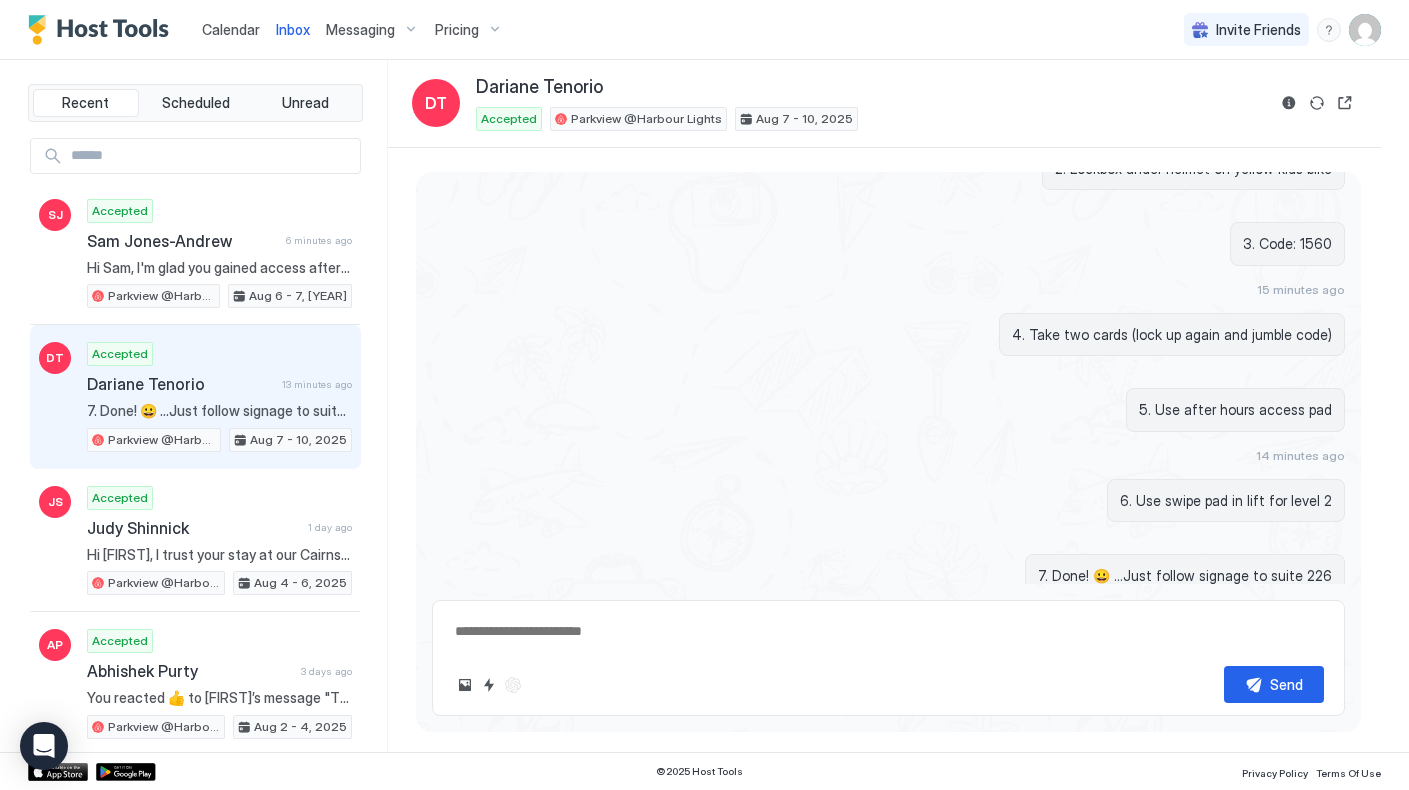 click on "Dariane Tenorio" at bounding box center (870, 87) 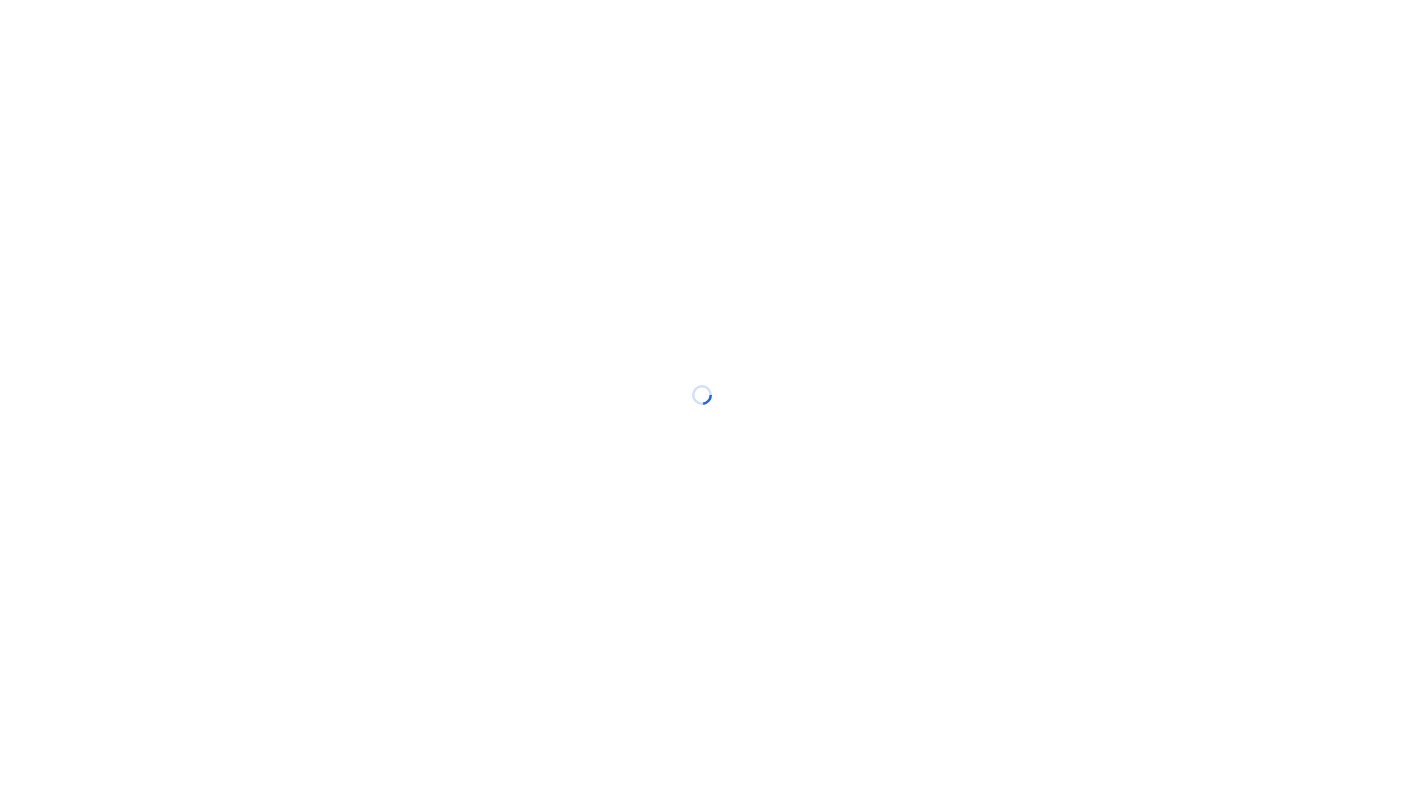 scroll, scrollTop: 0, scrollLeft: 0, axis: both 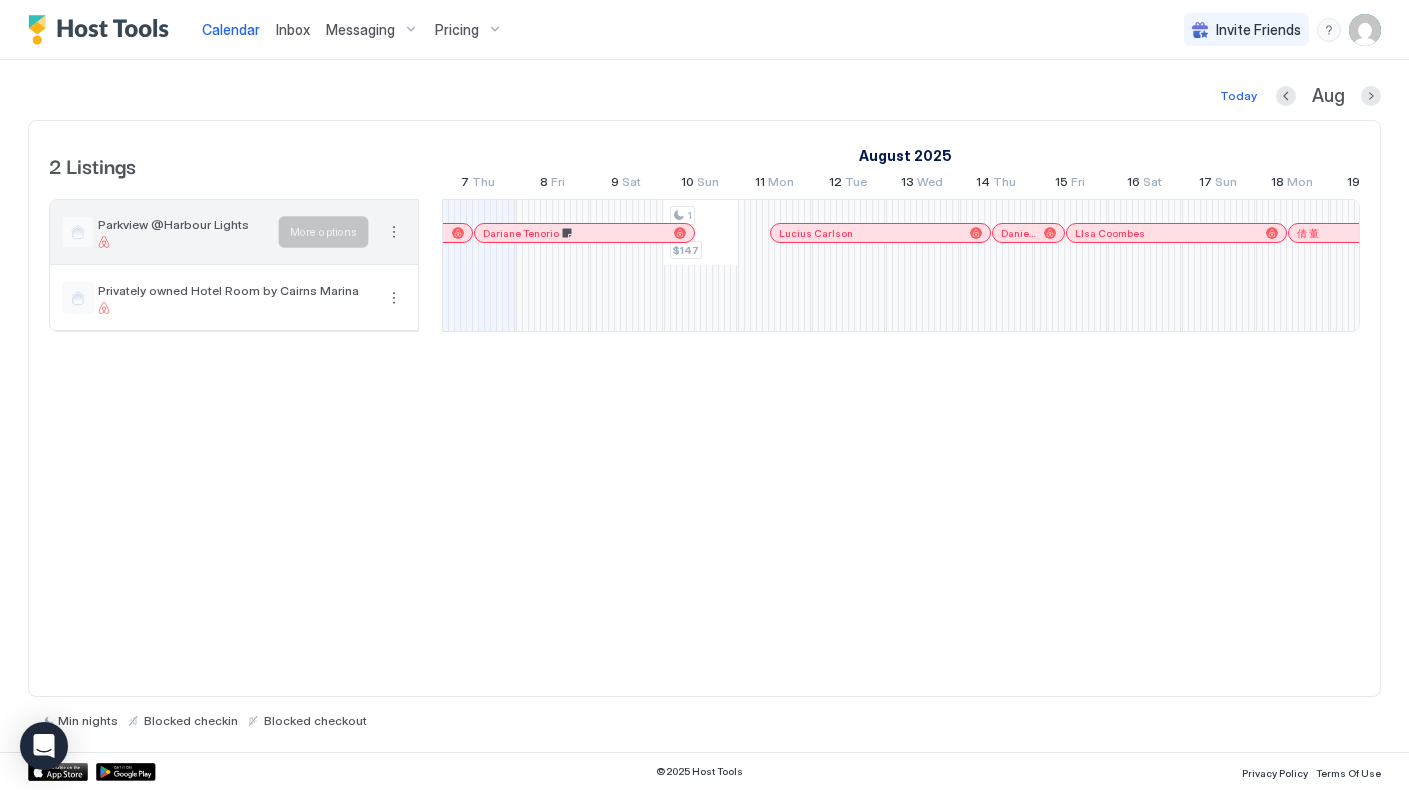 click at bounding box center (394, 232) 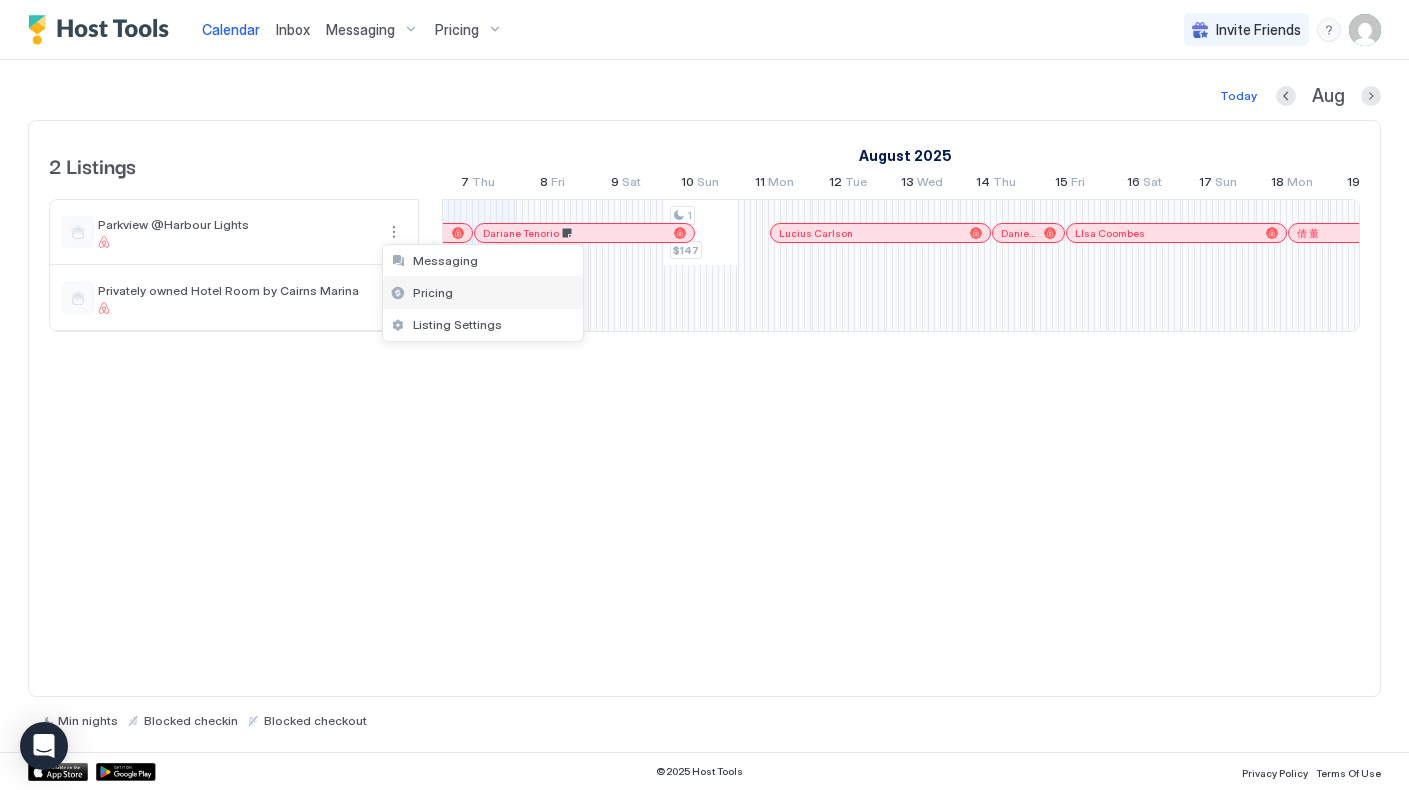 click on "Pricing" at bounding box center [433, 292] 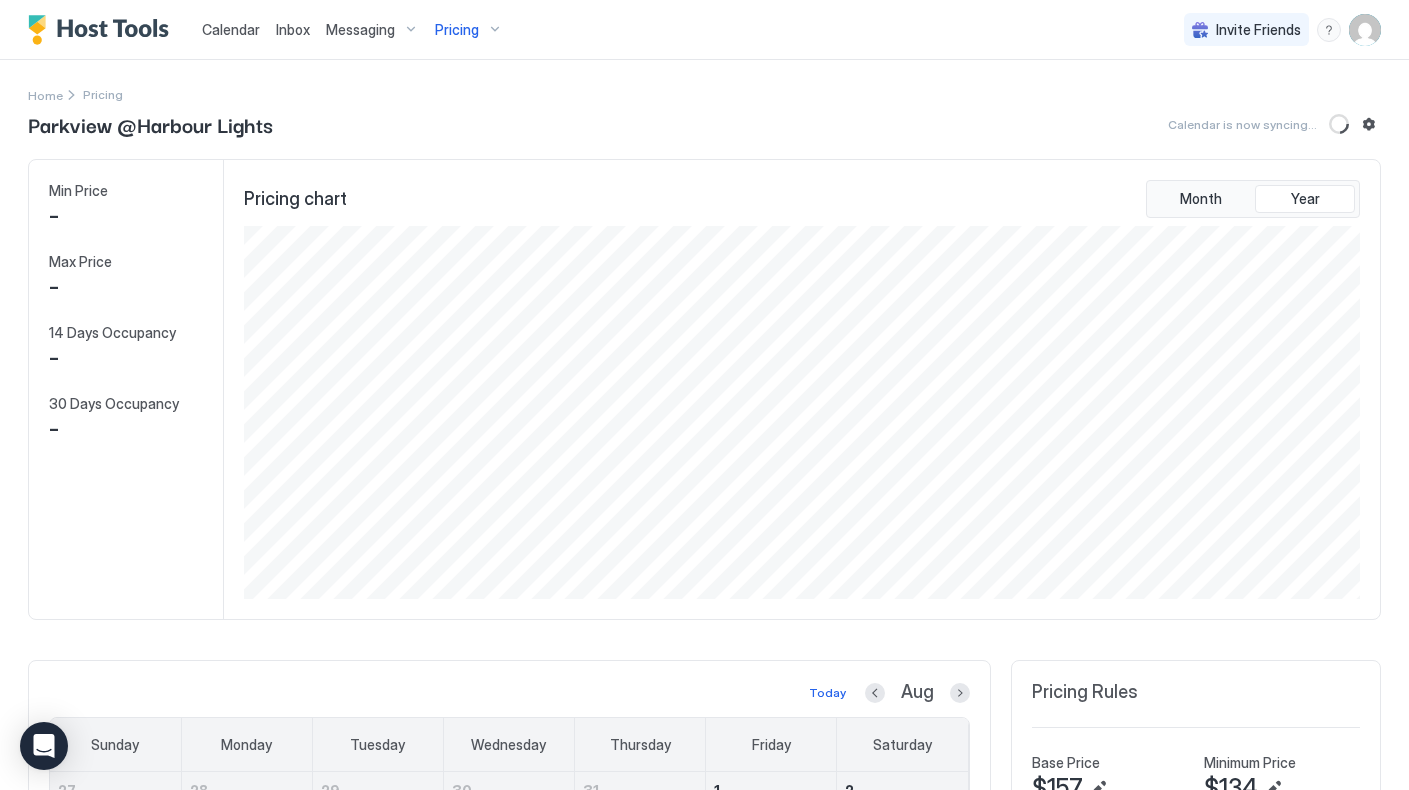 scroll, scrollTop: 999627, scrollLeft: 998879, axis: both 